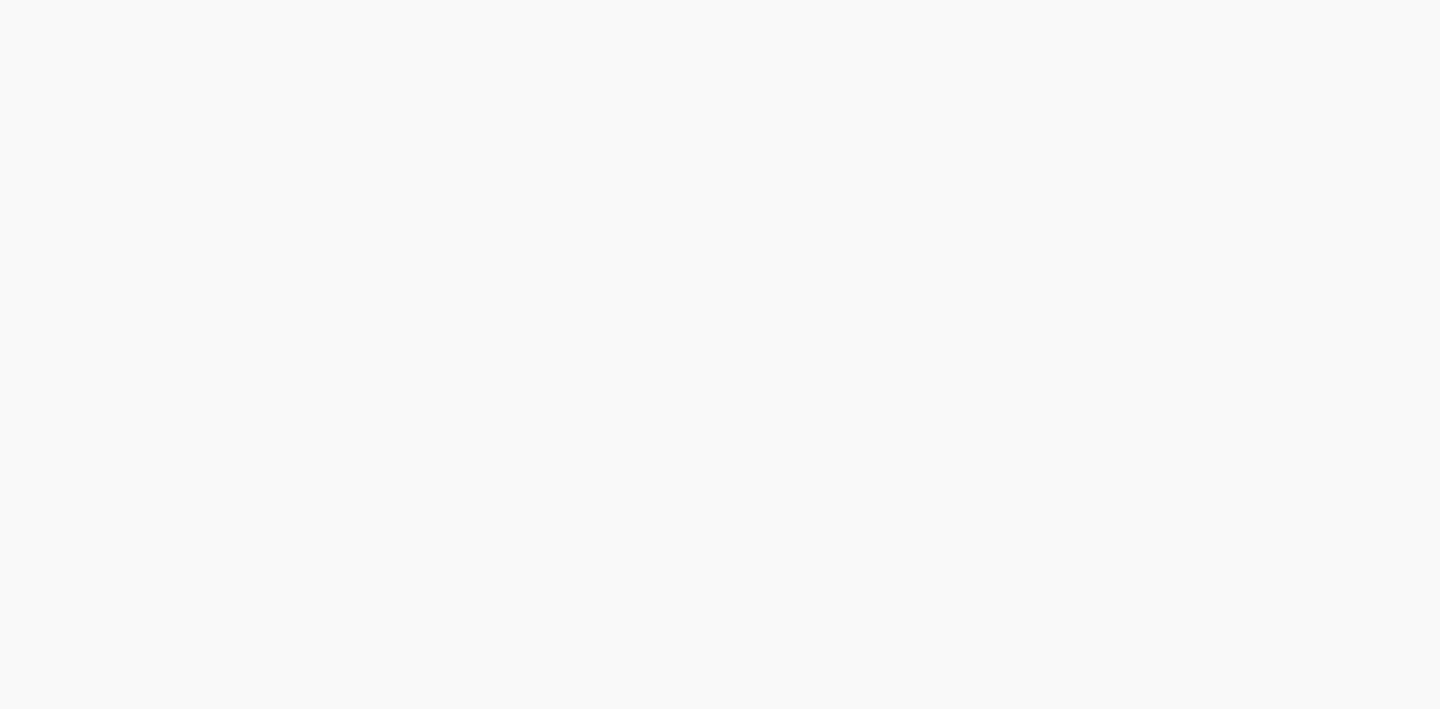 scroll, scrollTop: 0, scrollLeft: 0, axis: both 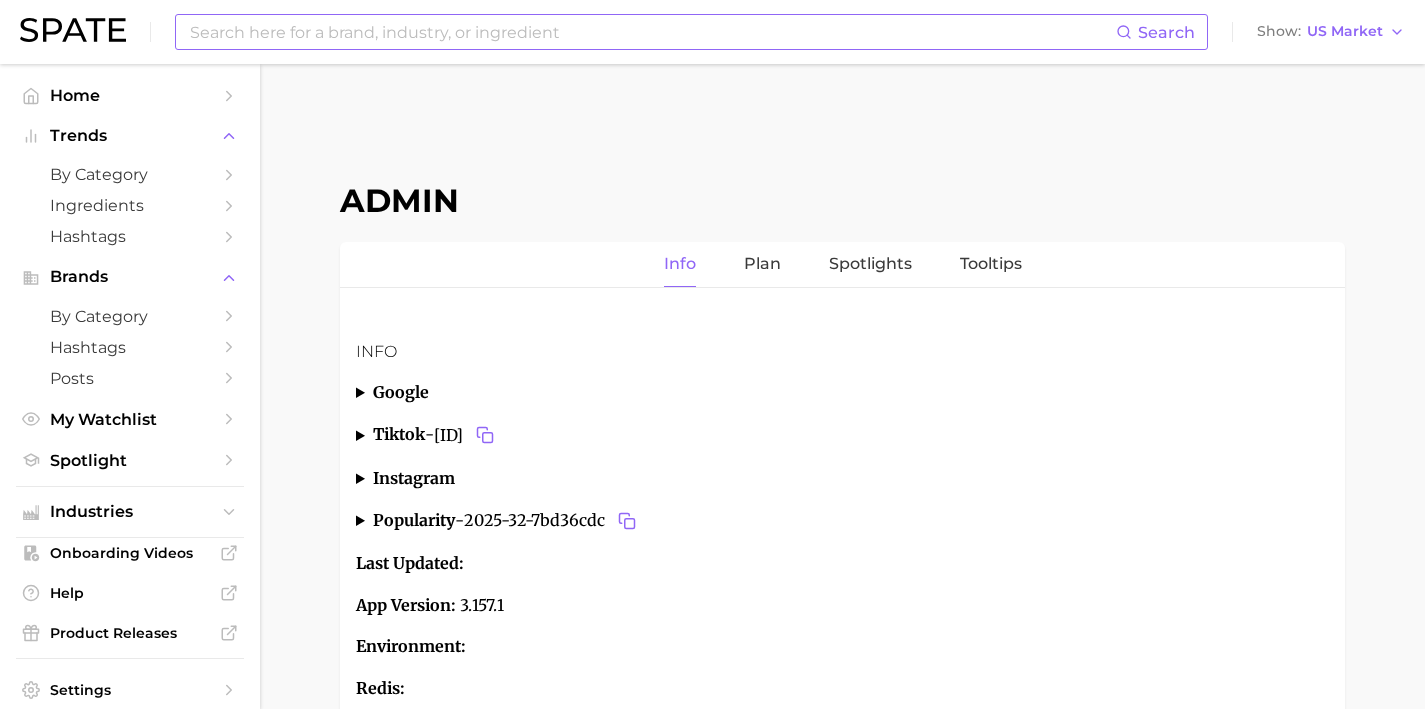 click at bounding box center [652, 32] 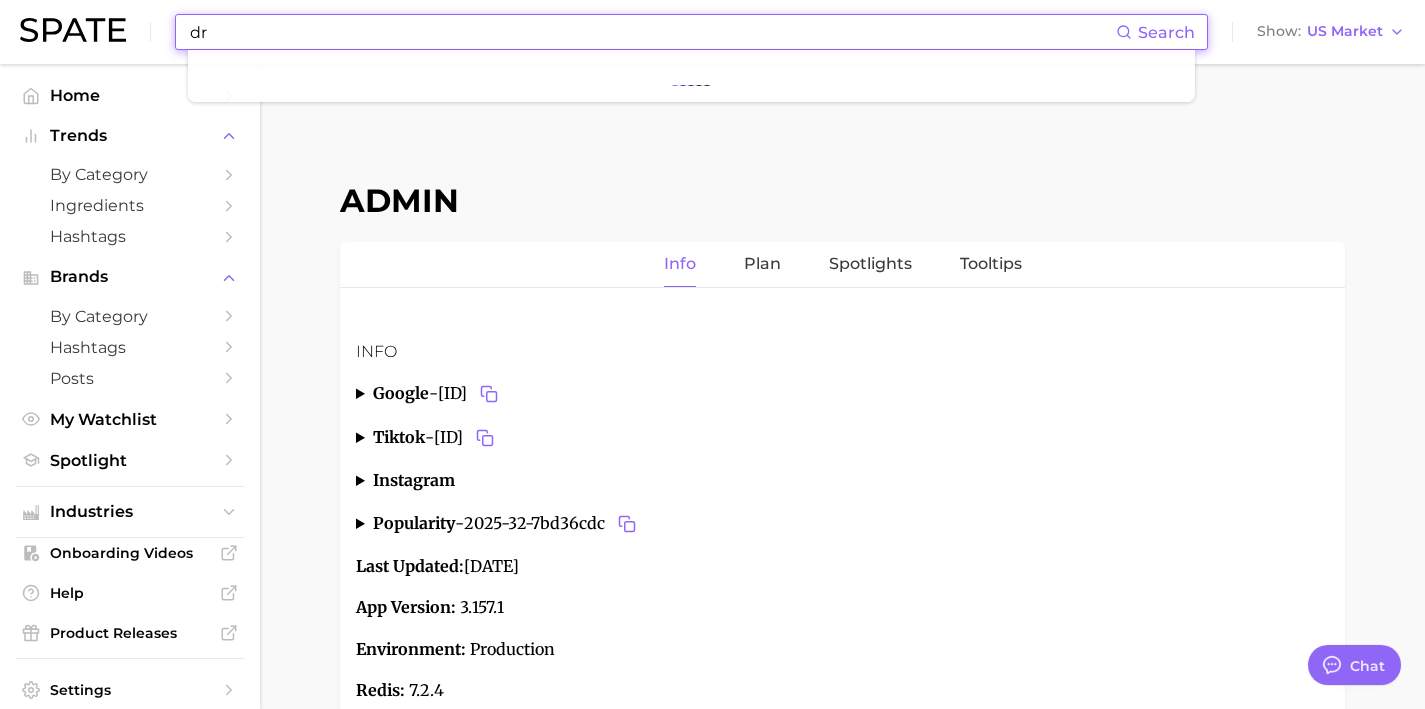 type on "dr" 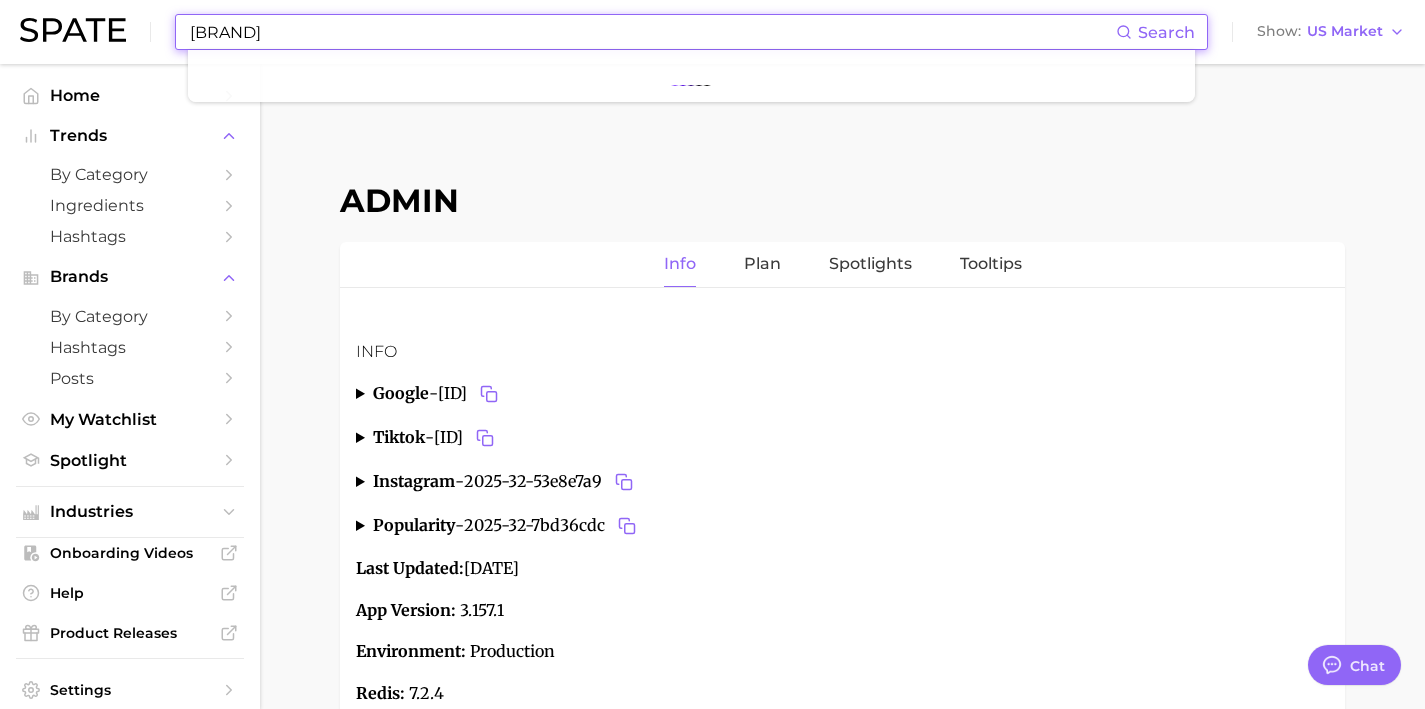 scroll, scrollTop: 7550, scrollLeft: 0, axis: vertical 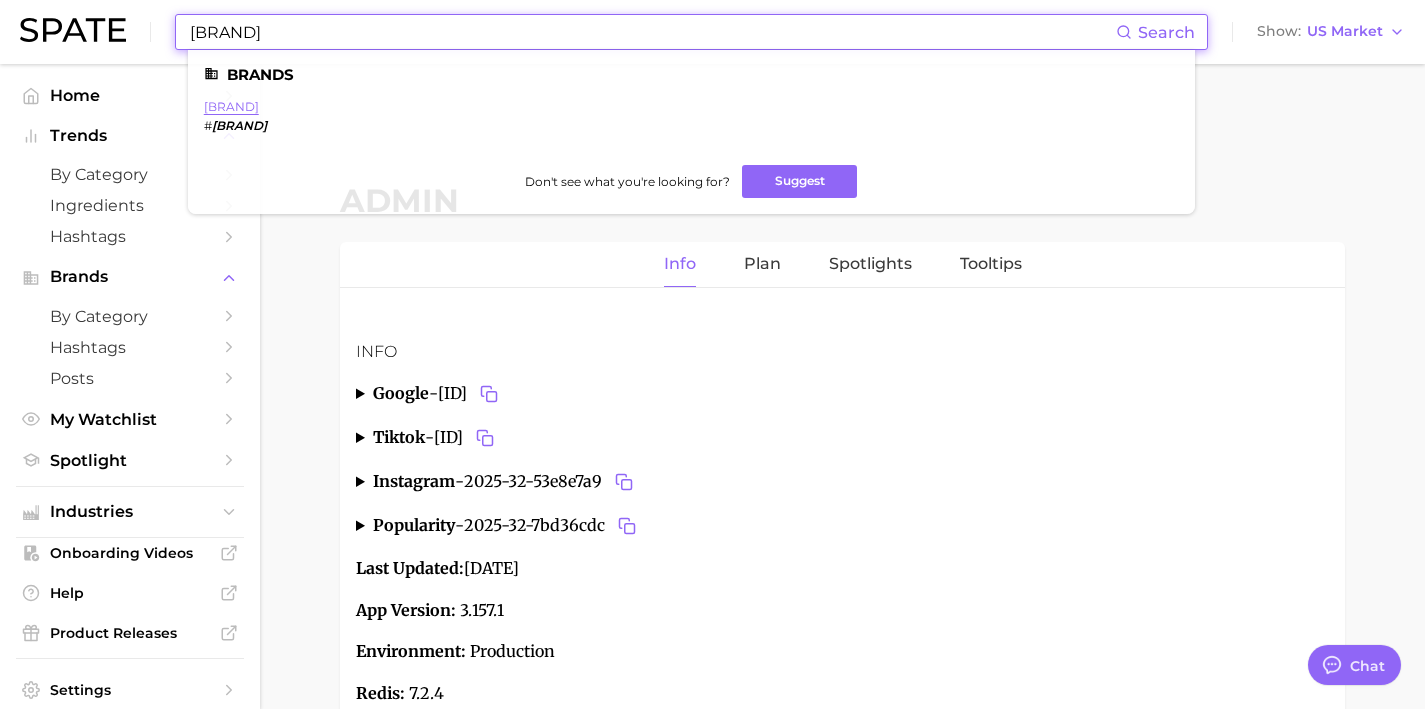 type on "dr remedy" 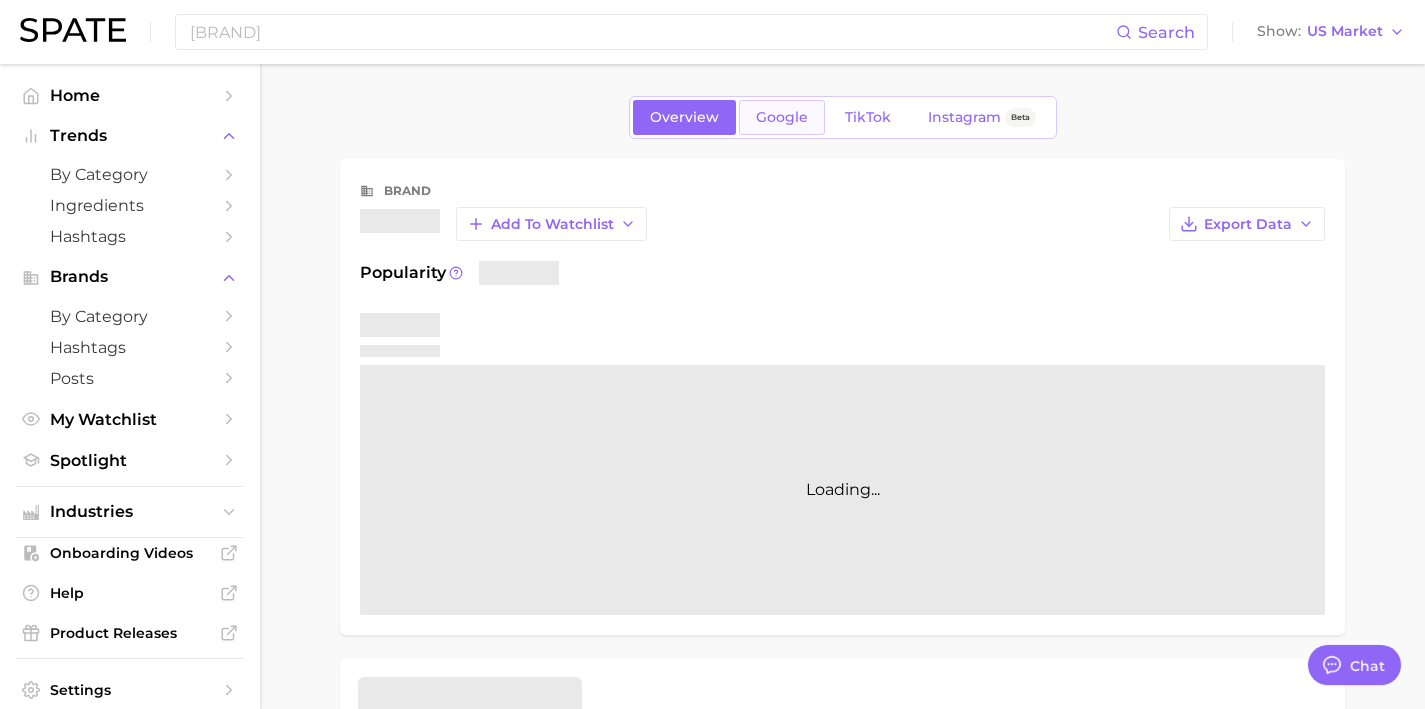 click on "Google" at bounding box center [782, 117] 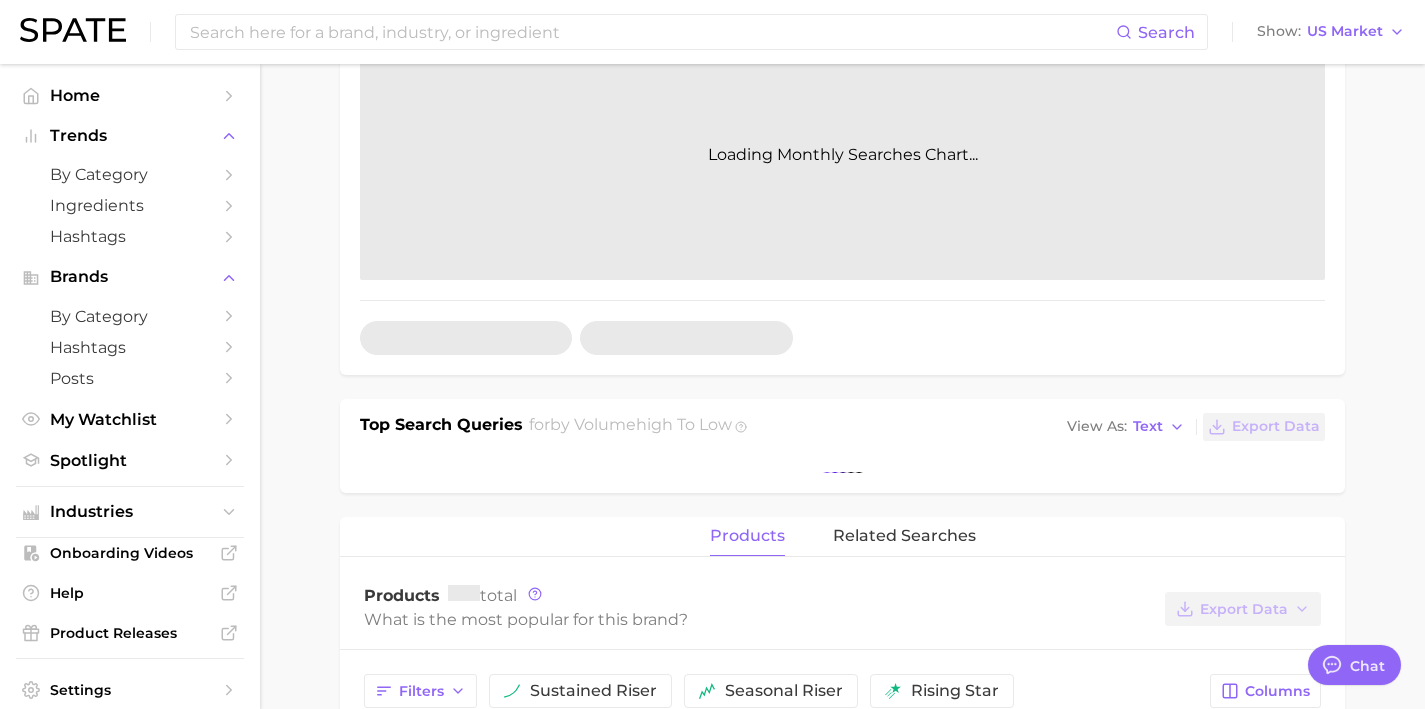 scroll, scrollTop: 436, scrollLeft: 0, axis: vertical 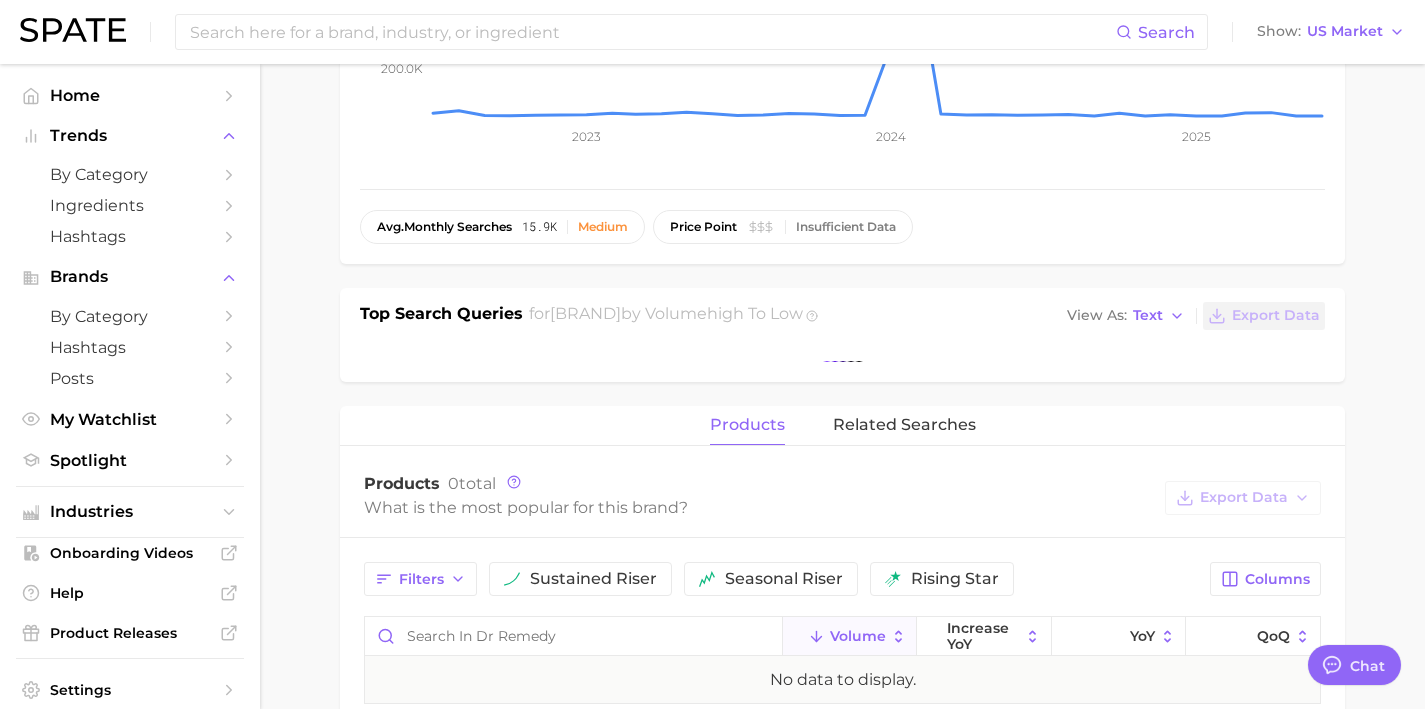 type on "x" 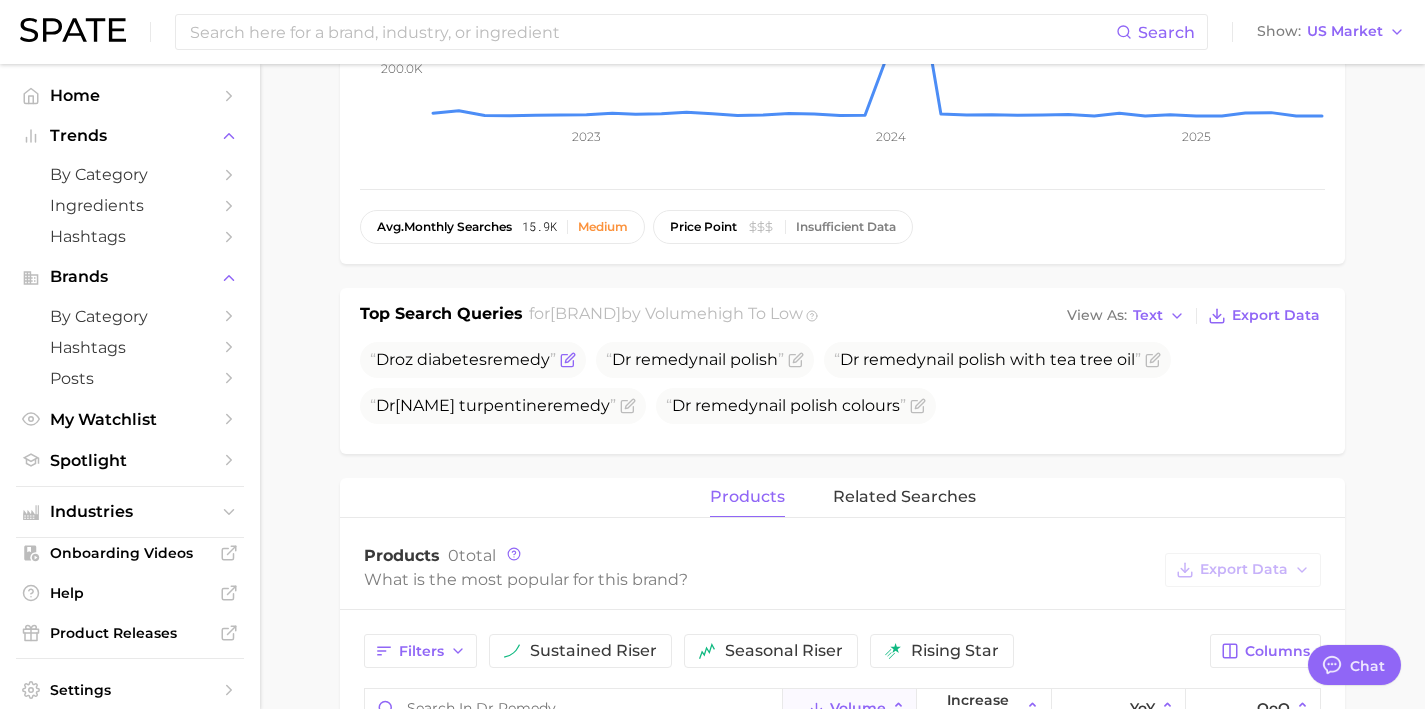 click 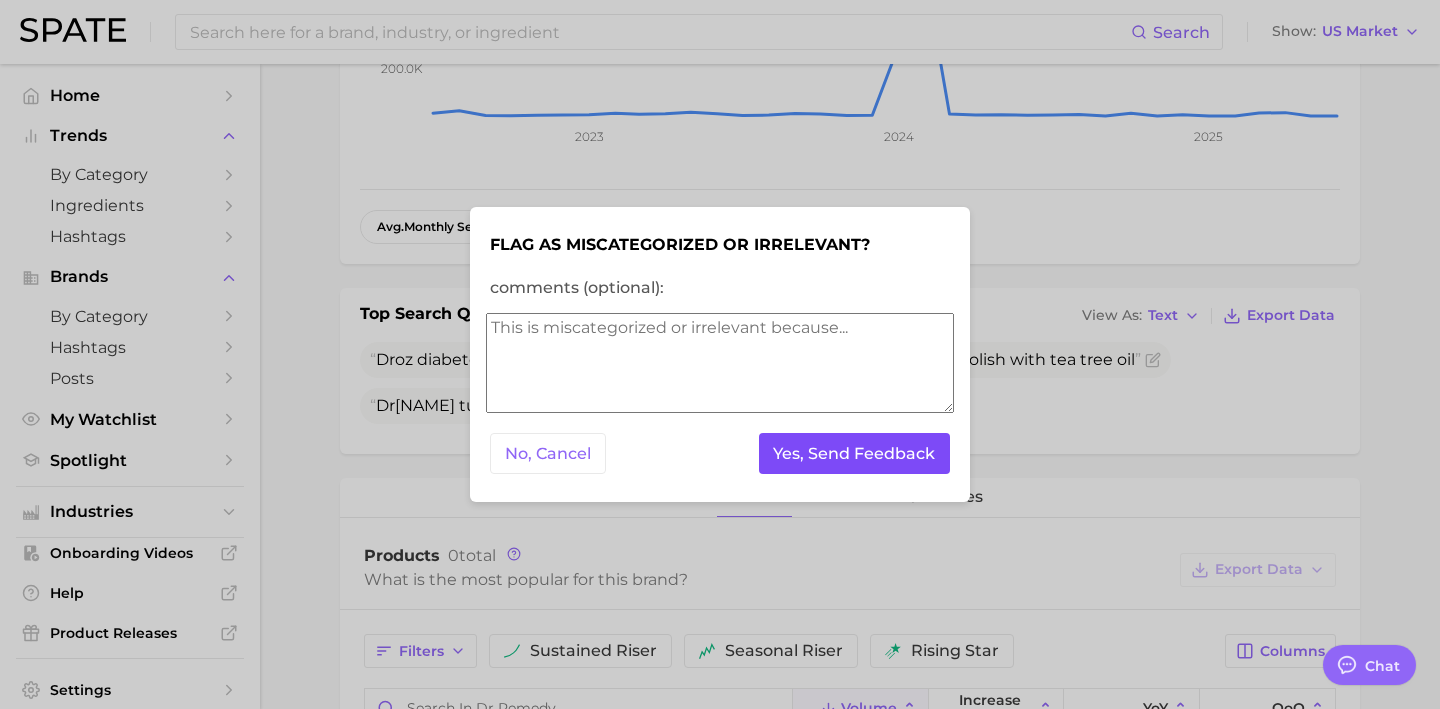 click on "Yes, Send Feedback" at bounding box center (855, 453) 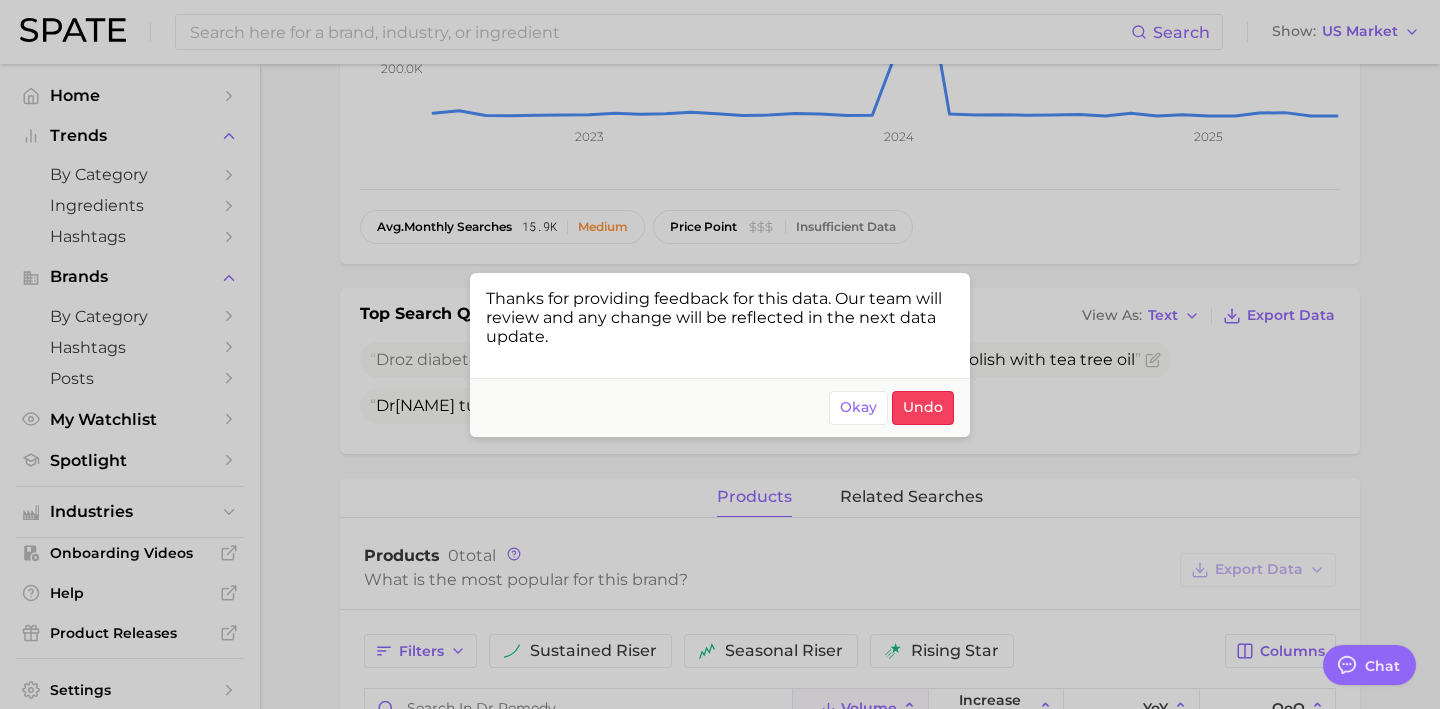 click at bounding box center [720, 354] 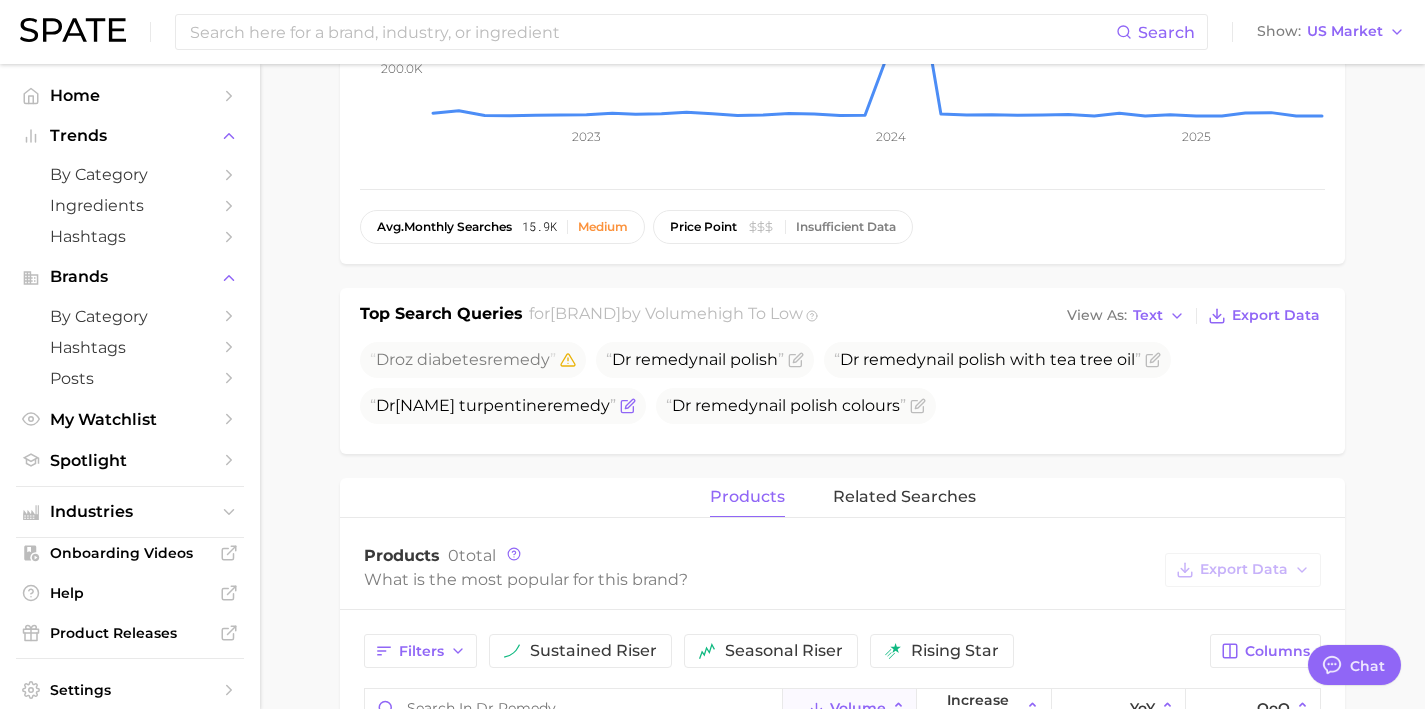 click 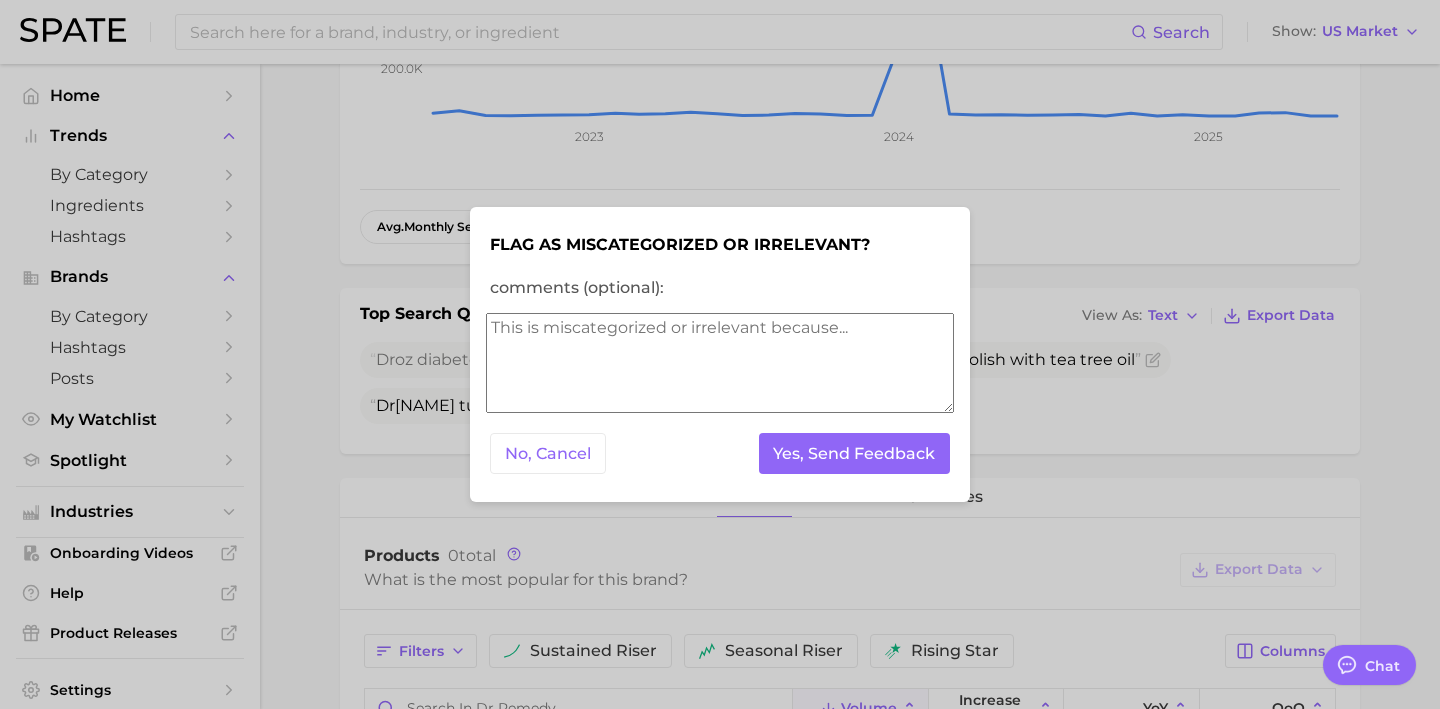 click on "No, Cancel Yes, Send Feedback" at bounding box center [720, 453] 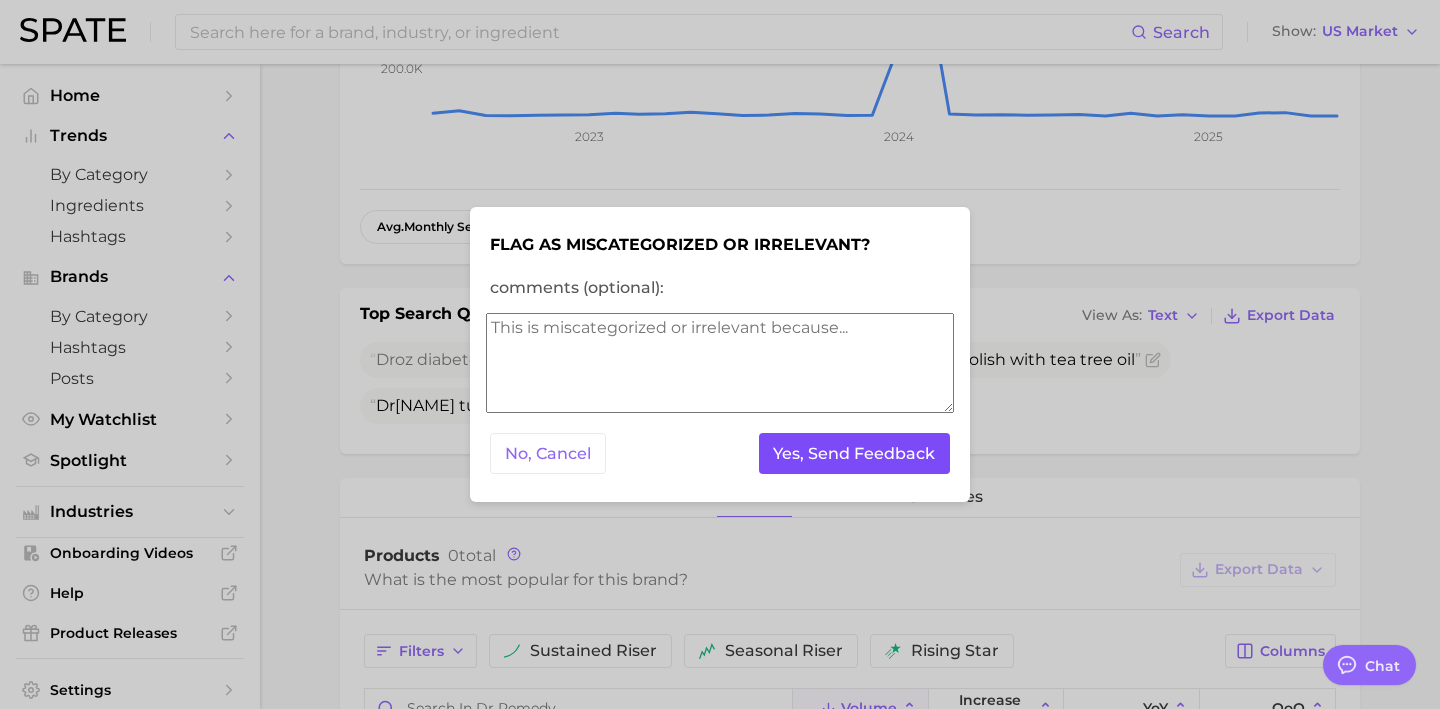 click on "Yes, Send Feedback" at bounding box center (855, 453) 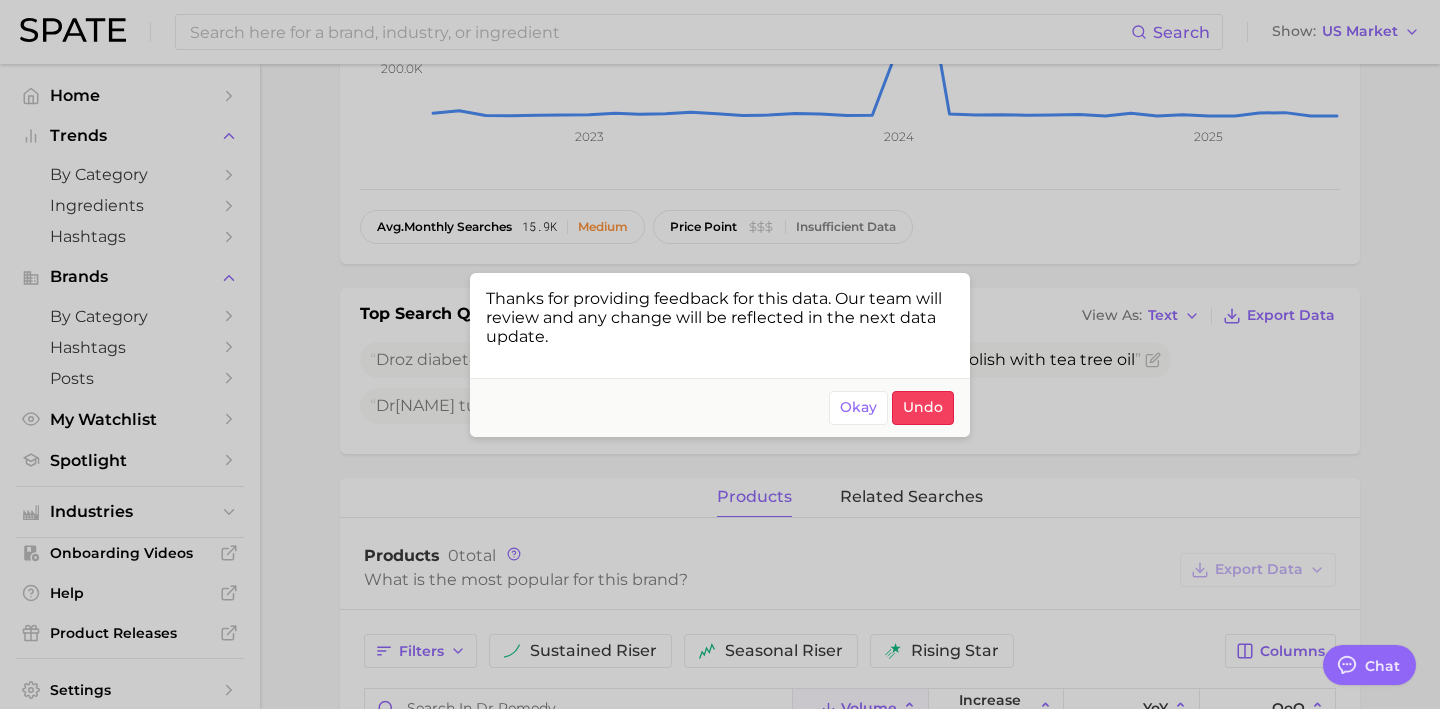 click at bounding box center [720, 354] 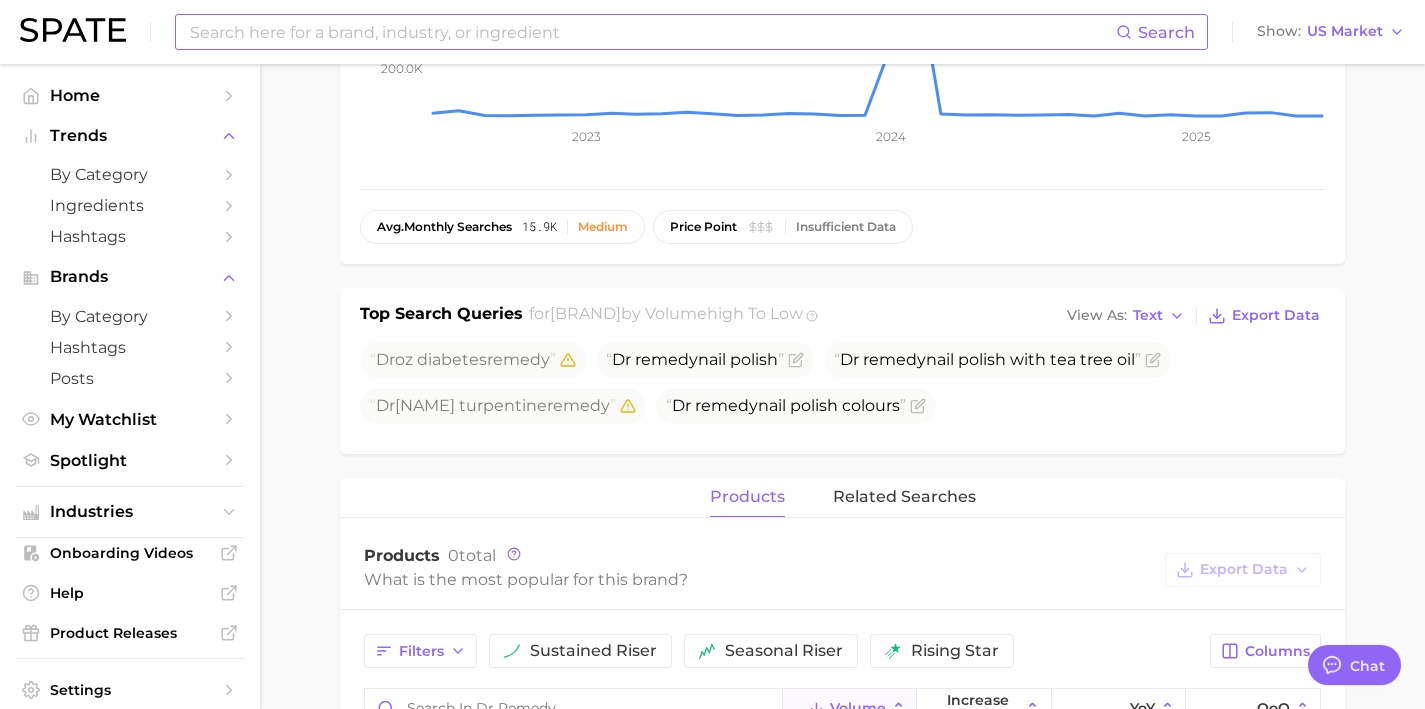click at bounding box center (652, 32) 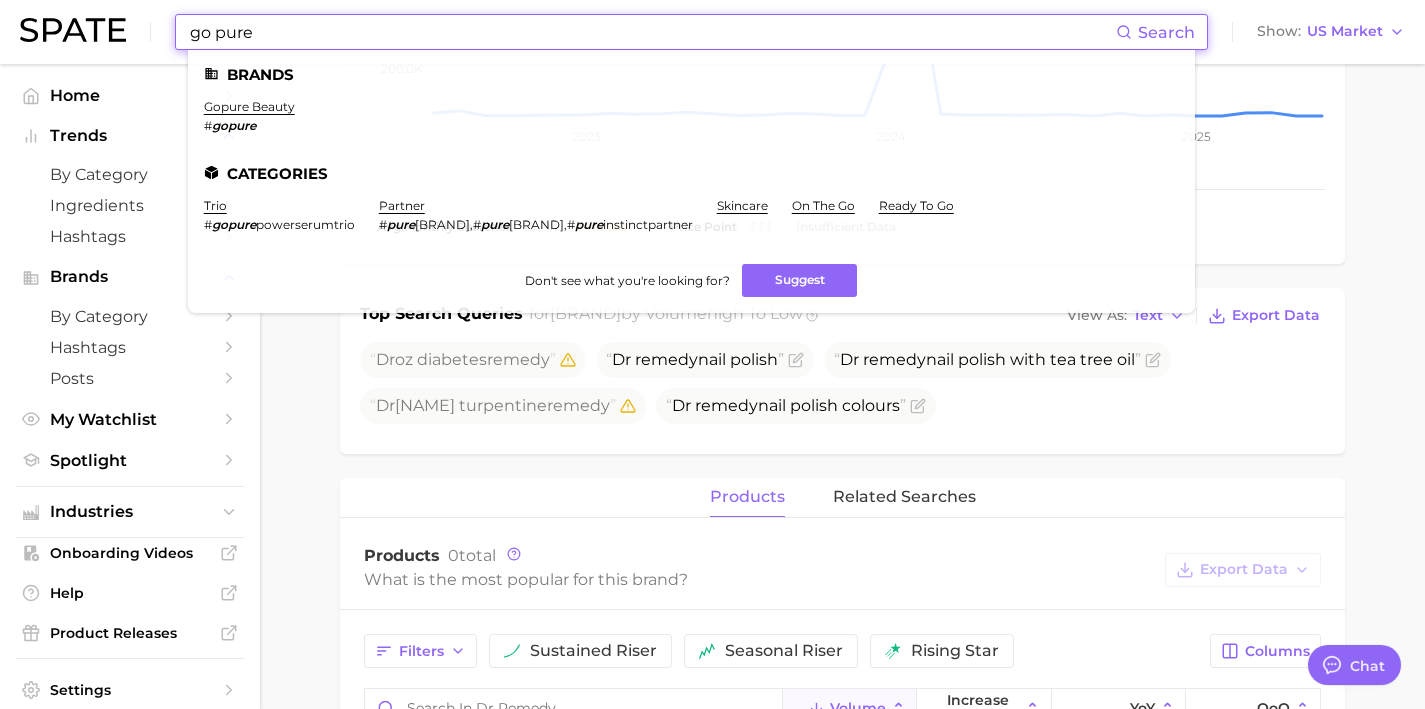 drag, startPoint x: 281, startPoint y: 38, endPoint x: 134, endPoint y: 26, distance: 147.48898 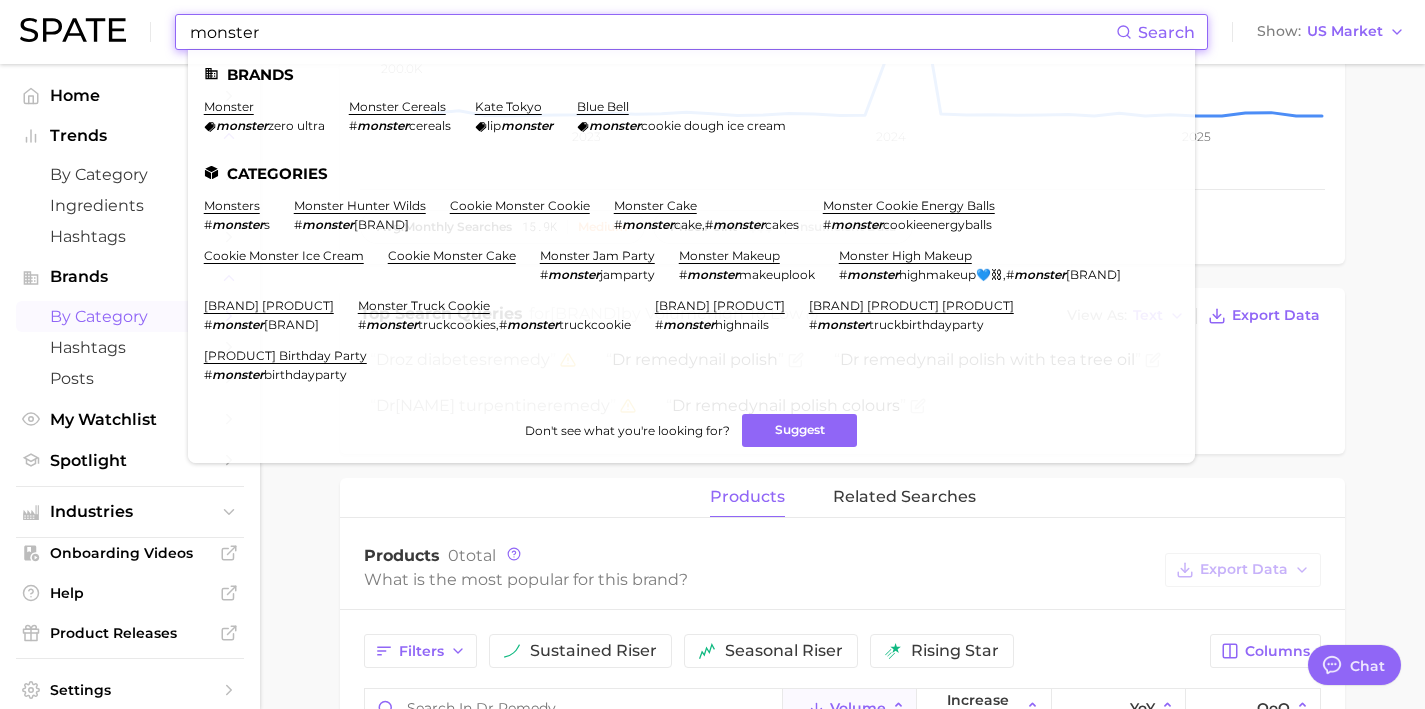 type on "monster" 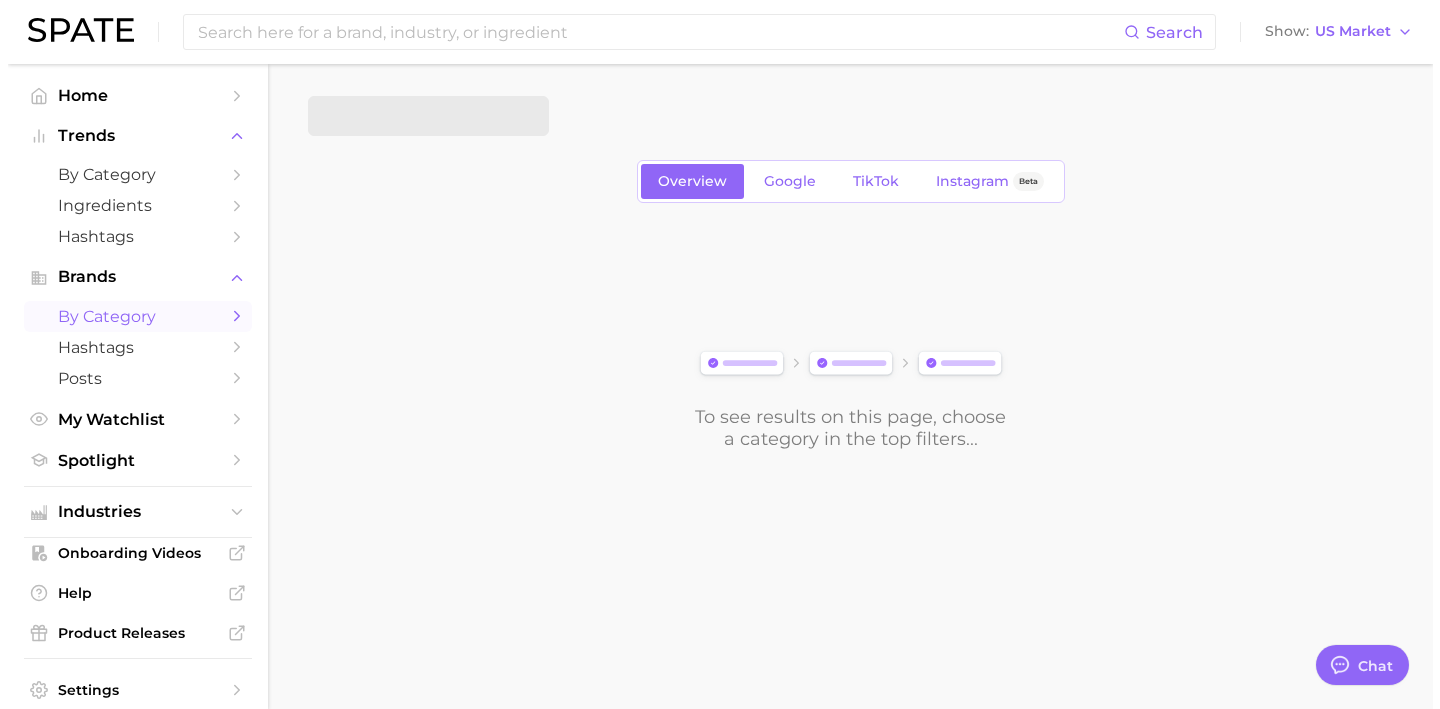scroll, scrollTop: 0, scrollLeft: 0, axis: both 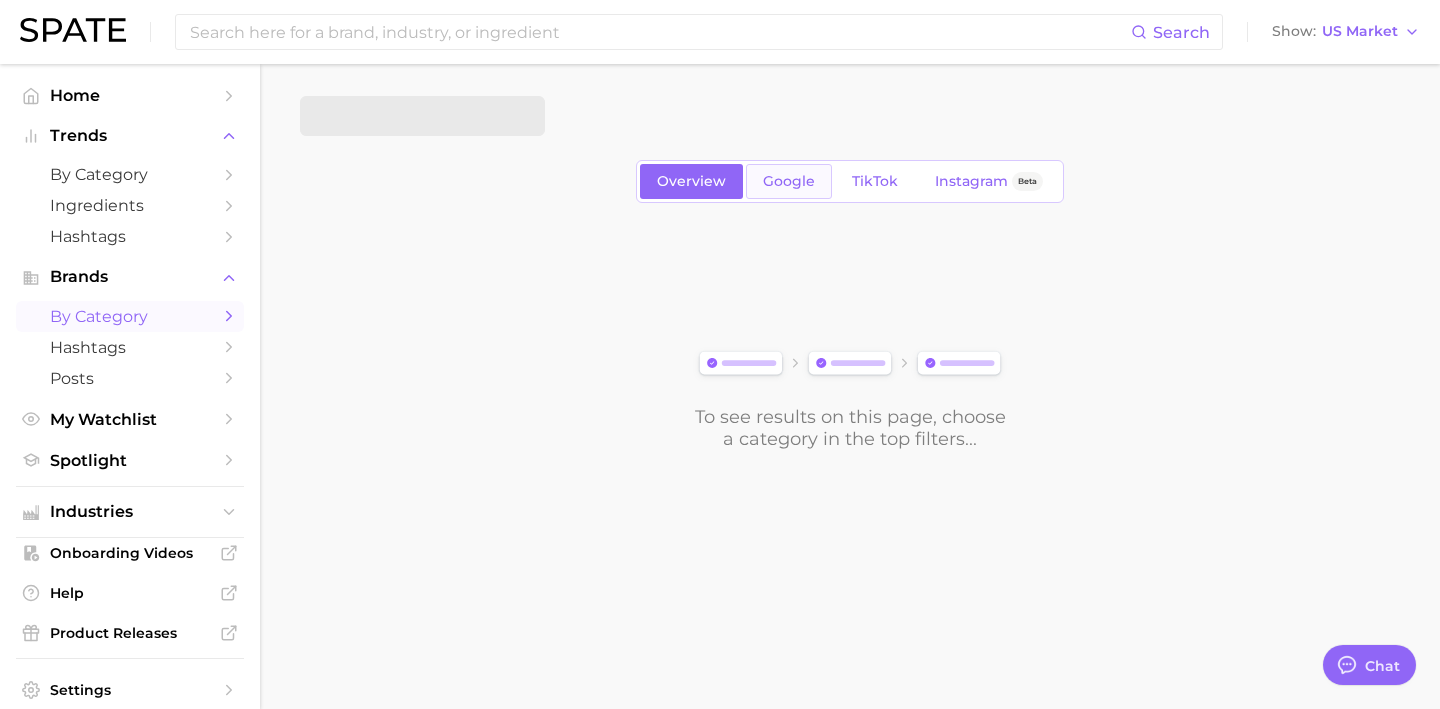 click on "Google" at bounding box center [789, 181] 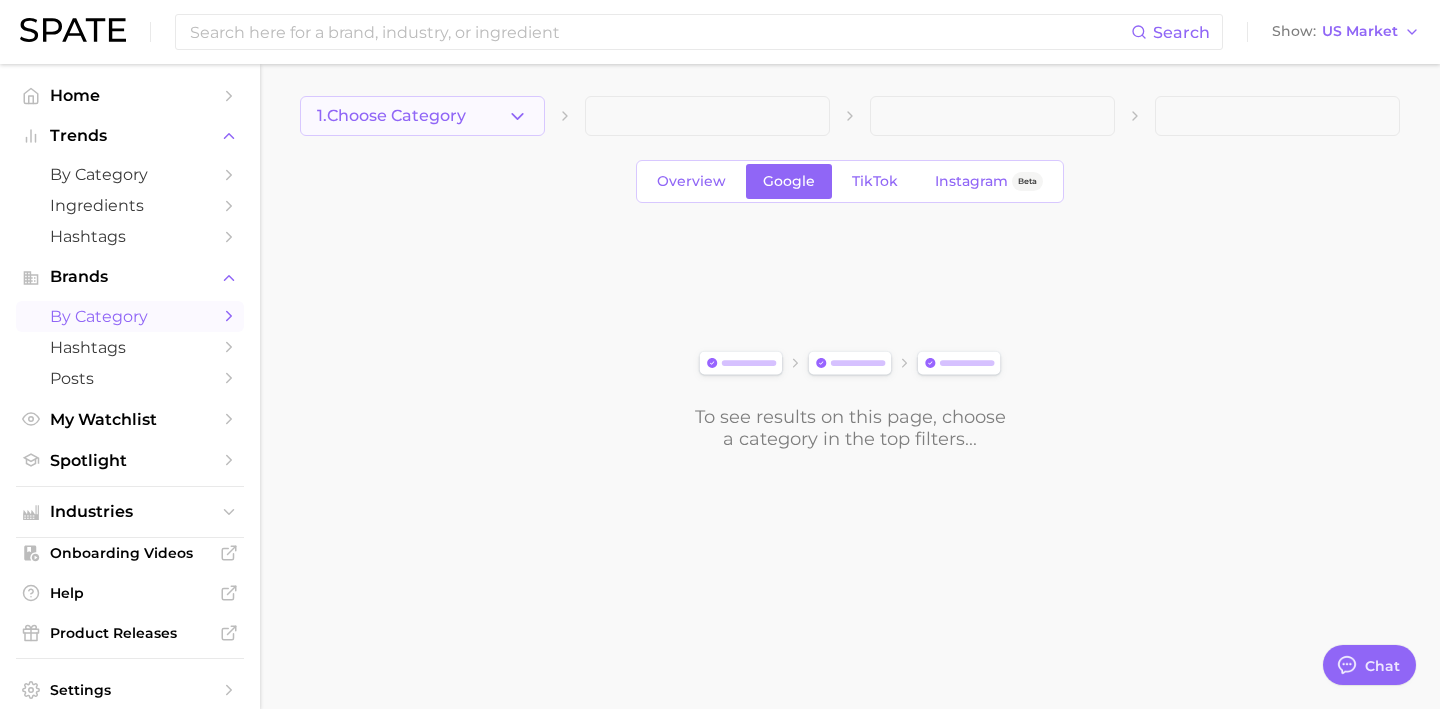 click on "1.  Choose Category" at bounding box center [391, 116] 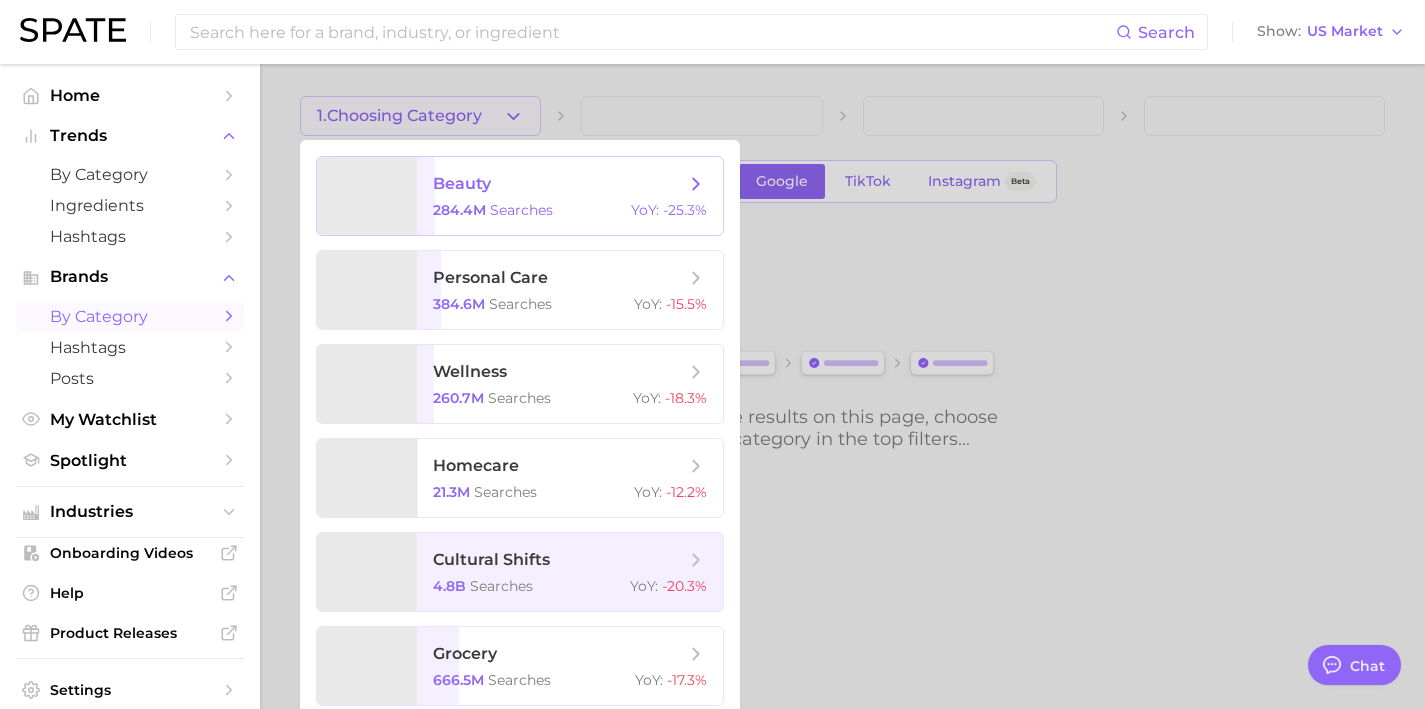 click on "beauty 284.4m   searches YoY :   -25.3%" at bounding box center [570, 196] 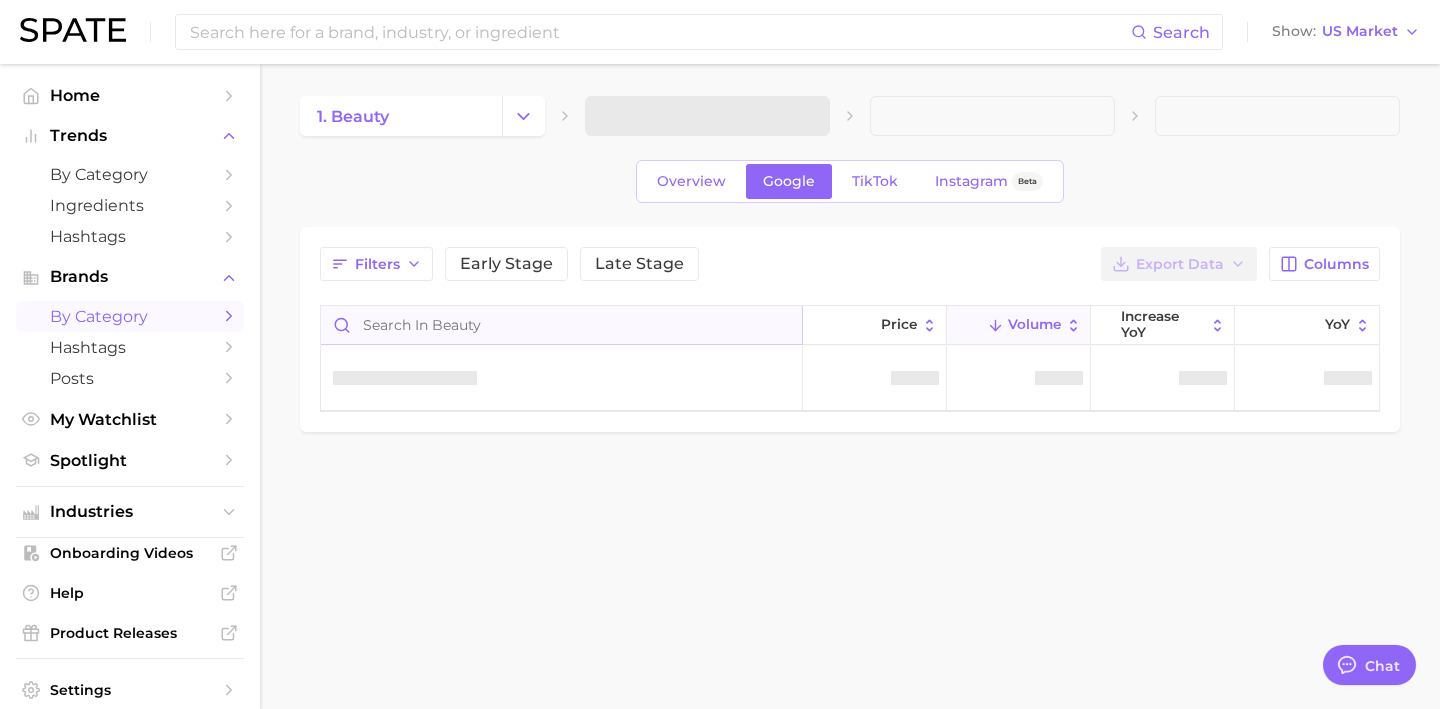 click at bounding box center (561, 325) 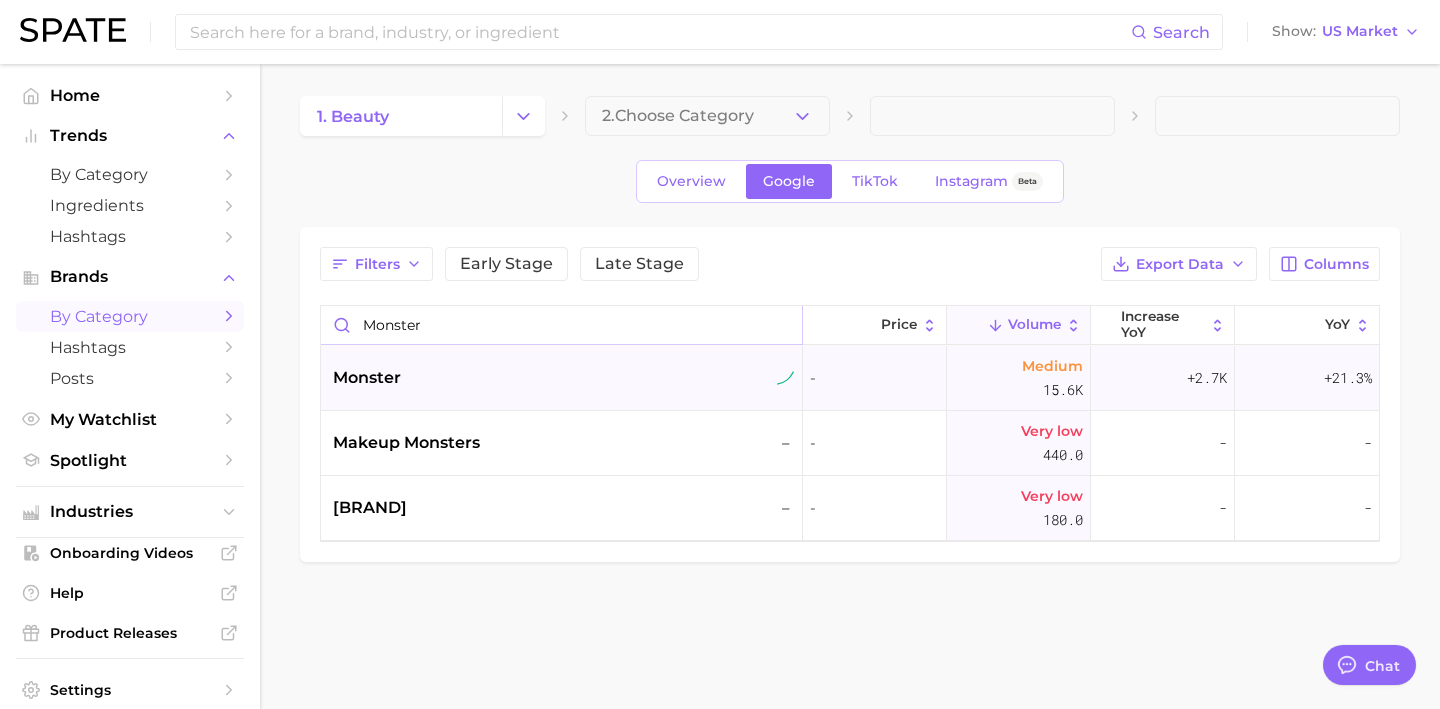 type on "monster" 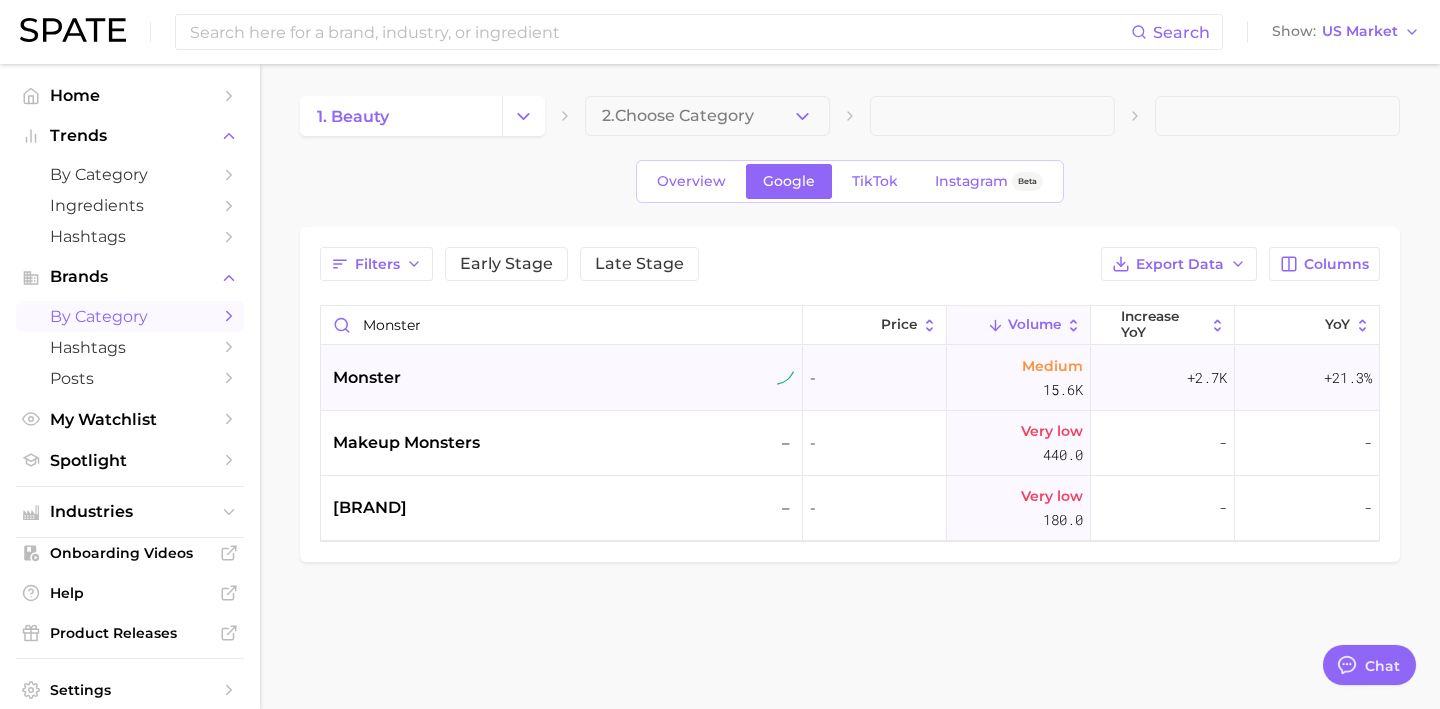 click on "monster" at bounding box center (562, 378) 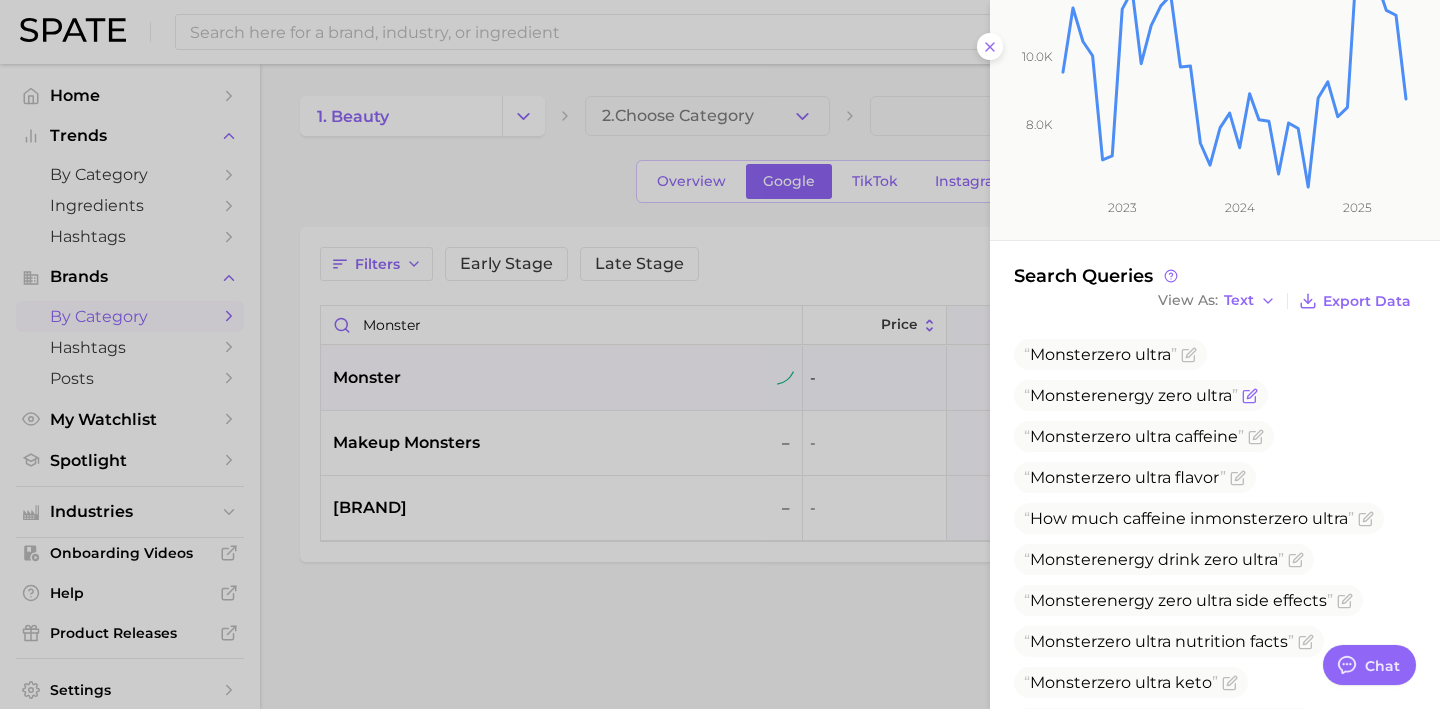 scroll, scrollTop: 367, scrollLeft: 0, axis: vertical 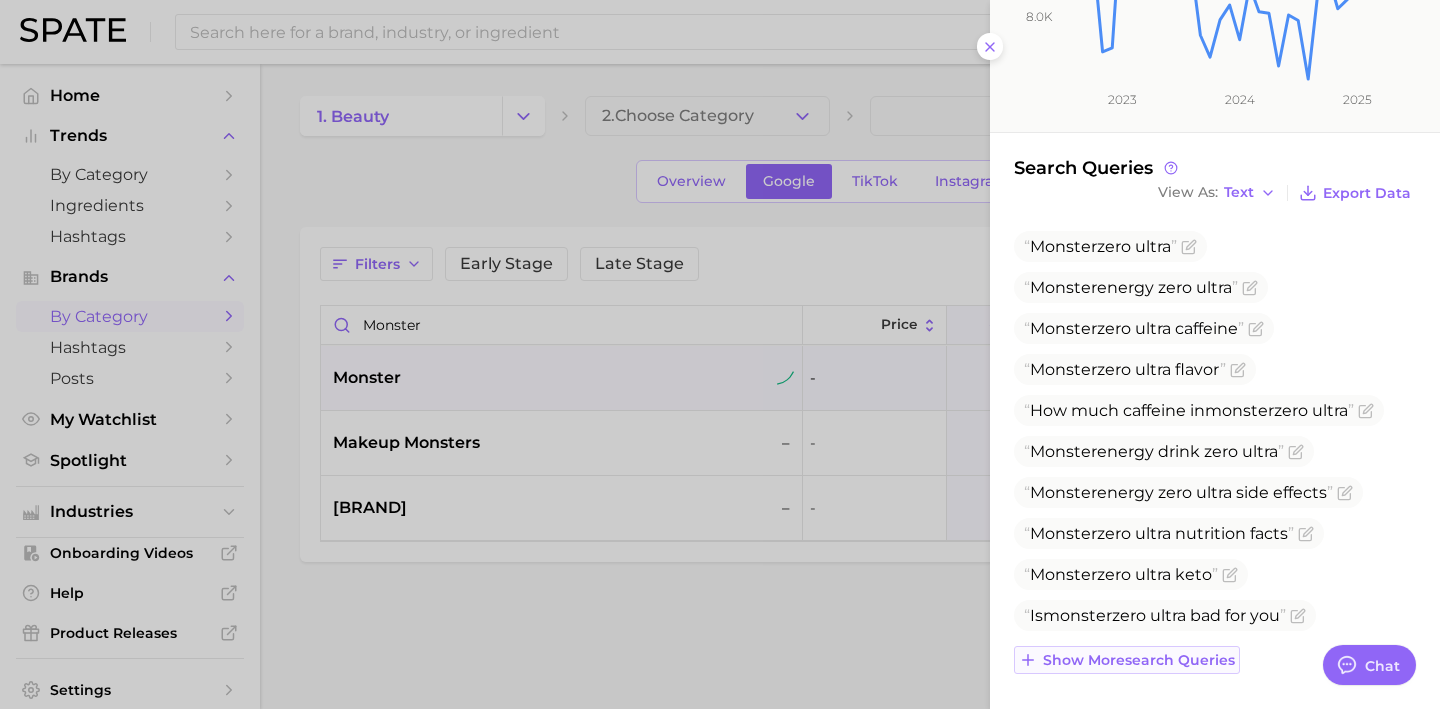click on "Show more  search queries" at bounding box center (1139, 660) 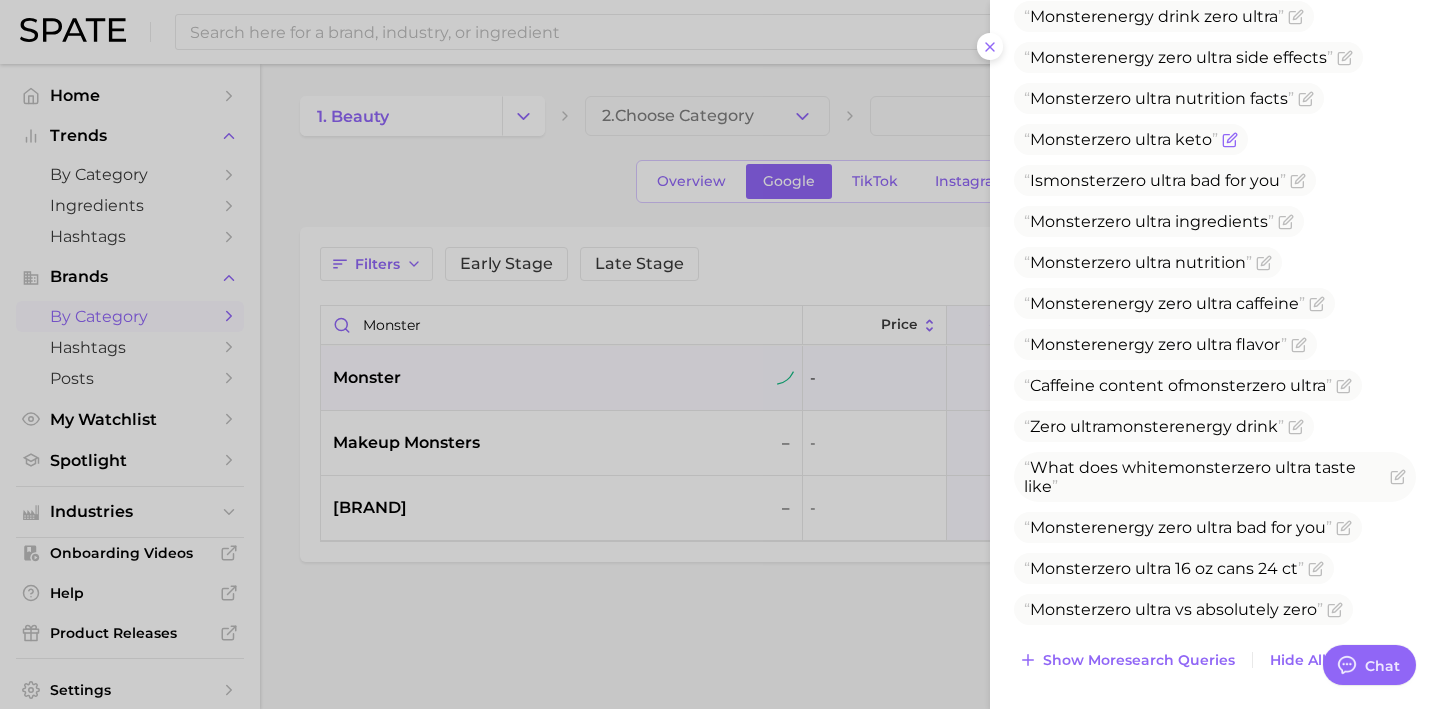 scroll, scrollTop: 0, scrollLeft: 0, axis: both 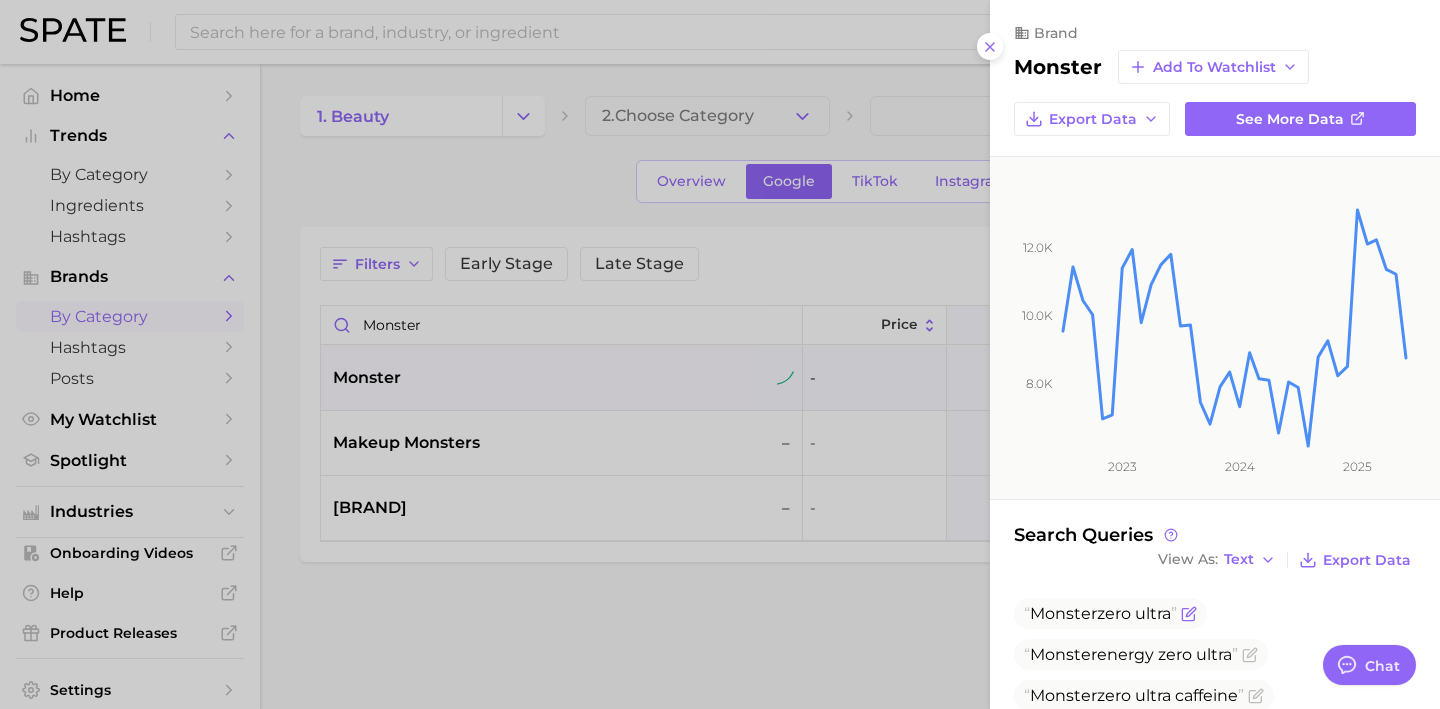 click 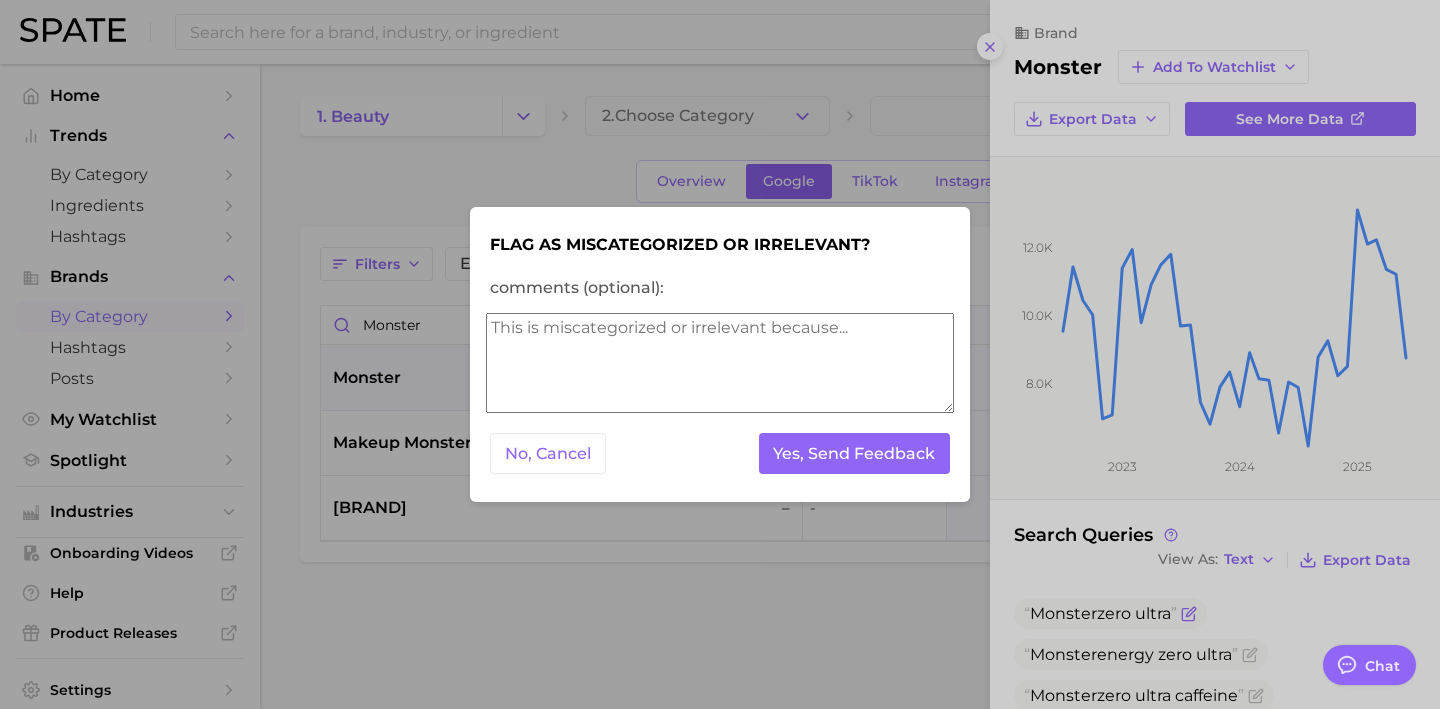 type 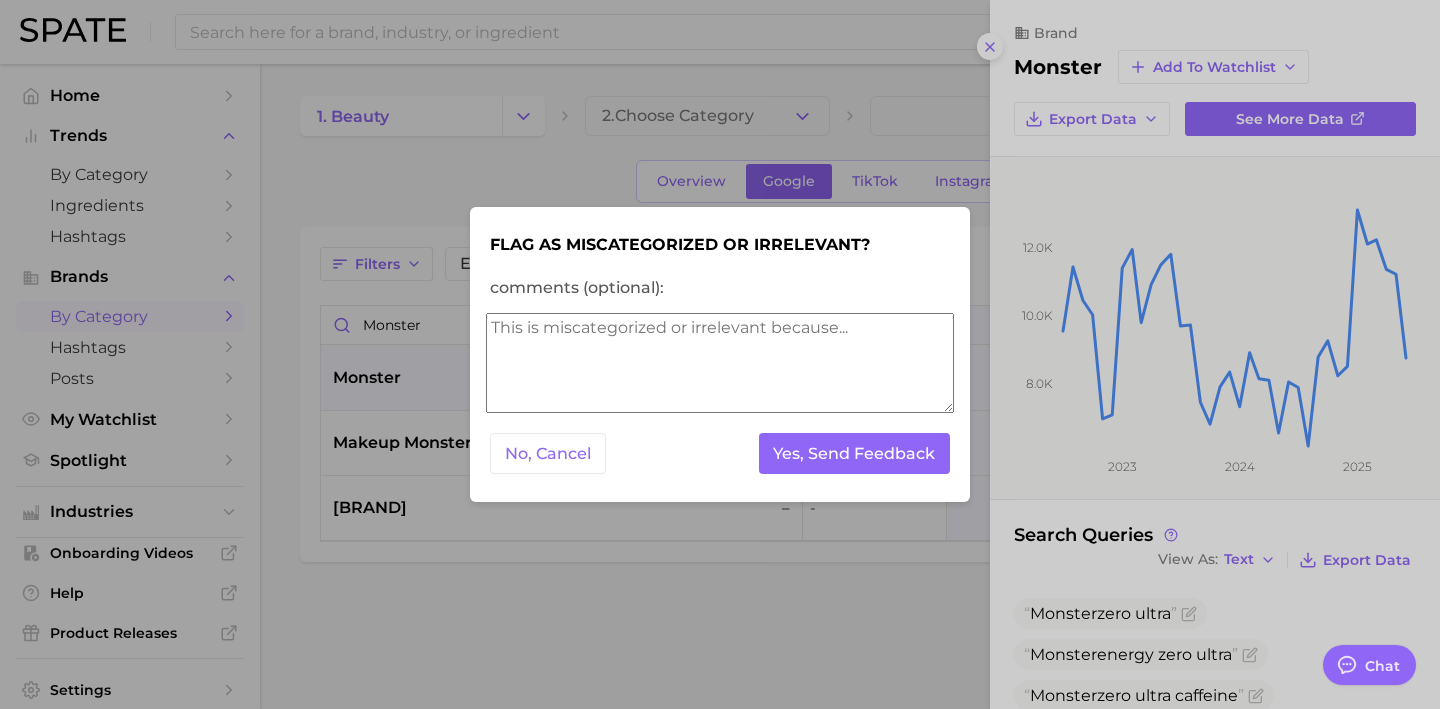 click on "comments (optional):" at bounding box center (720, 363) 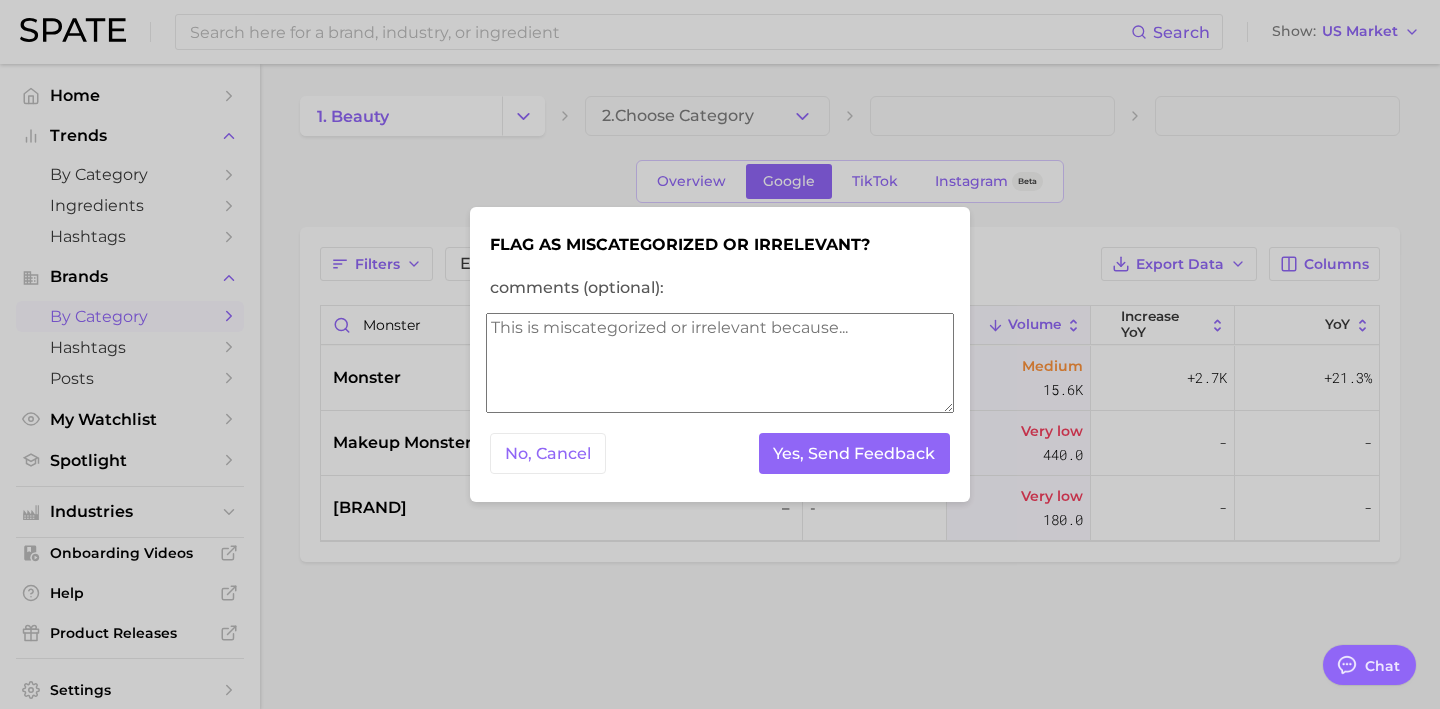 click on "comments (optional):" at bounding box center [720, 363] 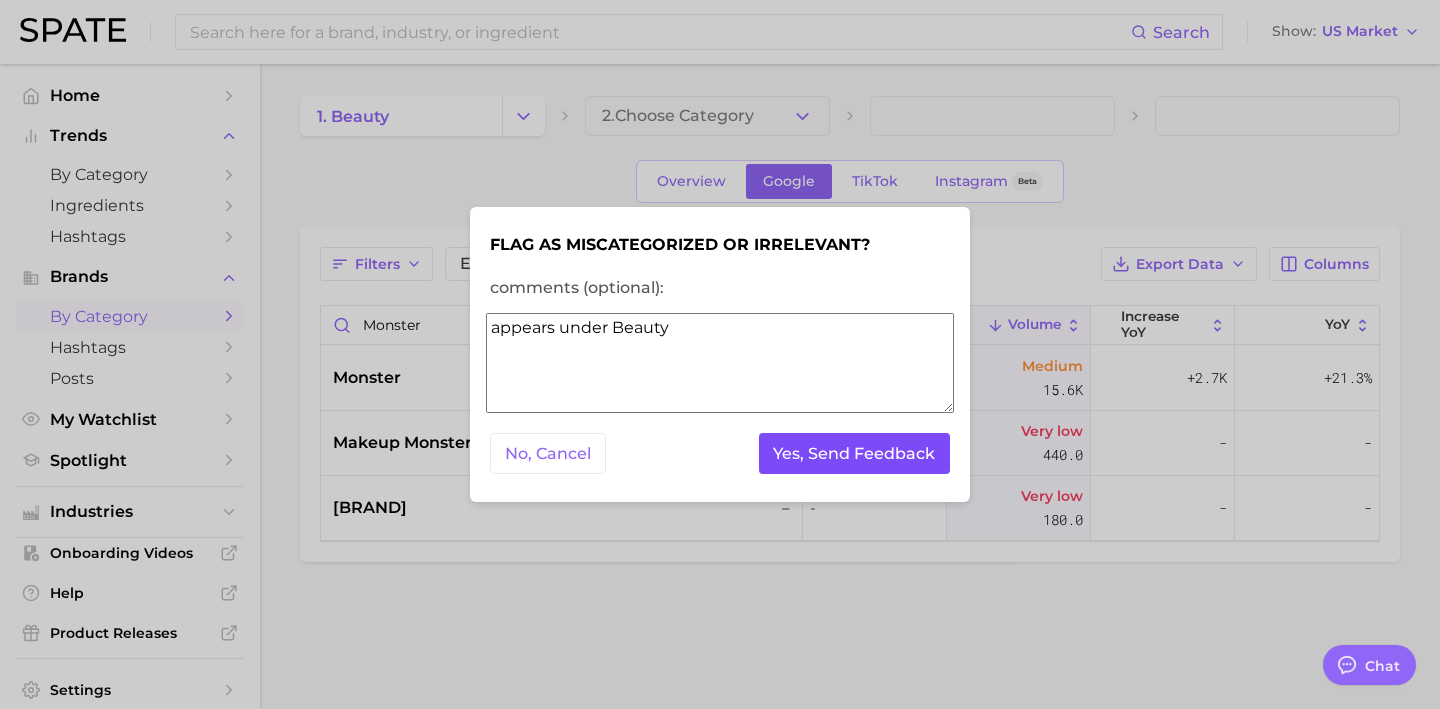type on "appears under Beauty" 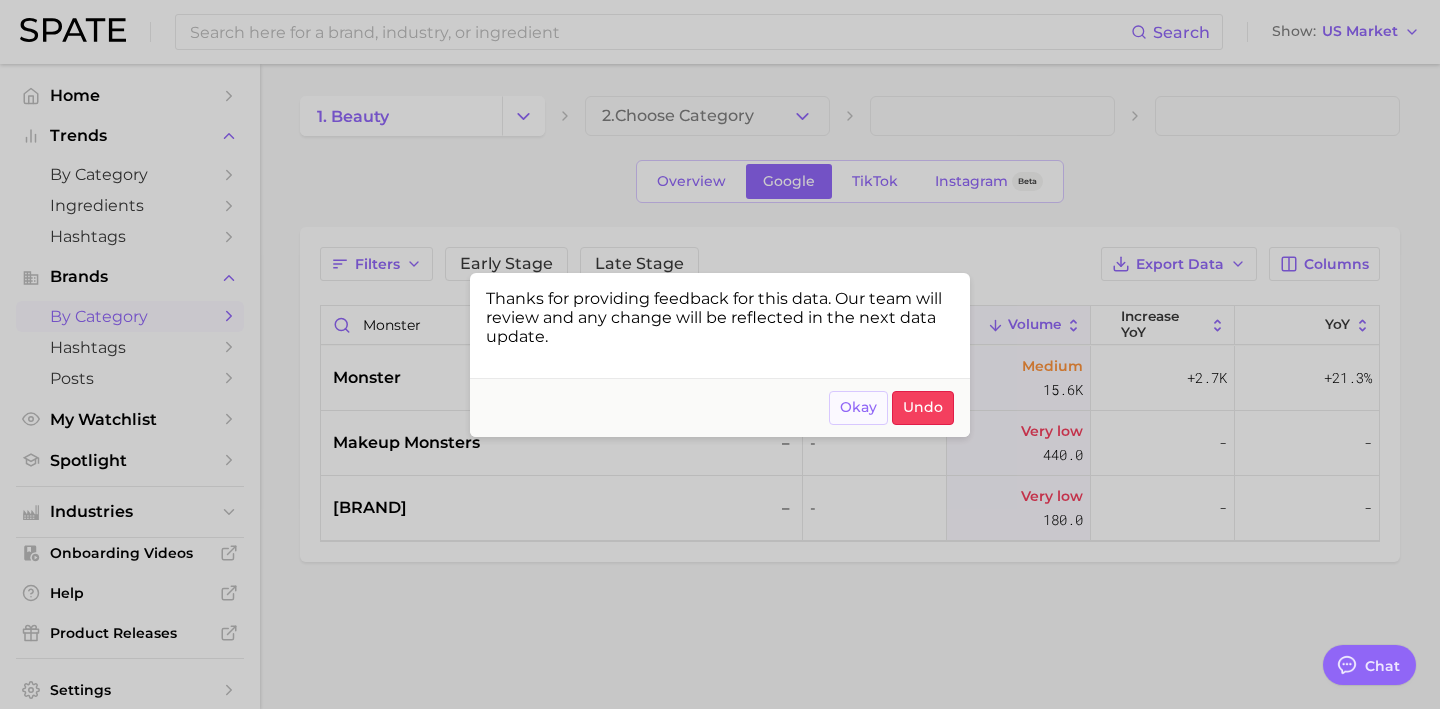 click on "Okay" at bounding box center (858, 407) 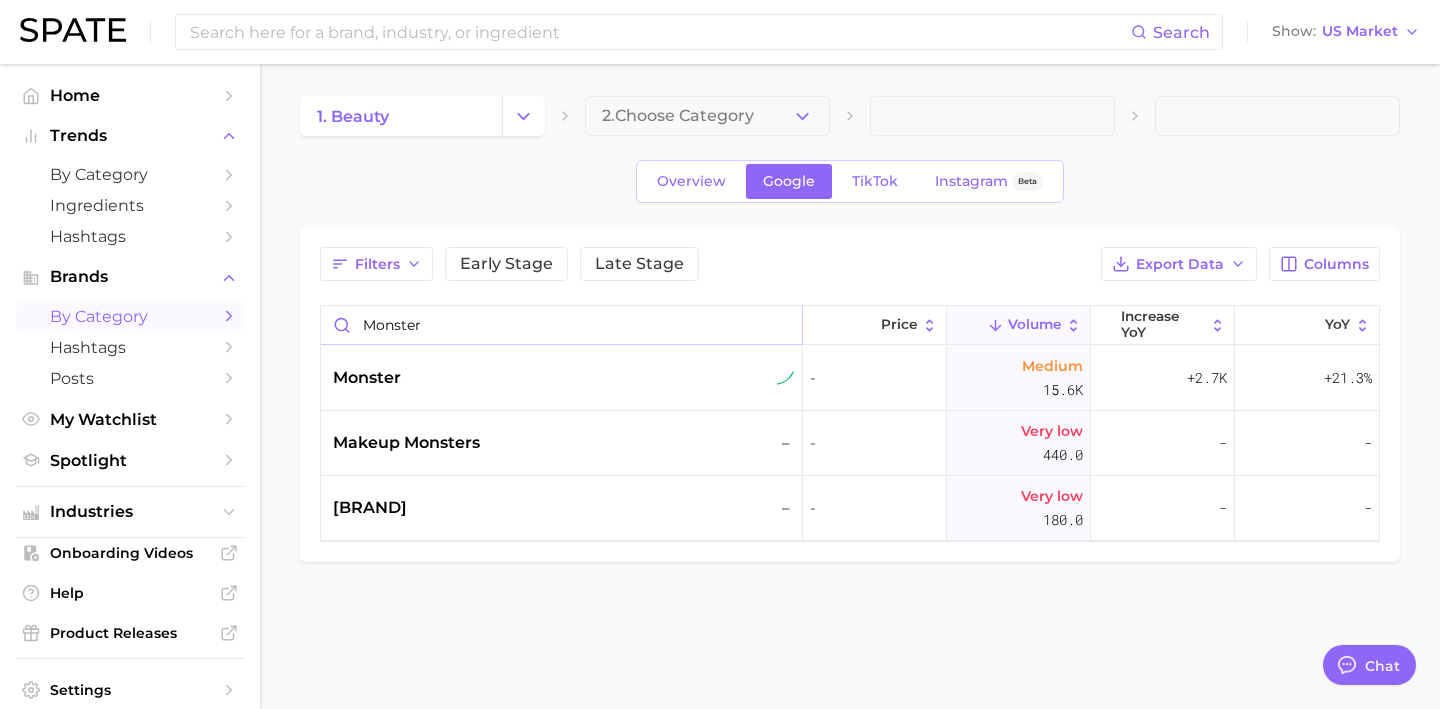 drag, startPoint x: 448, startPoint y: 330, endPoint x: 236, endPoint y: 315, distance: 212.53 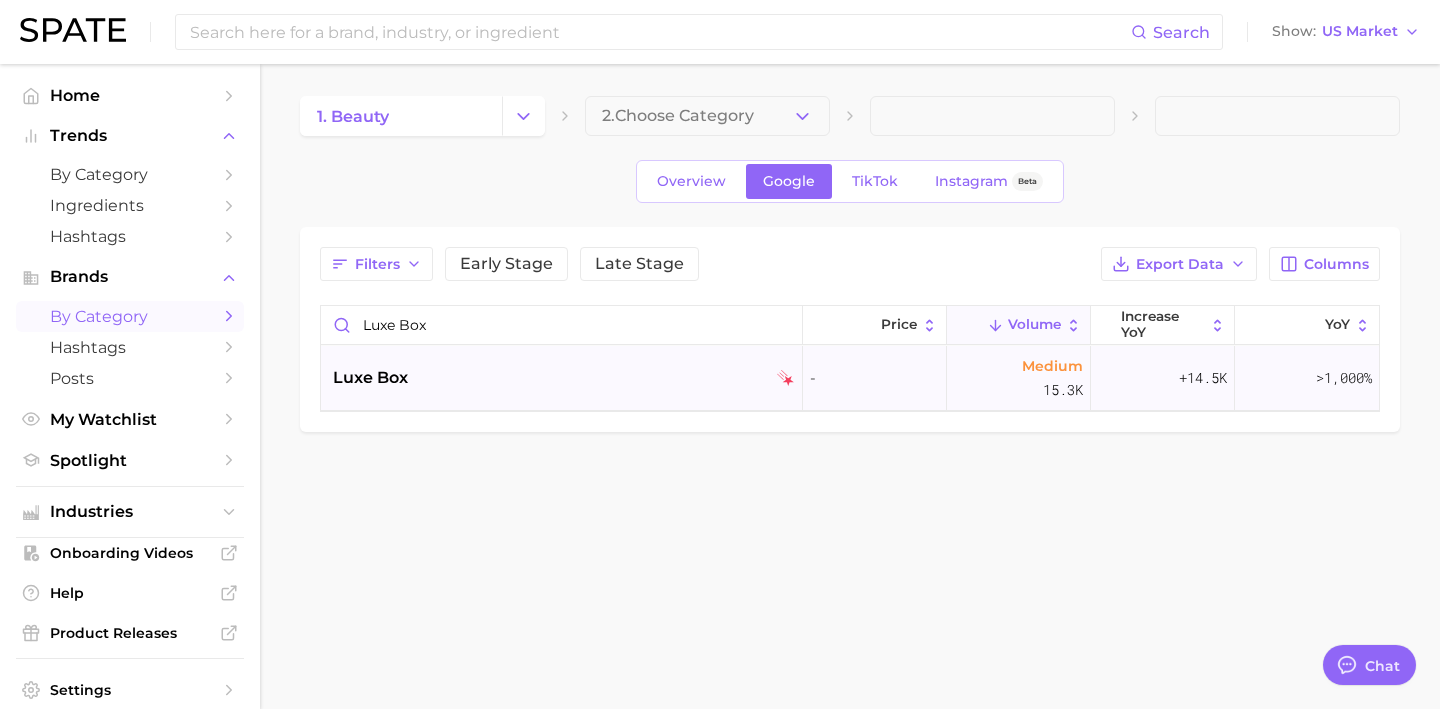 click on "luxe box" at bounding box center [370, 378] 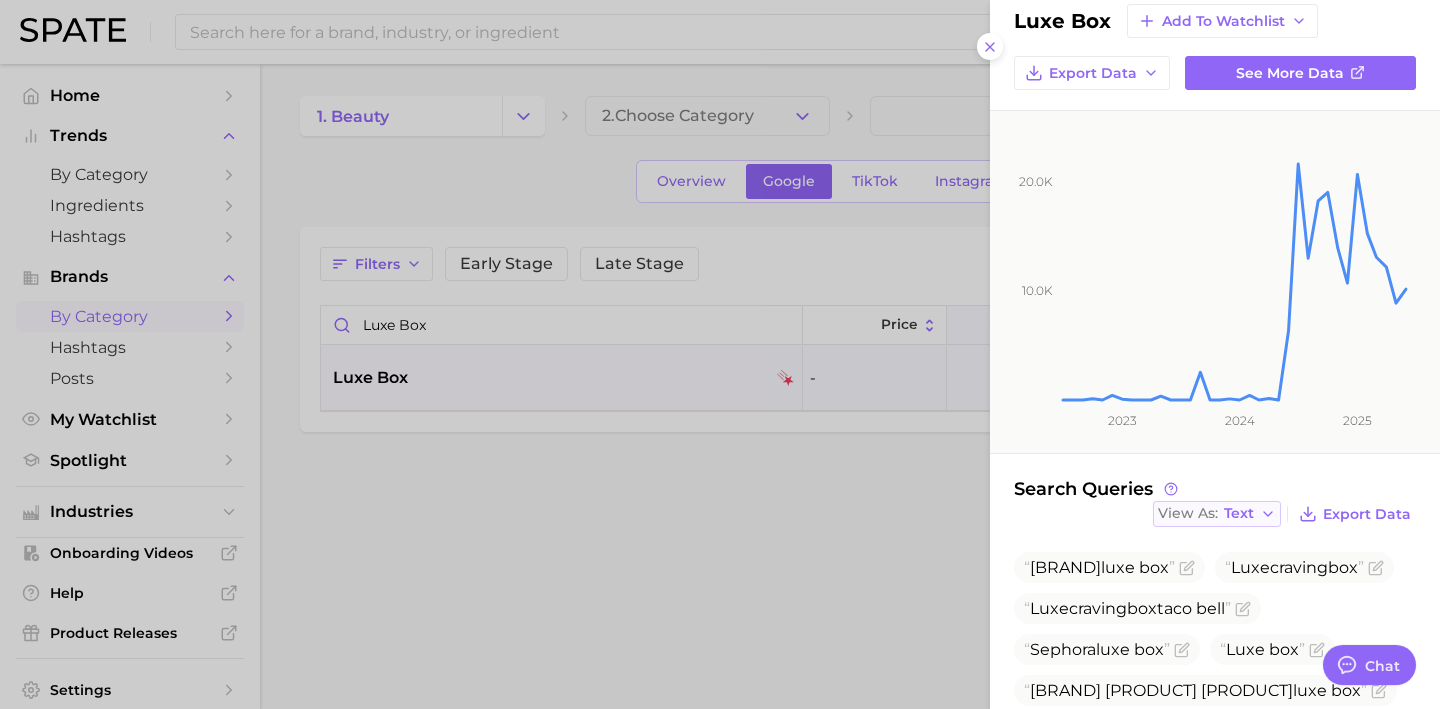 scroll, scrollTop: 132, scrollLeft: 0, axis: vertical 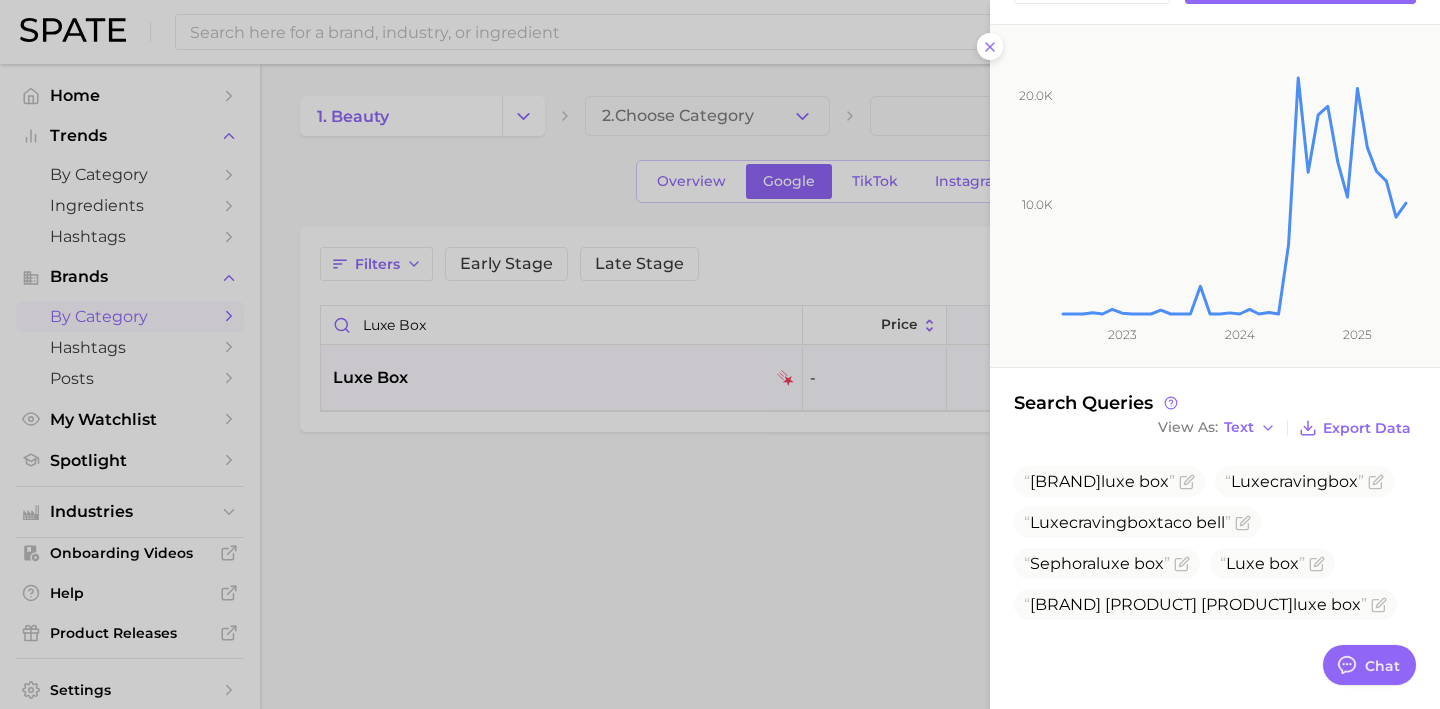 click at bounding box center [720, 354] 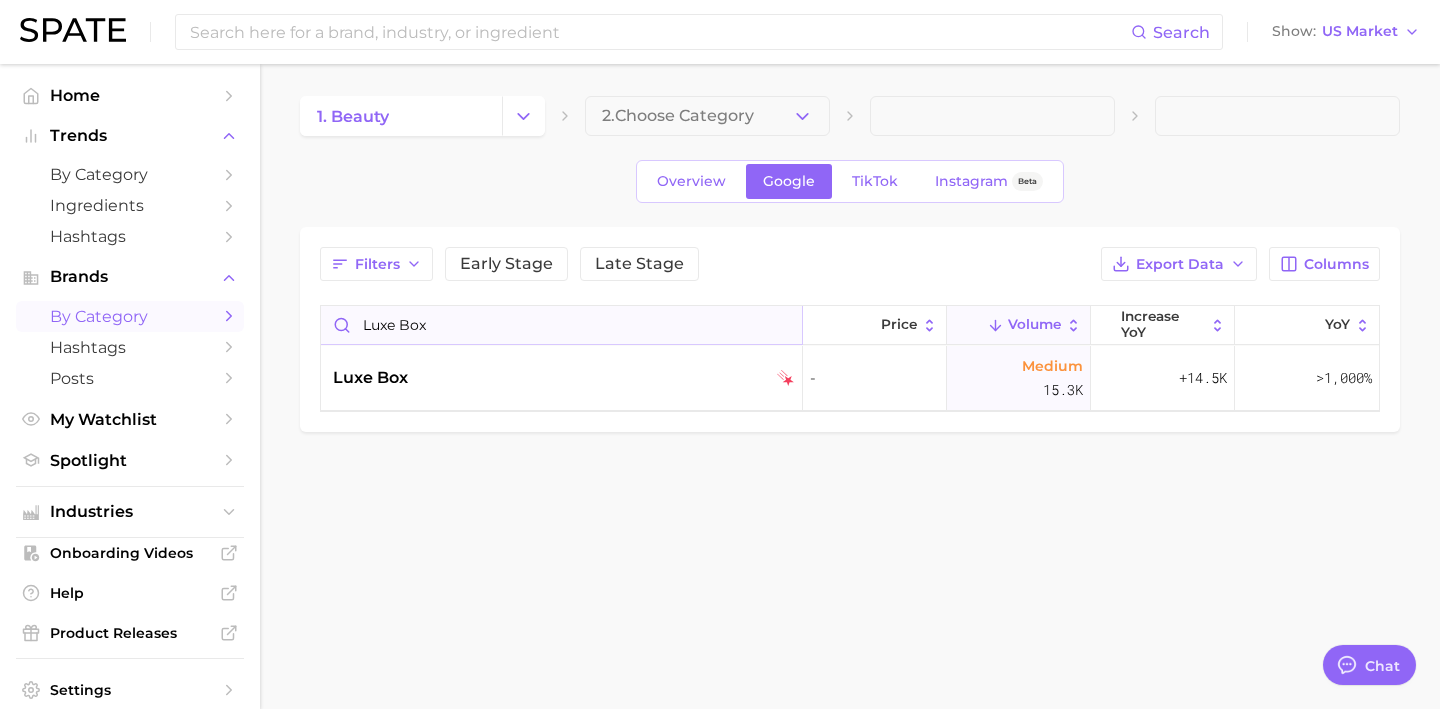 drag, startPoint x: 462, startPoint y: 326, endPoint x: 386, endPoint y: 305, distance: 78.84795 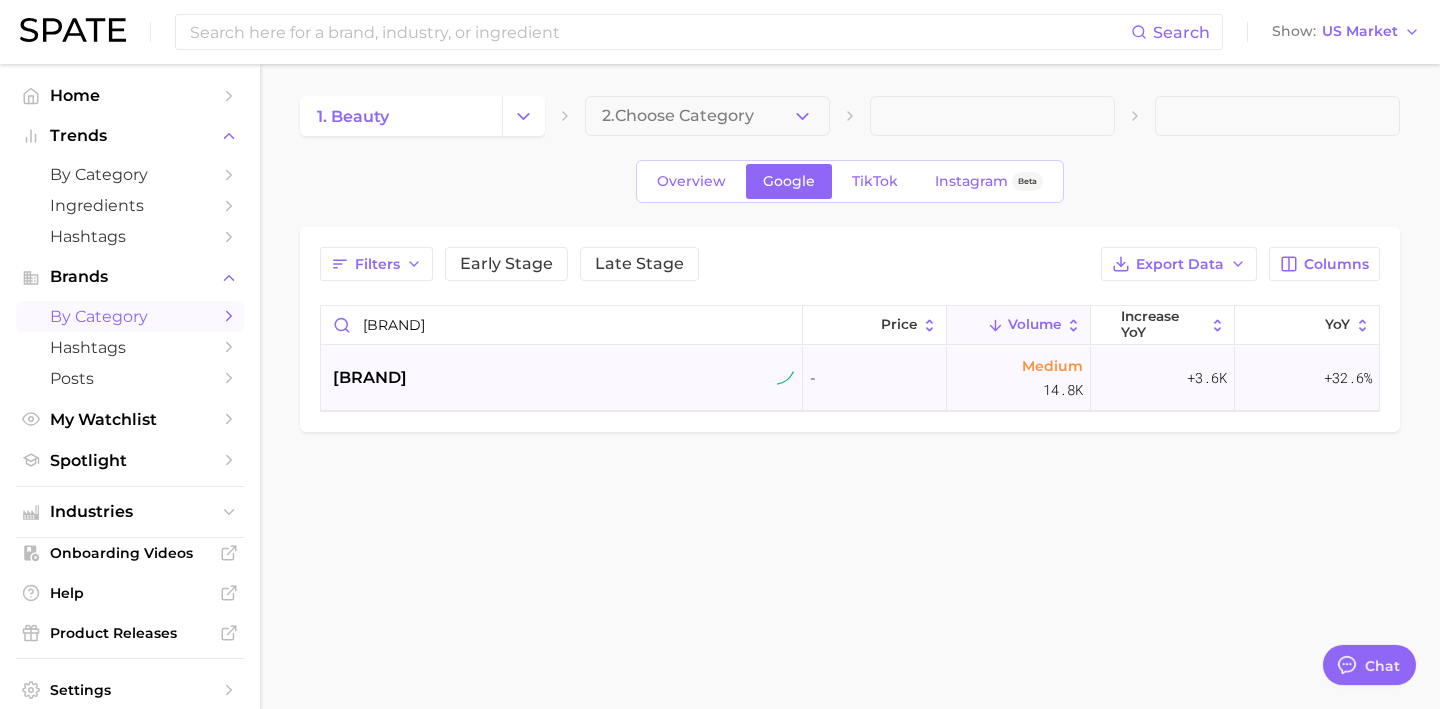 click on "hume" at bounding box center [564, 378] 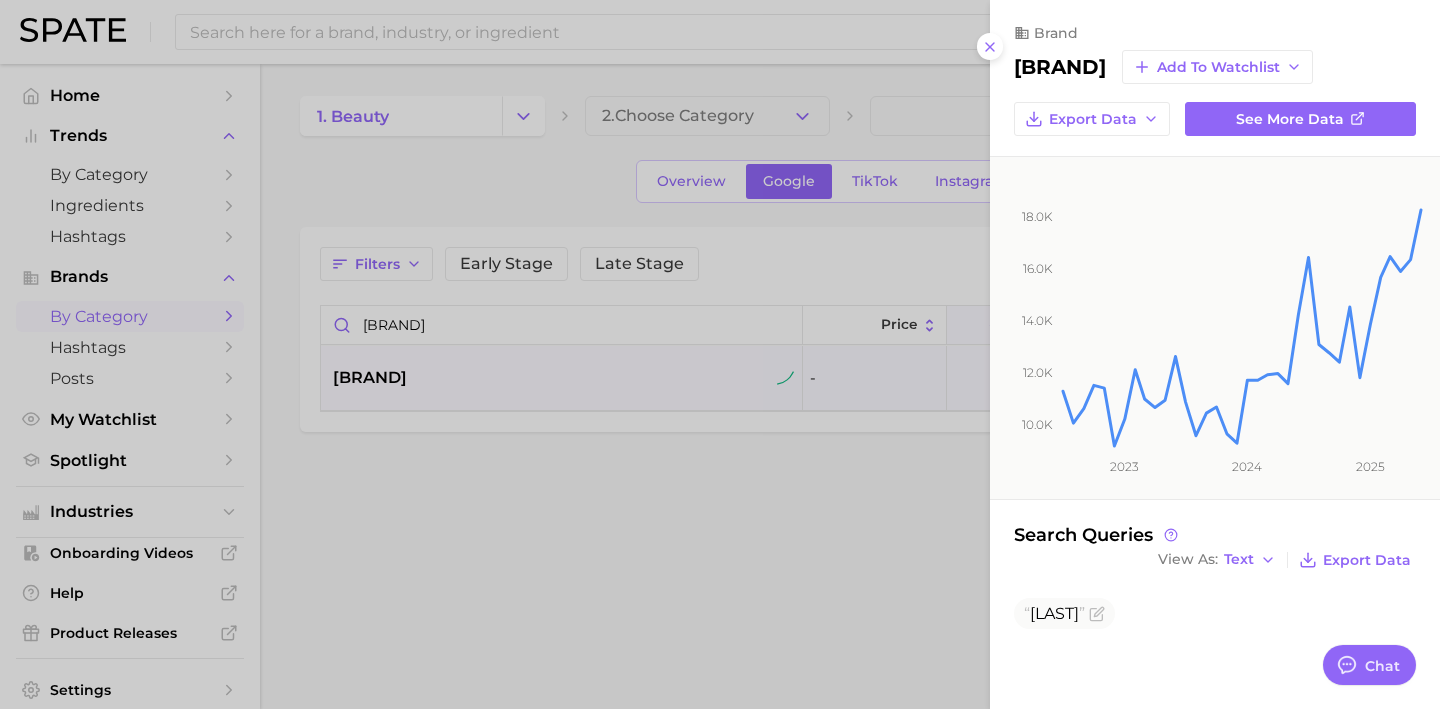click at bounding box center [720, 354] 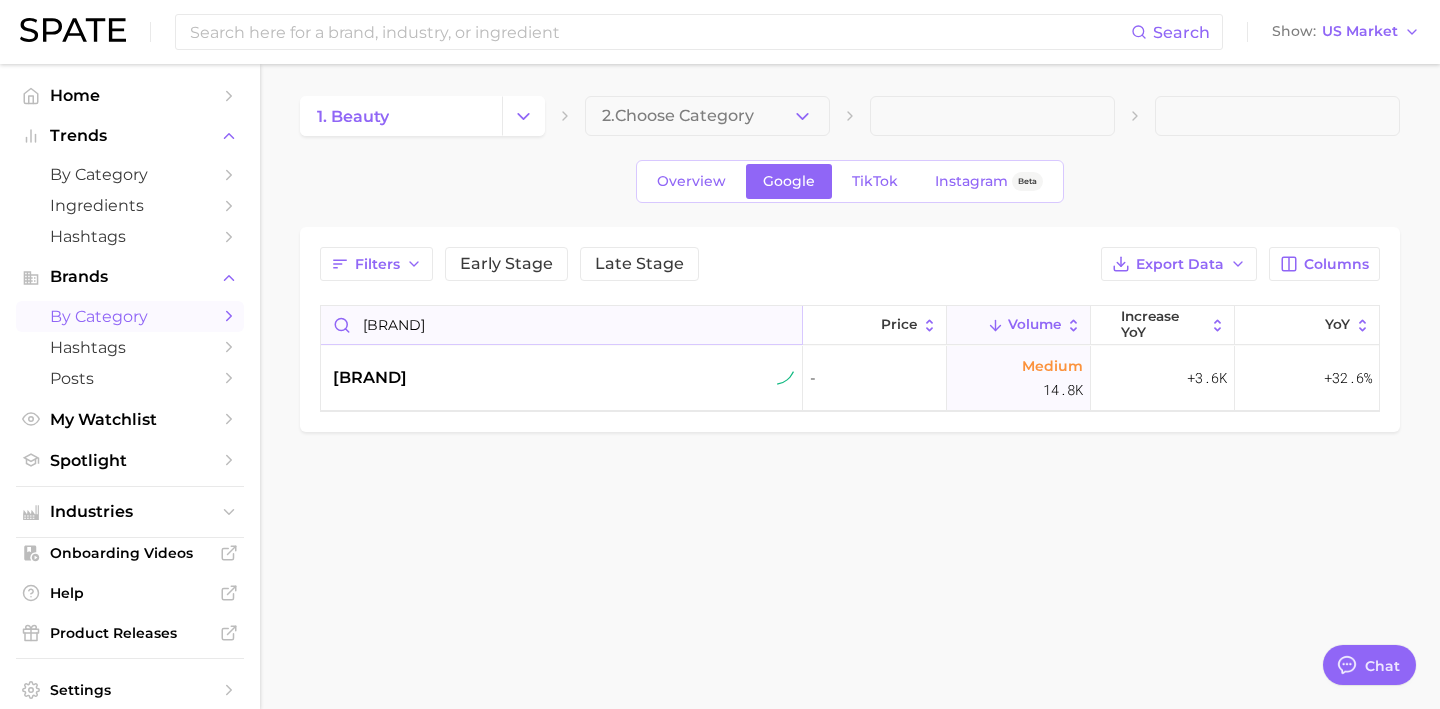 click on "hume" at bounding box center [561, 325] 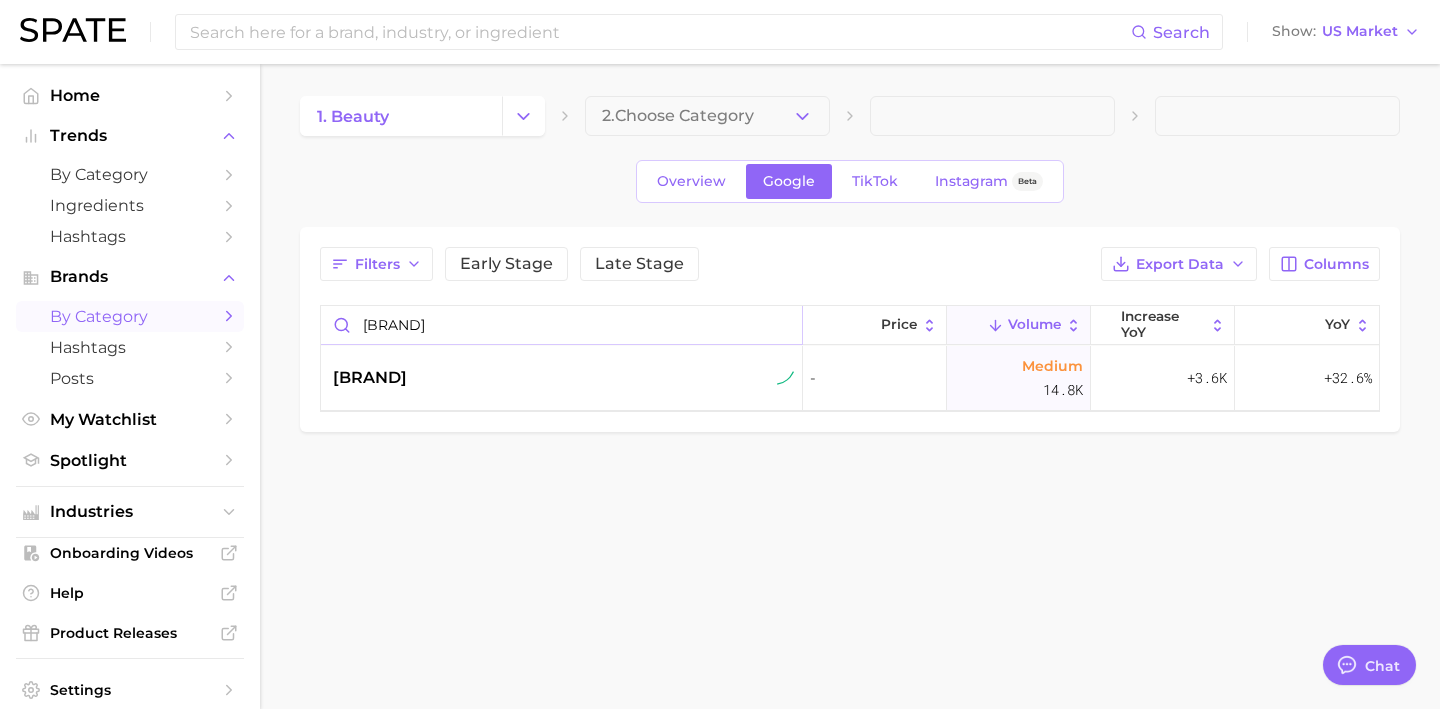 scroll, scrollTop: 0, scrollLeft: 0, axis: both 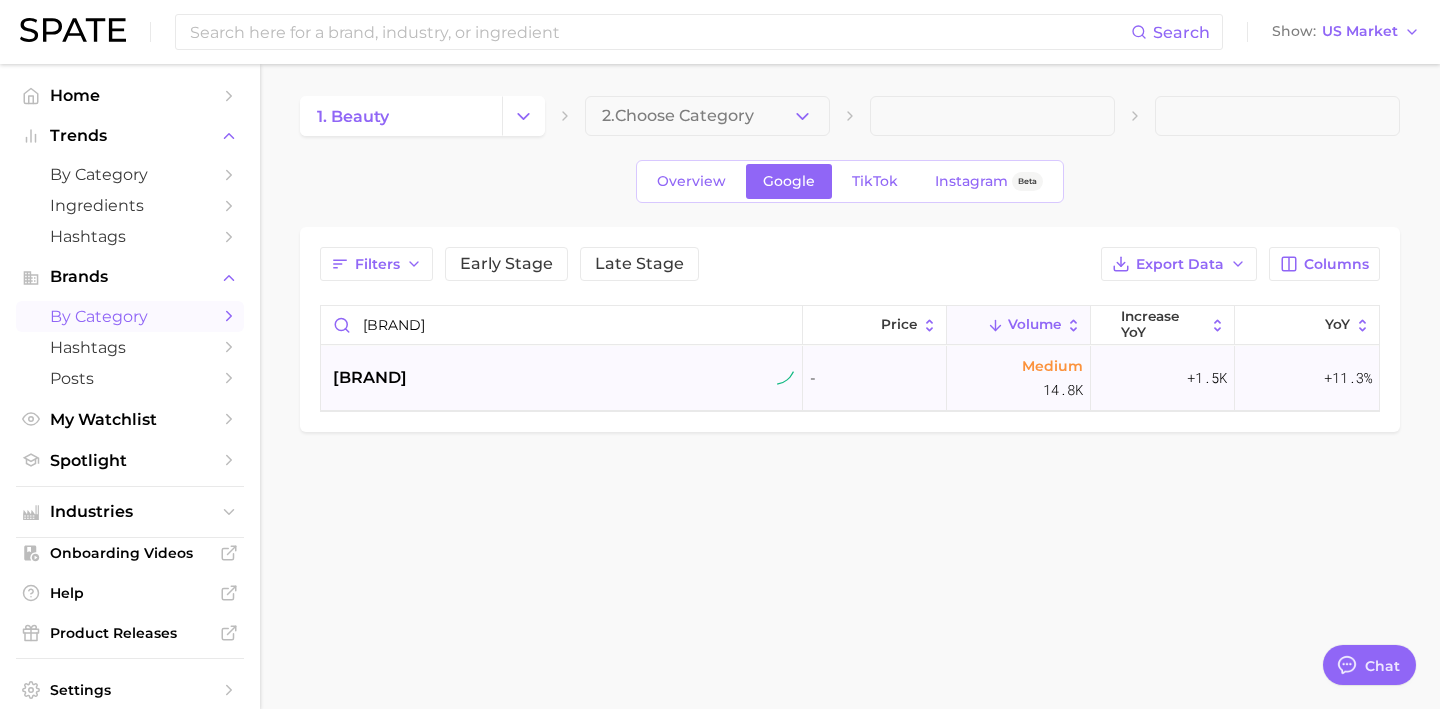 click on "her universe" at bounding box center (564, 378) 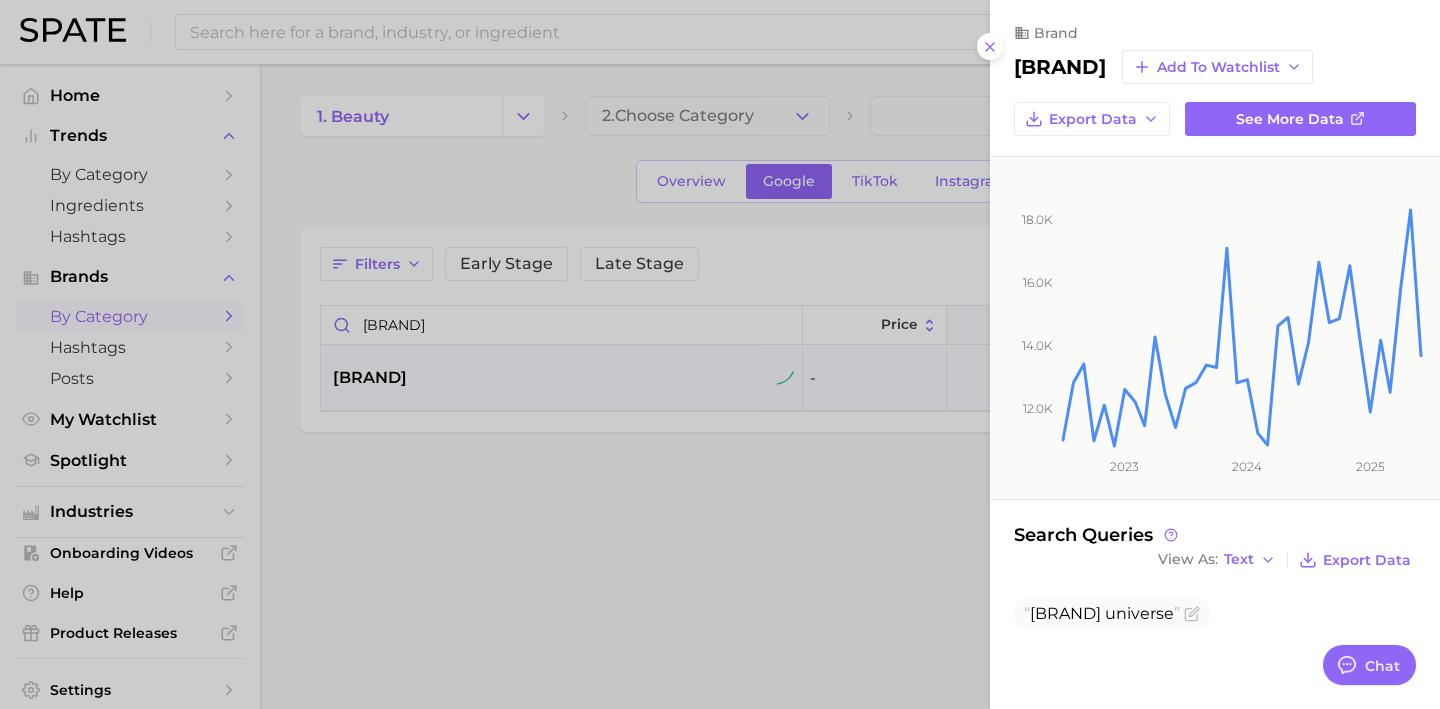 click at bounding box center (720, 354) 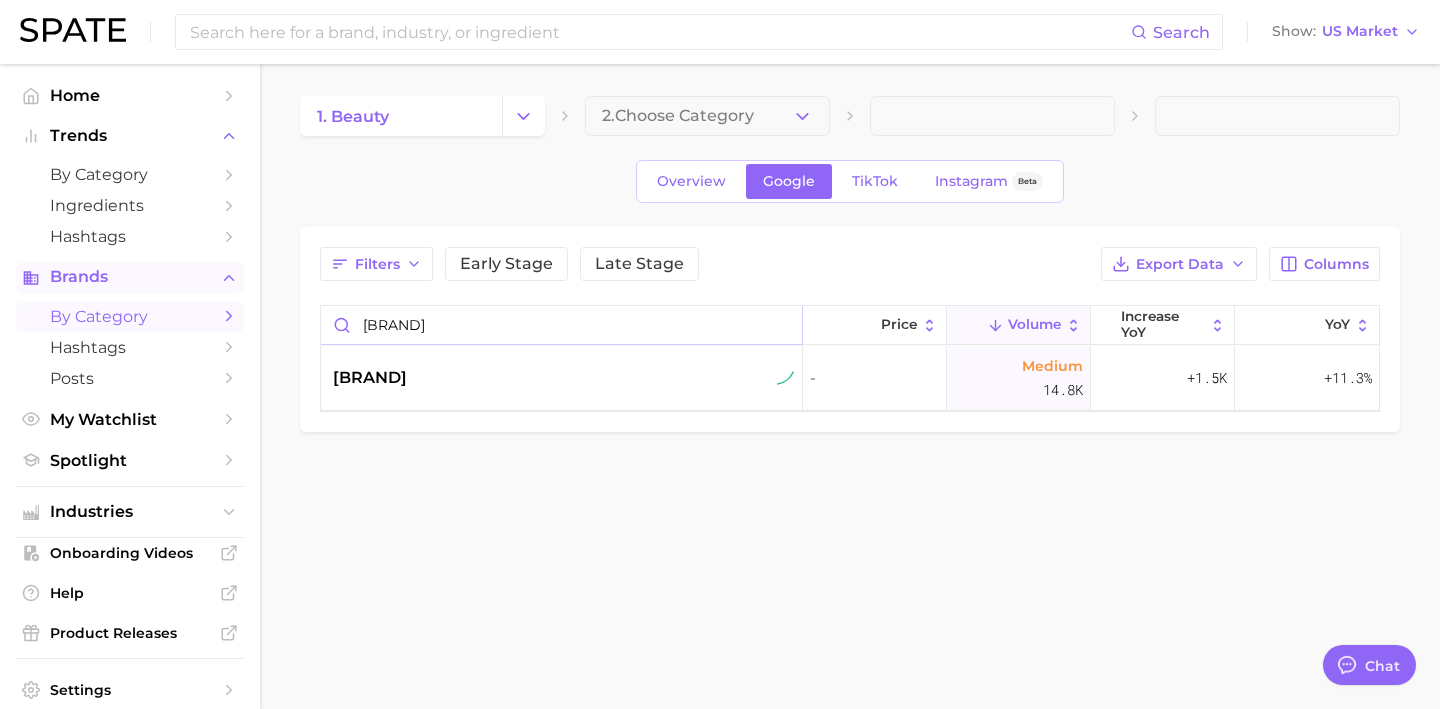 drag, startPoint x: 481, startPoint y: 327, endPoint x: 207, endPoint y: 290, distance: 276.48688 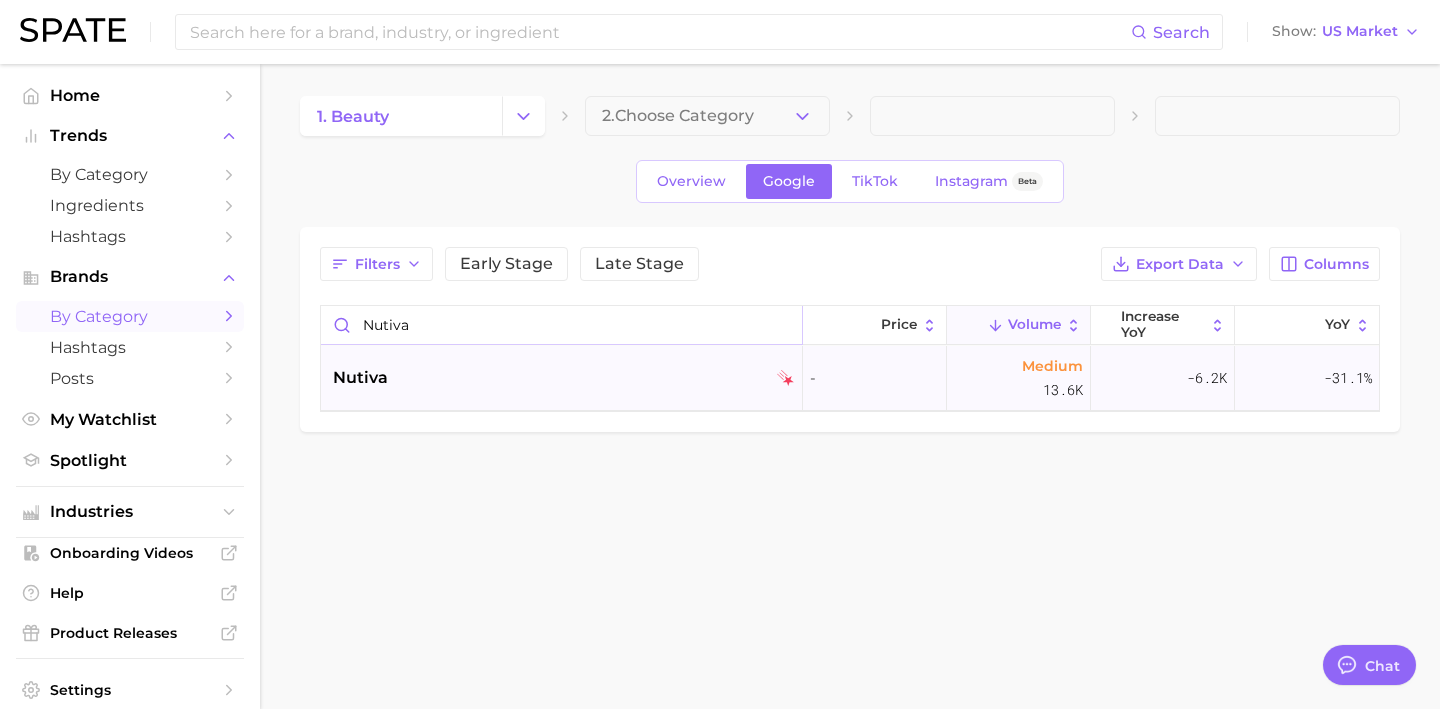 type on "nutiva" 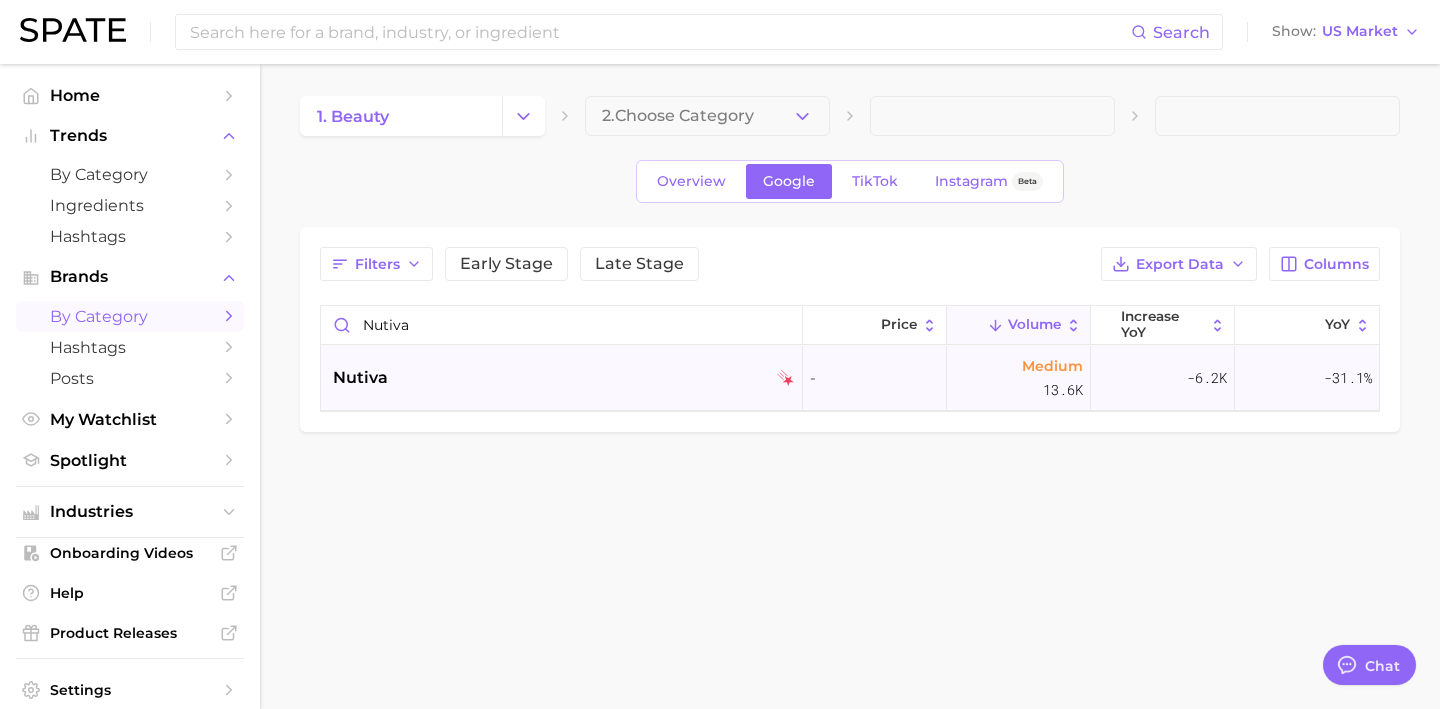 click on "nutiva" at bounding box center (564, 378) 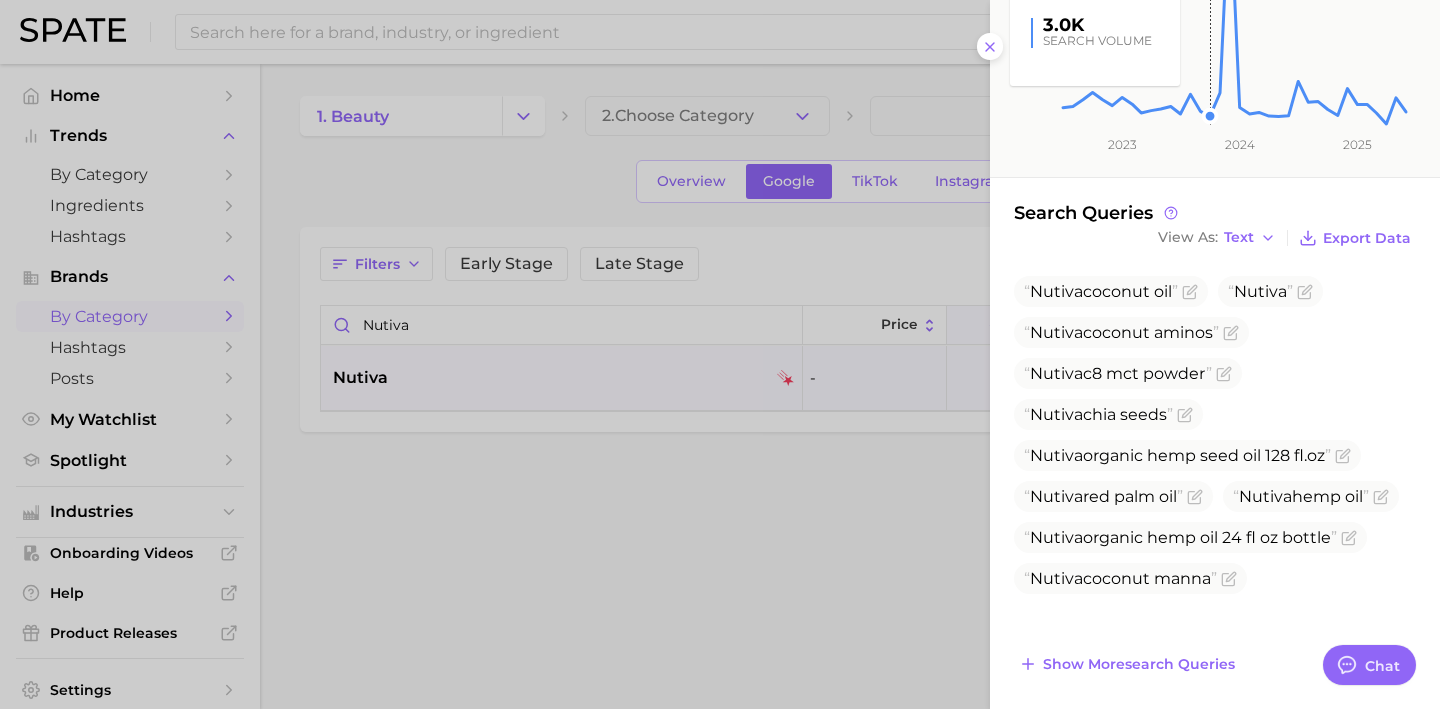 scroll, scrollTop: 326, scrollLeft: 0, axis: vertical 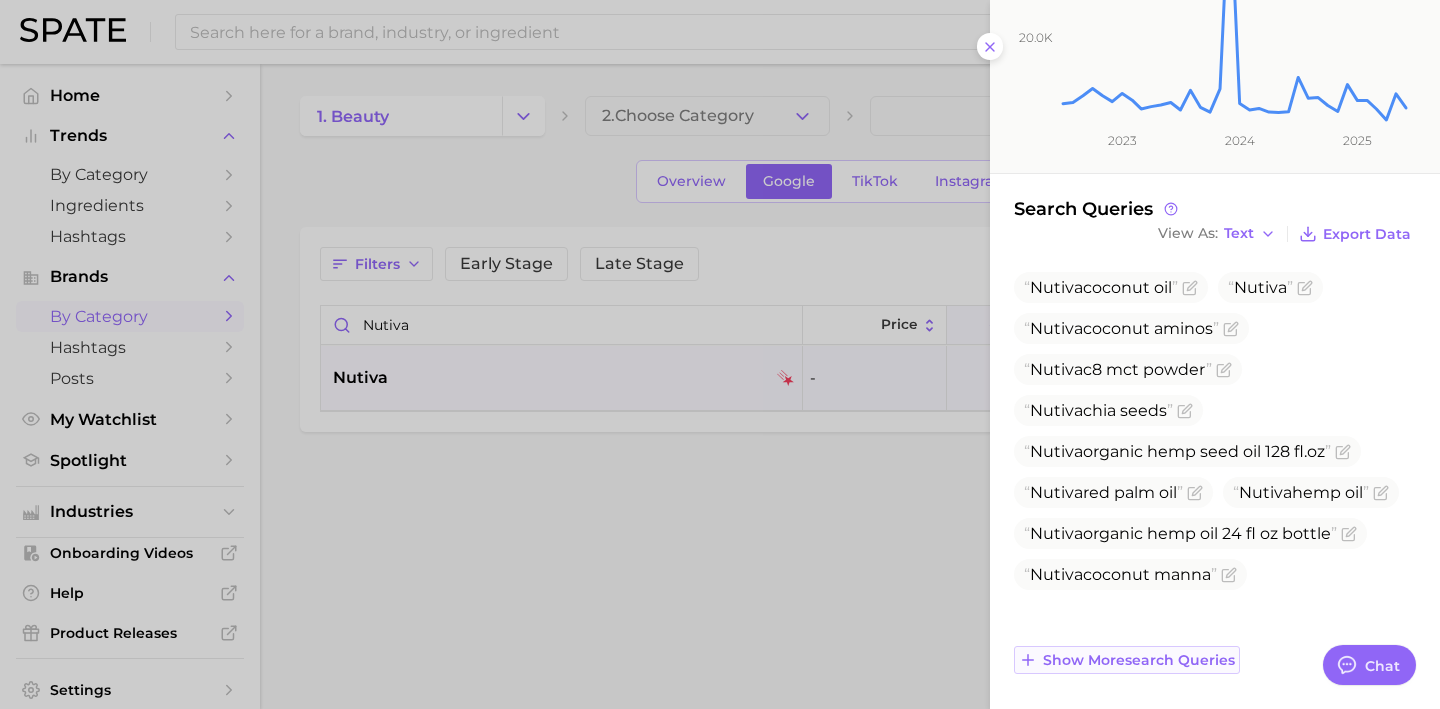 click on "Show more  search queries" at bounding box center (1127, 660) 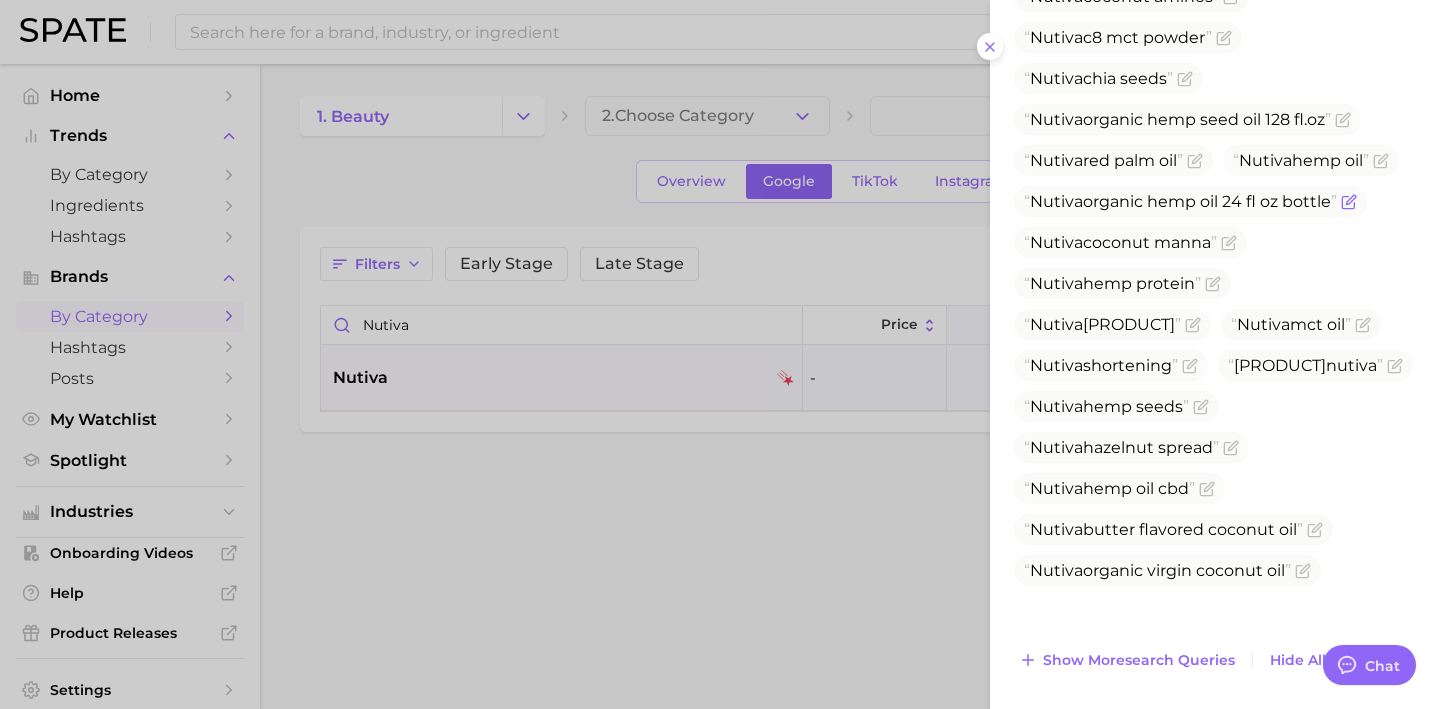 scroll, scrollTop: 21, scrollLeft: 0, axis: vertical 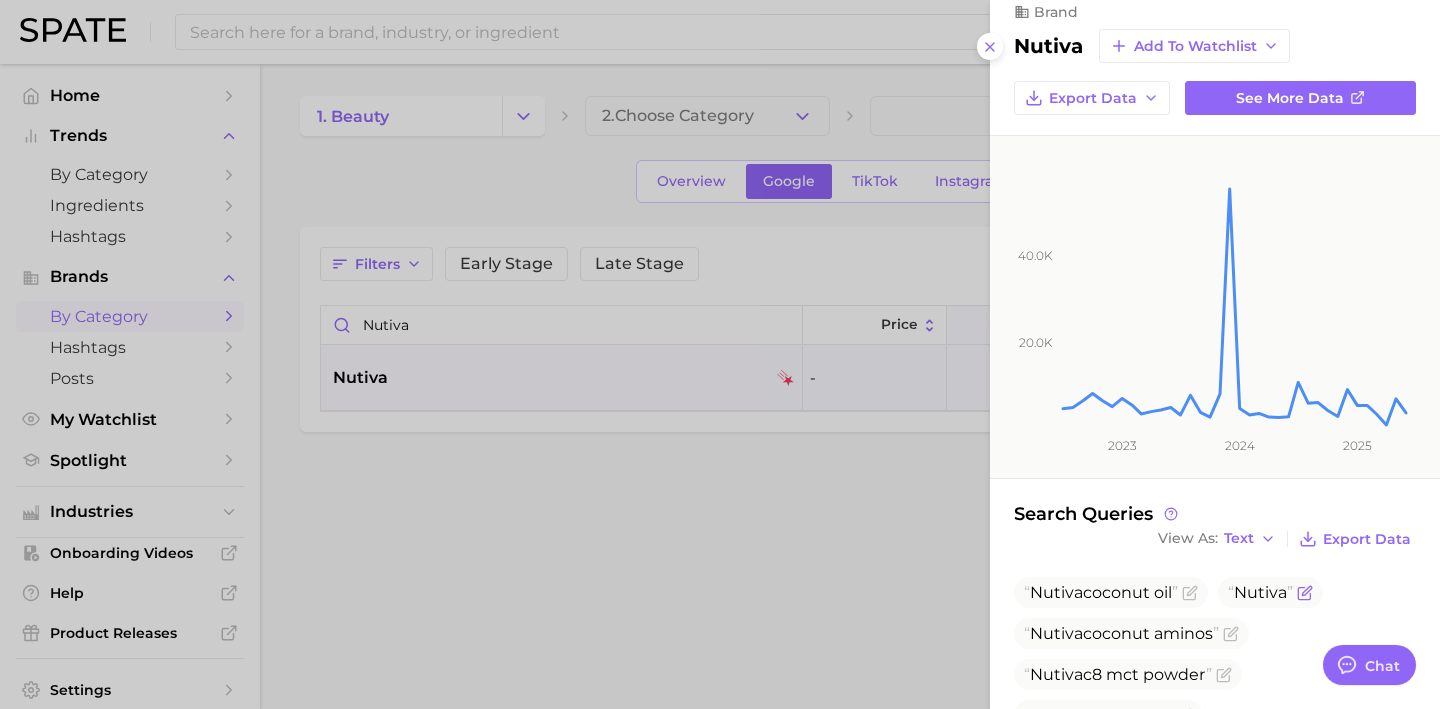 click 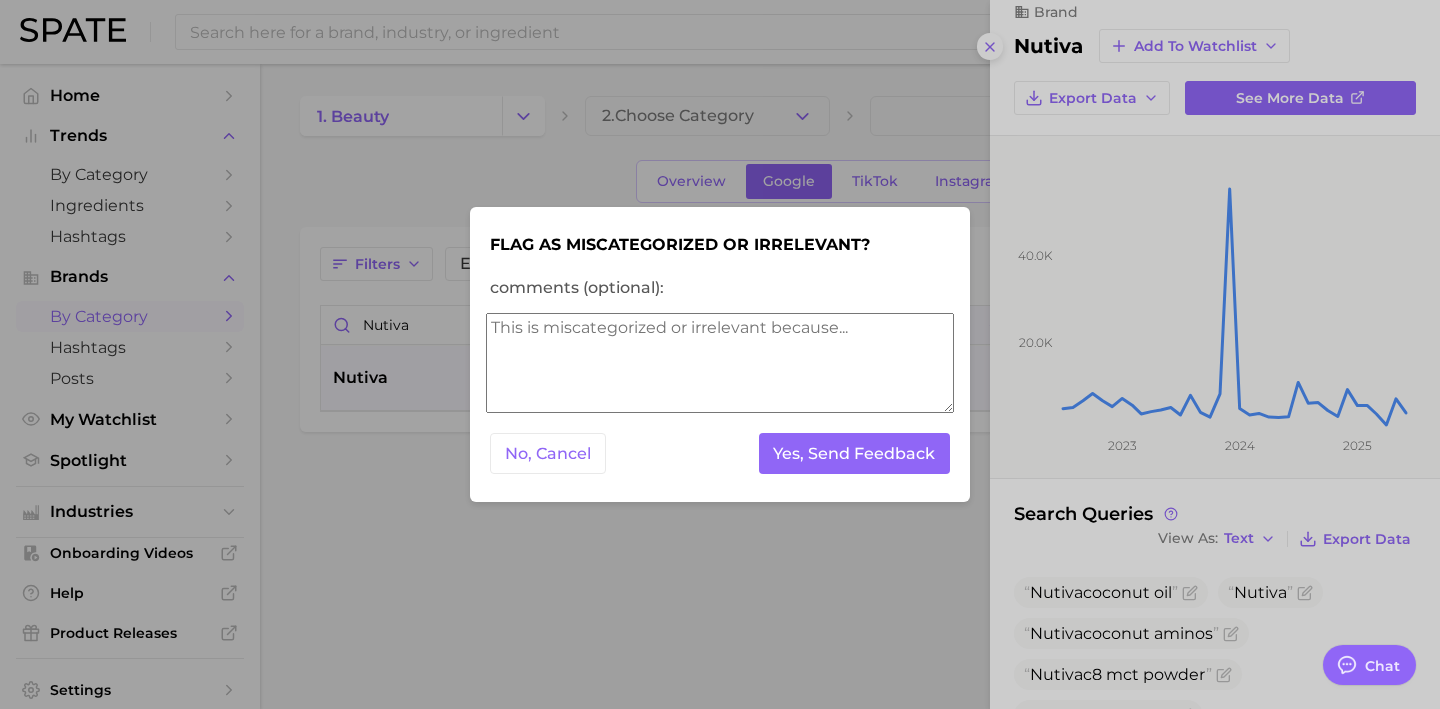 click on "comments (optional):" at bounding box center (720, 363) 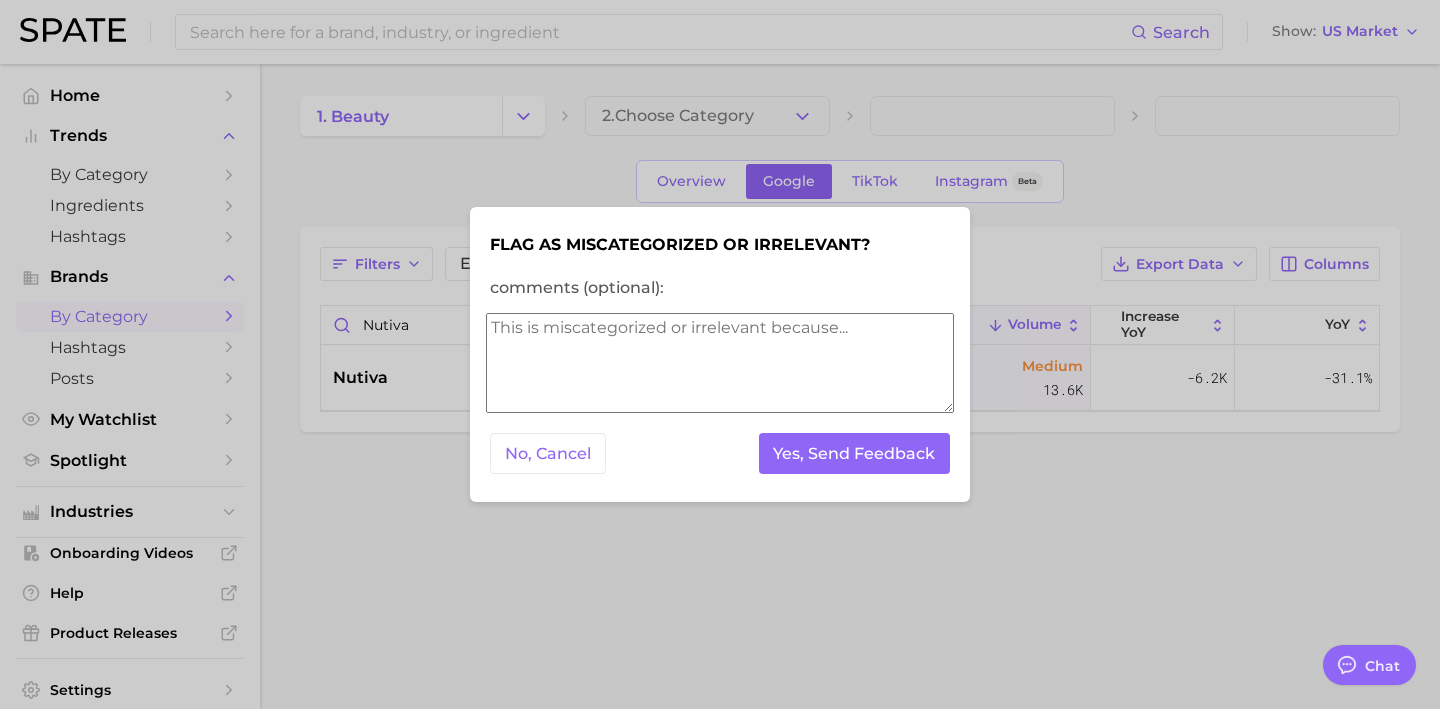 click on "comments (optional):" at bounding box center [720, 363] 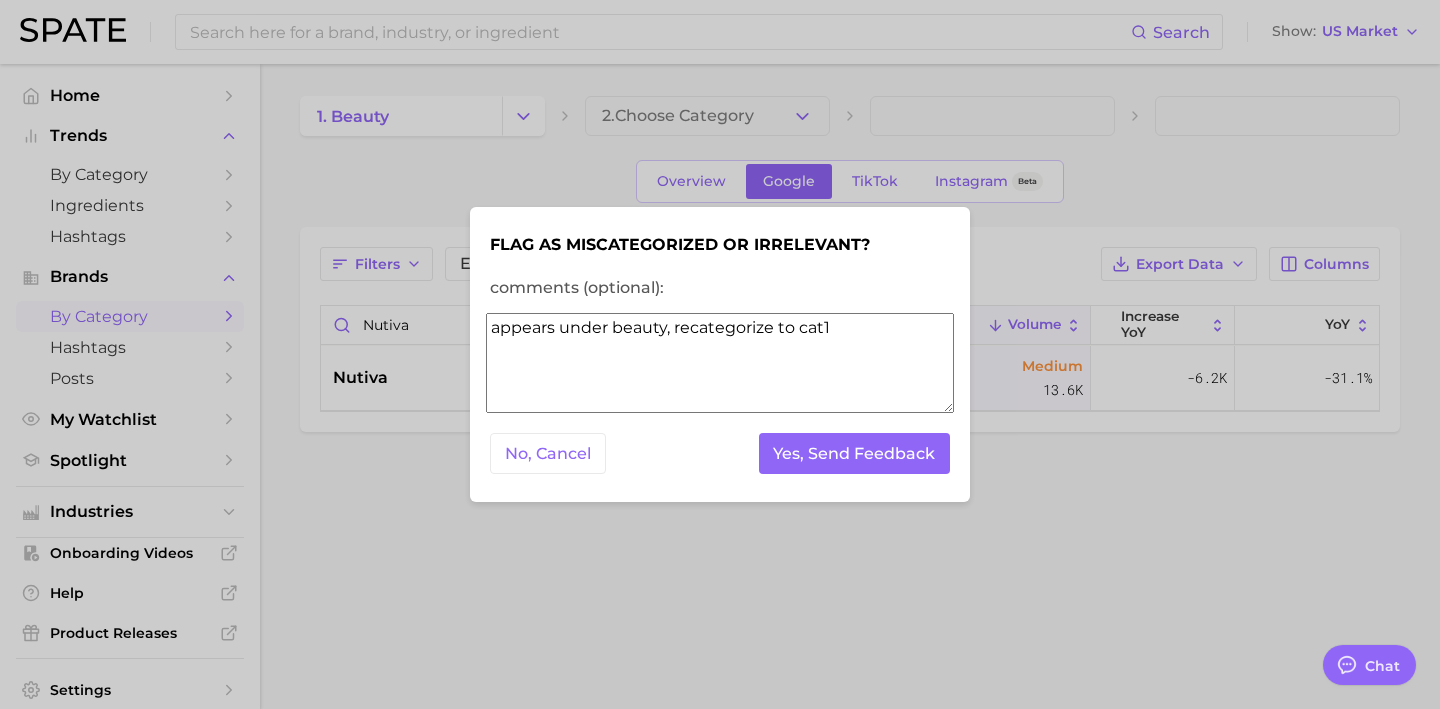 type on "appears under beauty, recategorize to cat1" 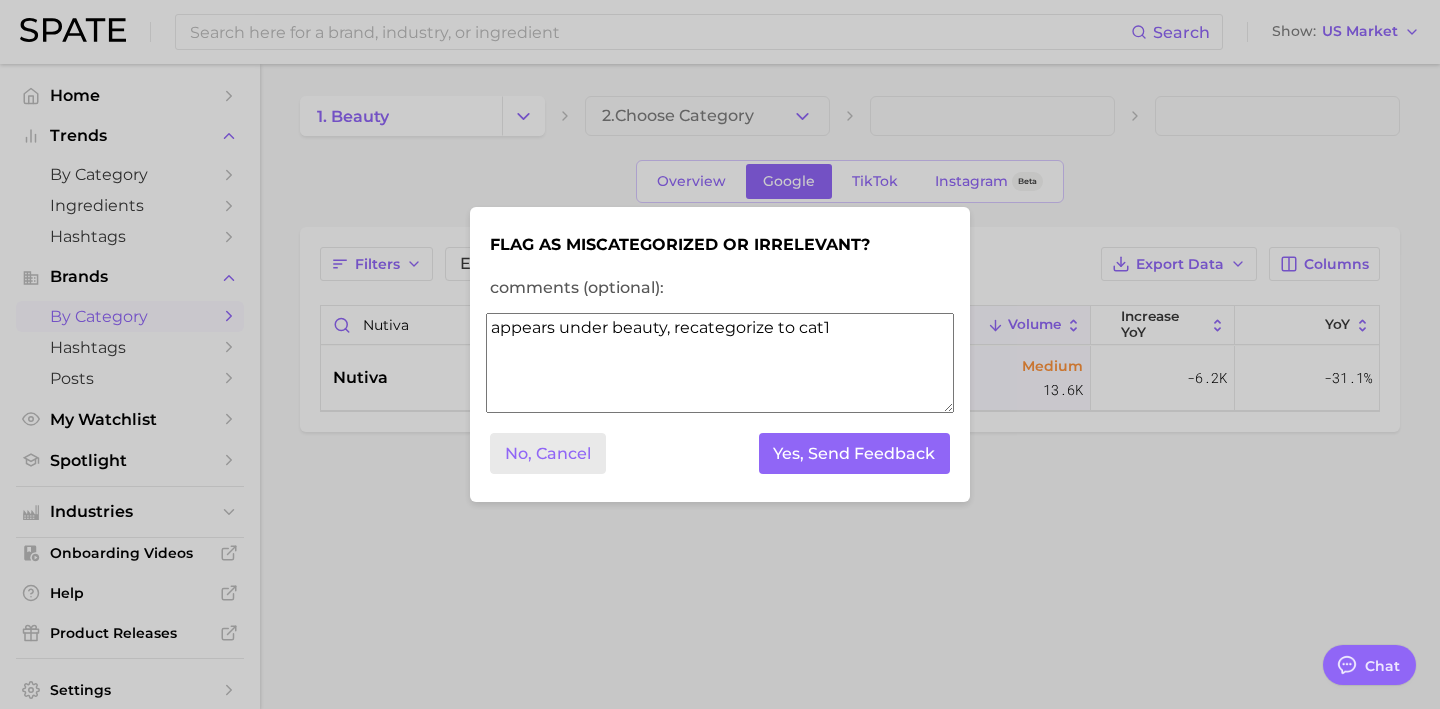 click on "No, Cancel" at bounding box center [548, 453] 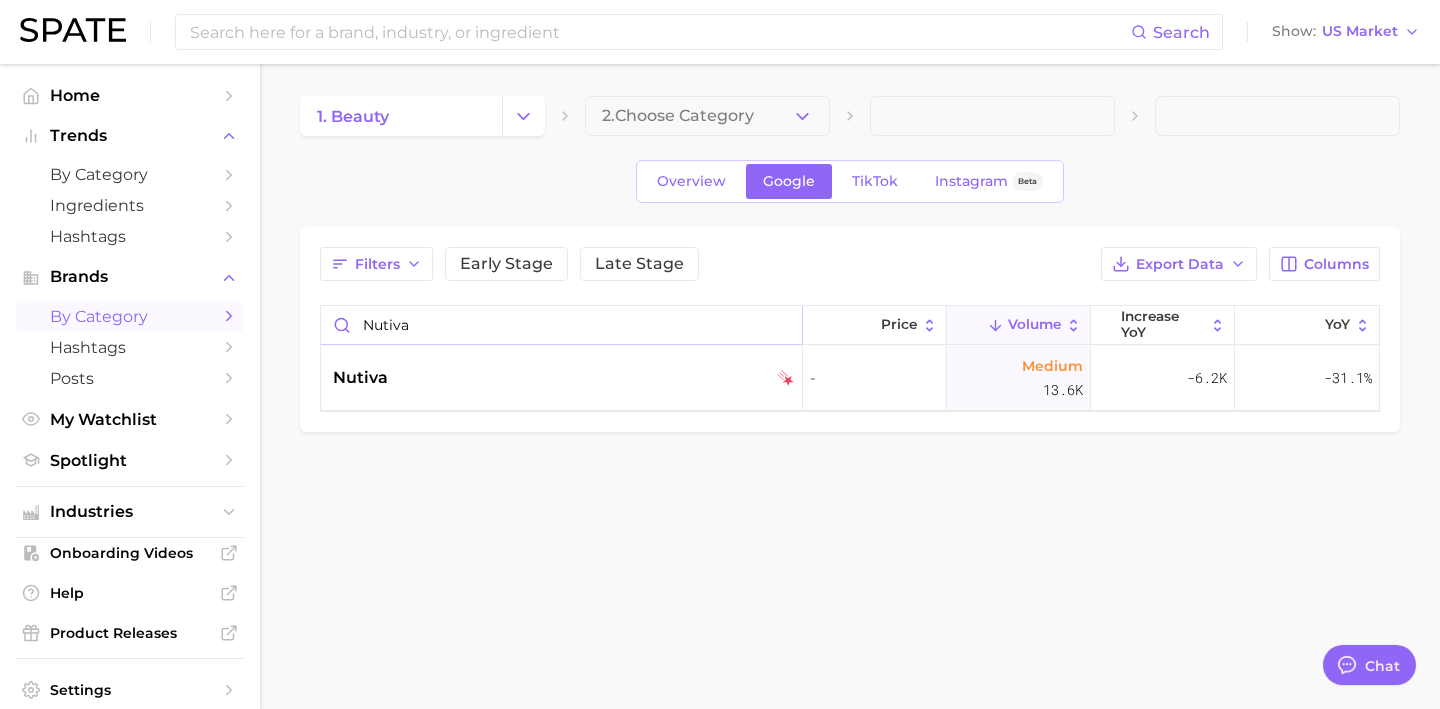 drag, startPoint x: 503, startPoint y: 337, endPoint x: 229, endPoint y: 240, distance: 290.66302 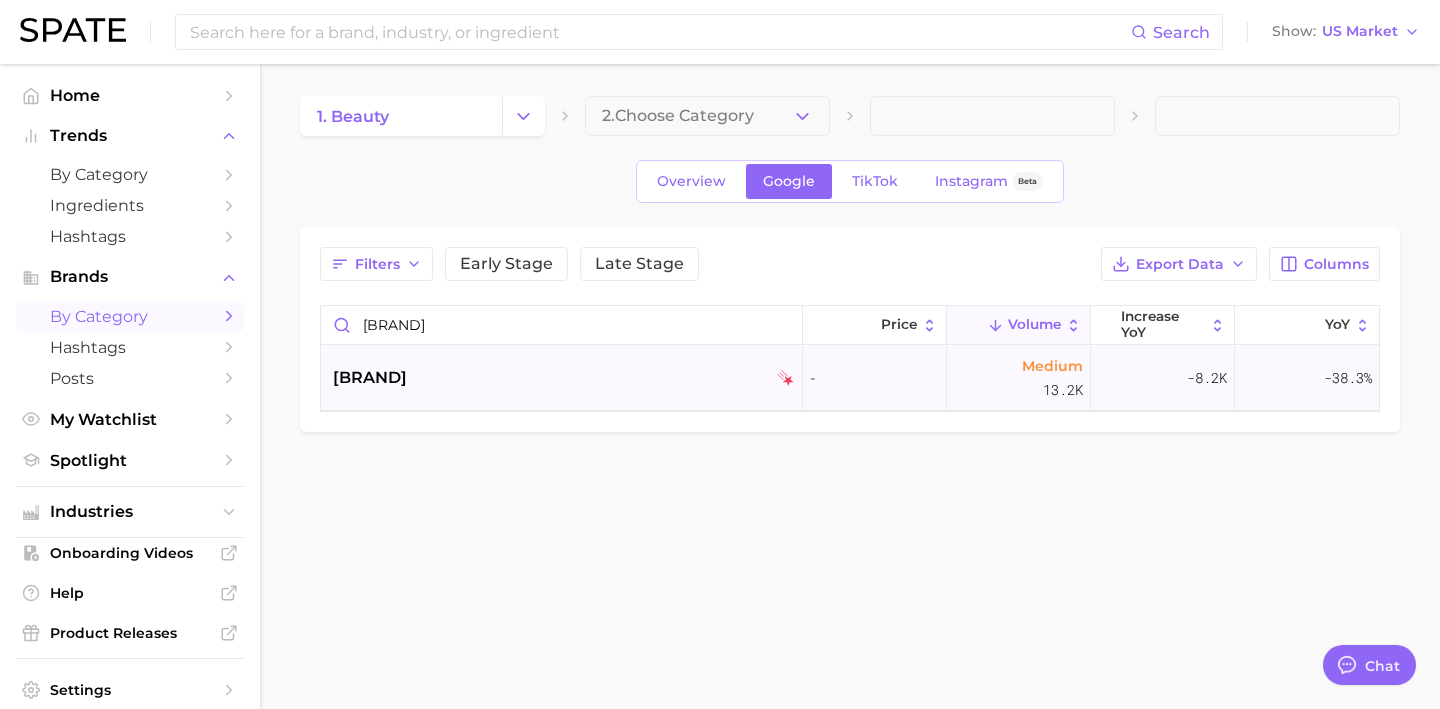 click on "balenciaga" at bounding box center (562, 378) 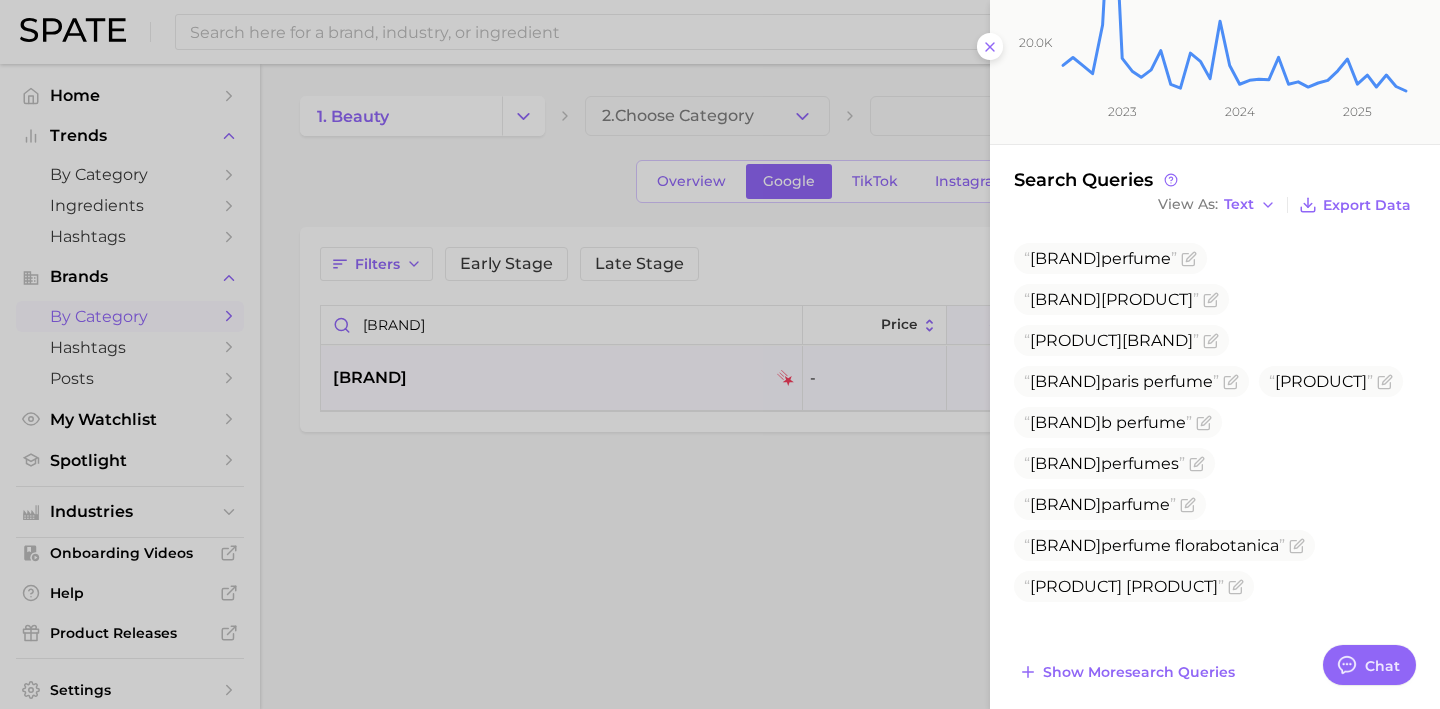 scroll, scrollTop: 367, scrollLeft: 0, axis: vertical 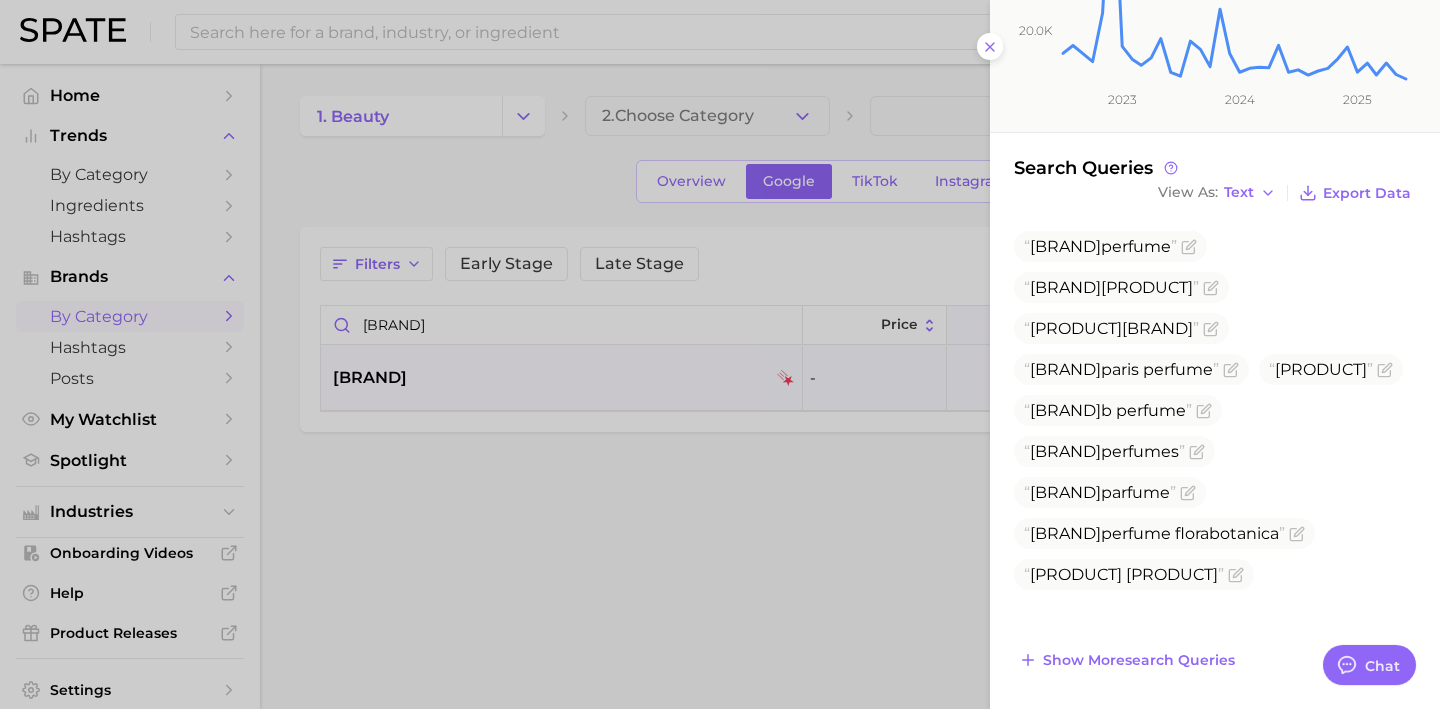 drag, startPoint x: 461, startPoint y: 210, endPoint x: 460, endPoint y: 224, distance: 14.035668 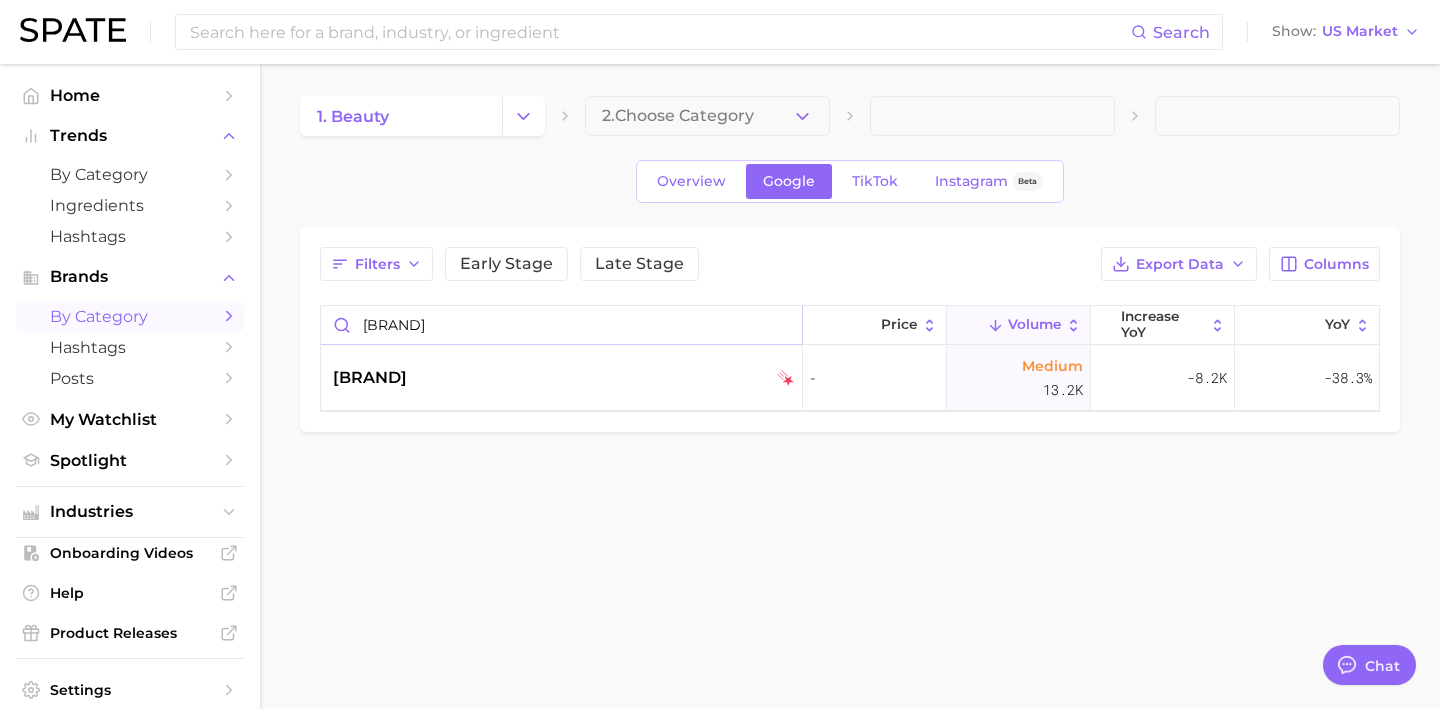drag, startPoint x: 416, startPoint y: 320, endPoint x: 313, endPoint y: 301, distance: 104.73777 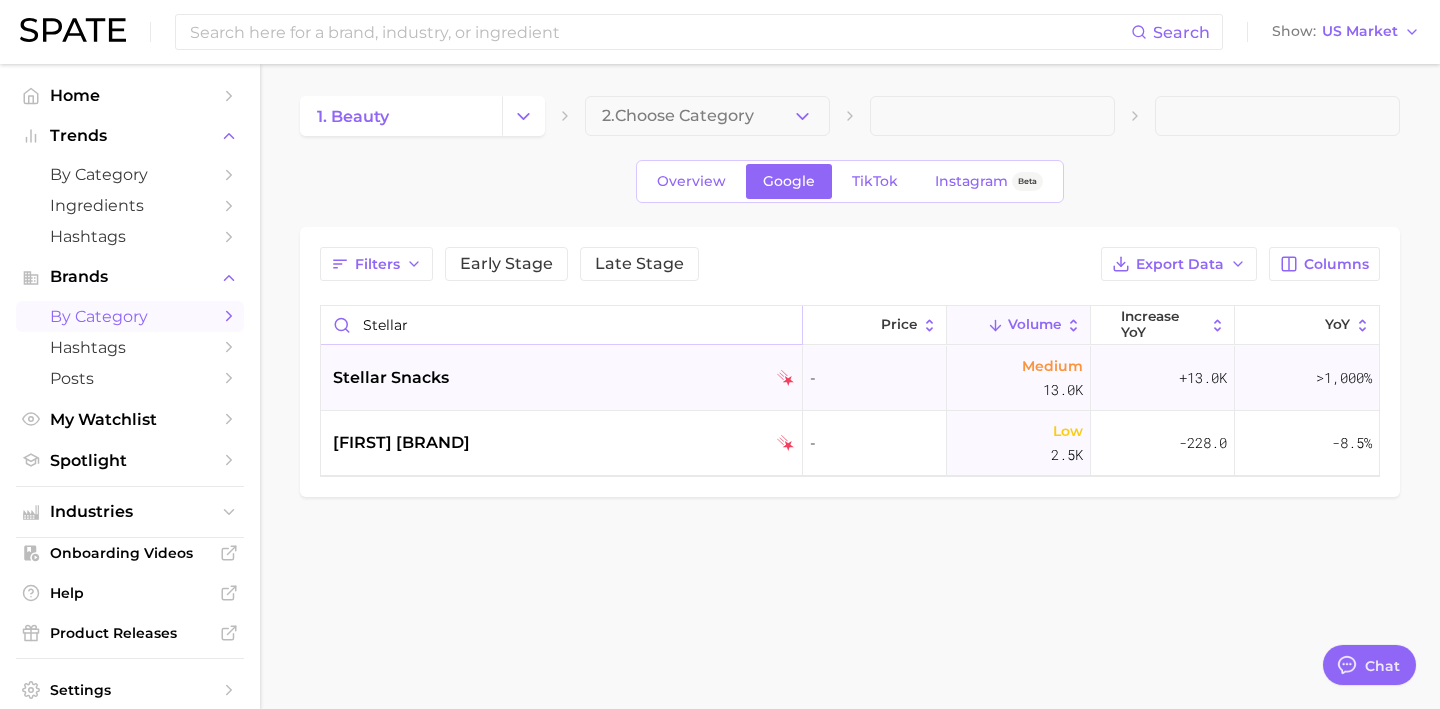 type on "stellar" 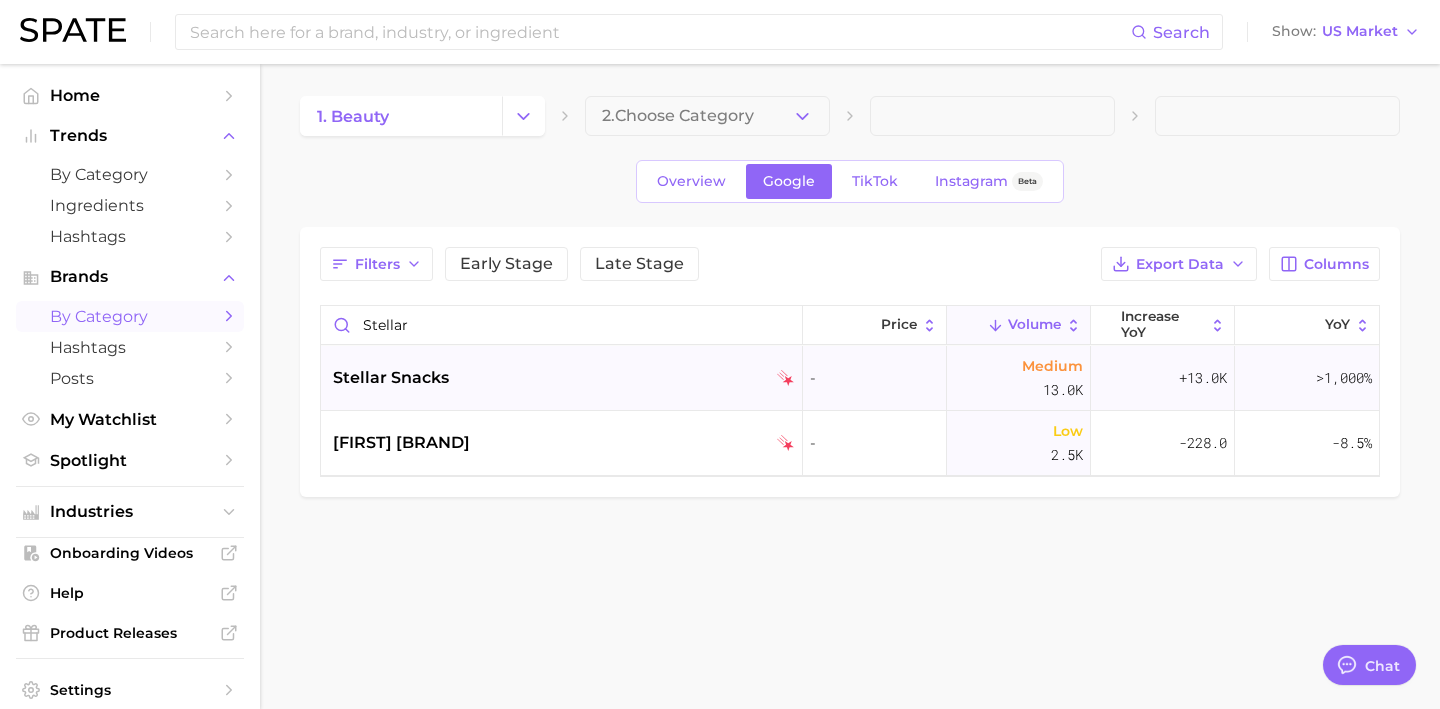 click on "stellar snacks" at bounding box center [562, 378] 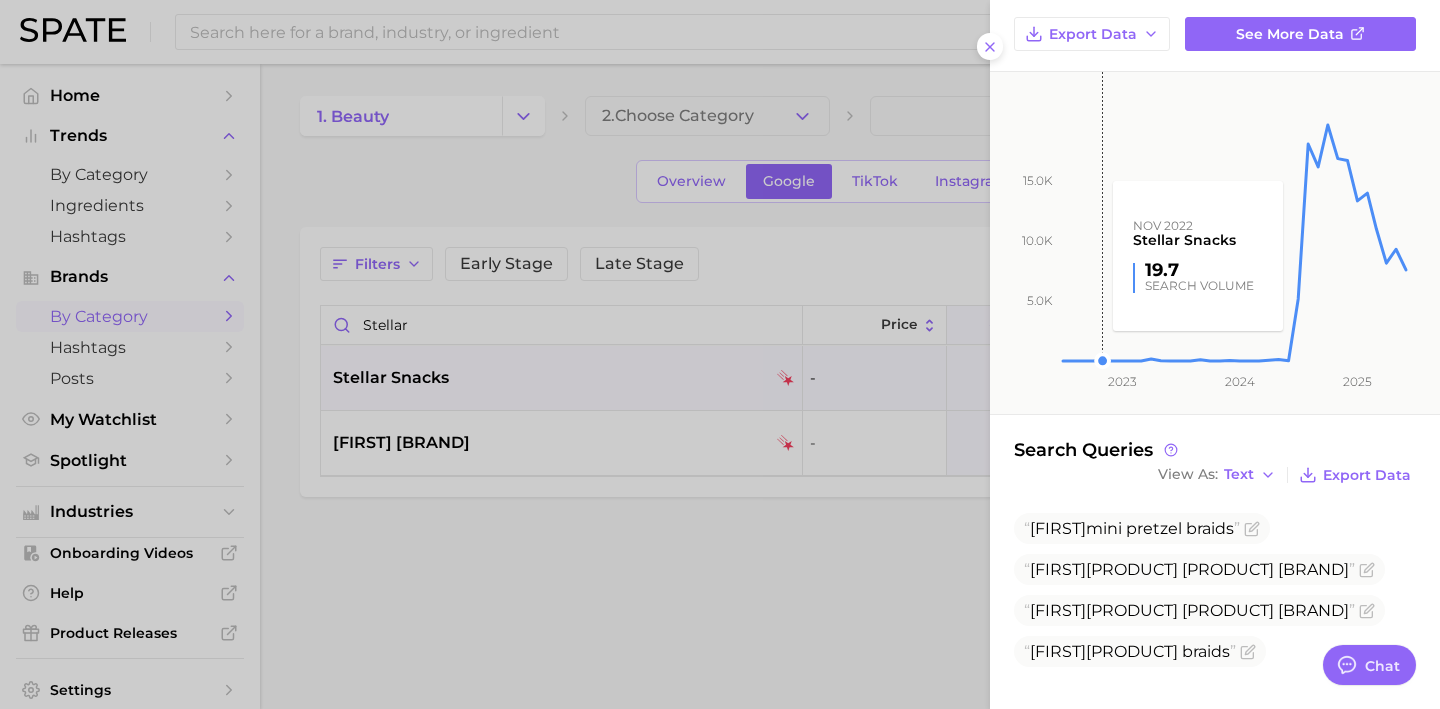 scroll, scrollTop: 90, scrollLeft: 0, axis: vertical 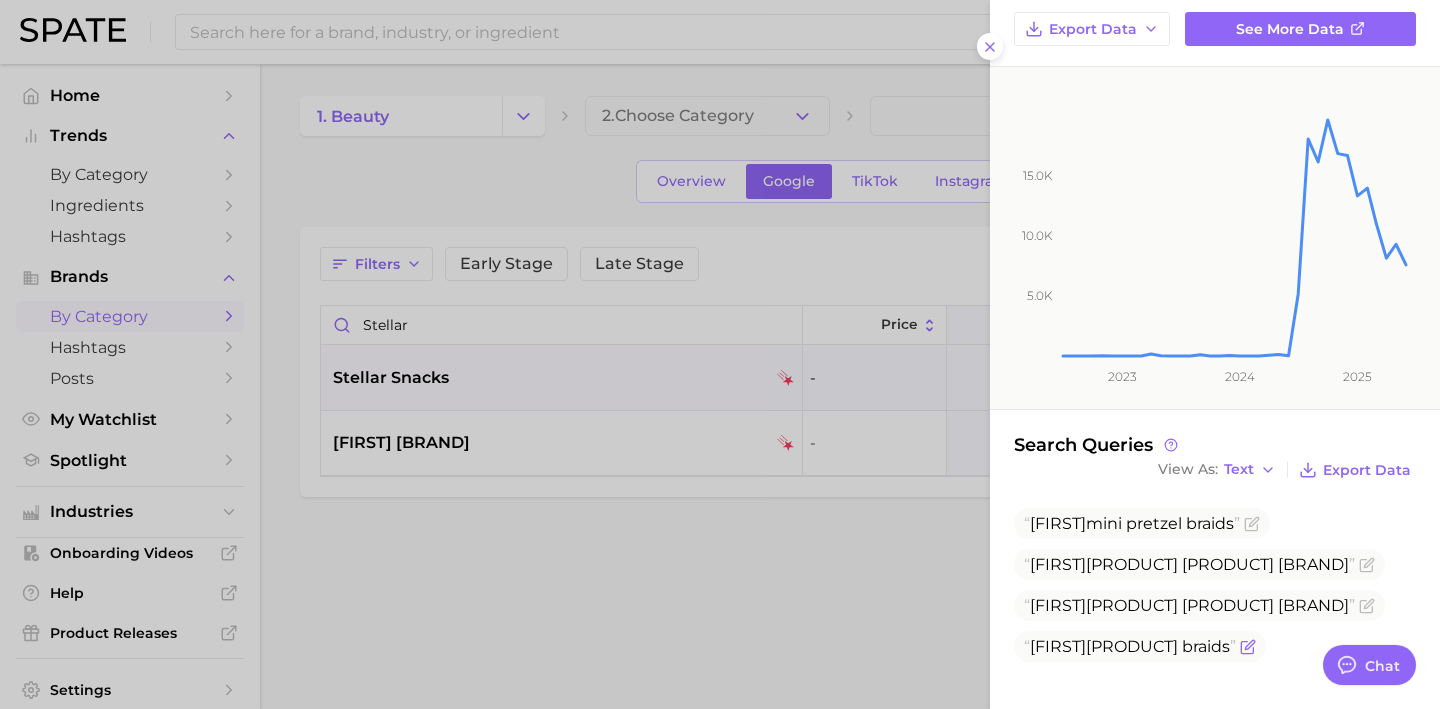 click 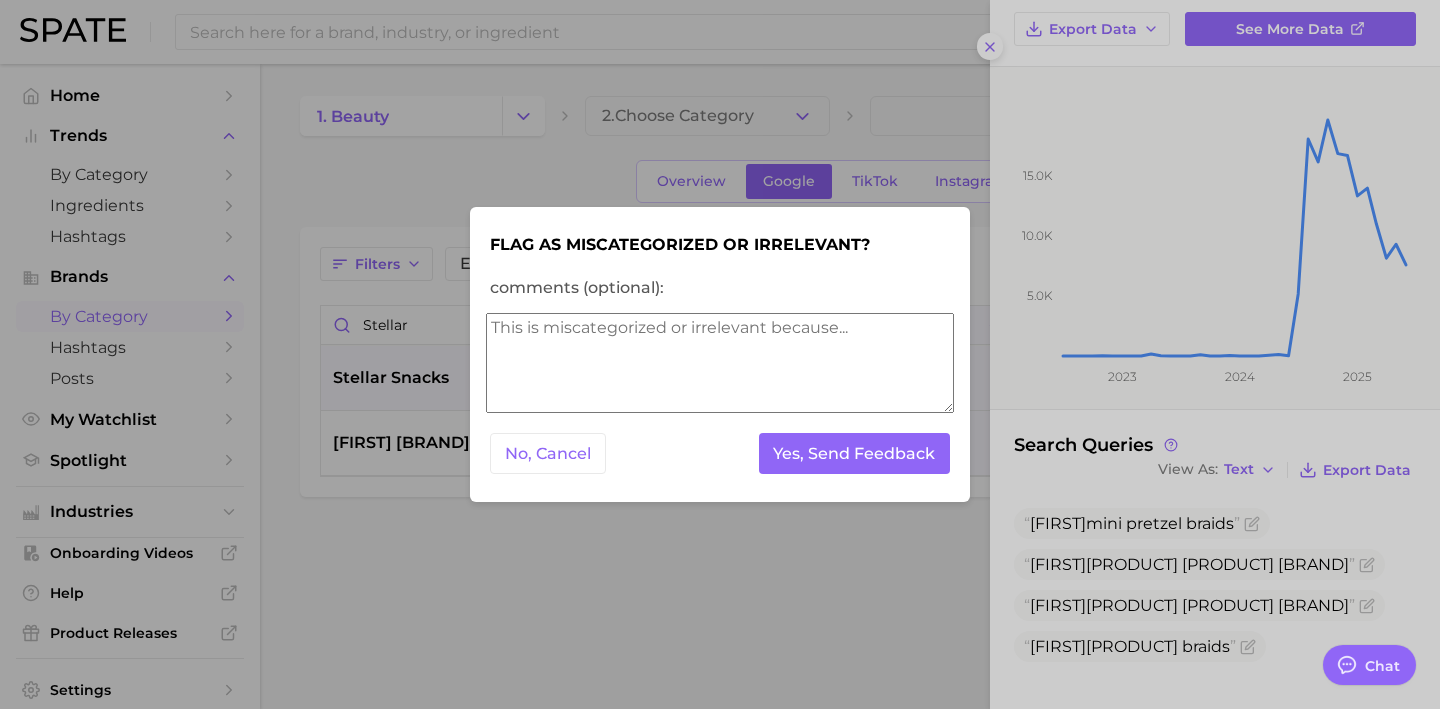 click on "comments (optional):" at bounding box center (720, 363) 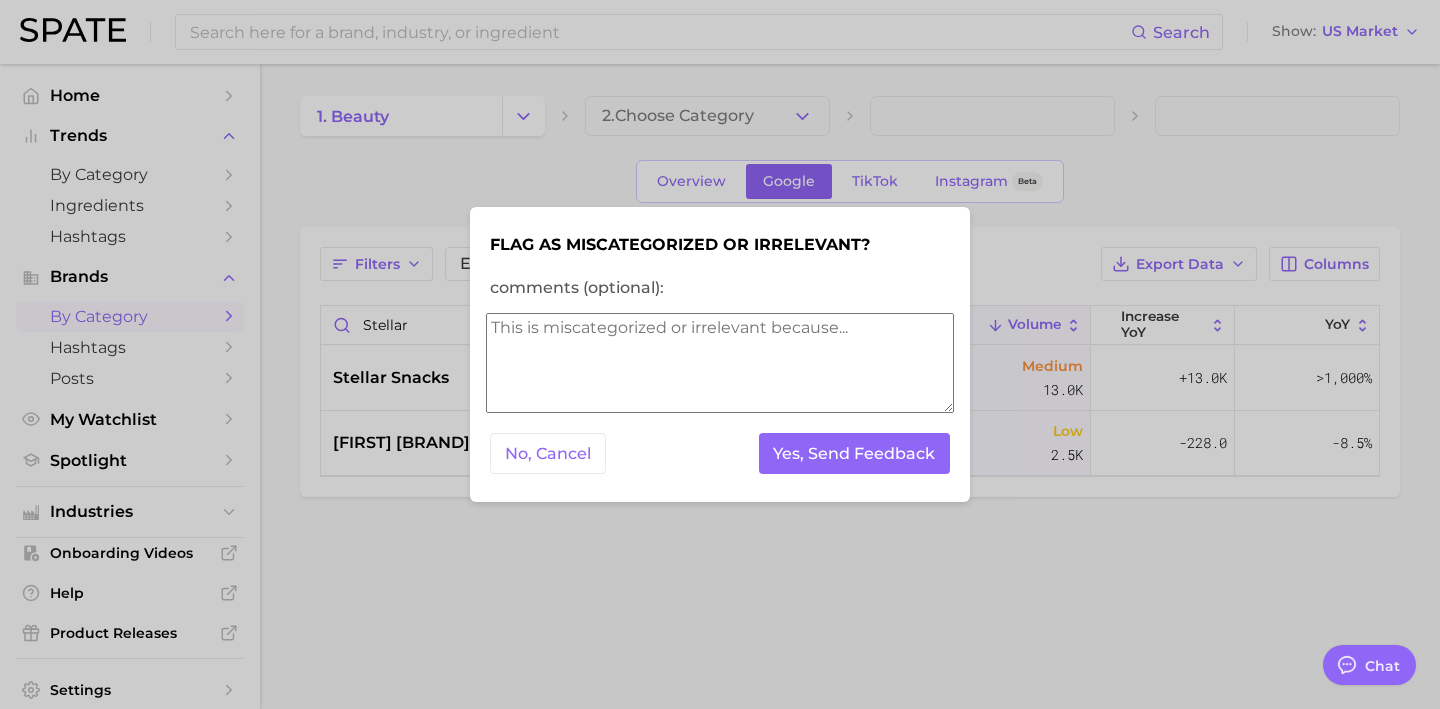 click on "comments (optional):" at bounding box center [720, 363] 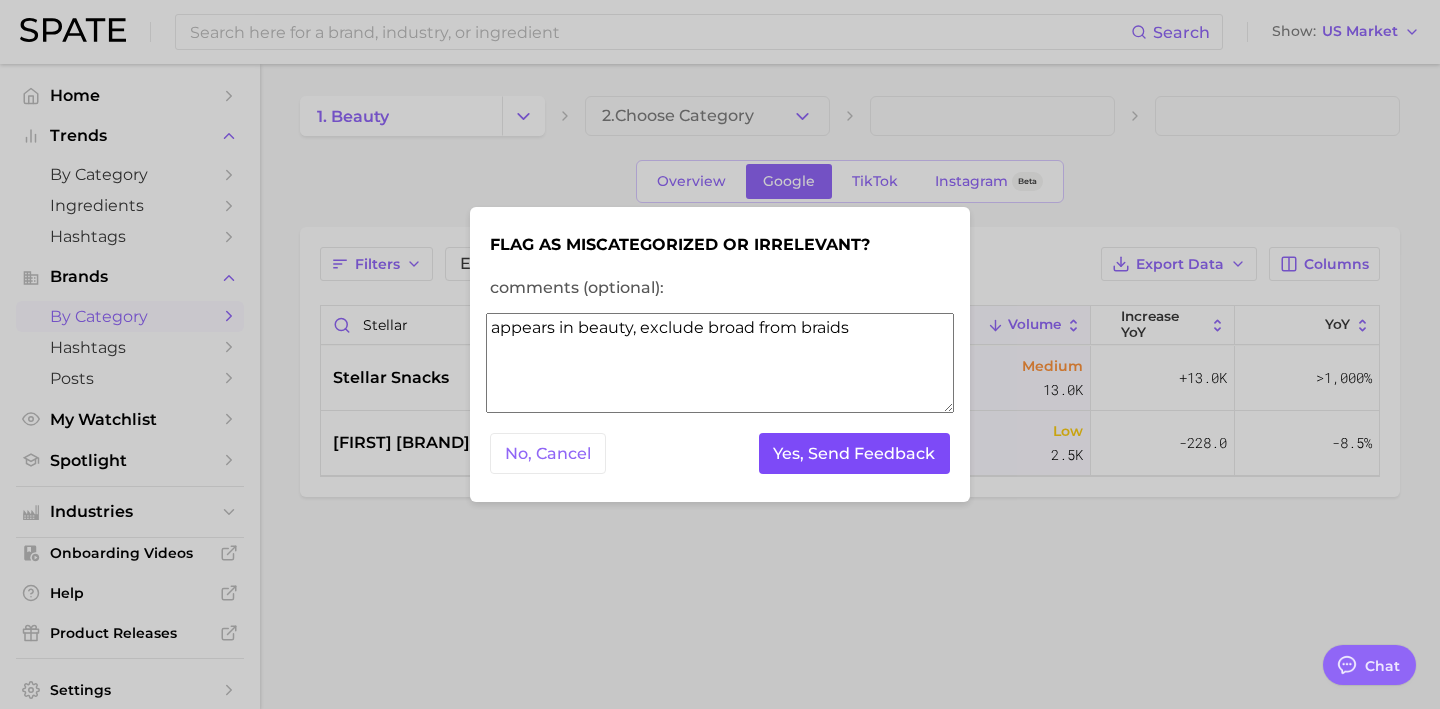 type on "appears in beauty, exclude broad from braids" 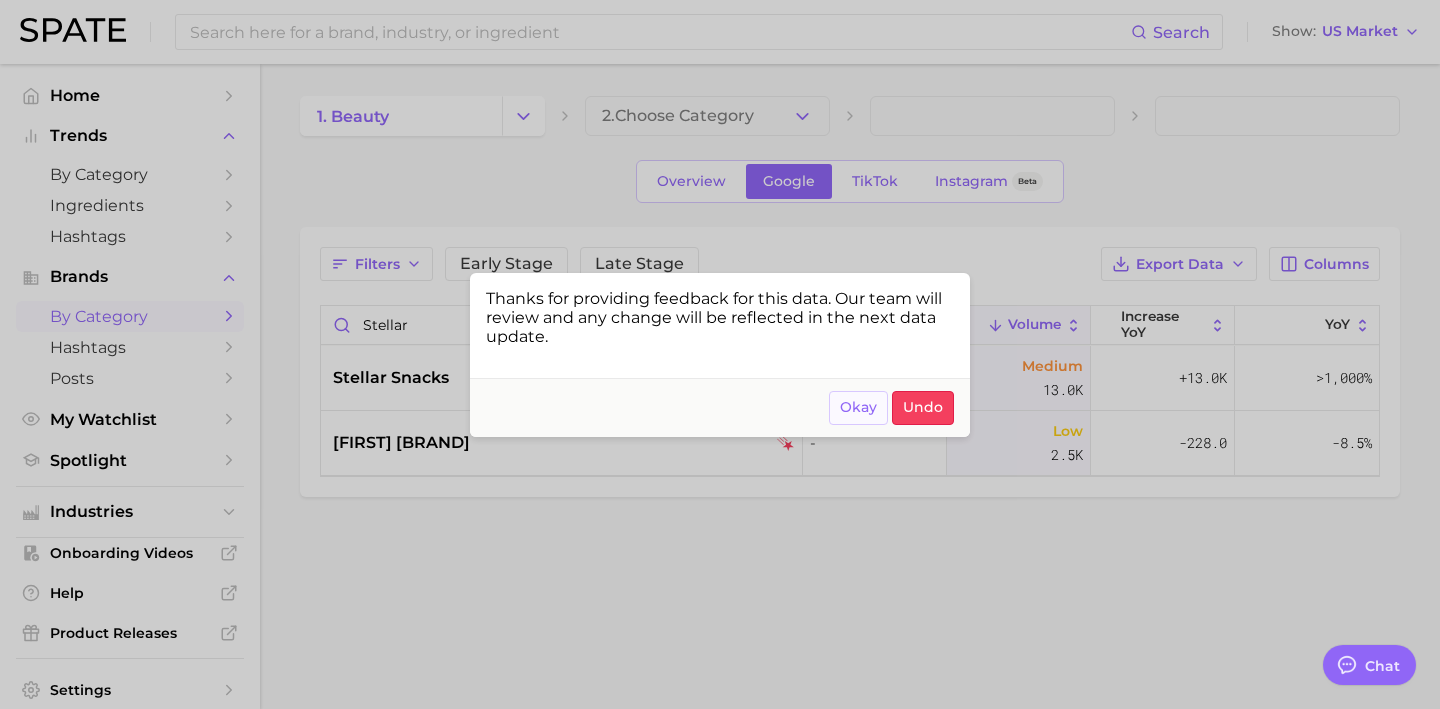 click on "Okay" at bounding box center (858, 407) 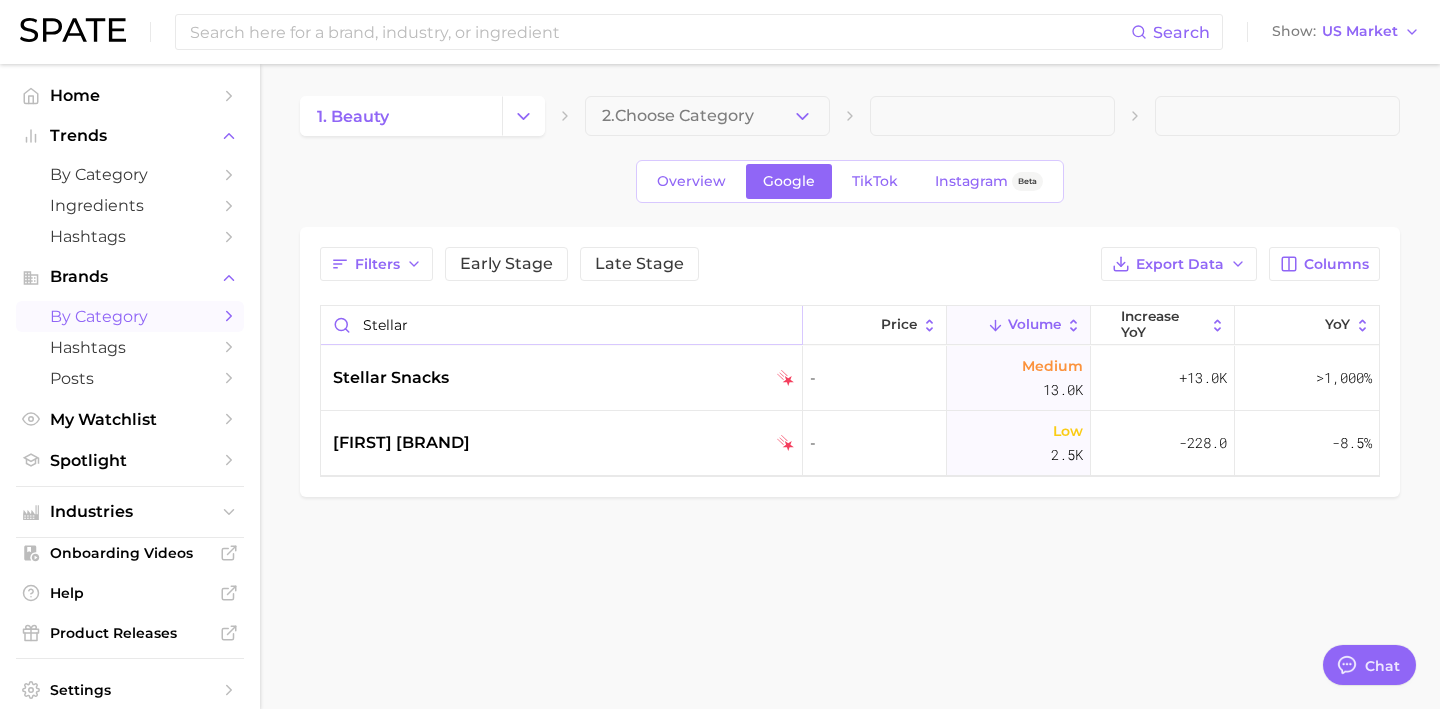 drag, startPoint x: 531, startPoint y: 328, endPoint x: 211, endPoint y: 310, distance: 320.50586 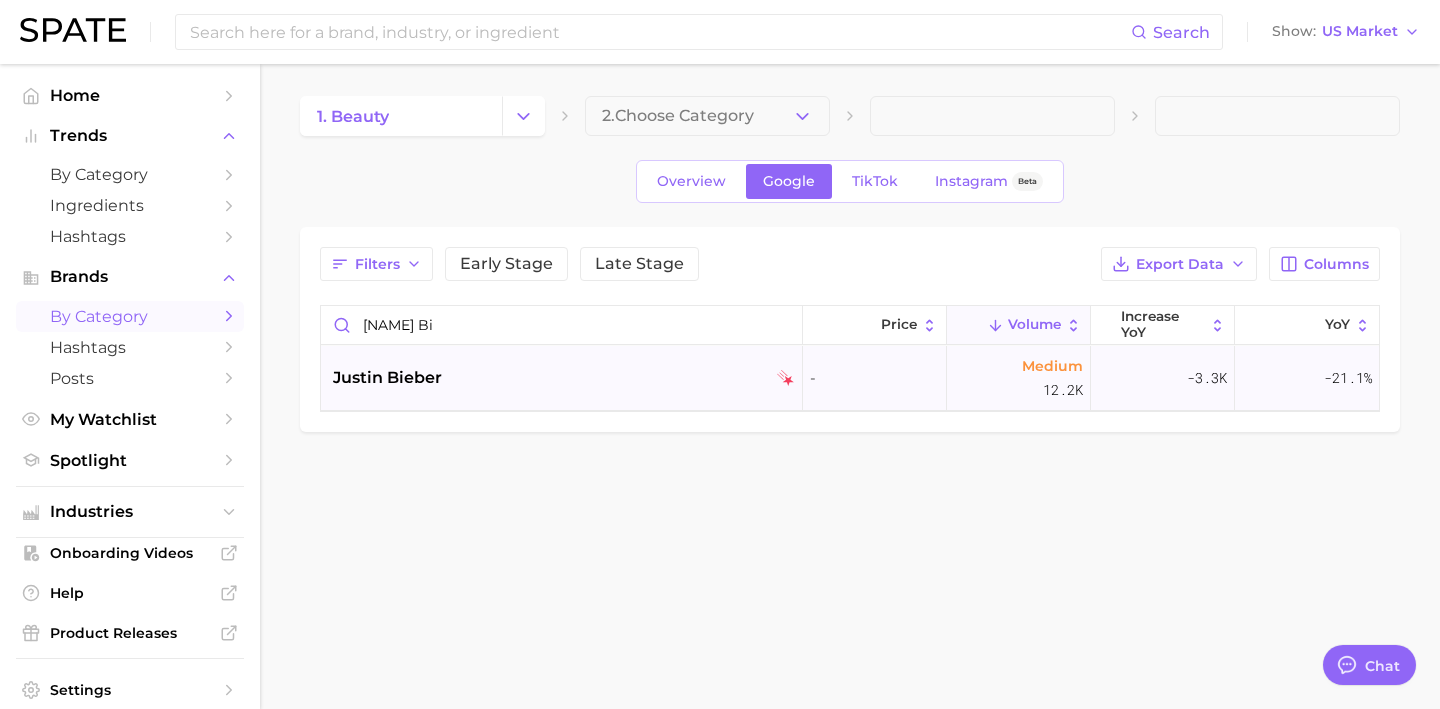 click on "justin bieber" at bounding box center [562, 378] 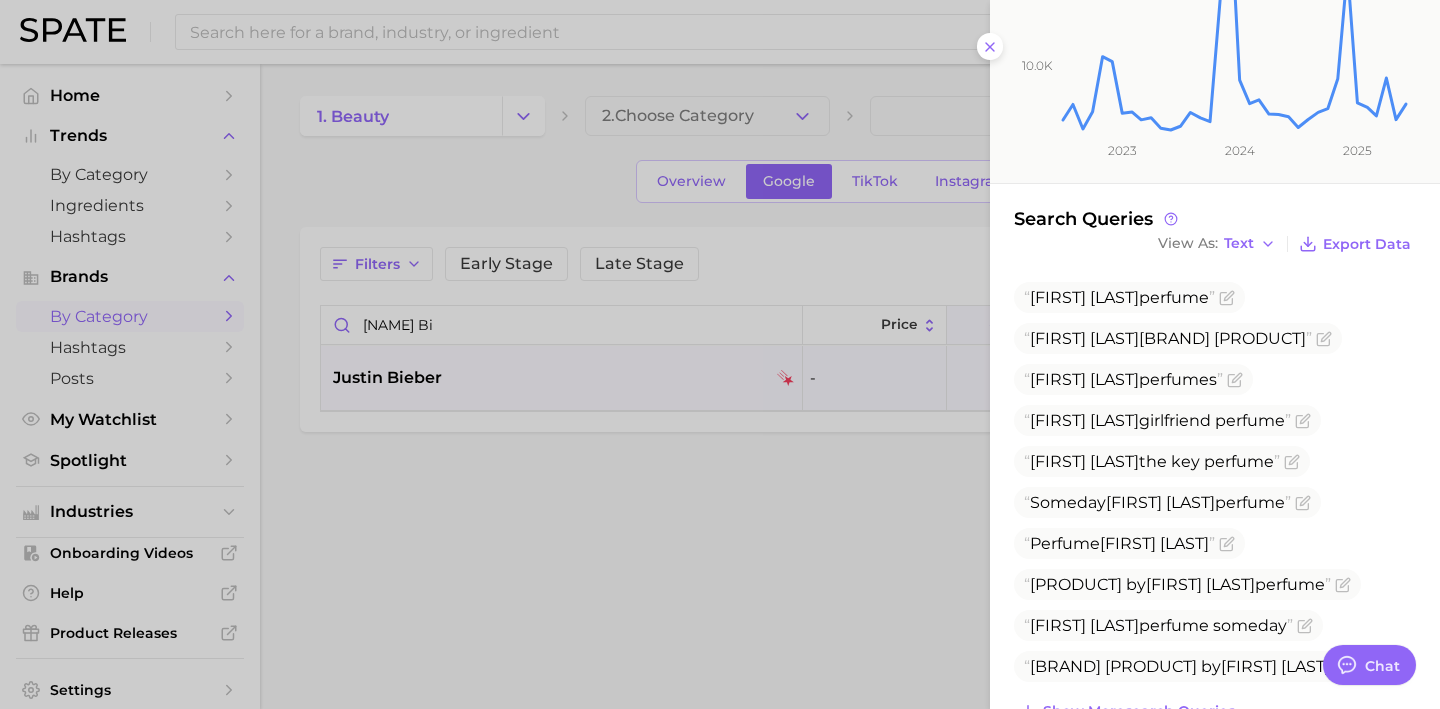 scroll, scrollTop: 367, scrollLeft: 0, axis: vertical 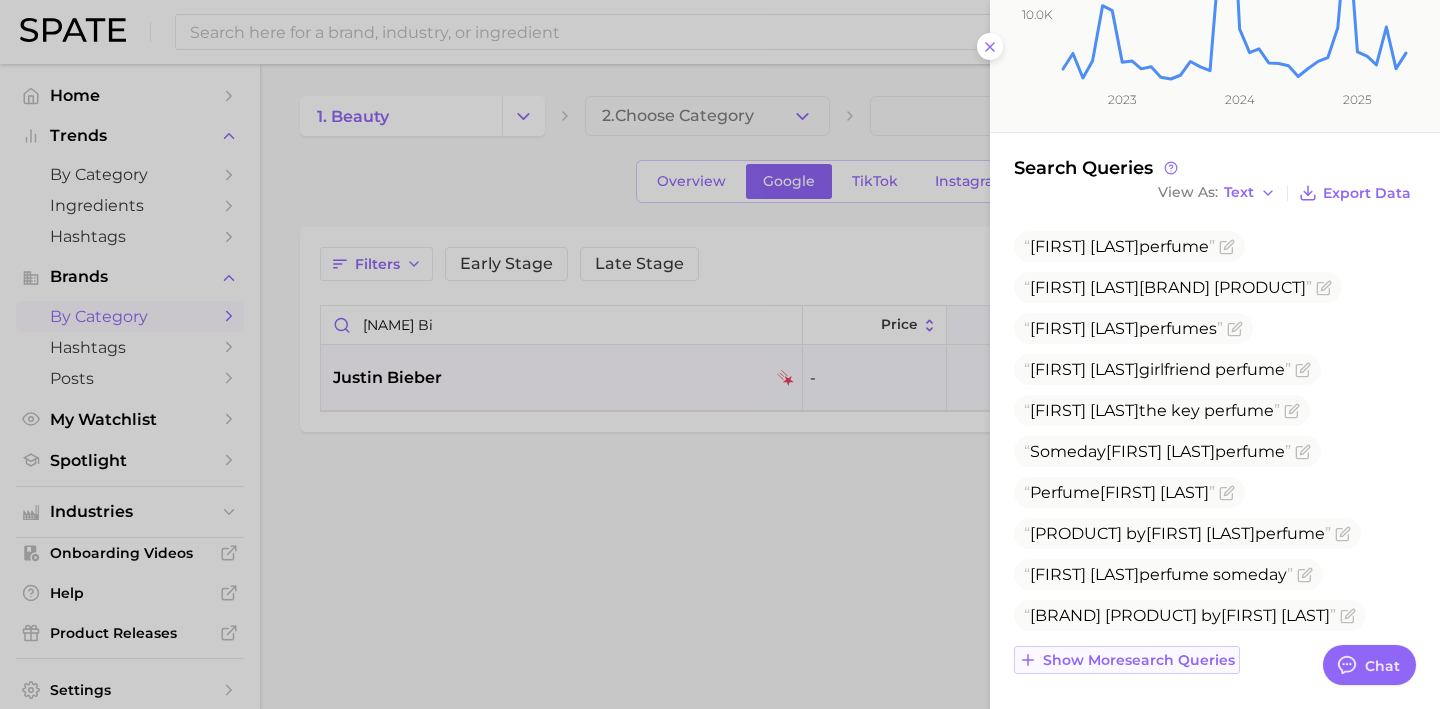 click on "Show more  search queries" at bounding box center [1139, 660] 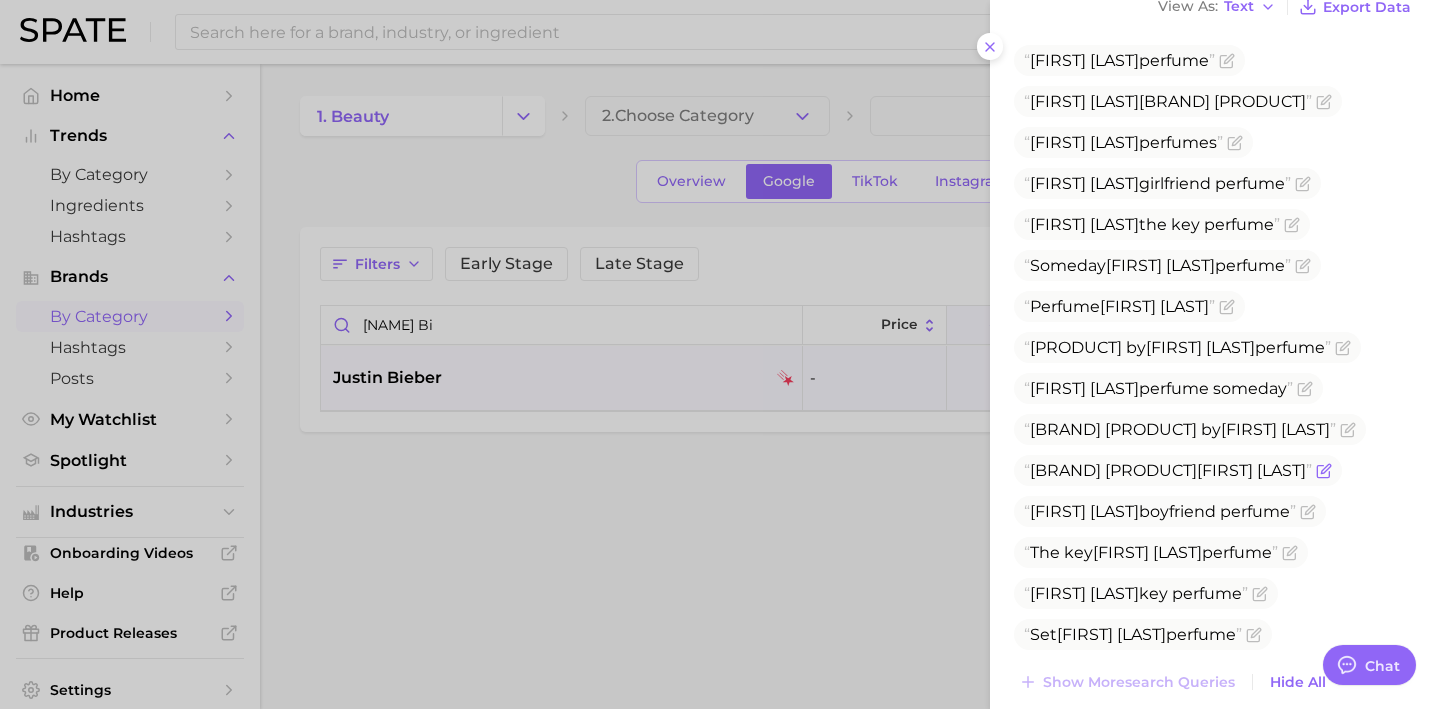 scroll, scrollTop: 575, scrollLeft: 0, axis: vertical 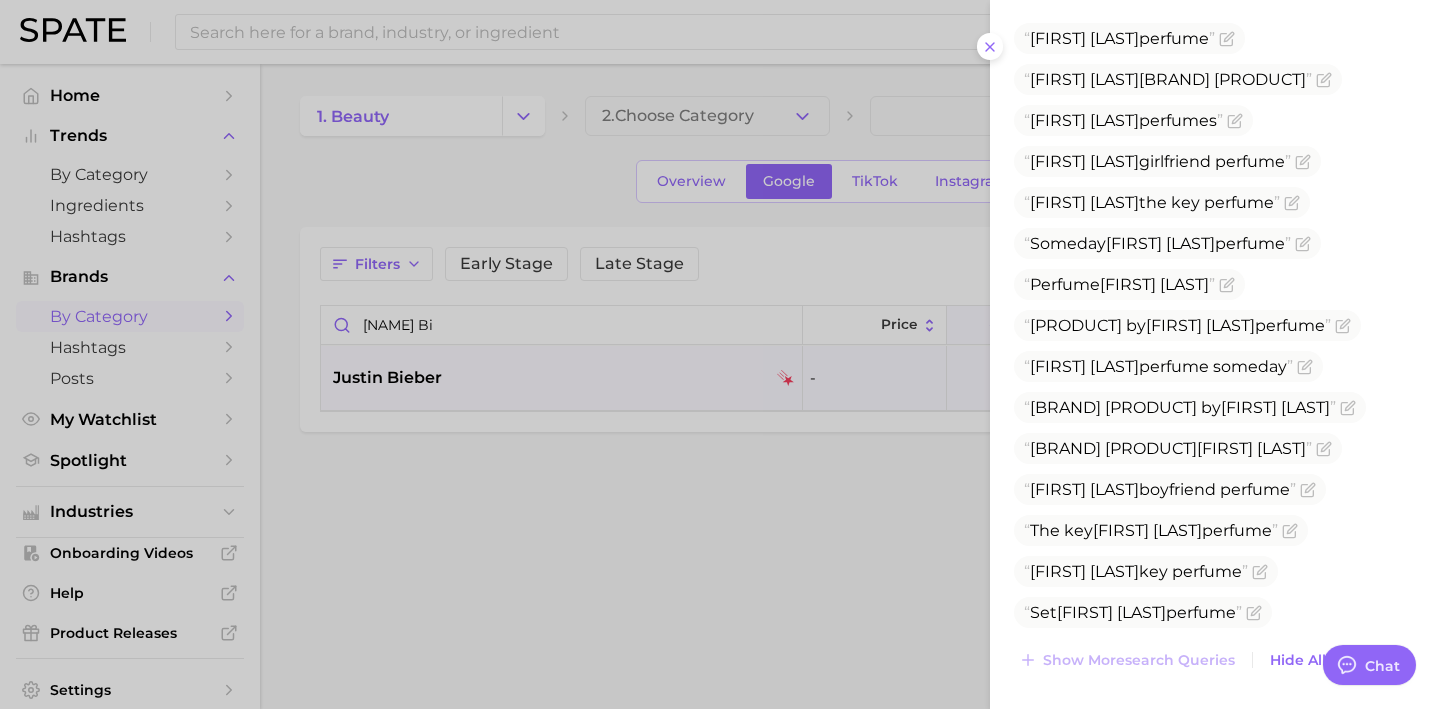 click at bounding box center (720, 354) 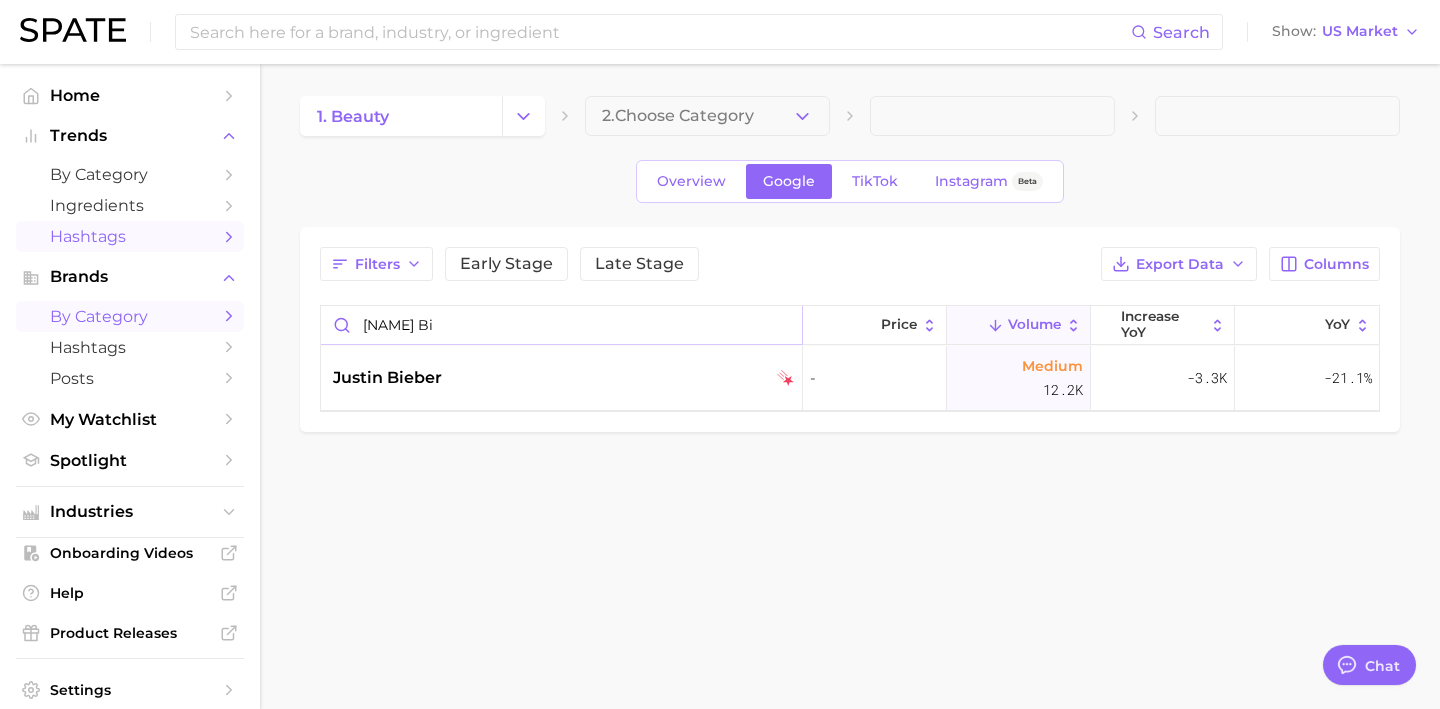 drag, startPoint x: 451, startPoint y: 323, endPoint x: 131, endPoint y: 231, distance: 332.96246 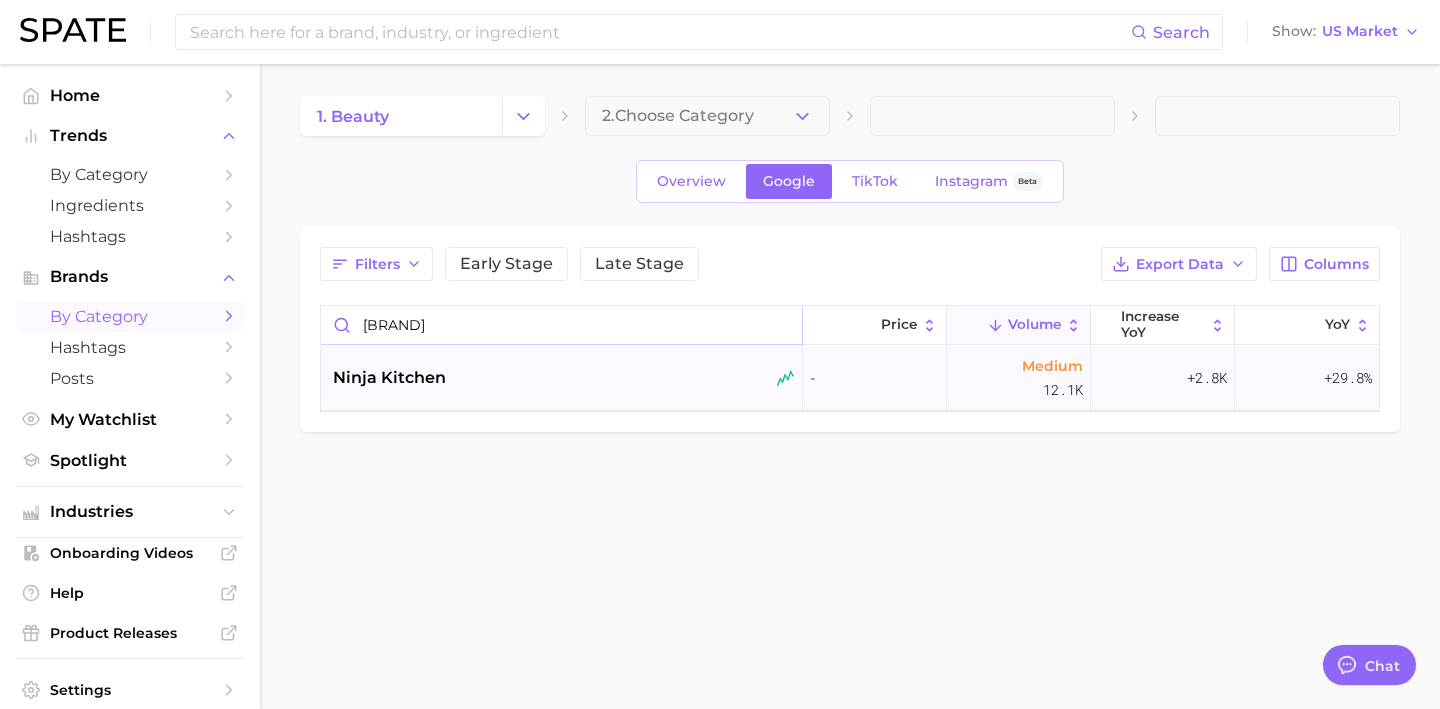 type on "ninja" 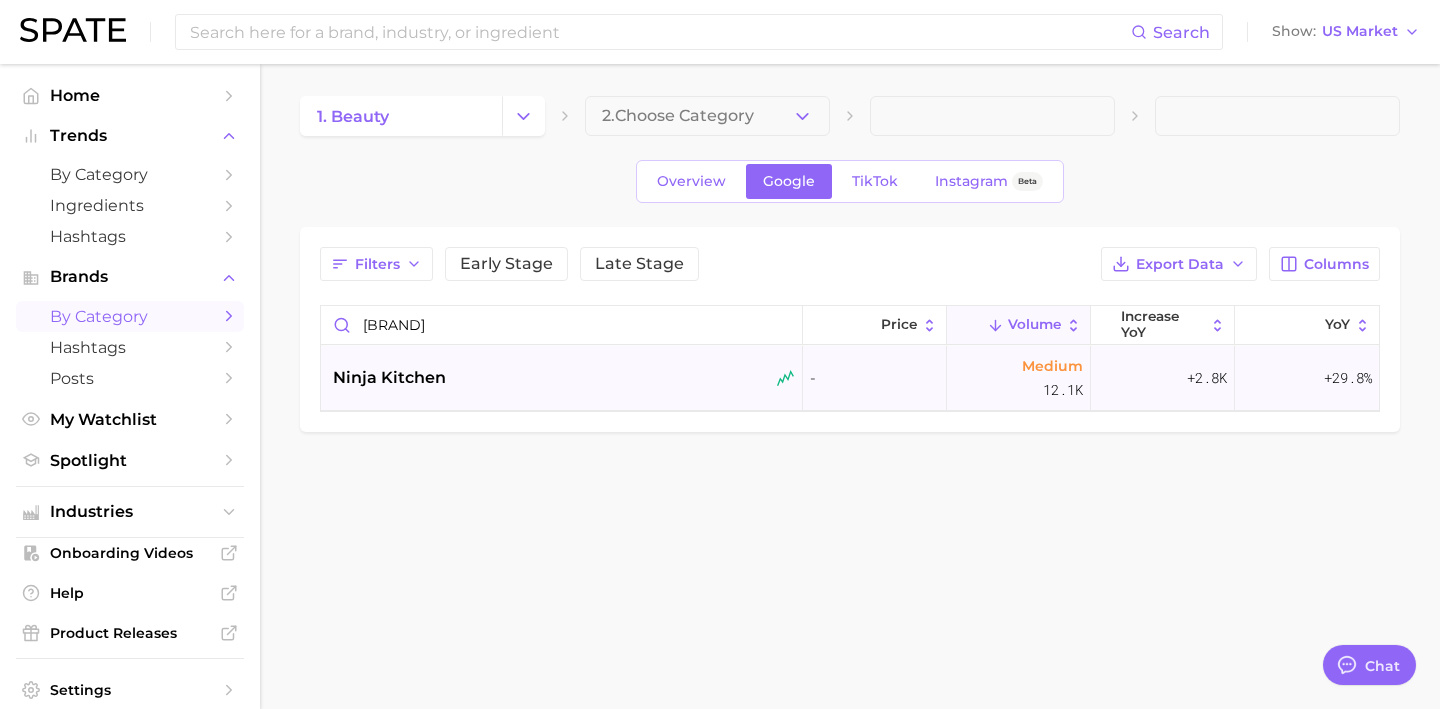 click on "ninja kitchen" at bounding box center [562, 378] 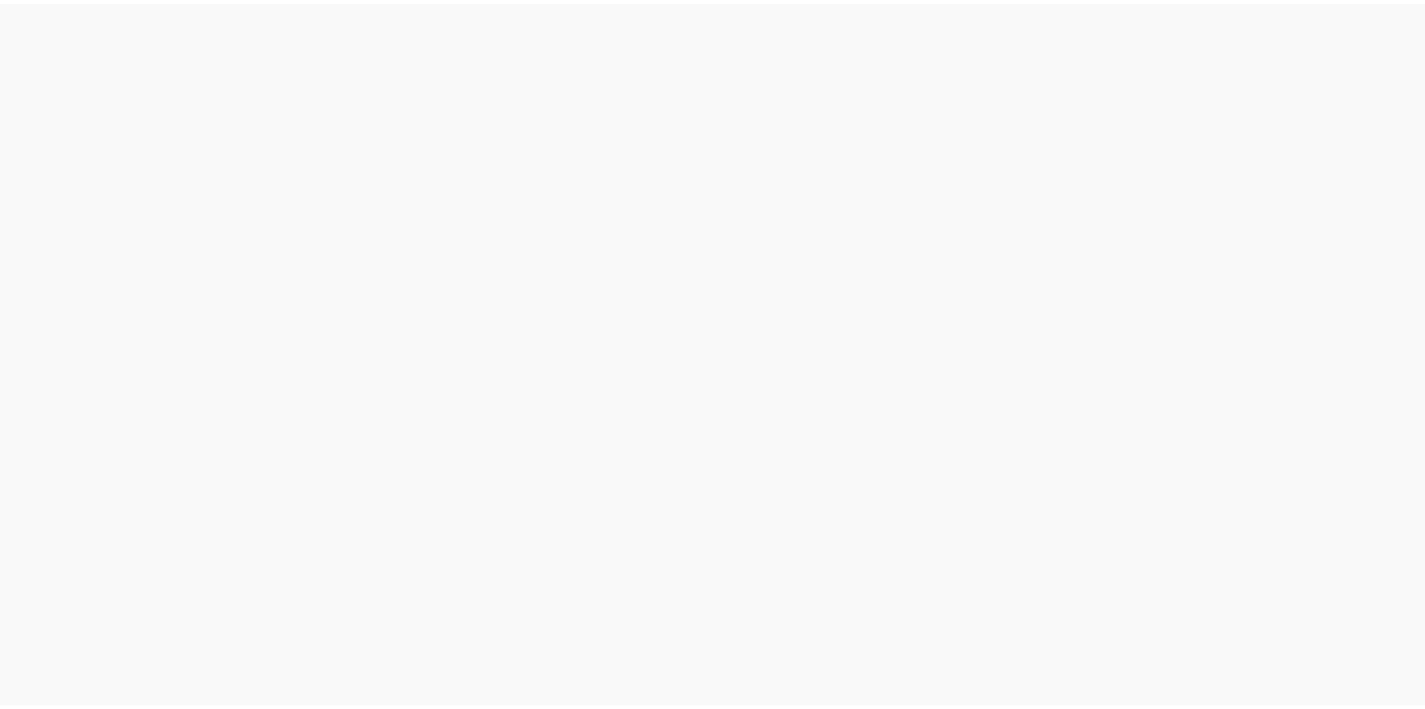 scroll, scrollTop: 0, scrollLeft: 0, axis: both 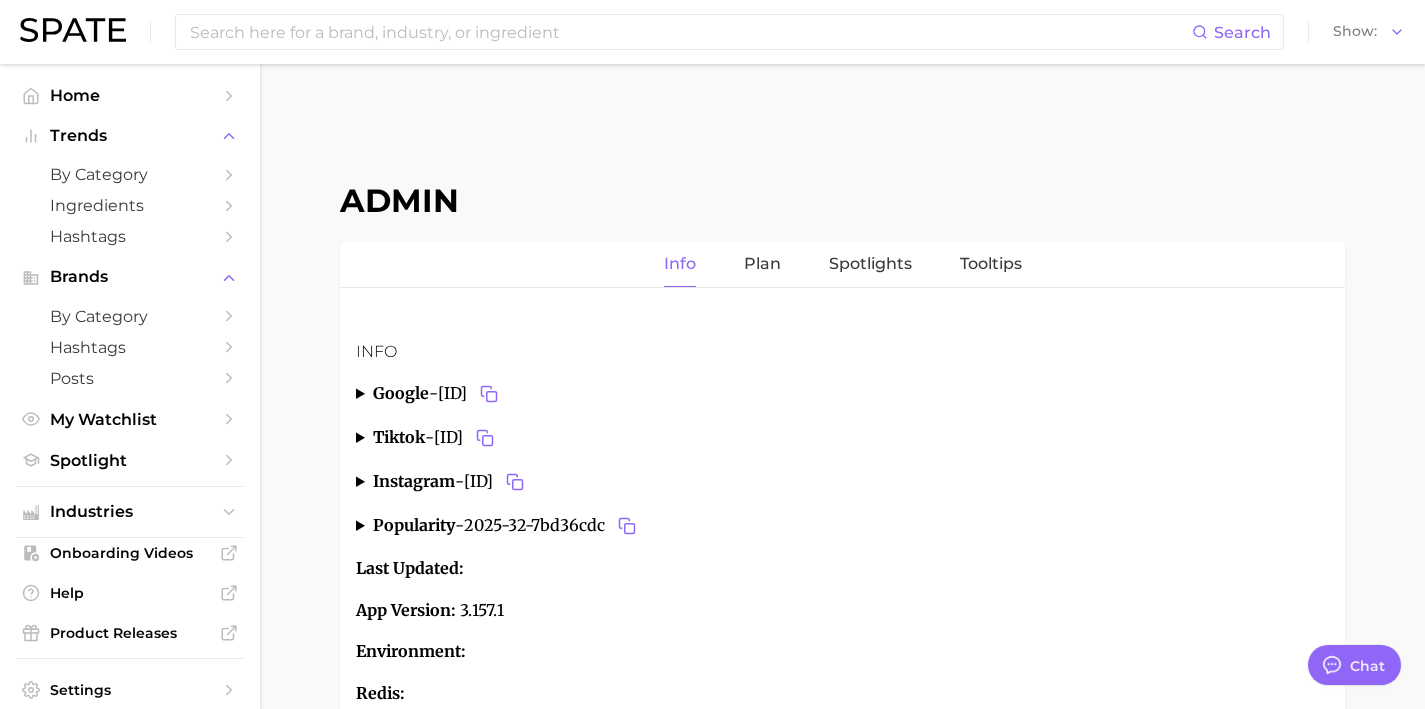 type on "x" 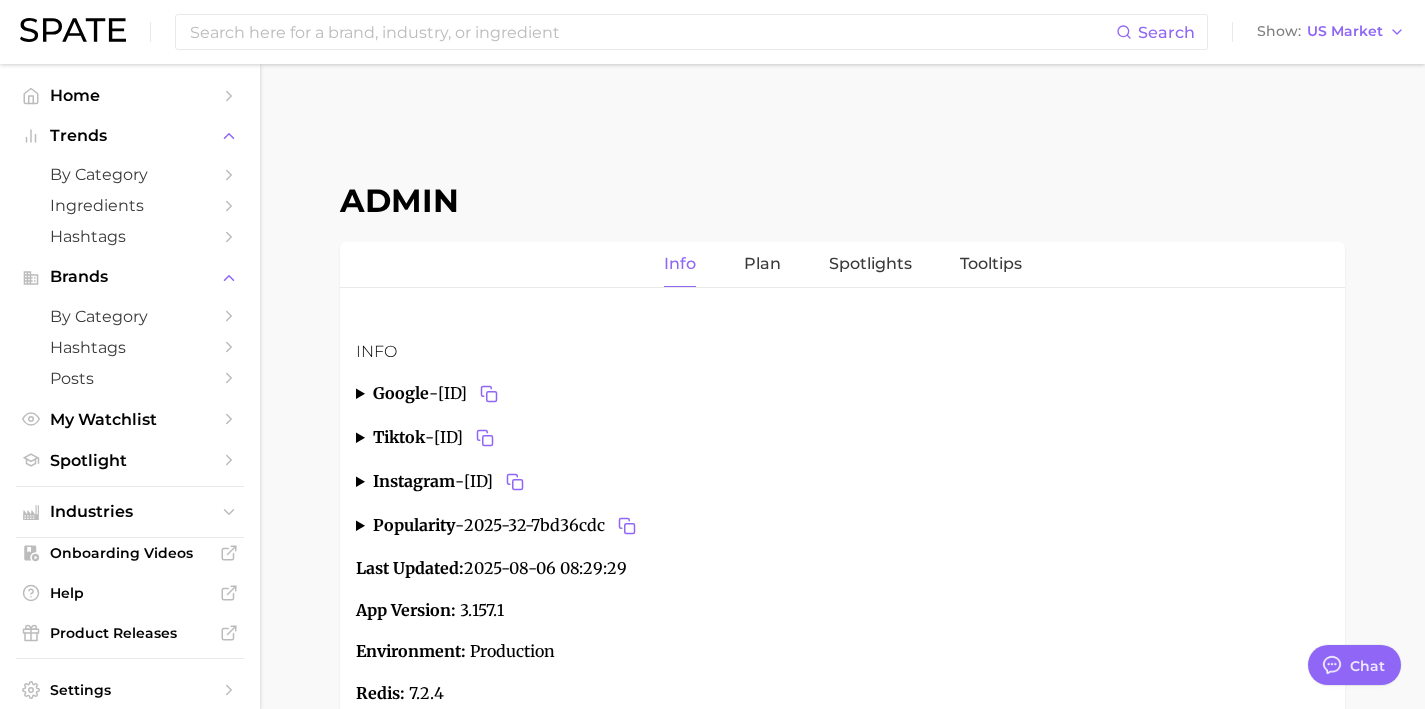 scroll, scrollTop: 7550, scrollLeft: 0, axis: vertical 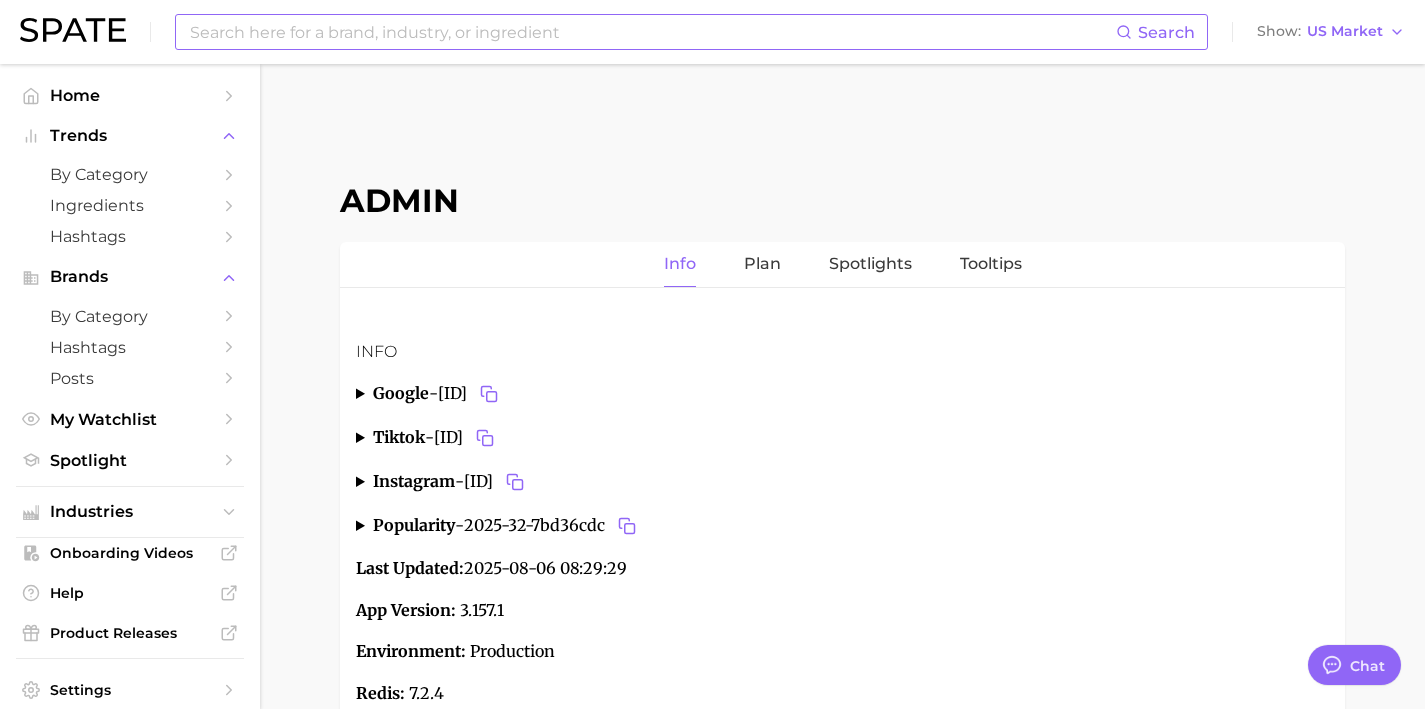 click at bounding box center (652, 32) 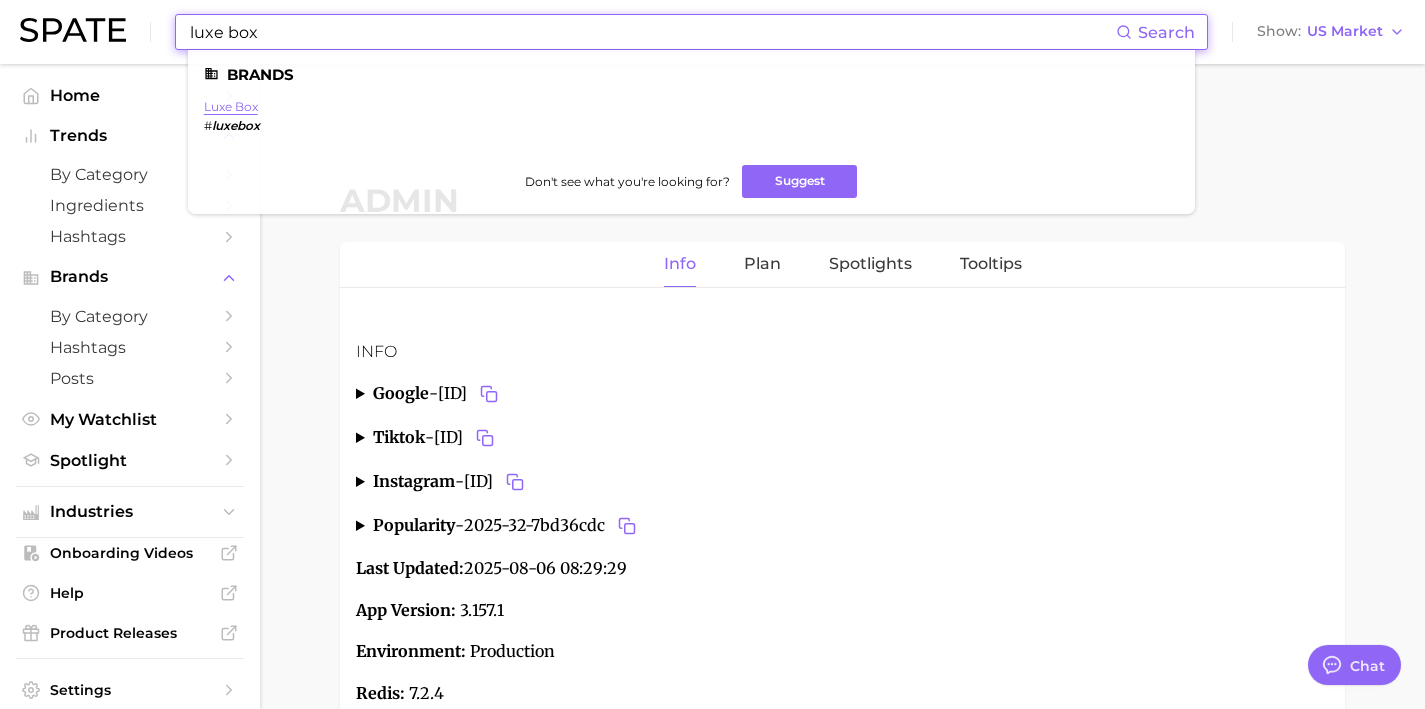 type on "luxe box" 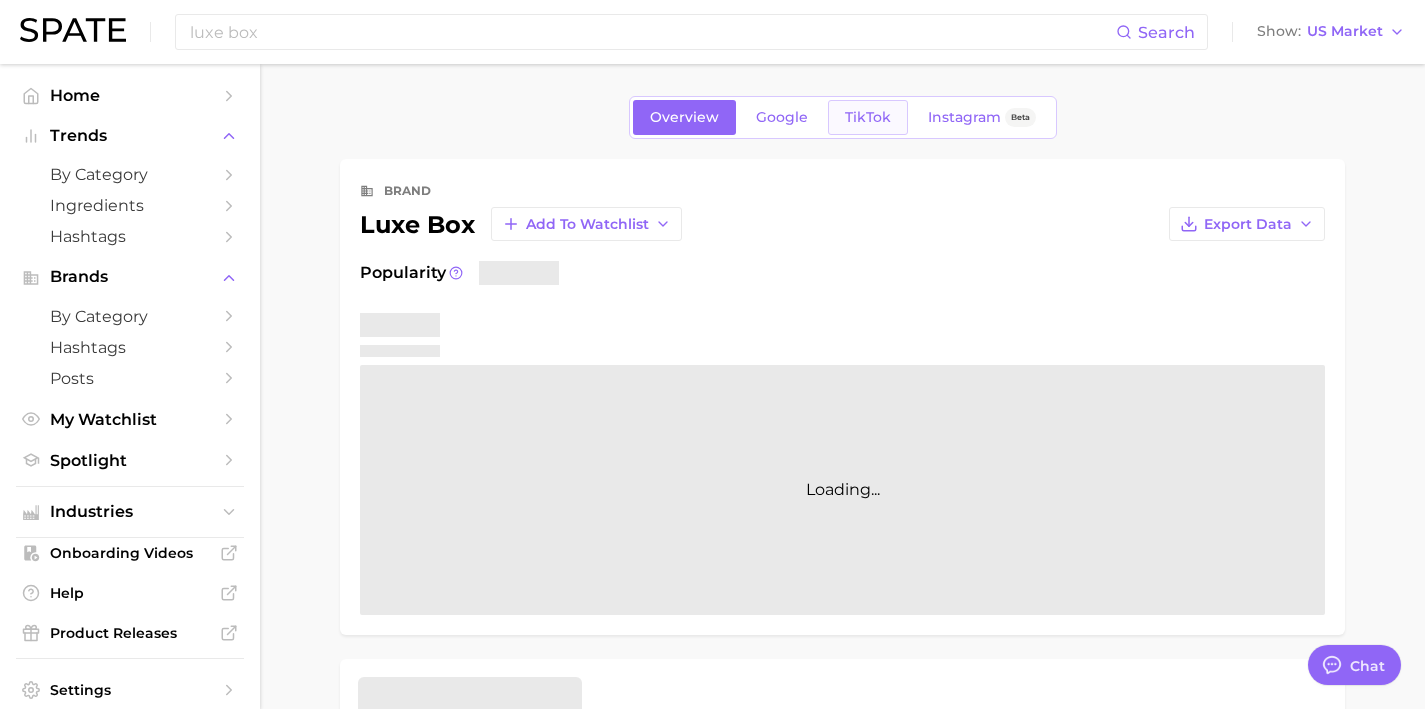 type on "x" 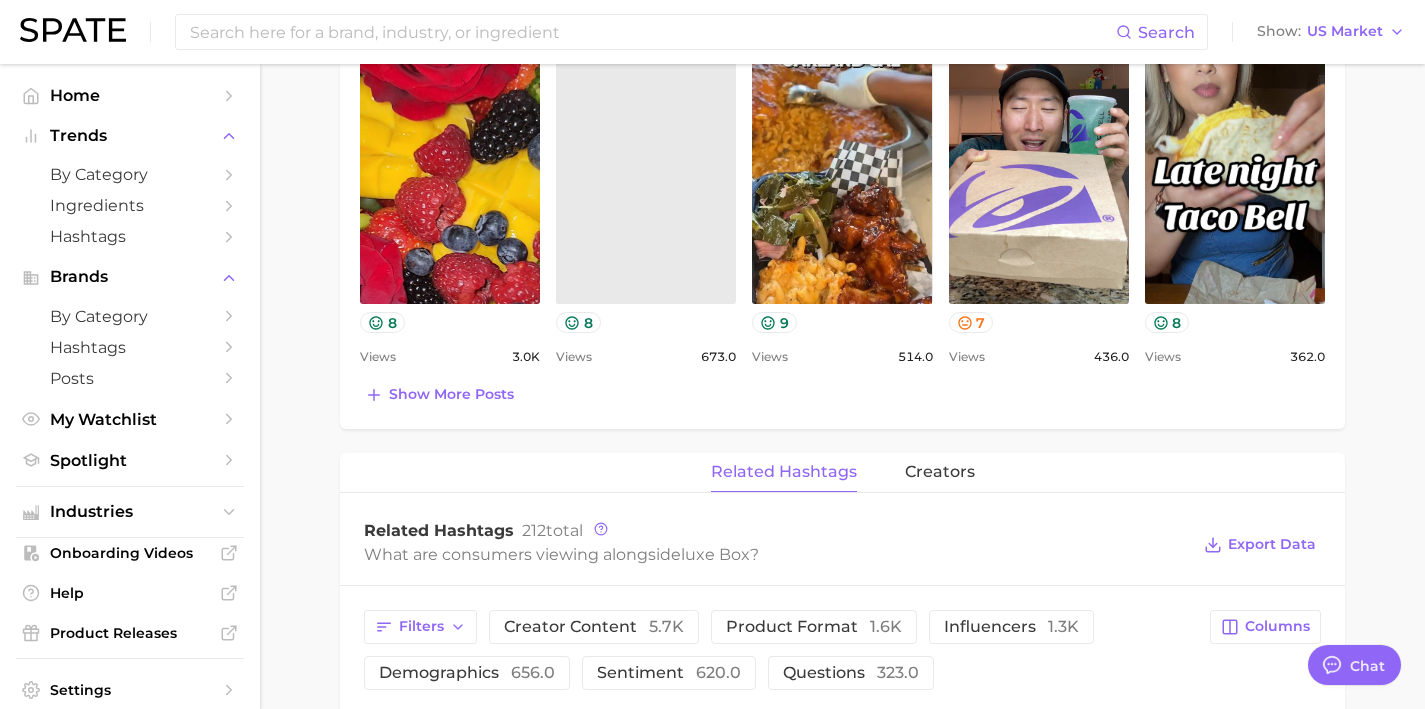 scroll, scrollTop: 835, scrollLeft: 0, axis: vertical 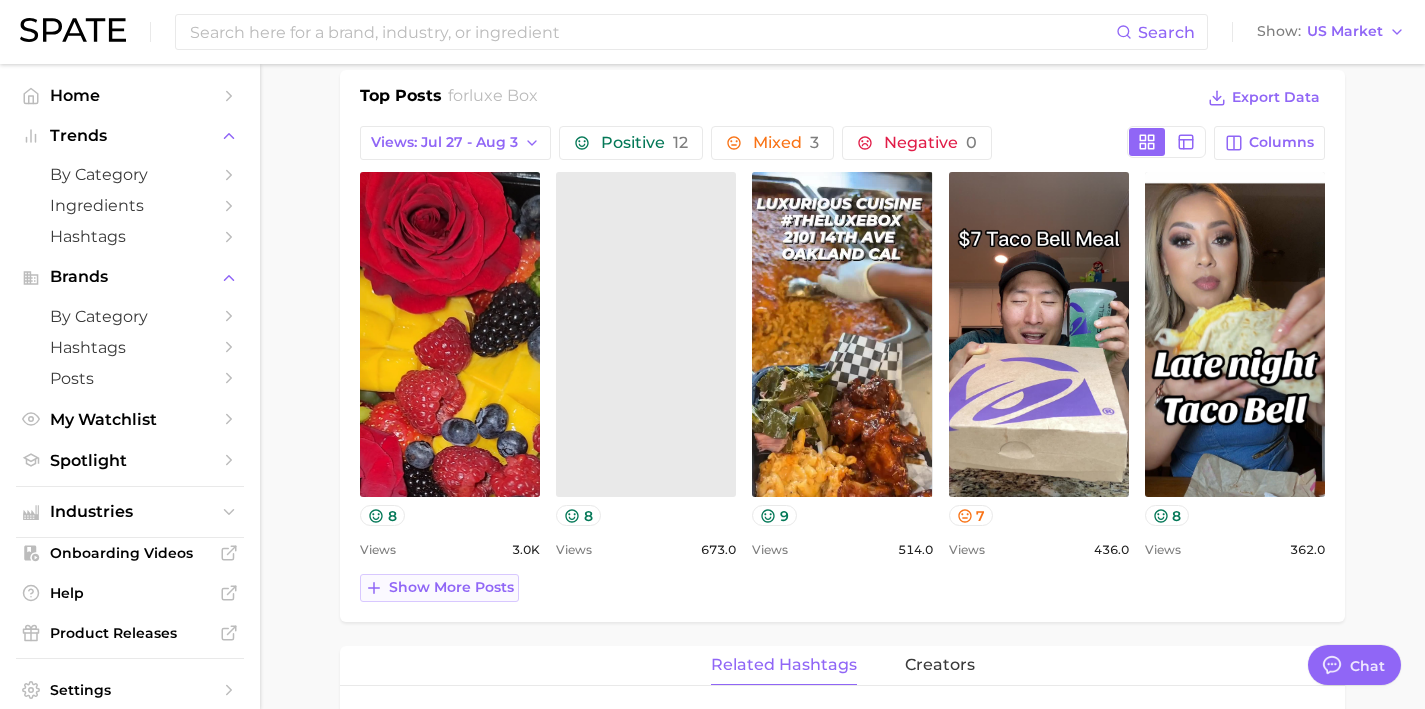 click on "Show more posts" at bounding box center (451, 587) 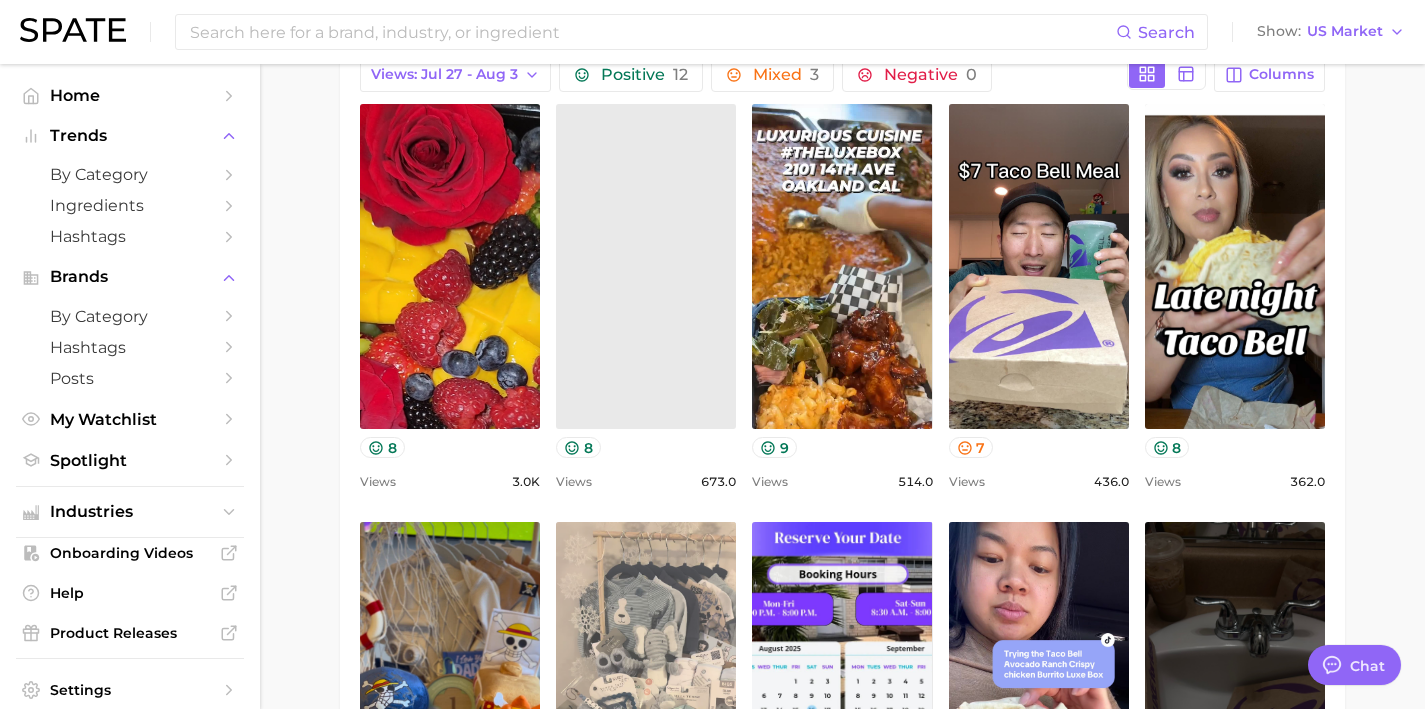 scroll, scrollTop: 1190, scrollLeft: 0, axis: vertical 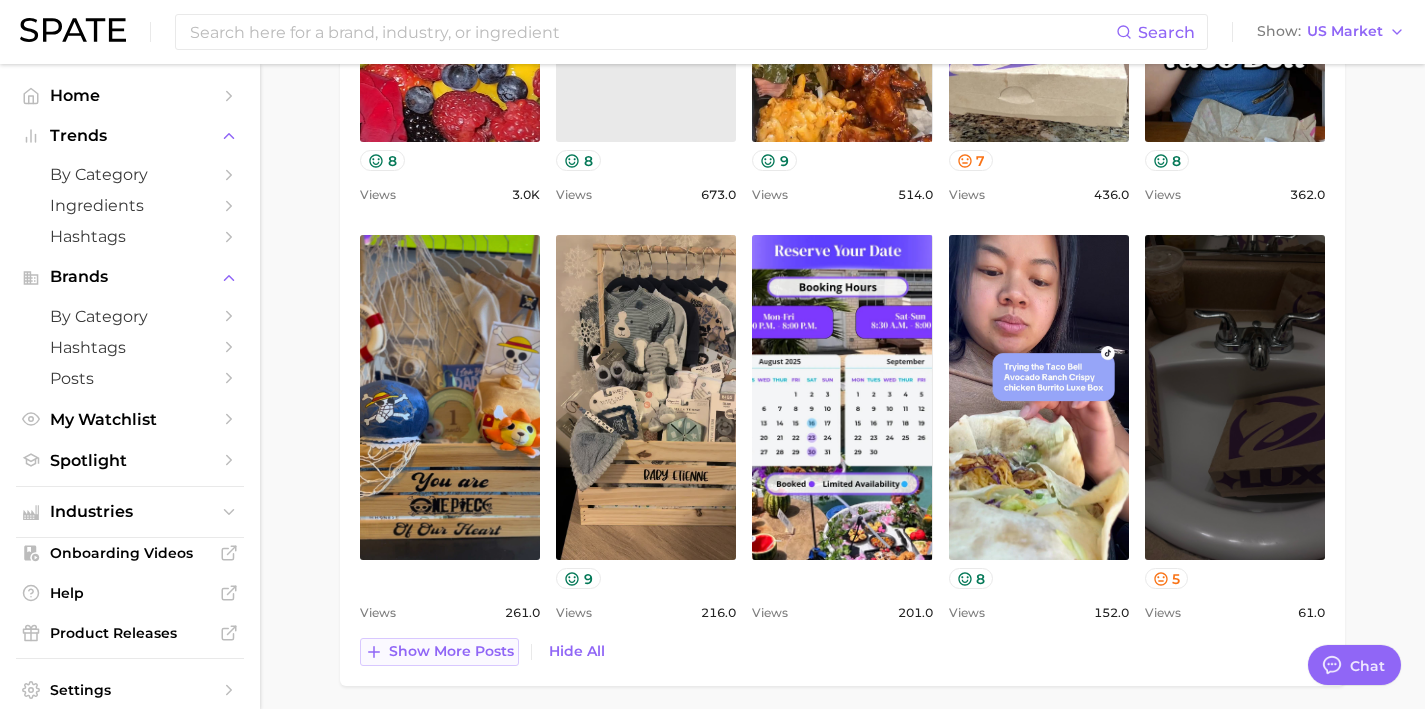 click on "Show more posts" at bounding box center [439, 652] 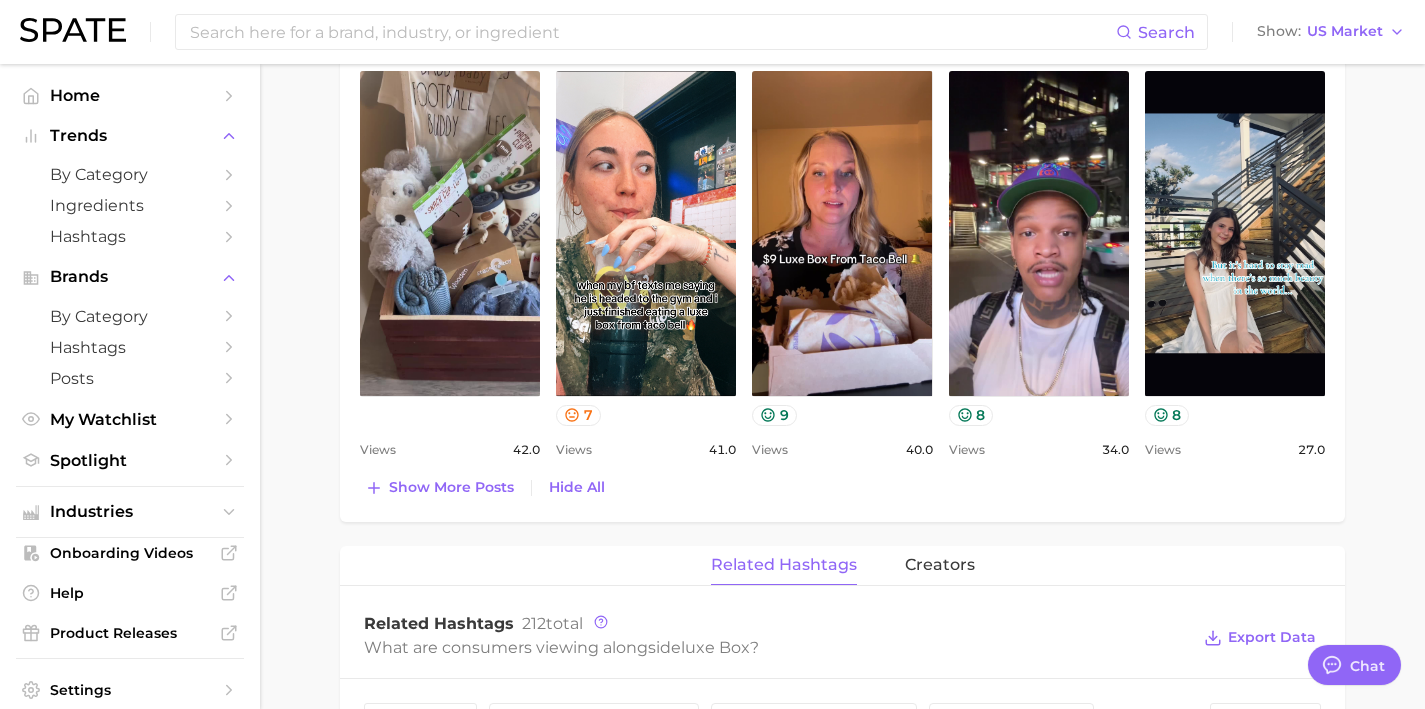 scroll, scrollTop: 1777, scrollLeft: 0, axis: vertical 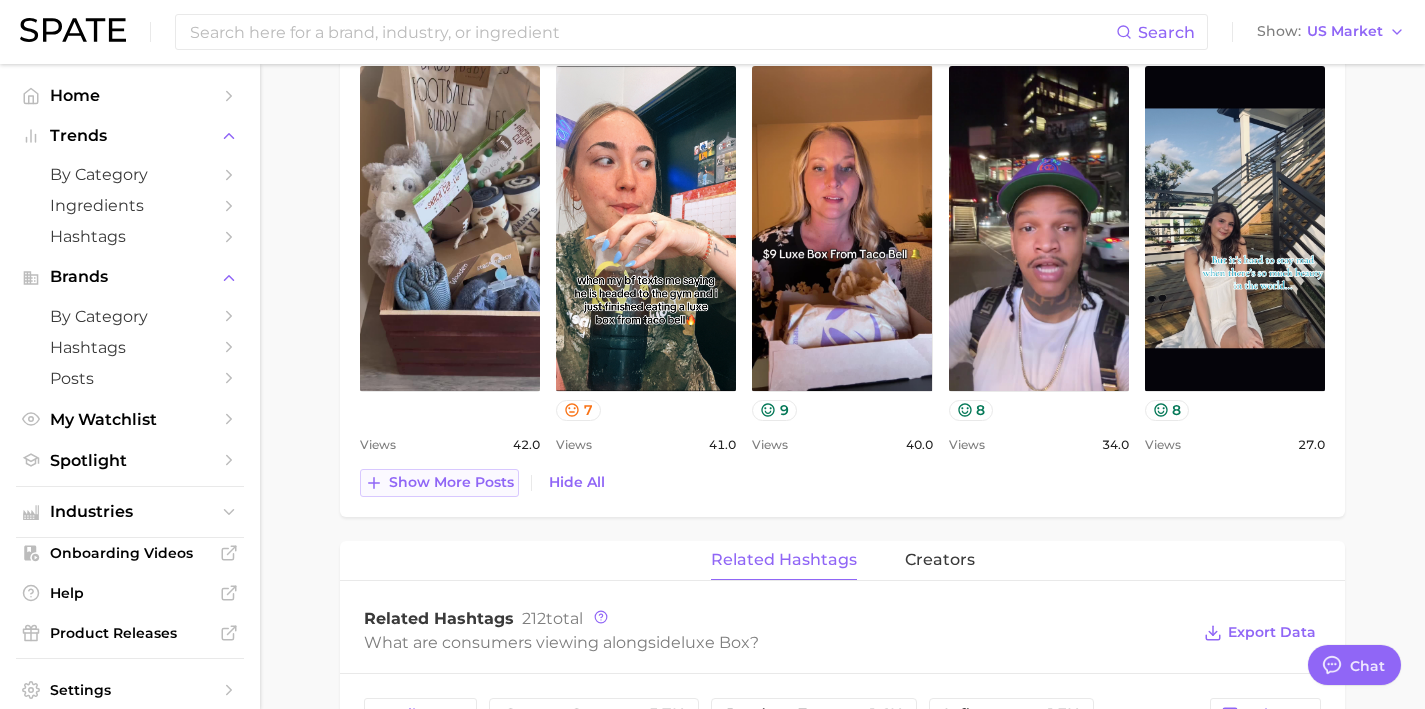 click on "Show more posts" at bounding box center (439, 483) 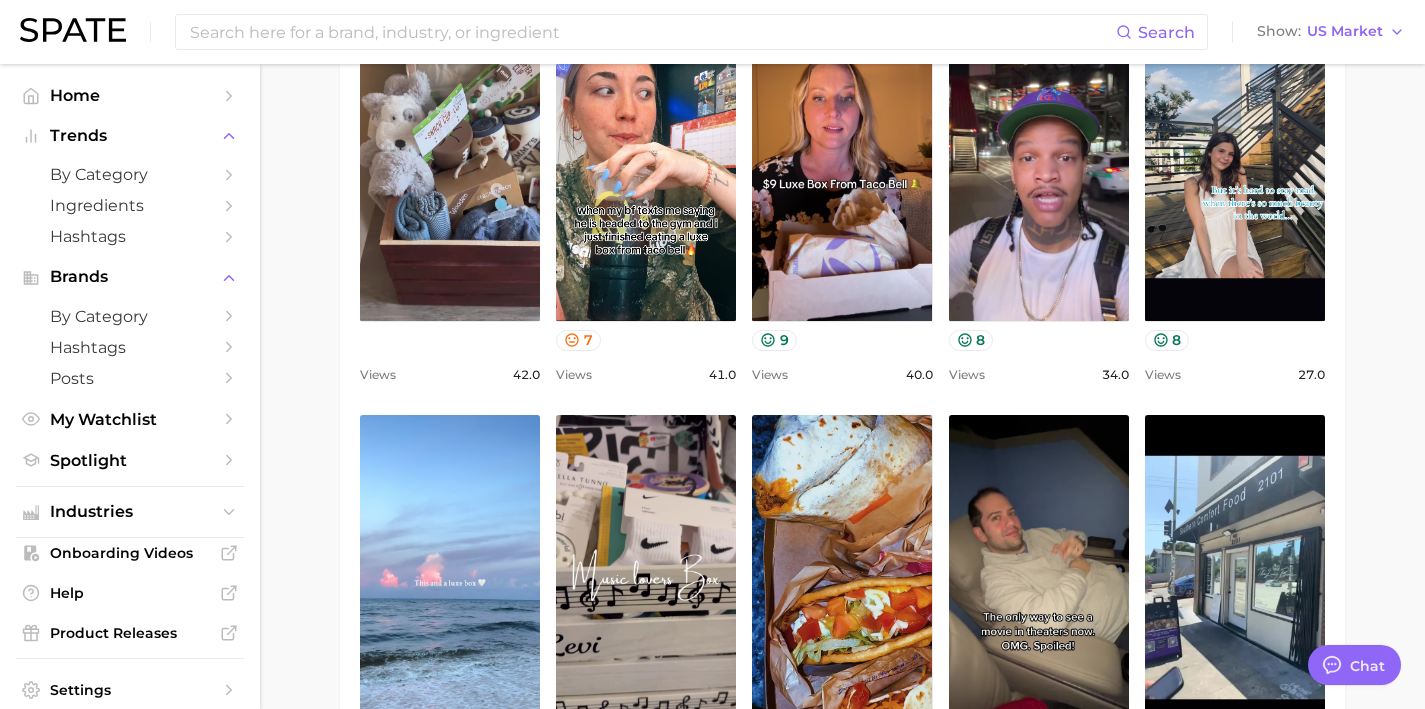 scroll, scrollTop: 1662, scrollLeft: 0, axis: vertical 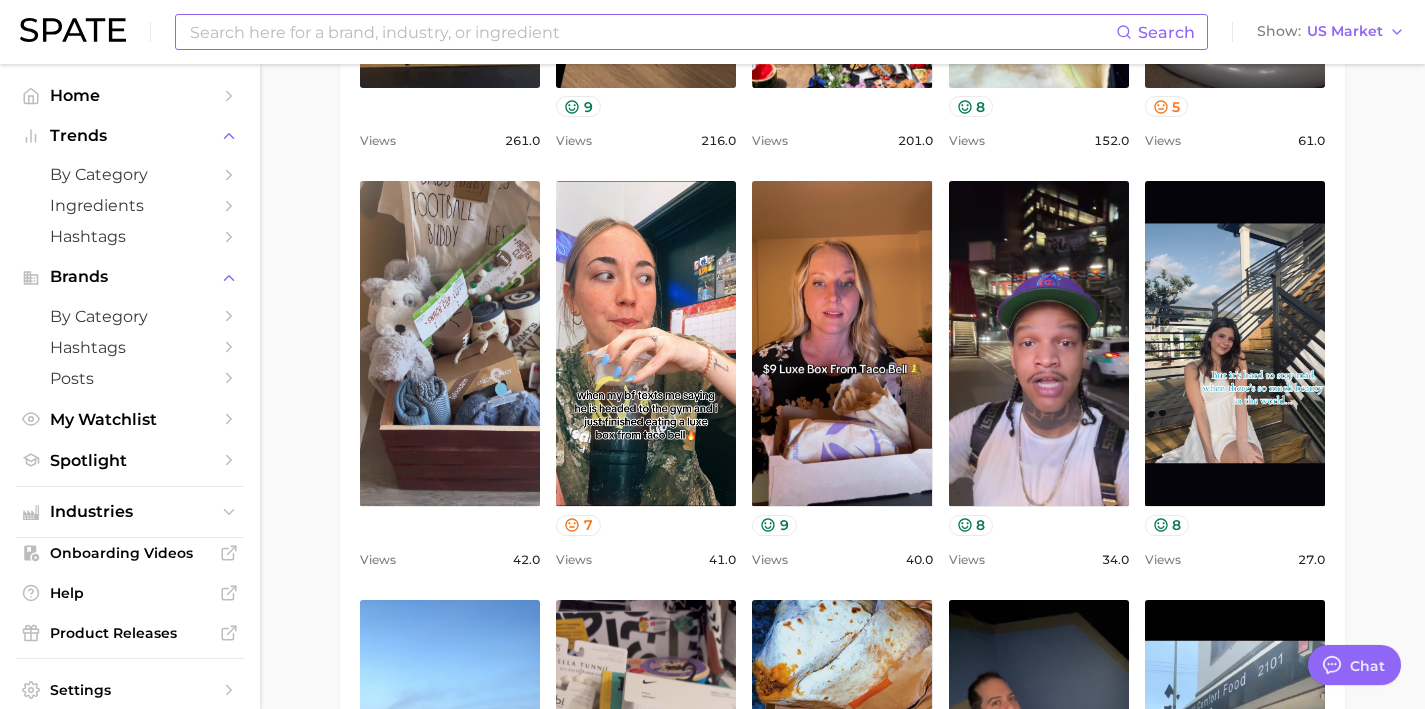 click at bounding box center (652, 32) 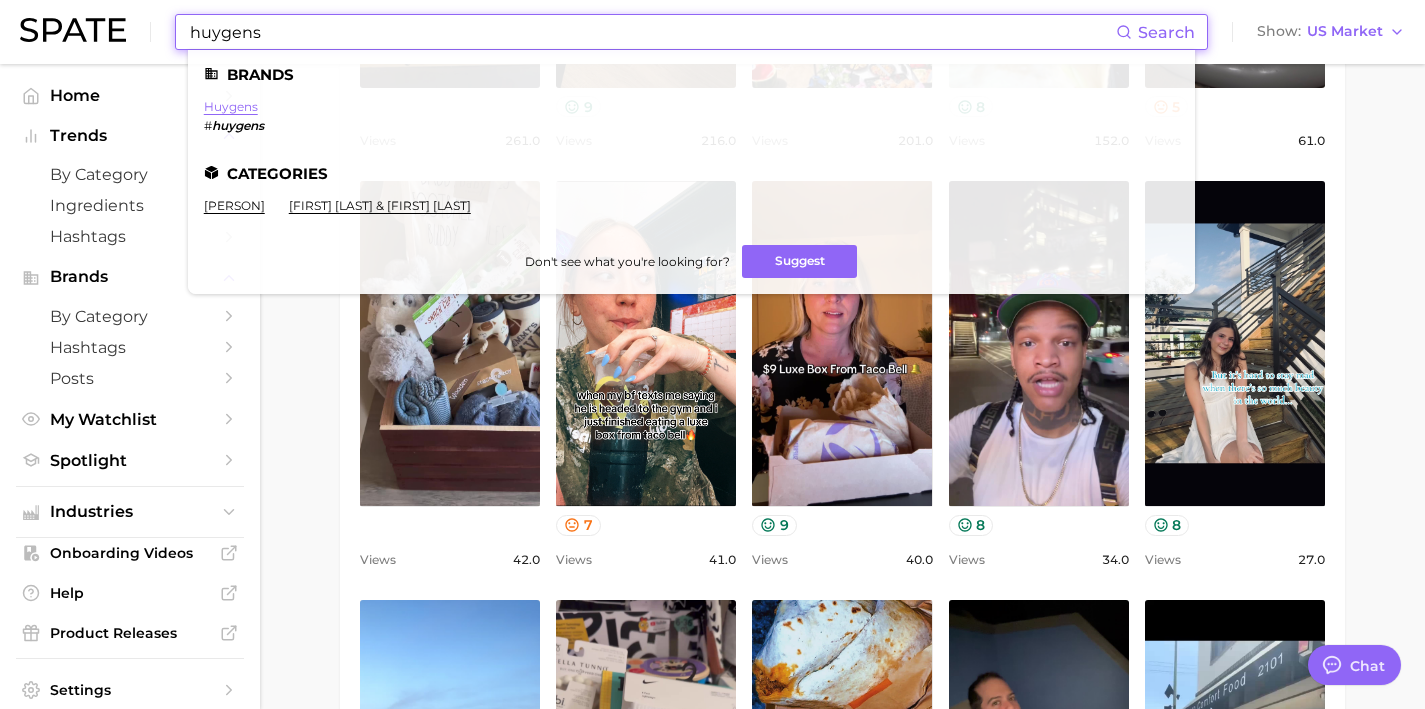 type on "huygens" 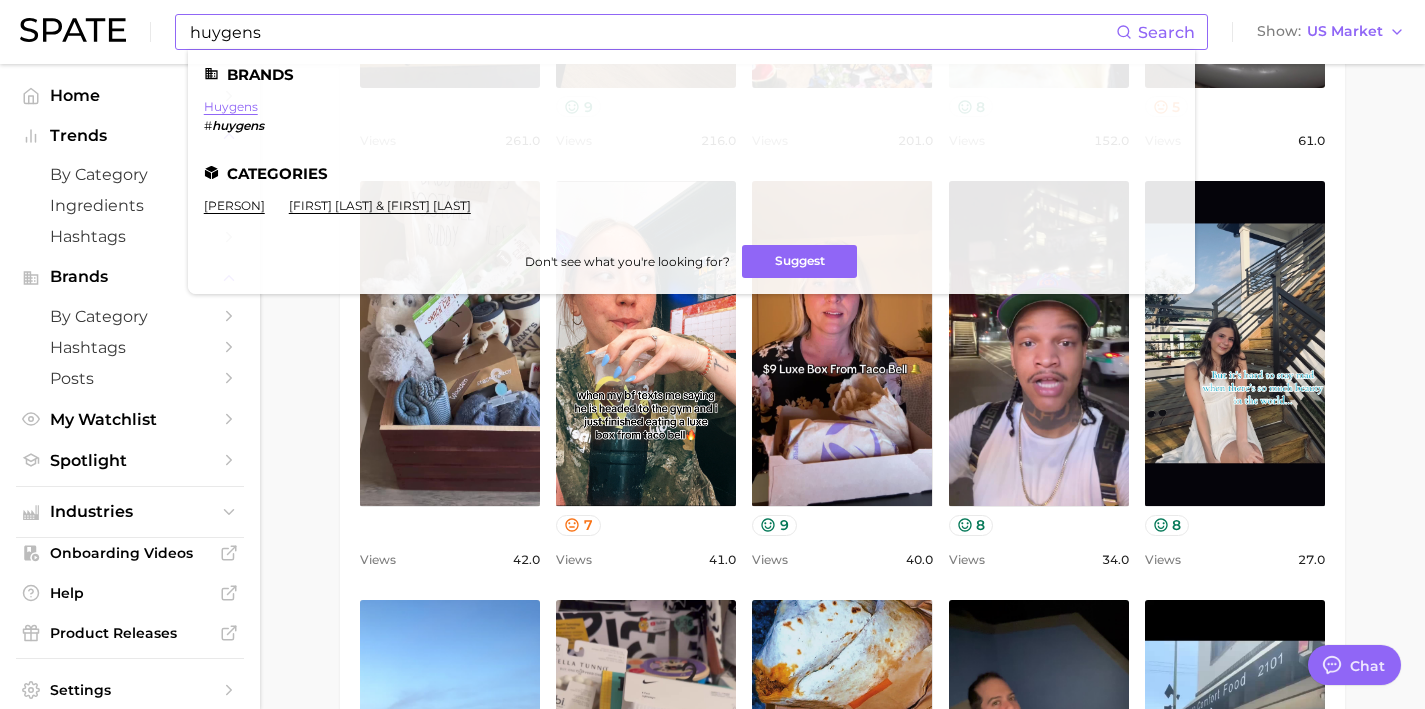 click on "huygens" at bounding box center (231, 106) 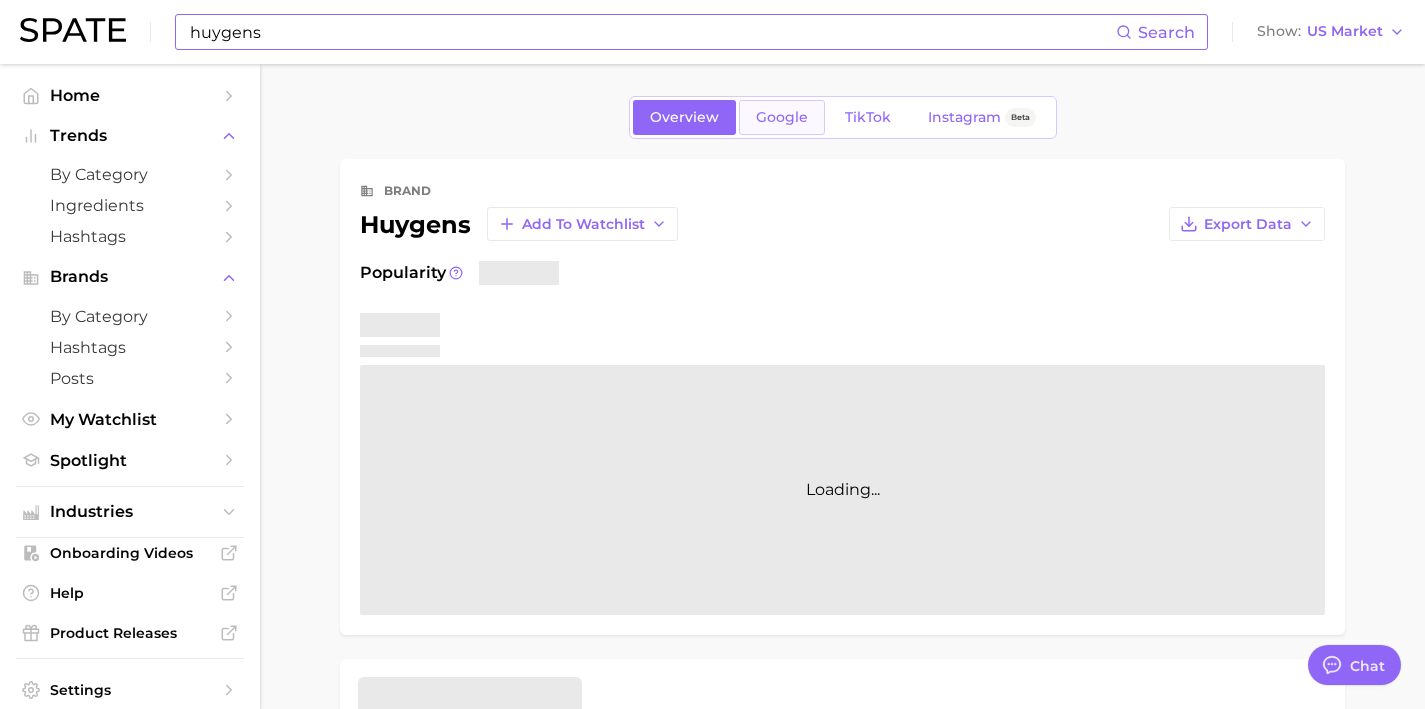 click on "Google" at bounding box center (782, 117) 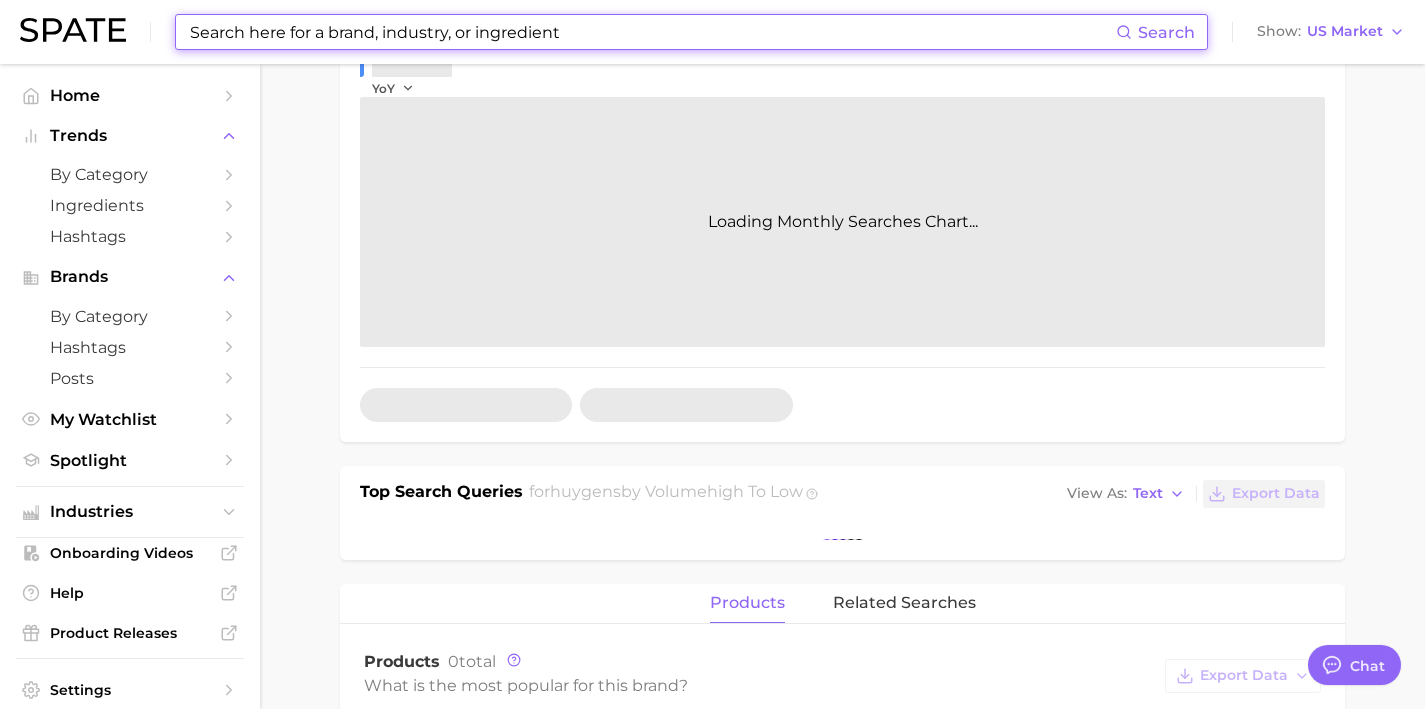 scroll, scrollTop: 391, scrollLeft: 0, axis: vertical 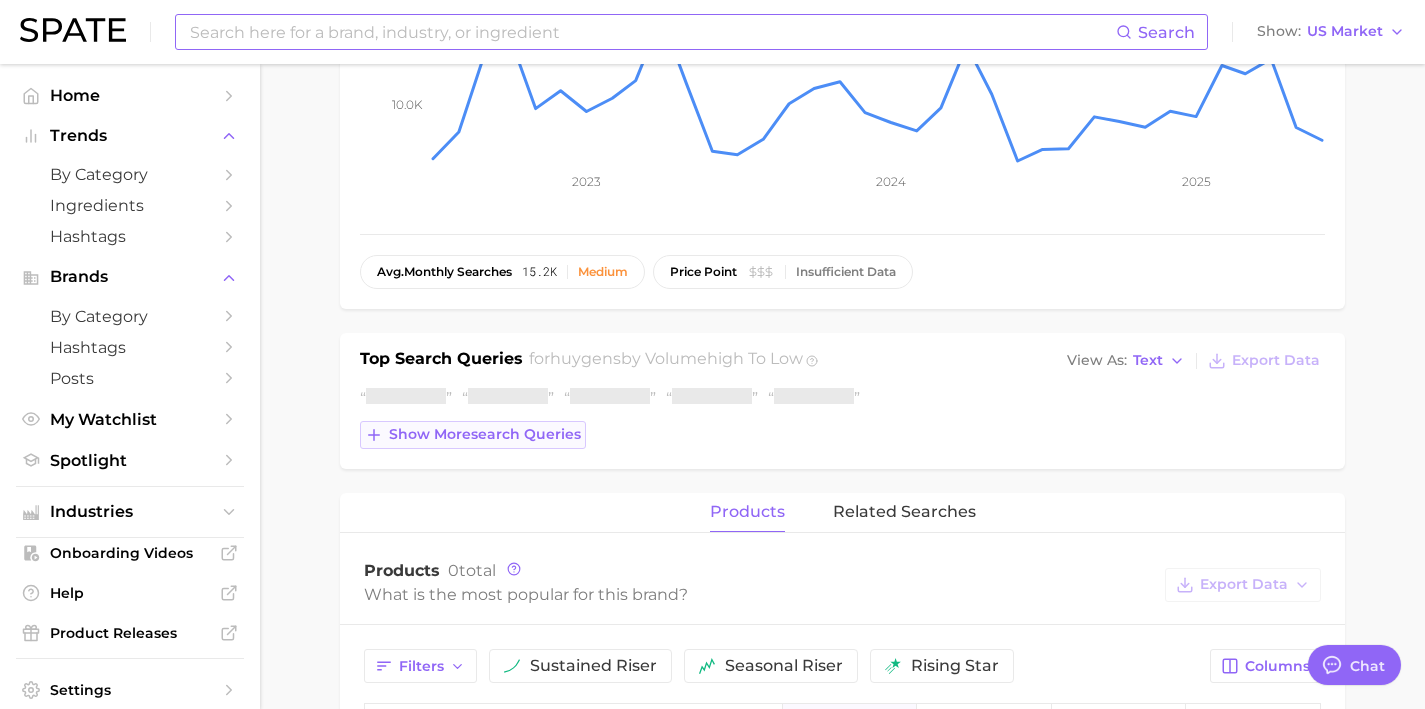 click on "Show more  search queries" at bounding box center [473, 435] 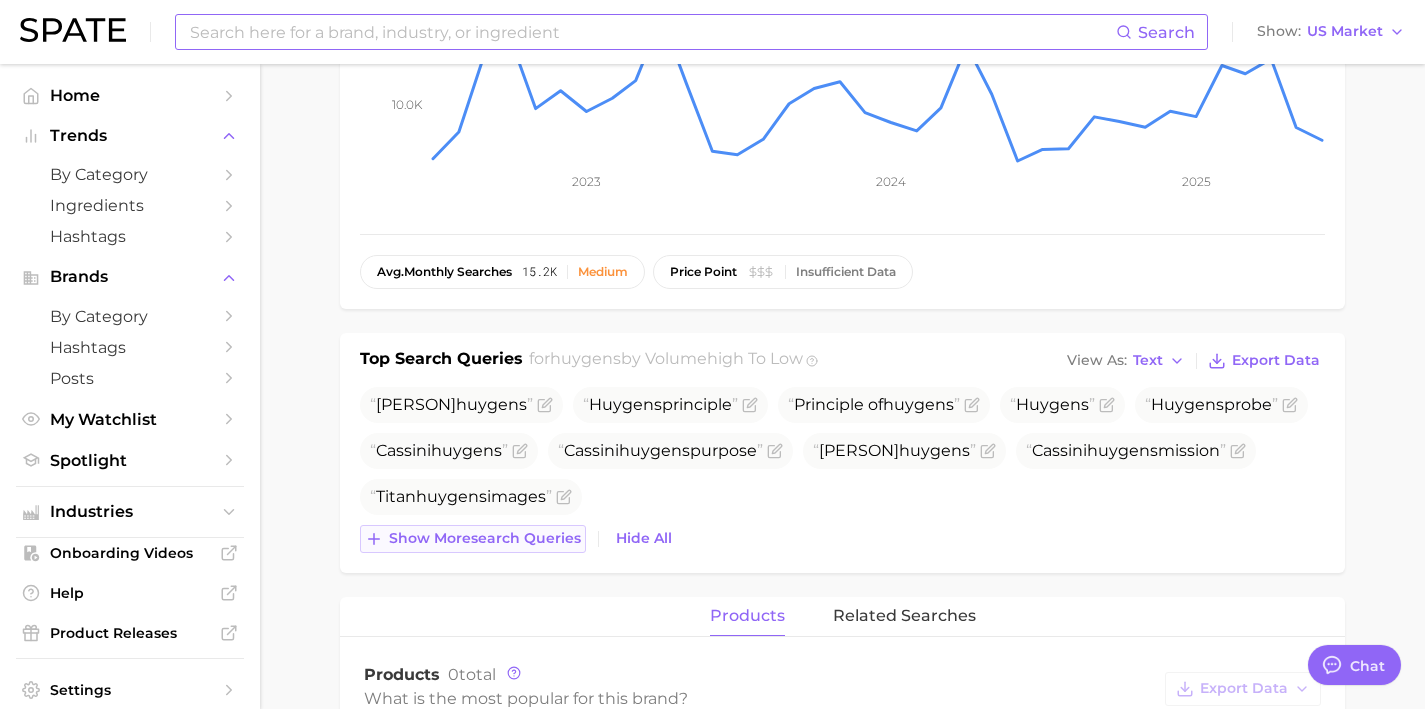 click on "Show more  search queries" at bounding box center (473, 539) 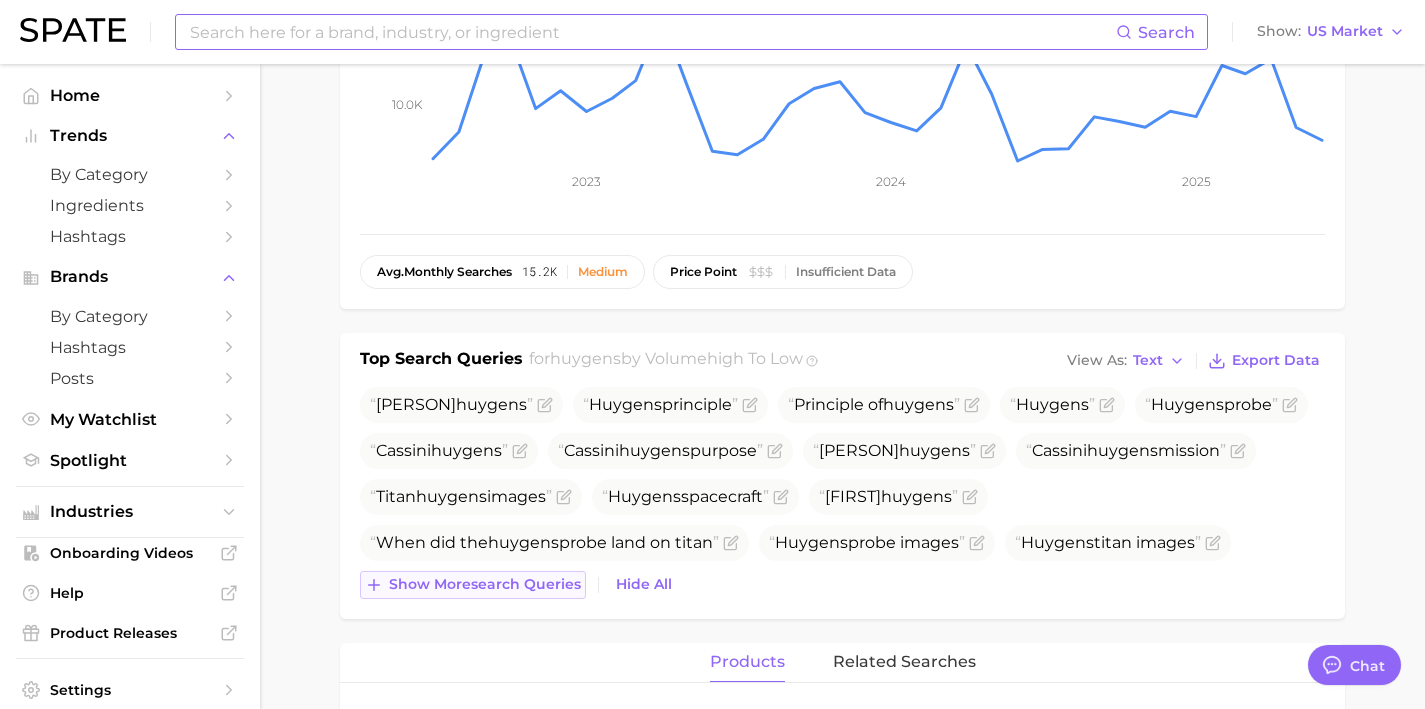 click on "Show more  search queries" at bounding box center (485, 584) 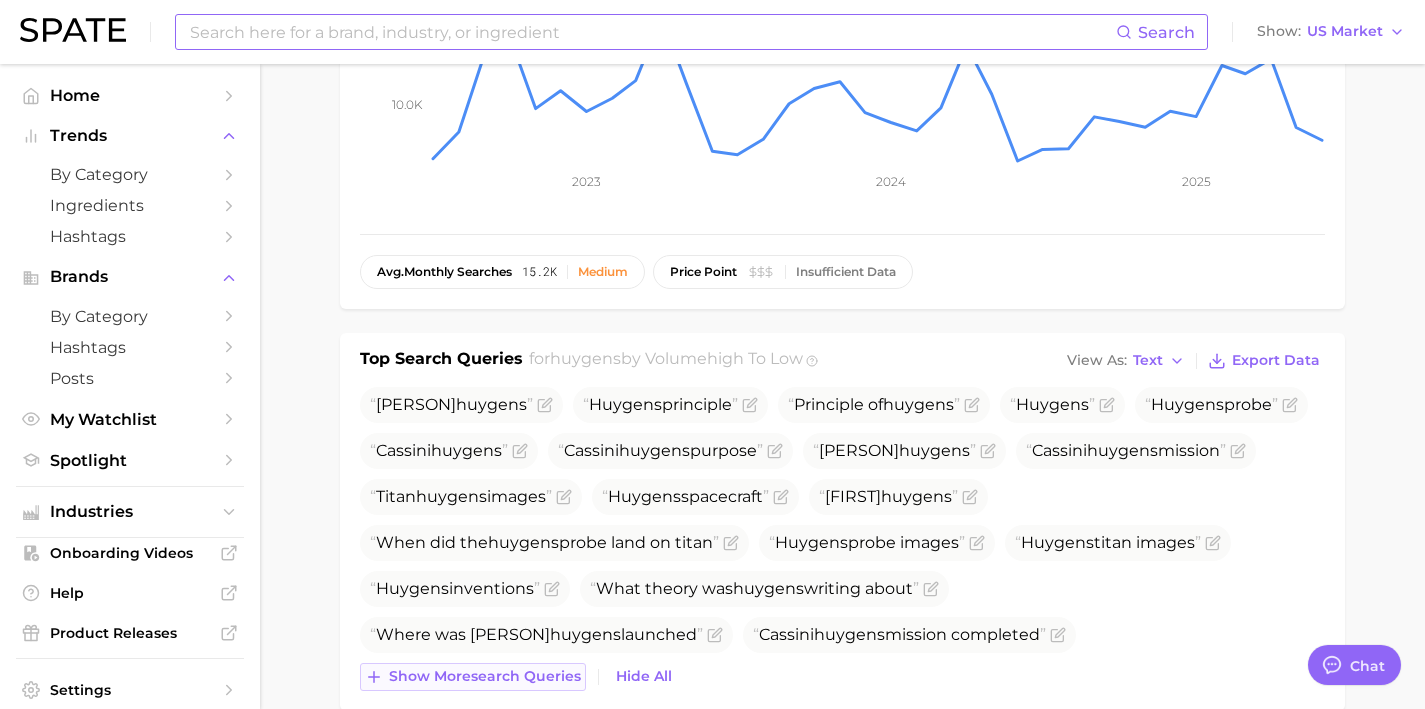 click on "Show more  search queries" at bounding box center (485, 676) 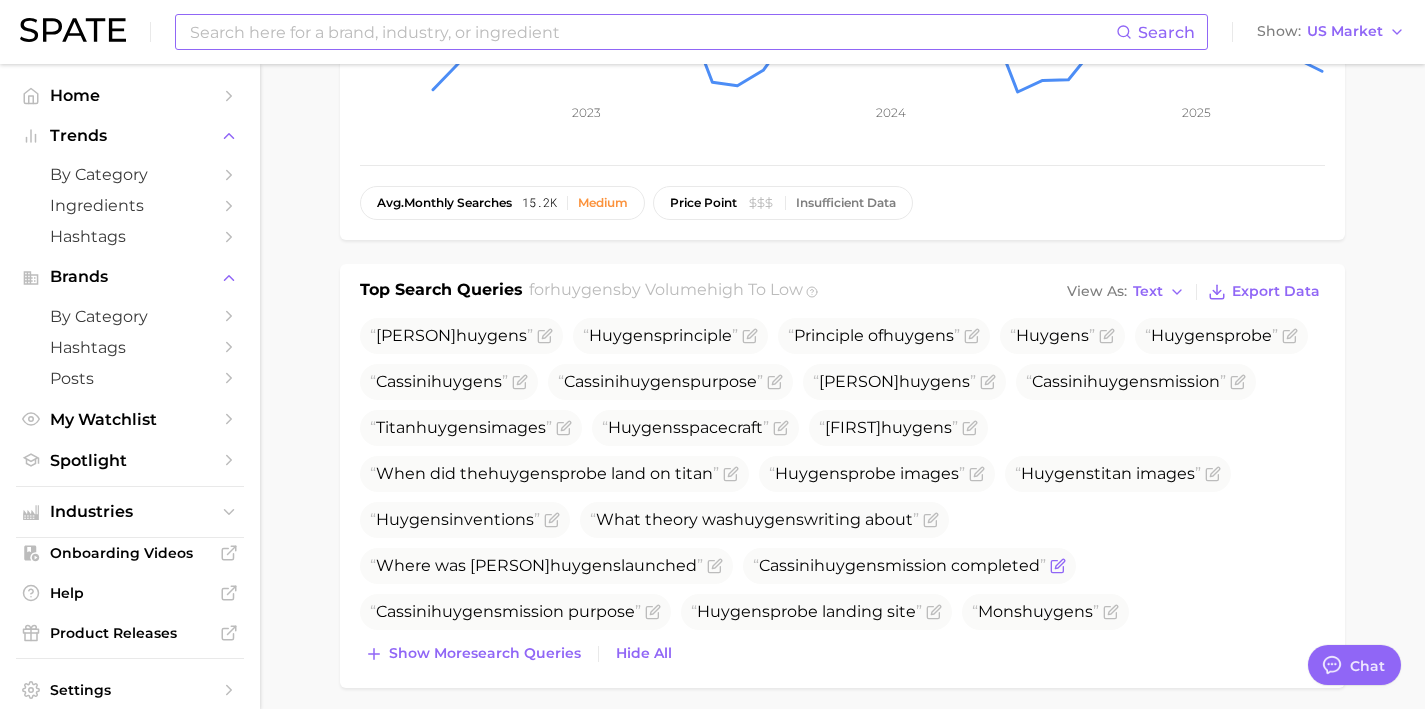 scroll, scrollTop: 582, scrollLeft: 0, axis: vertical 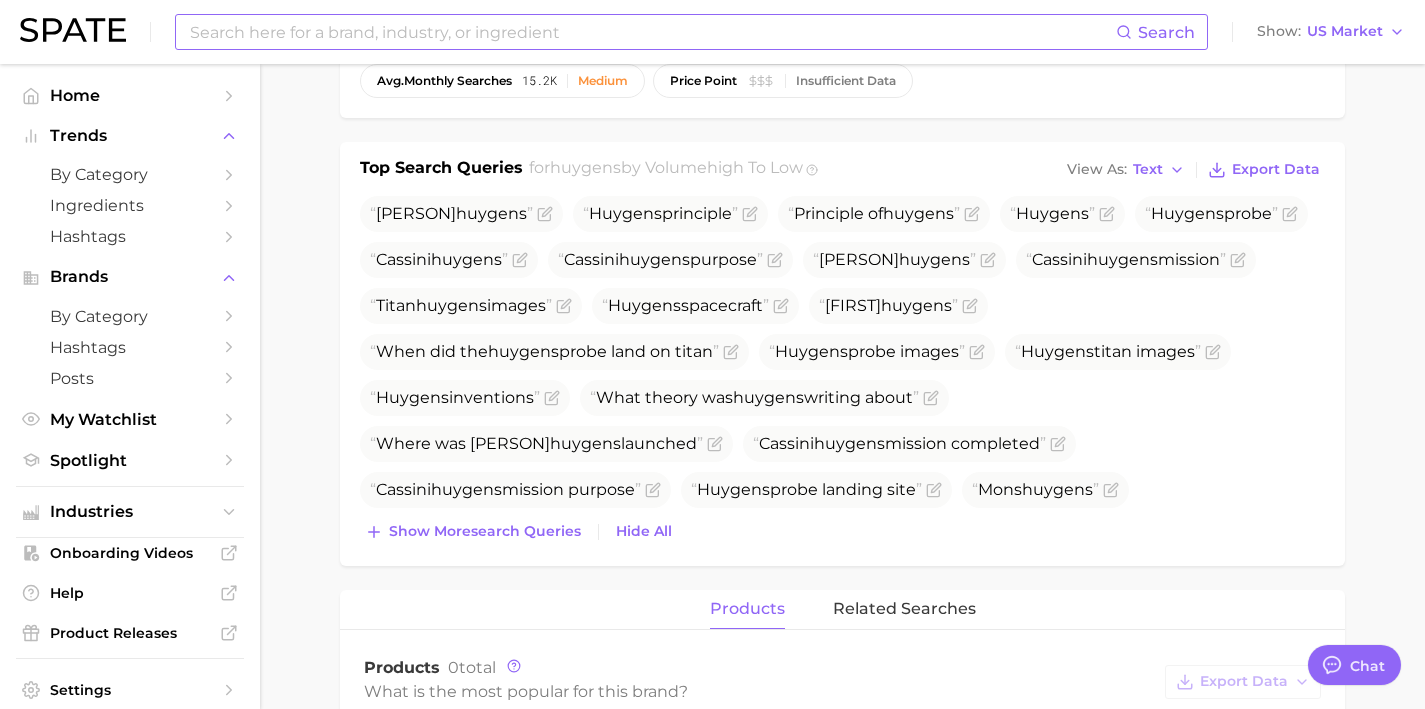 click on "Top Search Queries for [PERSON] by Volume high to low View As Text Export Data [PERSON] principle Principle of [PERSON] [PERSON] [PERSON] probe Cassini [PERSON] Cassini [PERSON] purpose Christaan [PERSON] Cassini [PERSON] mission Titan [PERSON] images [PERSON] spacecraft Christian [PERSON] When did the [PERSON] probe land on titan [PERSON] probe images [PERSON] titan images [PERSON] inventions What theory was [PERSON] writing about Where was cassini [PERSON] launched Cassini [PERSON] mission completed Cassini [PERSON] mission purpose [PERSON] probe landing site Mons [PERSON] Cassini [PERSON] mission launched Hans [PERSON] [PERSON] microscope Show more search queries Hide All" at bounding box center [842, 354] 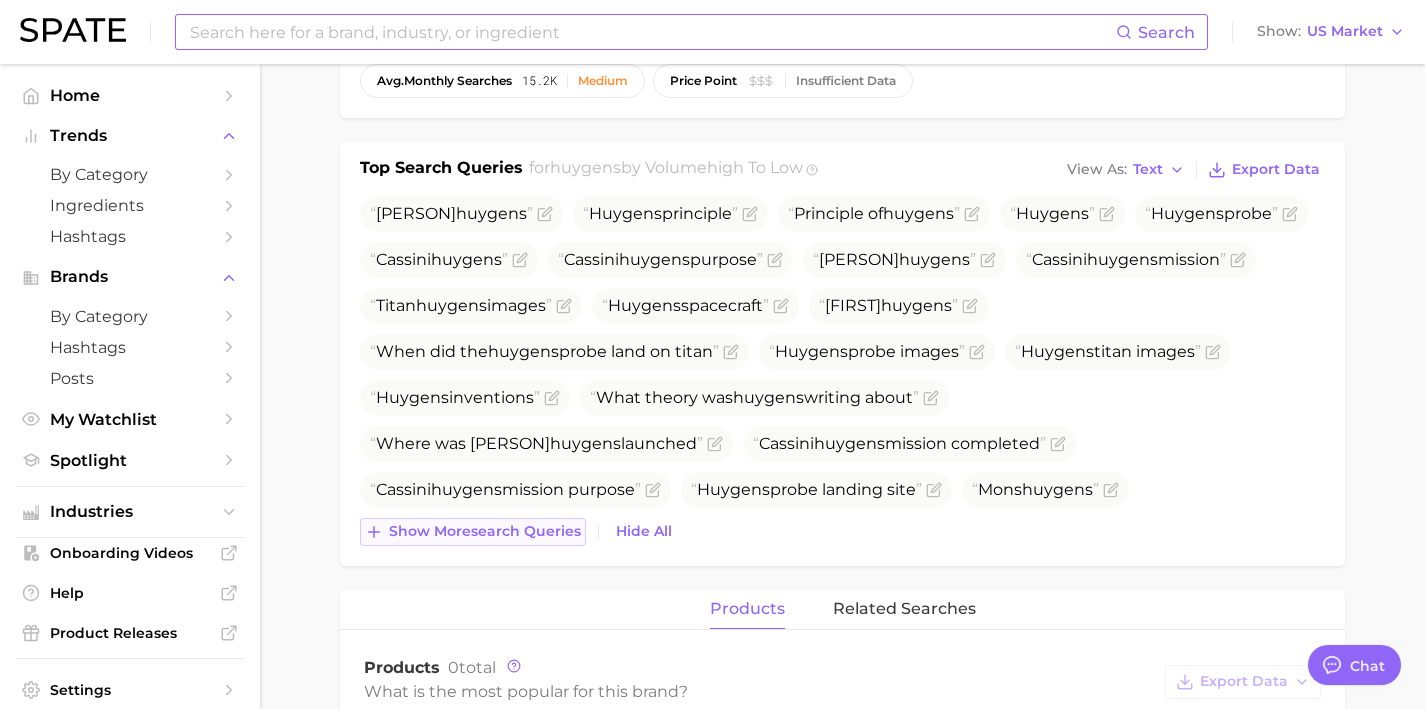 click on "Show more  search queries" at bounding box center (485, 531) 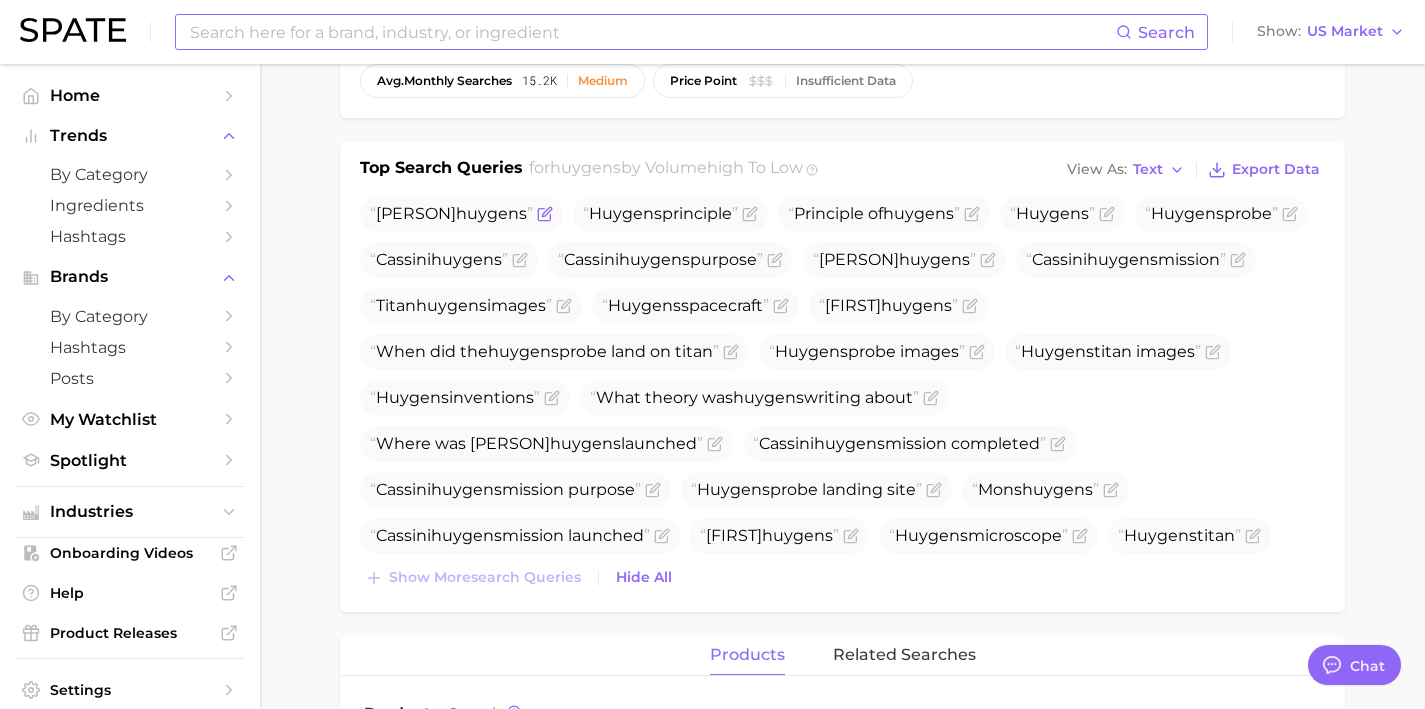 click 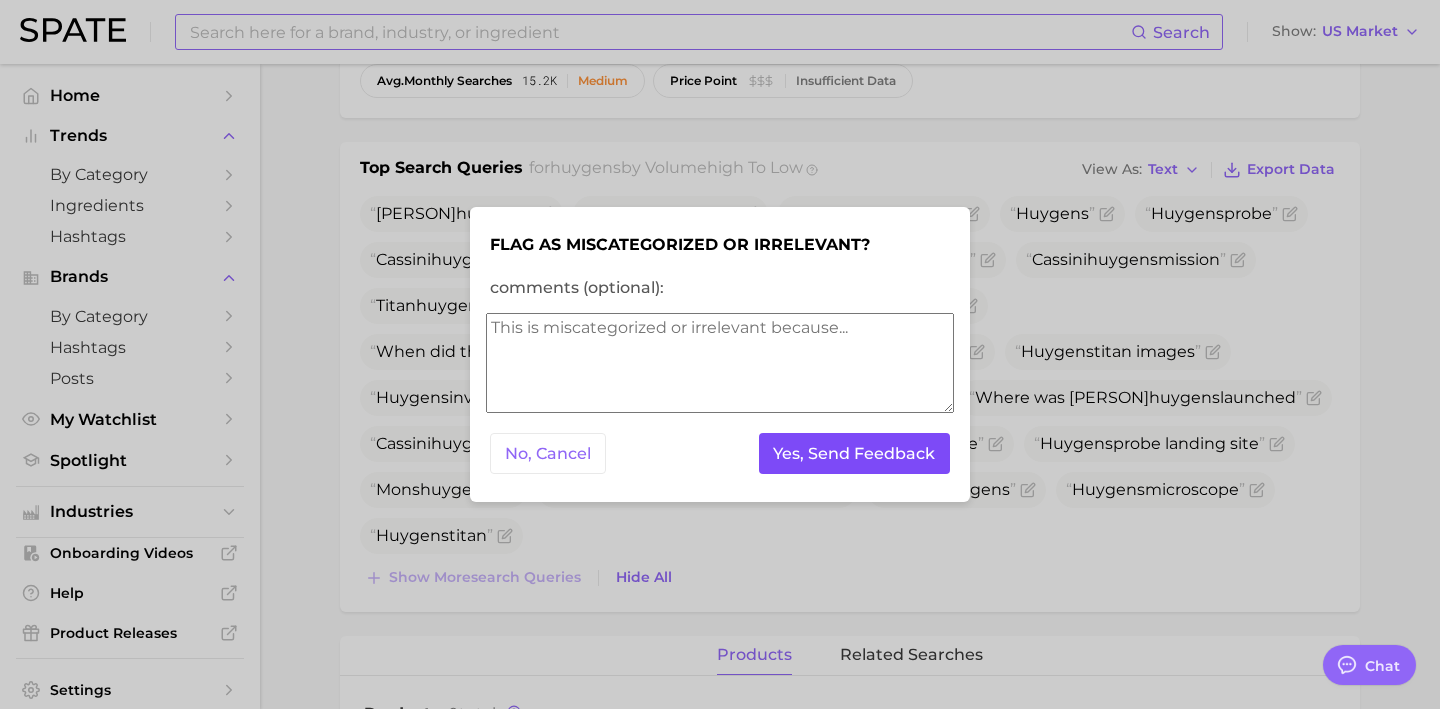 click on "Yes, Send Feedback" at bounding box center (855, 453) 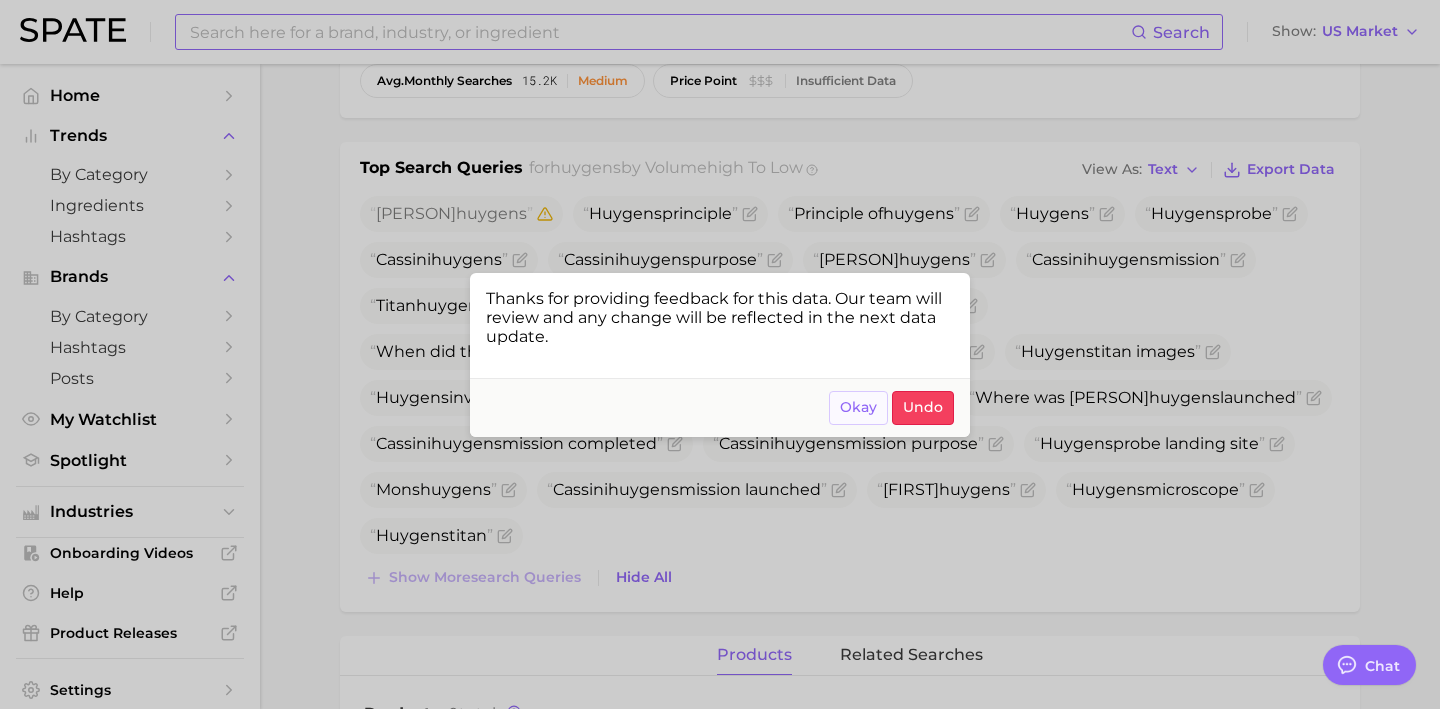 click on "Okay" at bounding box center (858, 407) 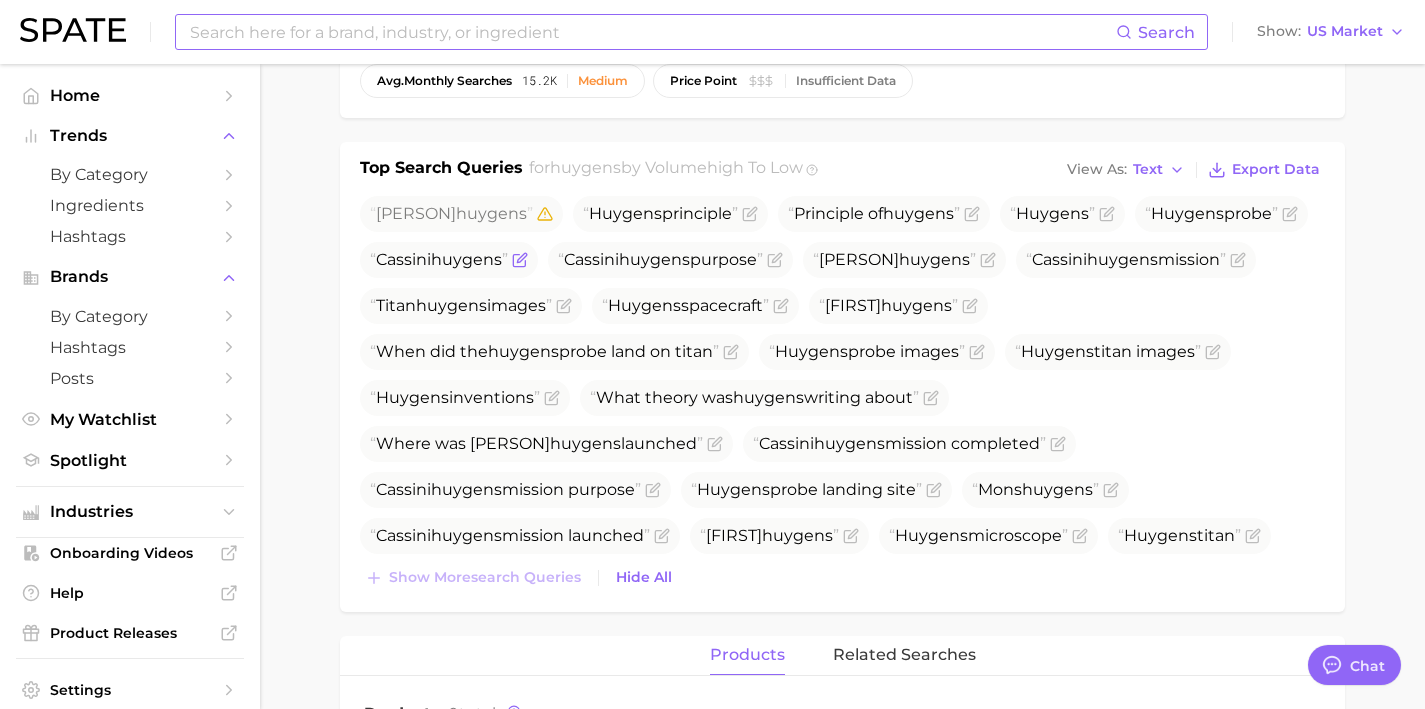 click 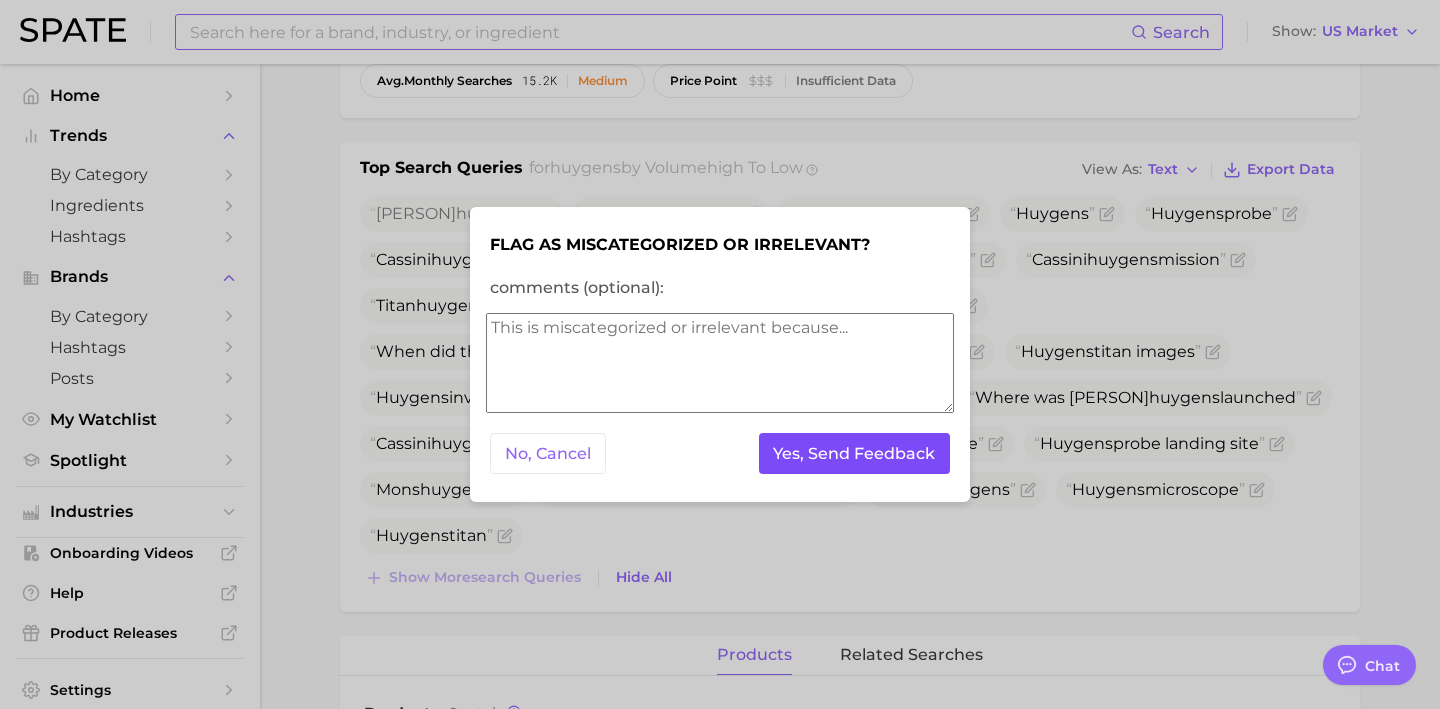 click on "Yes, Send Feedback" at bounding box center [855, 453] 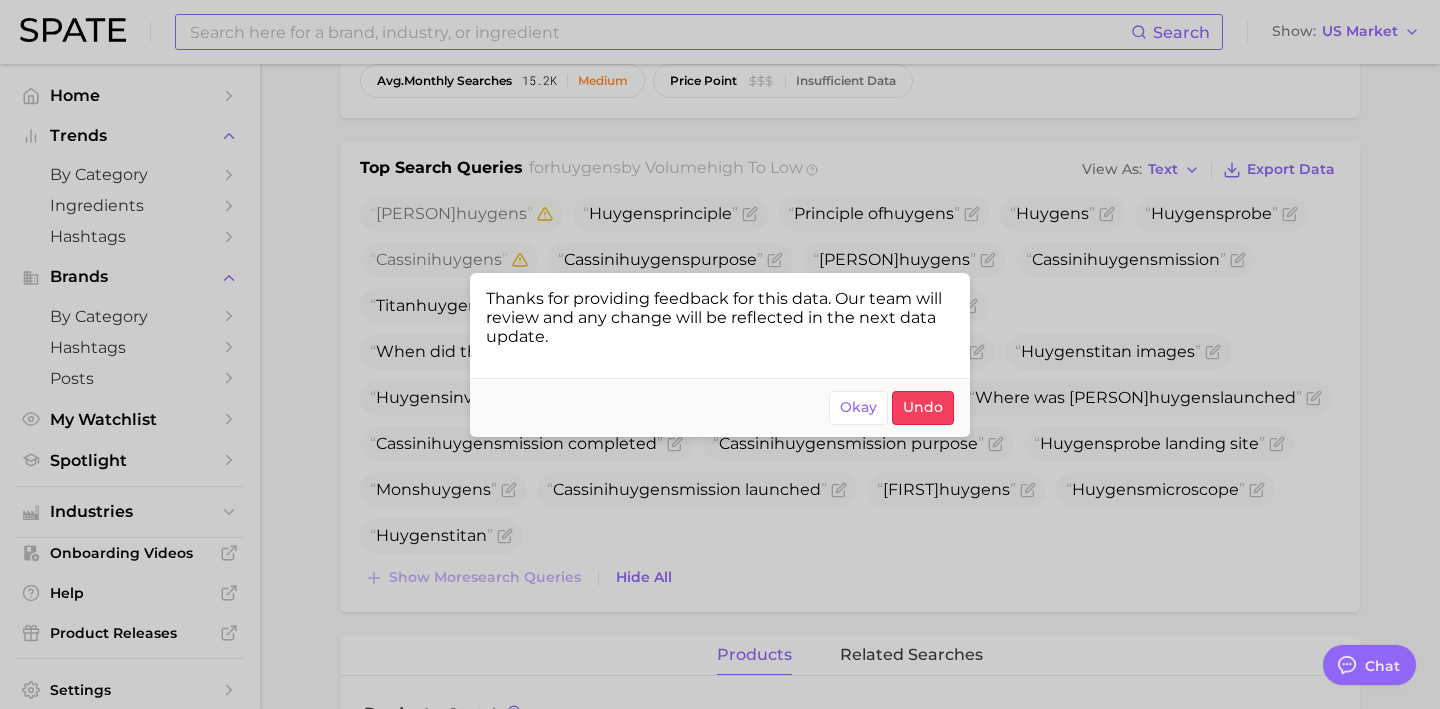 click at bounding box center (720, 354) 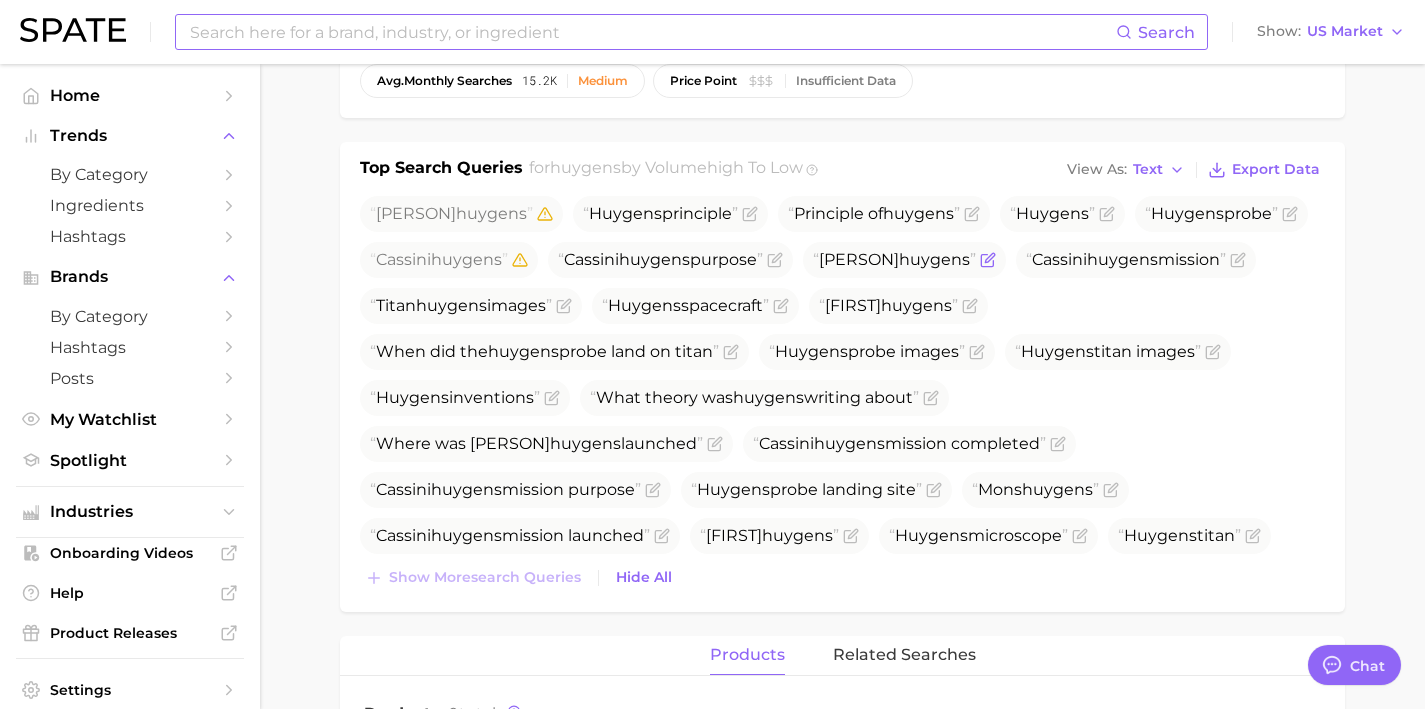 click 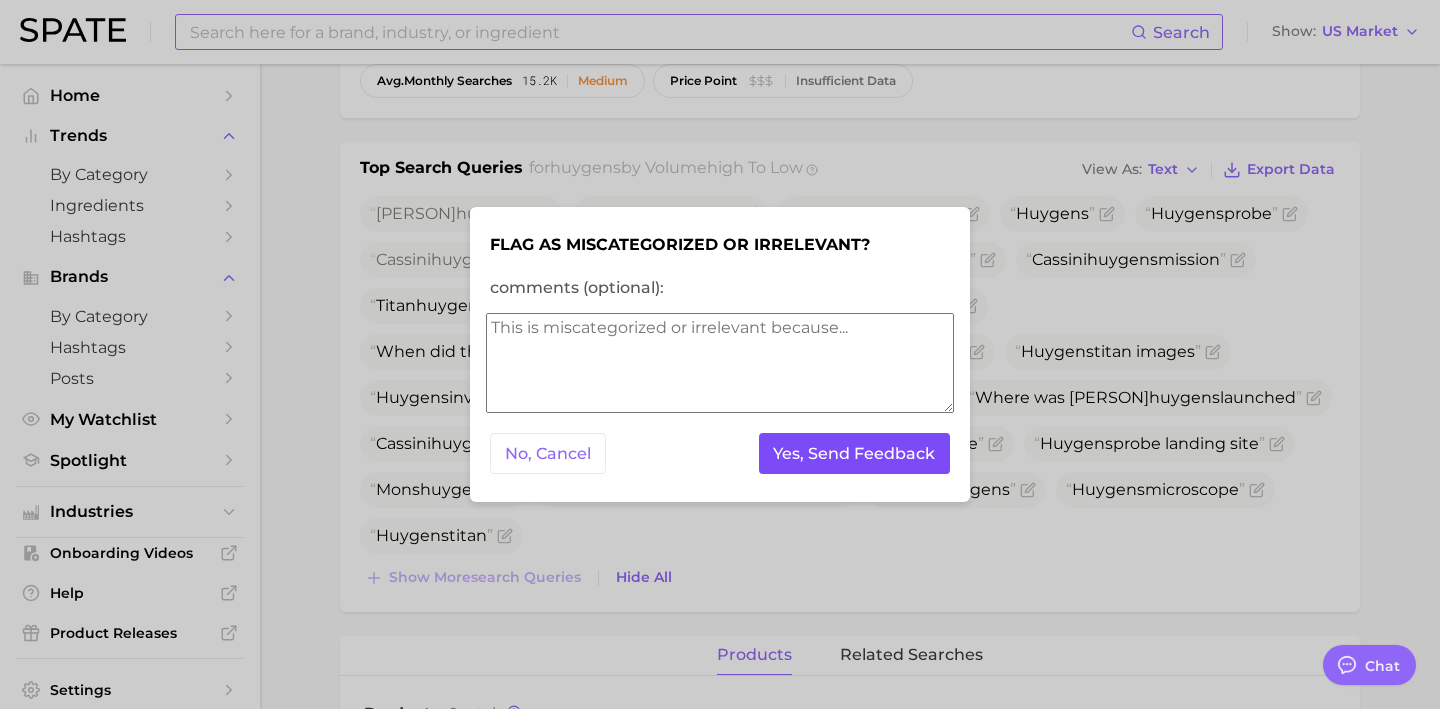 click on "Yes, Send Feedback" at bounding box center (855, 453) 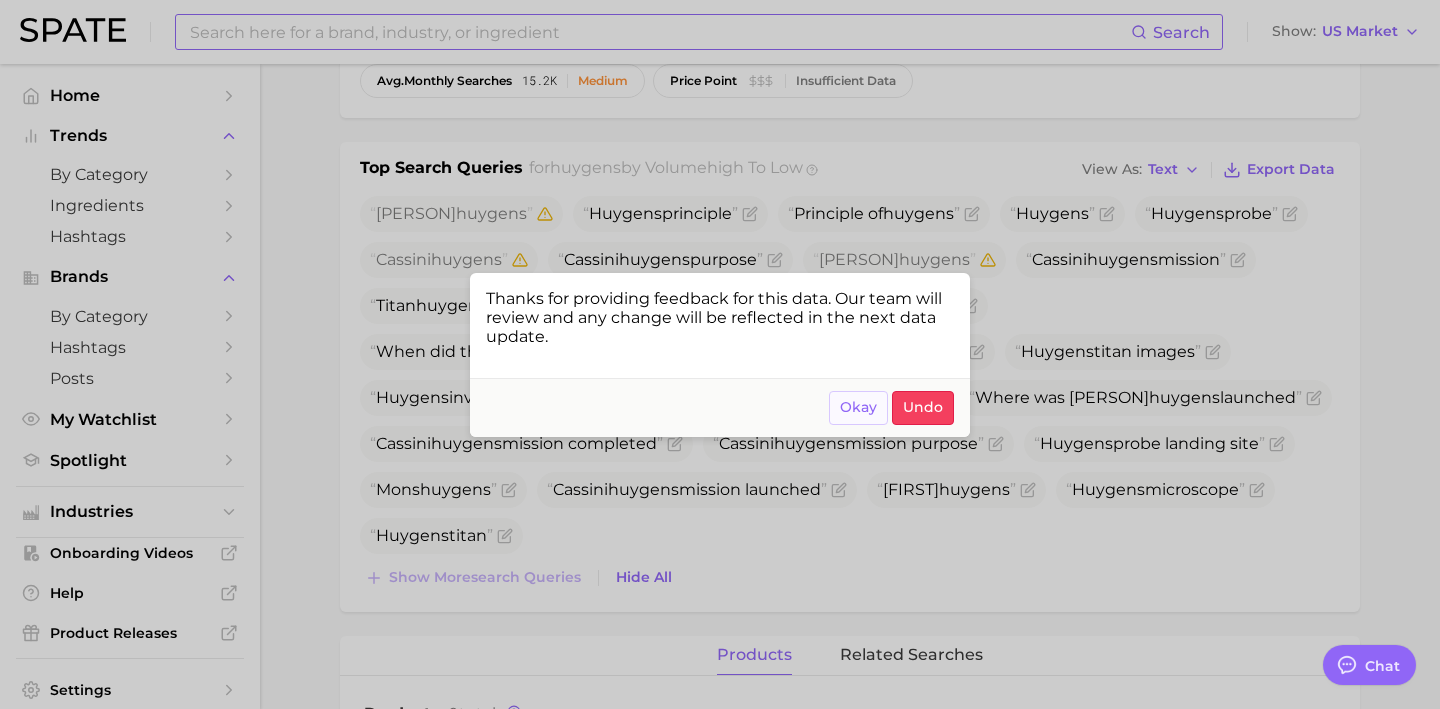 click on "Okay" at bounding box center (858, 407) 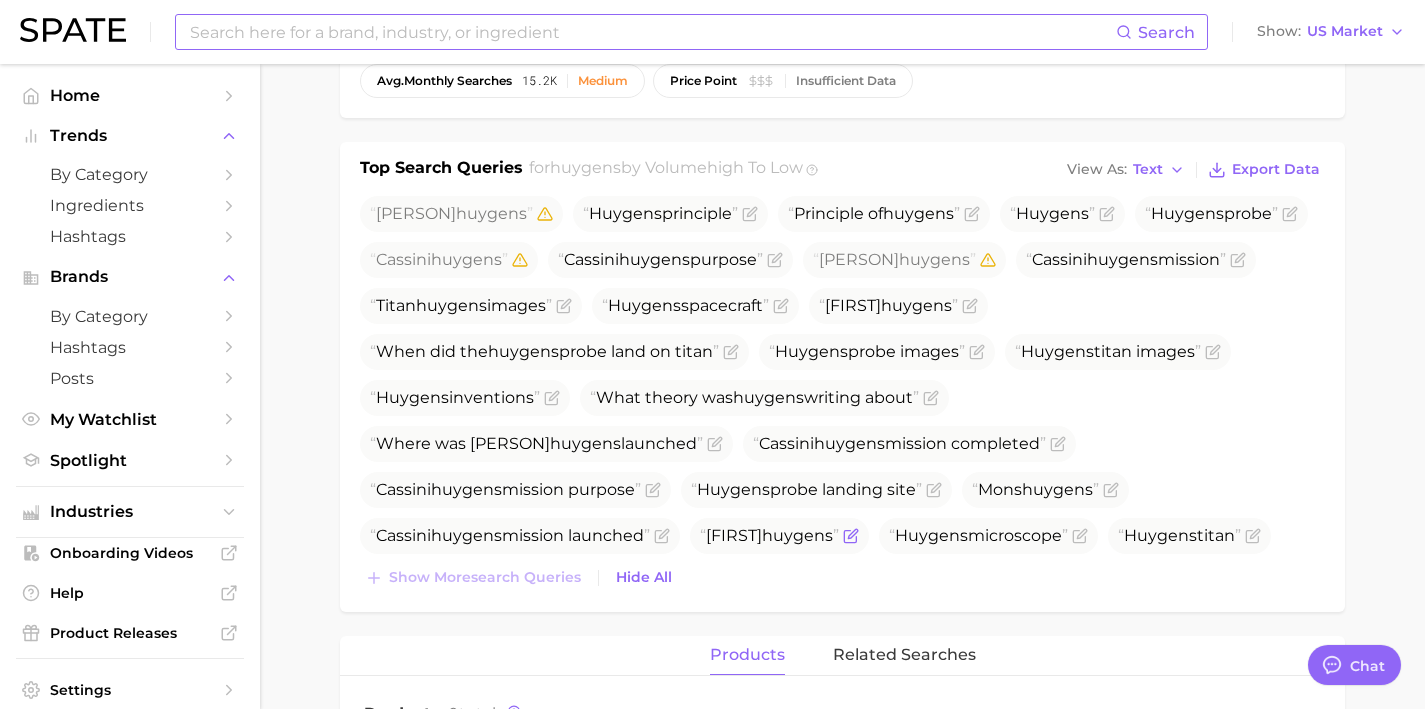 click 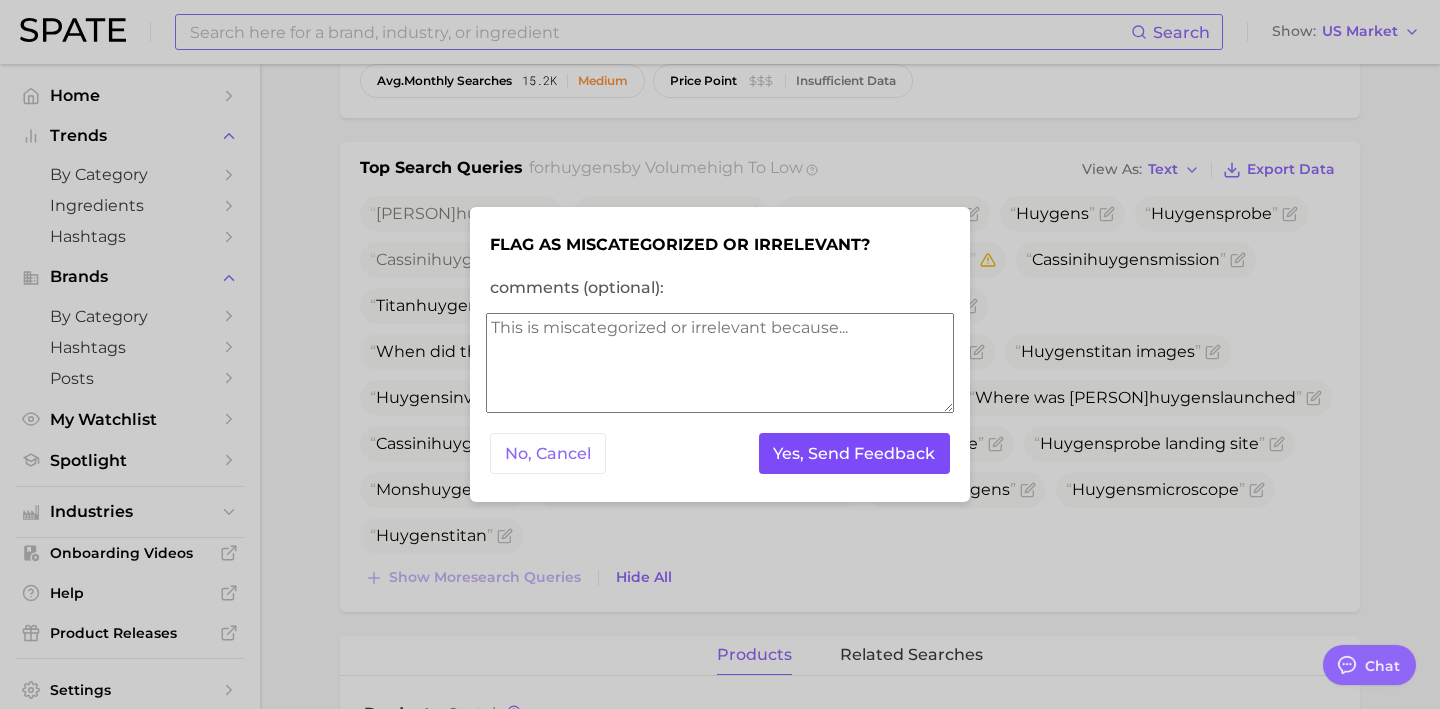 click on "Yes, Send Feedback" at bounding box center (855, 453) 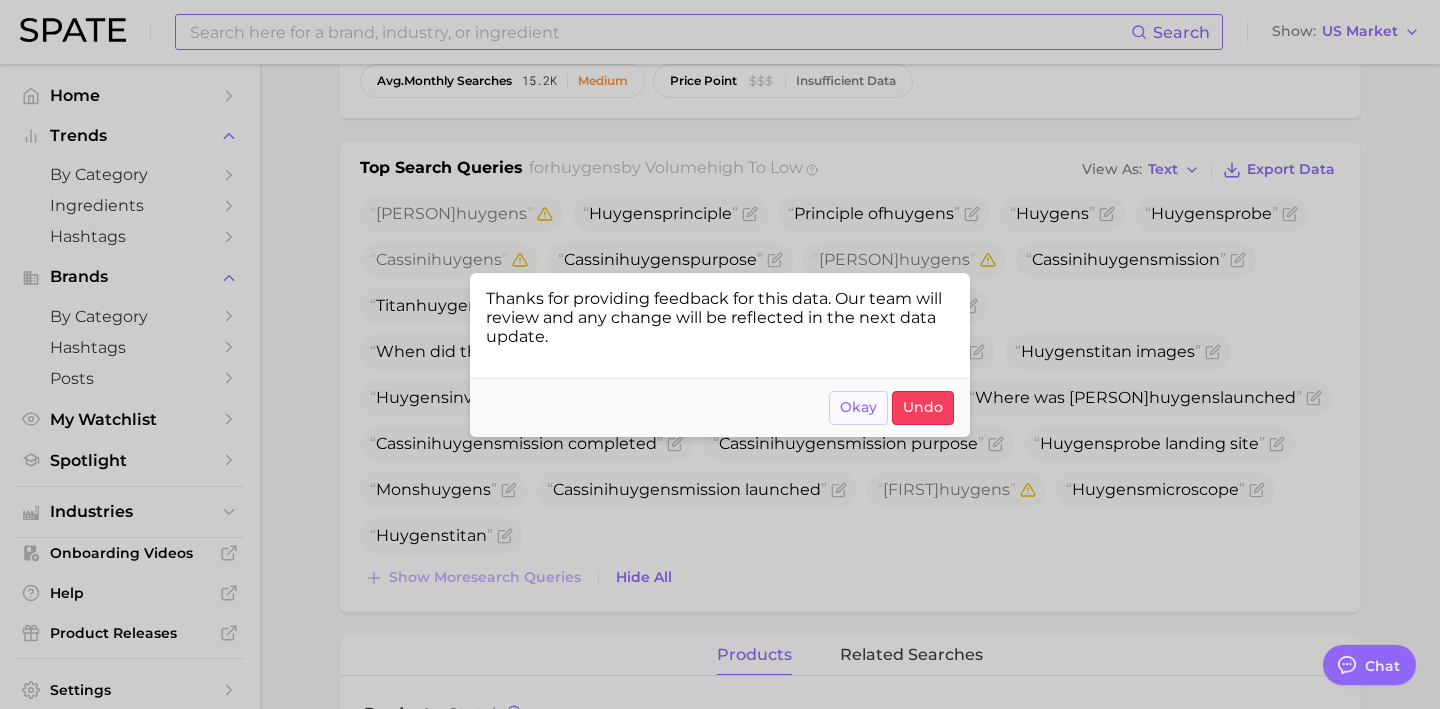 click on "Okay" at bounding box center (858, 407) 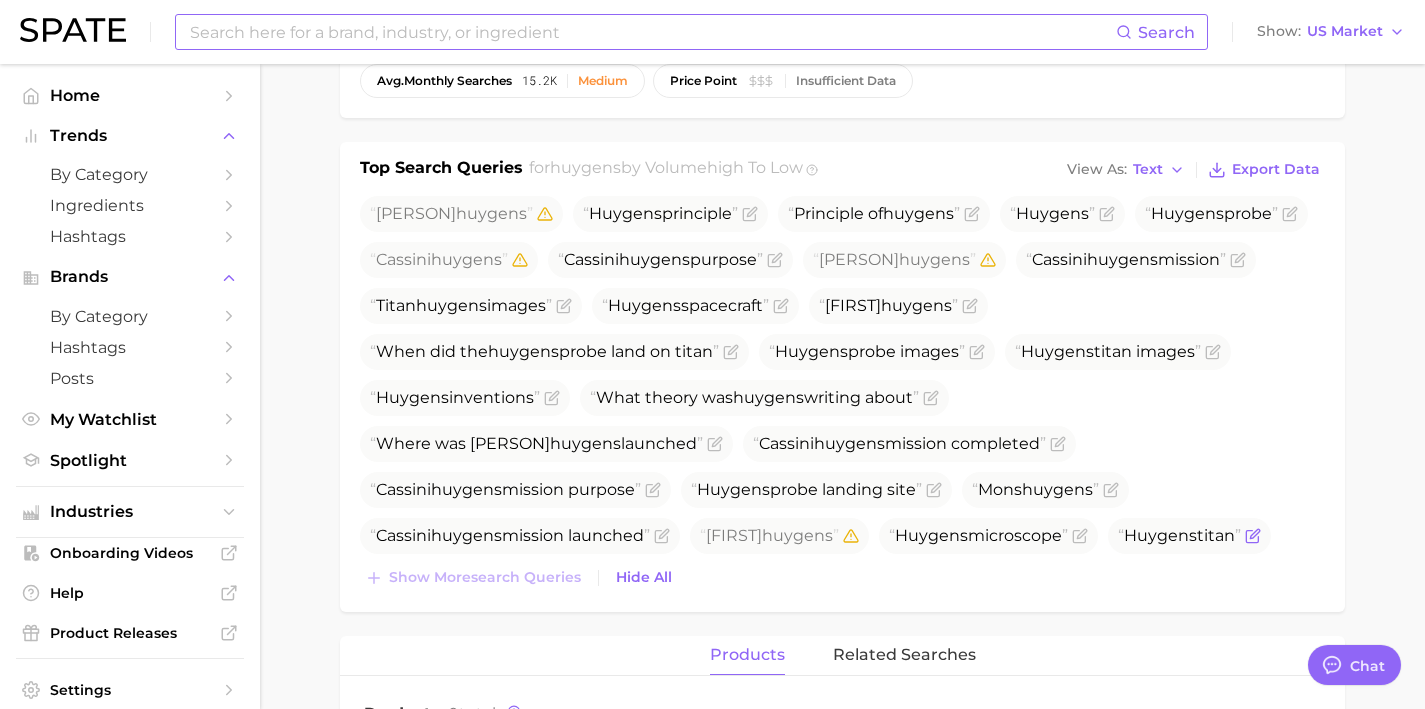 click 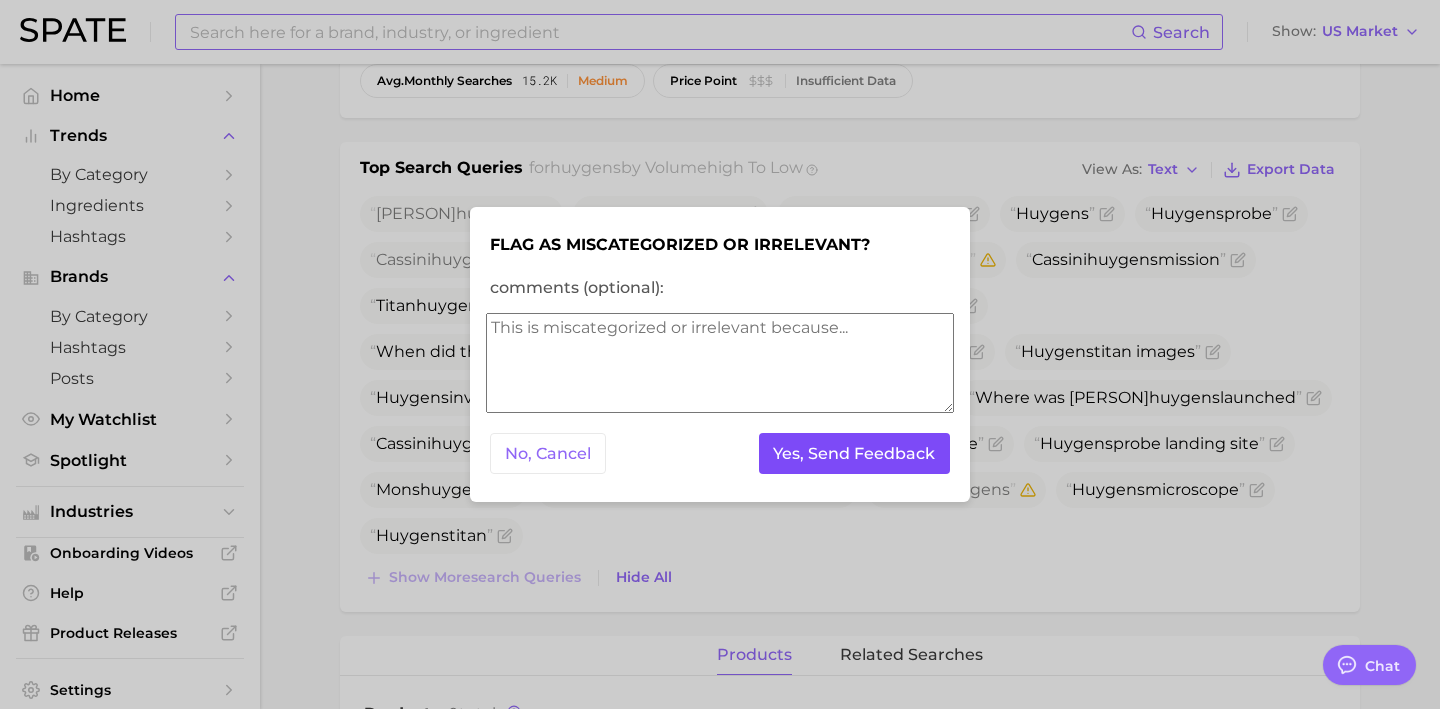 click on "Yes, Send Feedback" at bounding box center [855, 453] 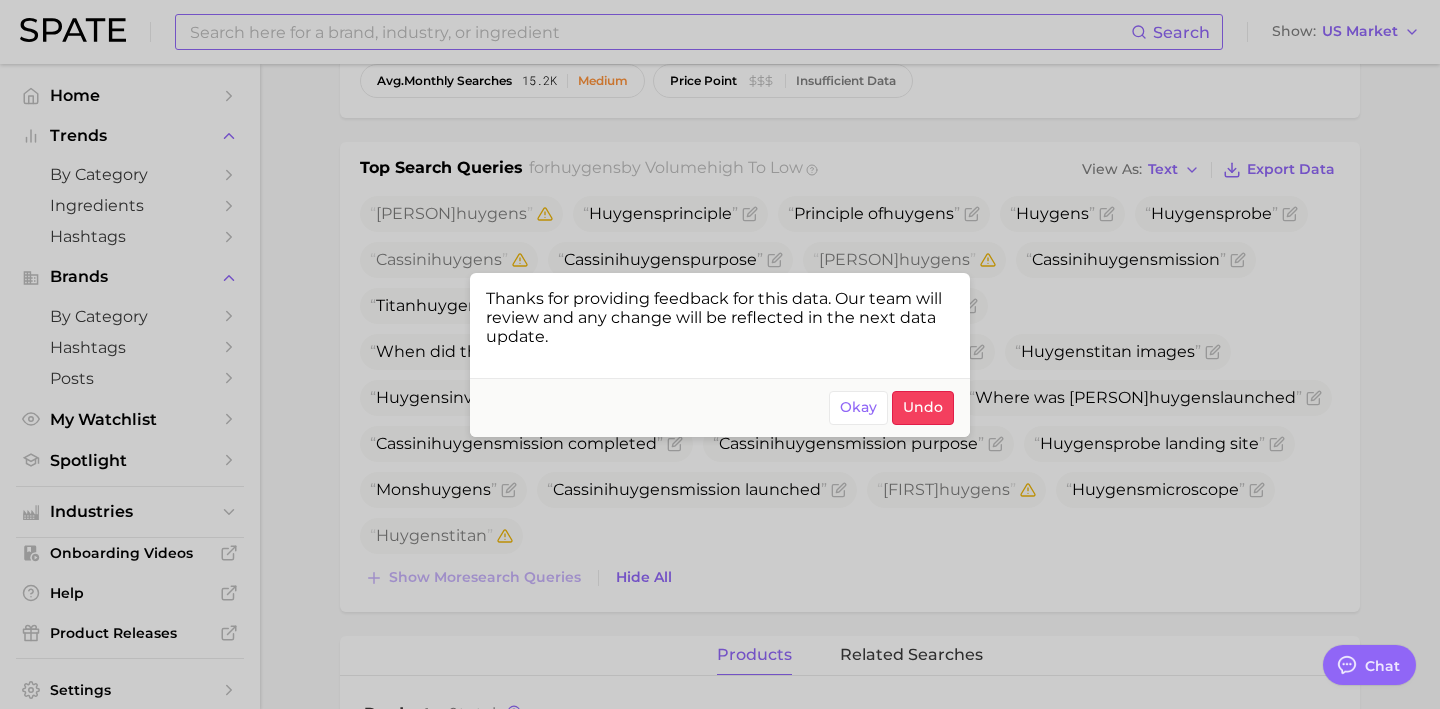 click at bounding box center (720, 354) 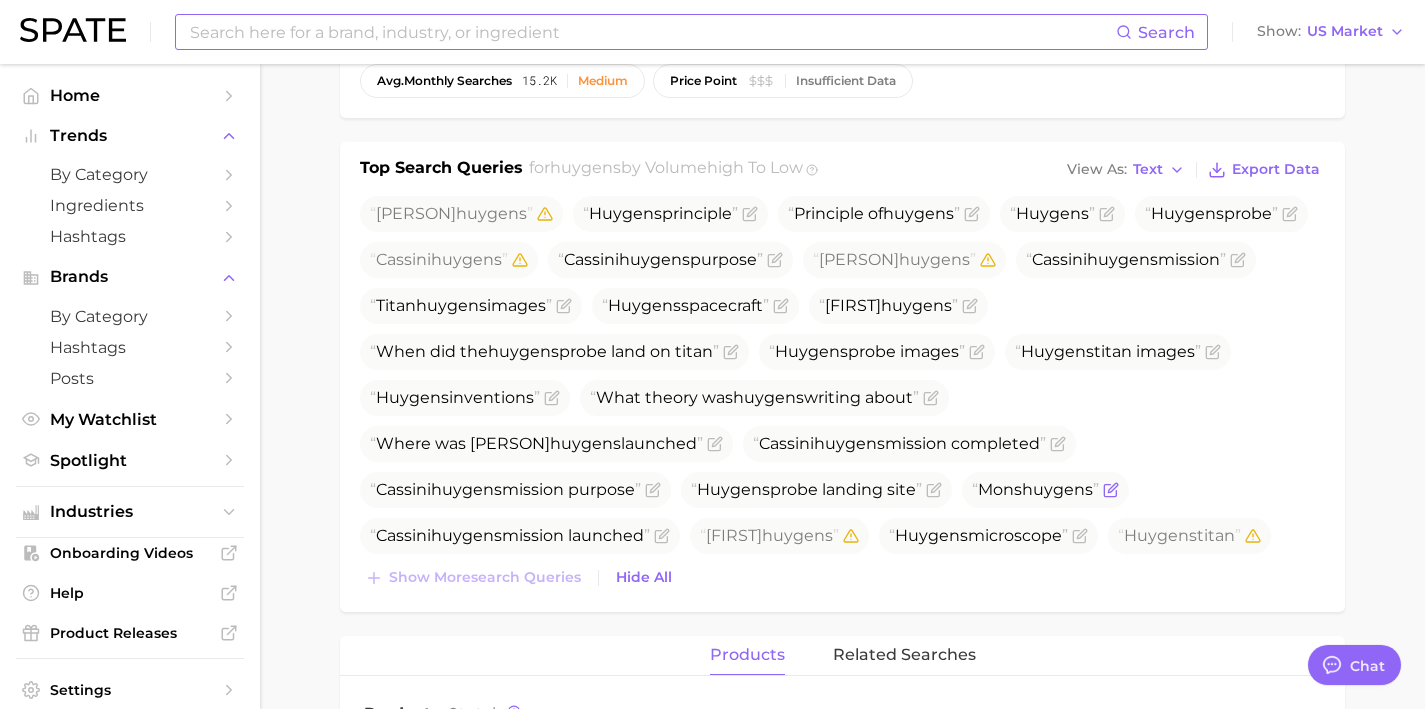 click 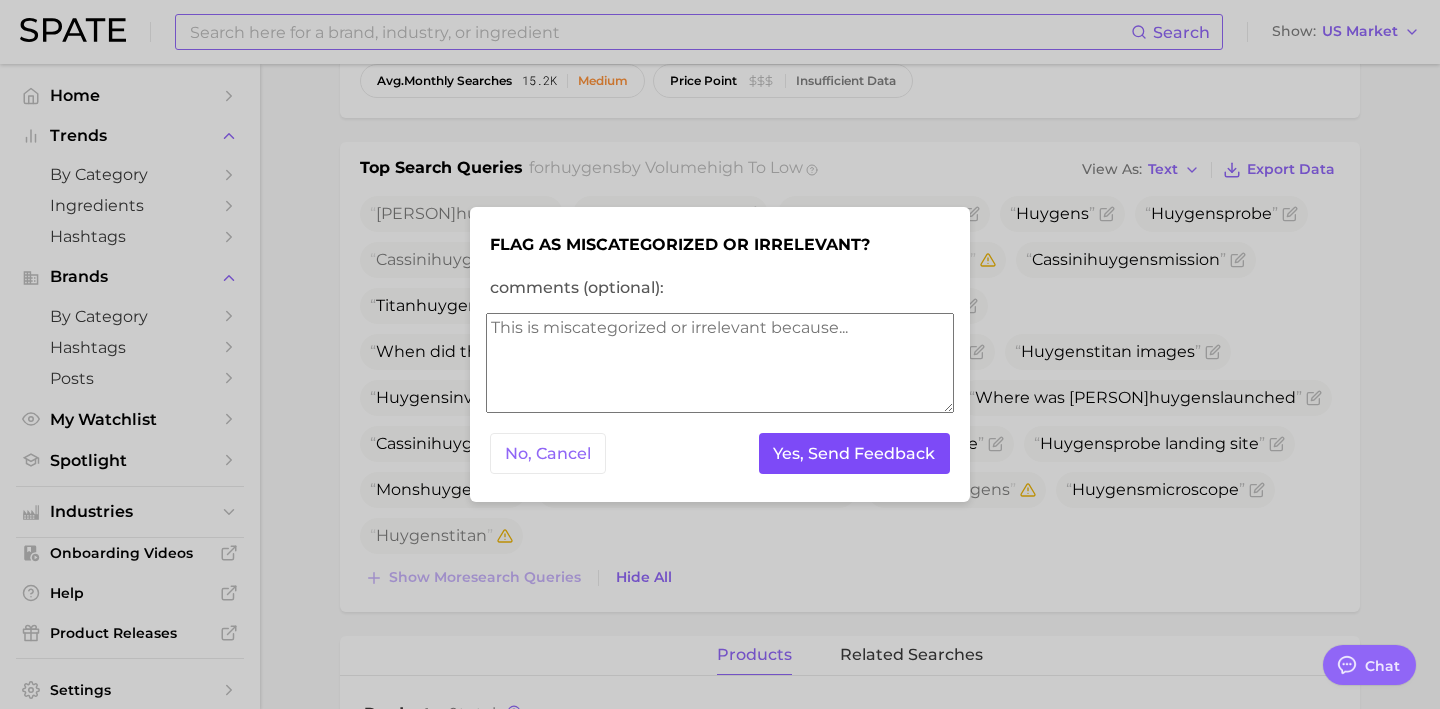 click on "Yes, Send Feedback" at bounding box center [855, 453] 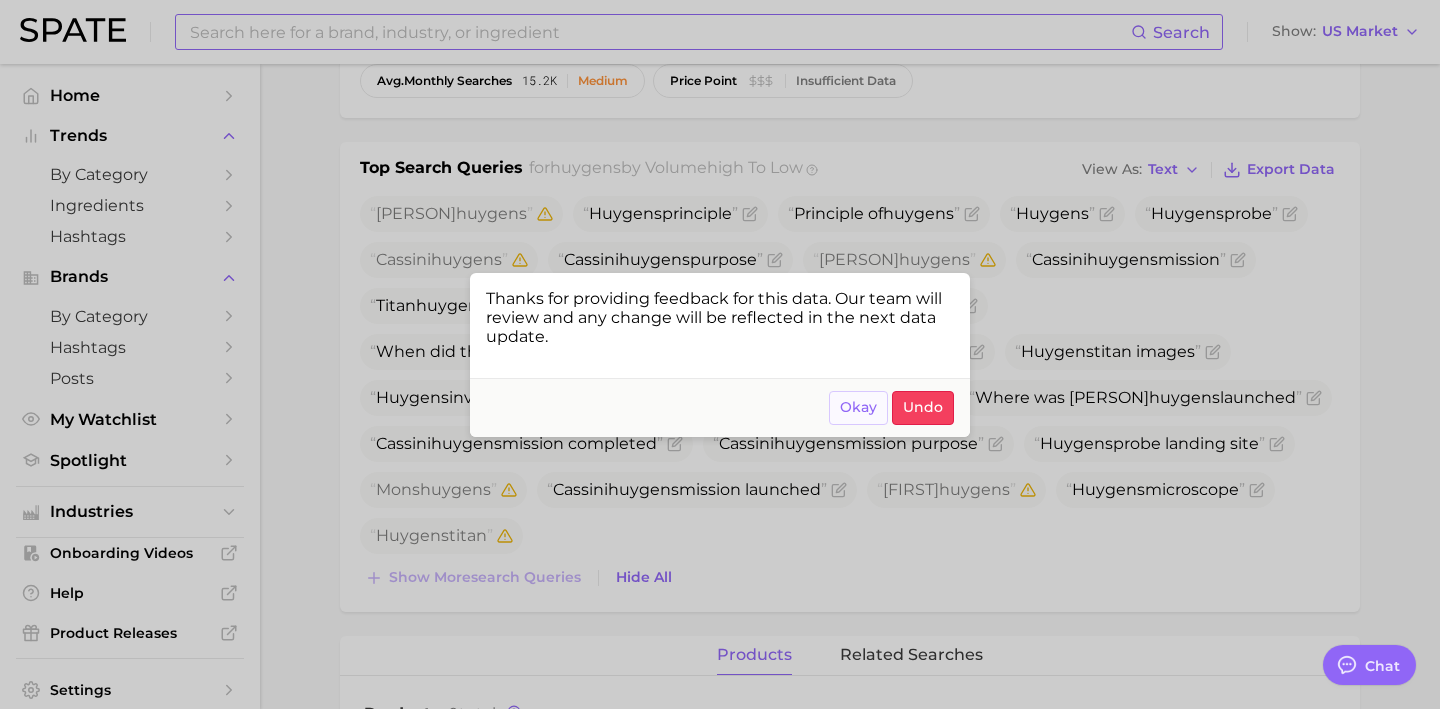 click on "Okay" at bounding box center (858, 407) 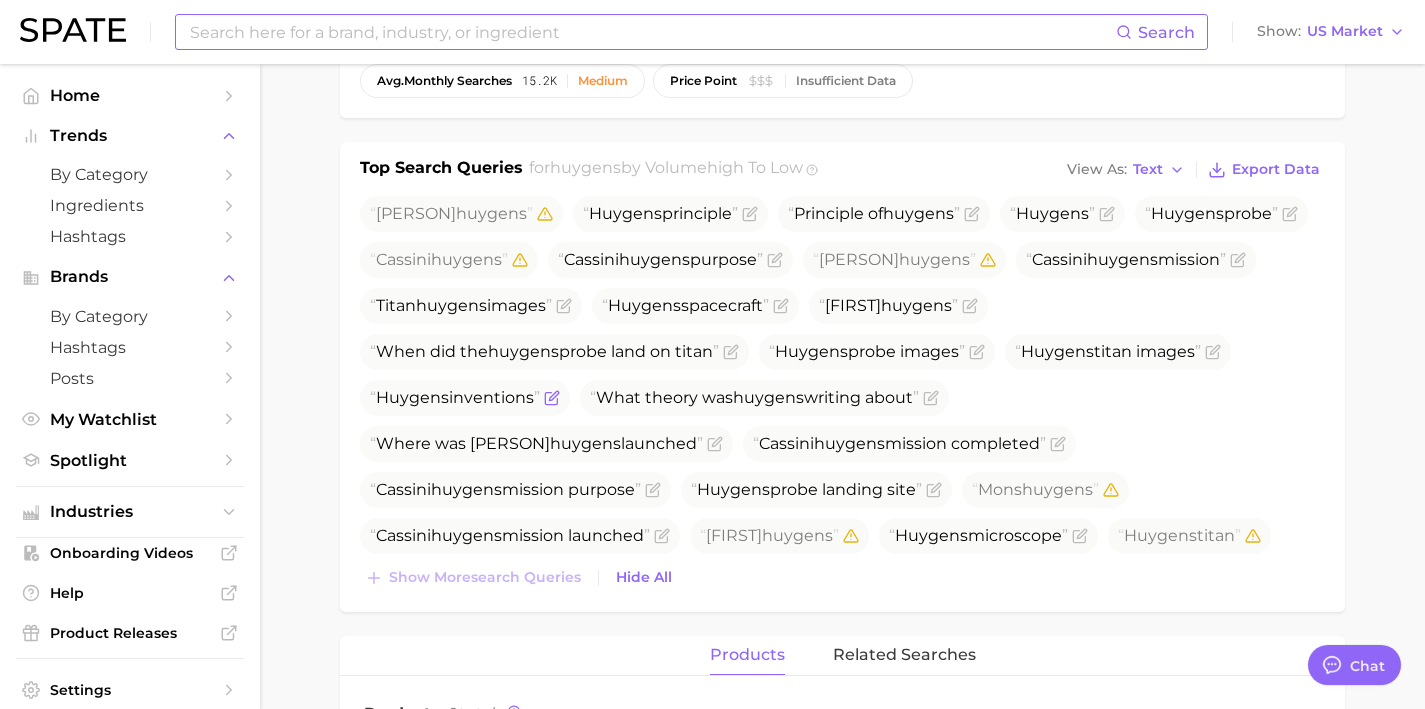 click 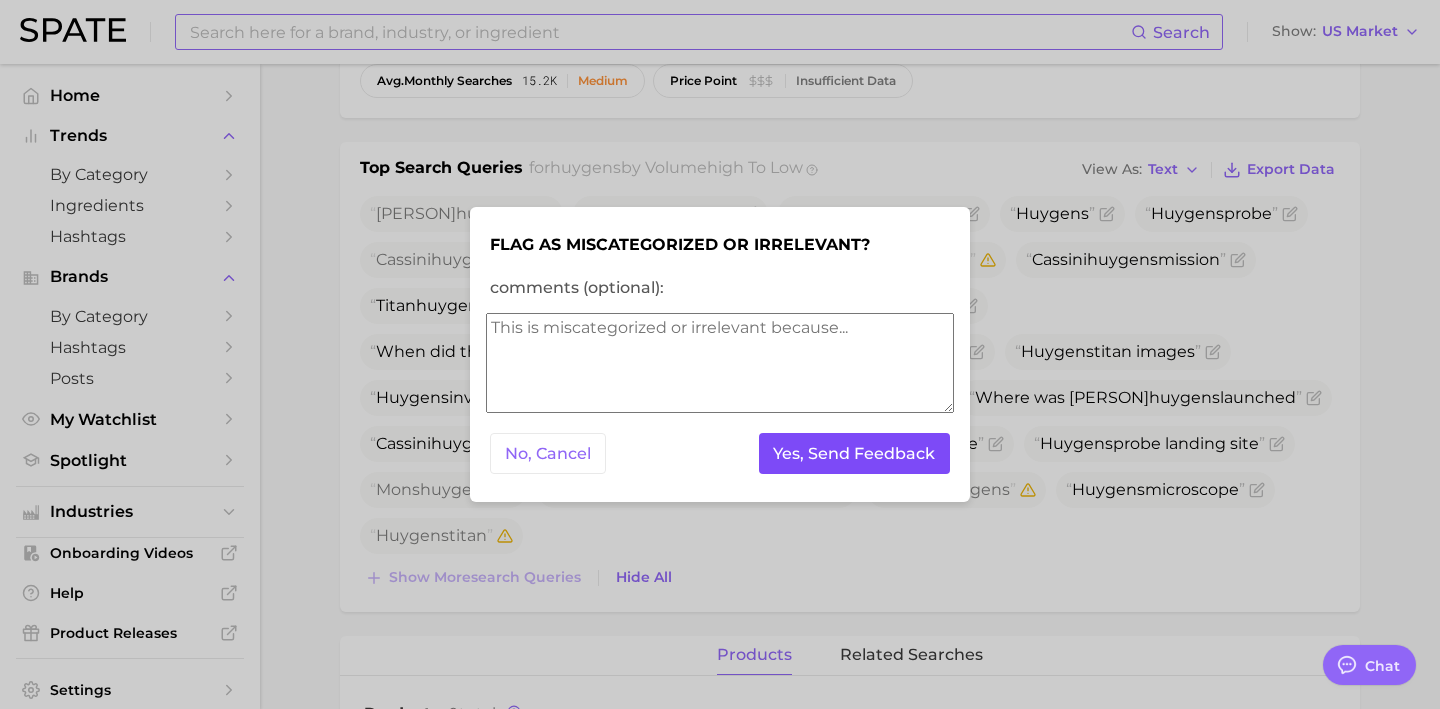 click on "Yes, Send Feedback" at bounding box center (855, 453) 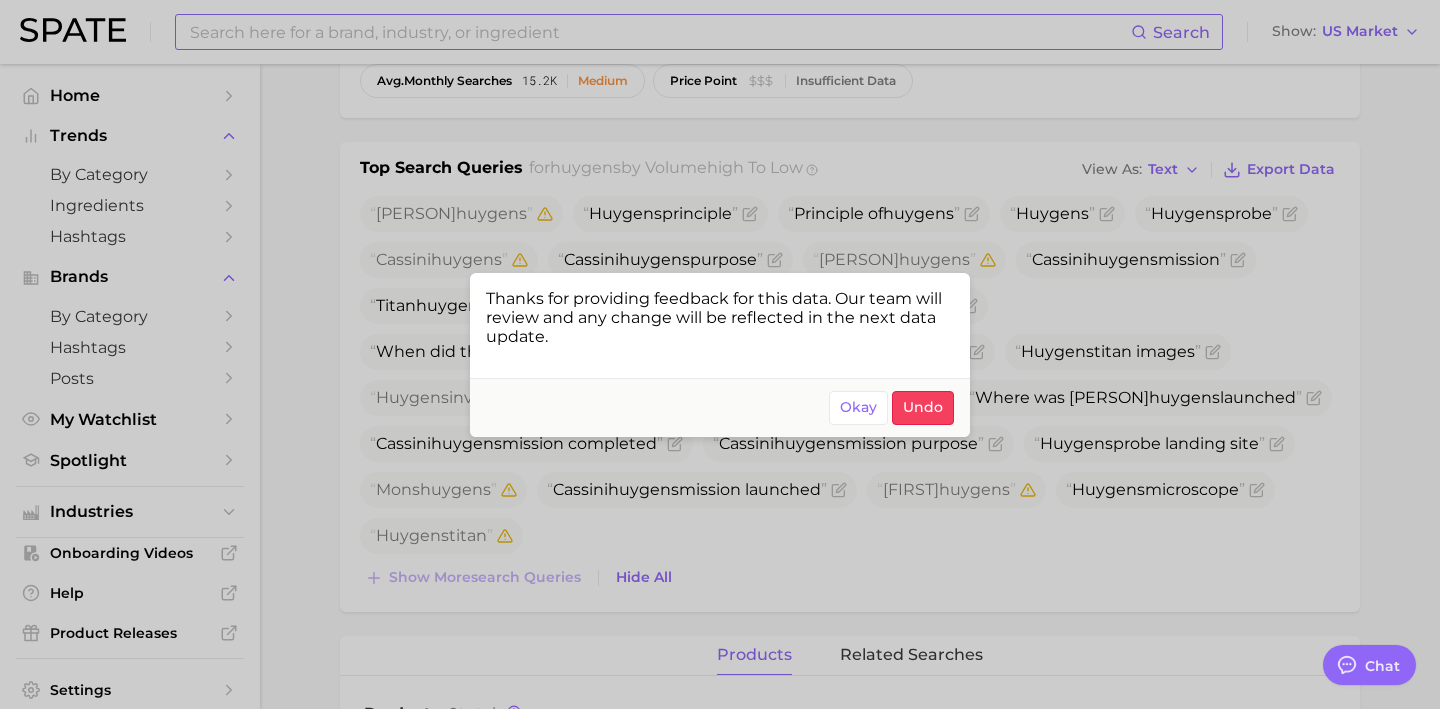 click at bounding box center (720, 354) 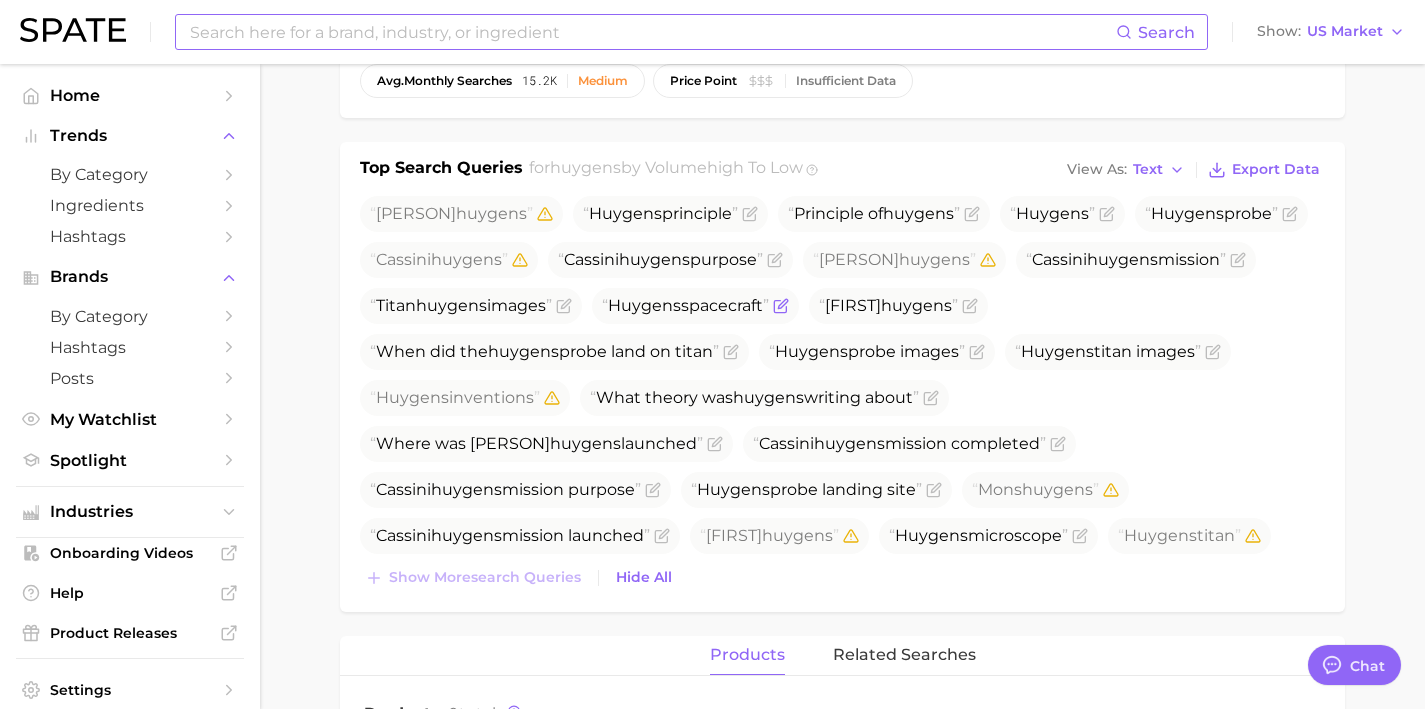 click 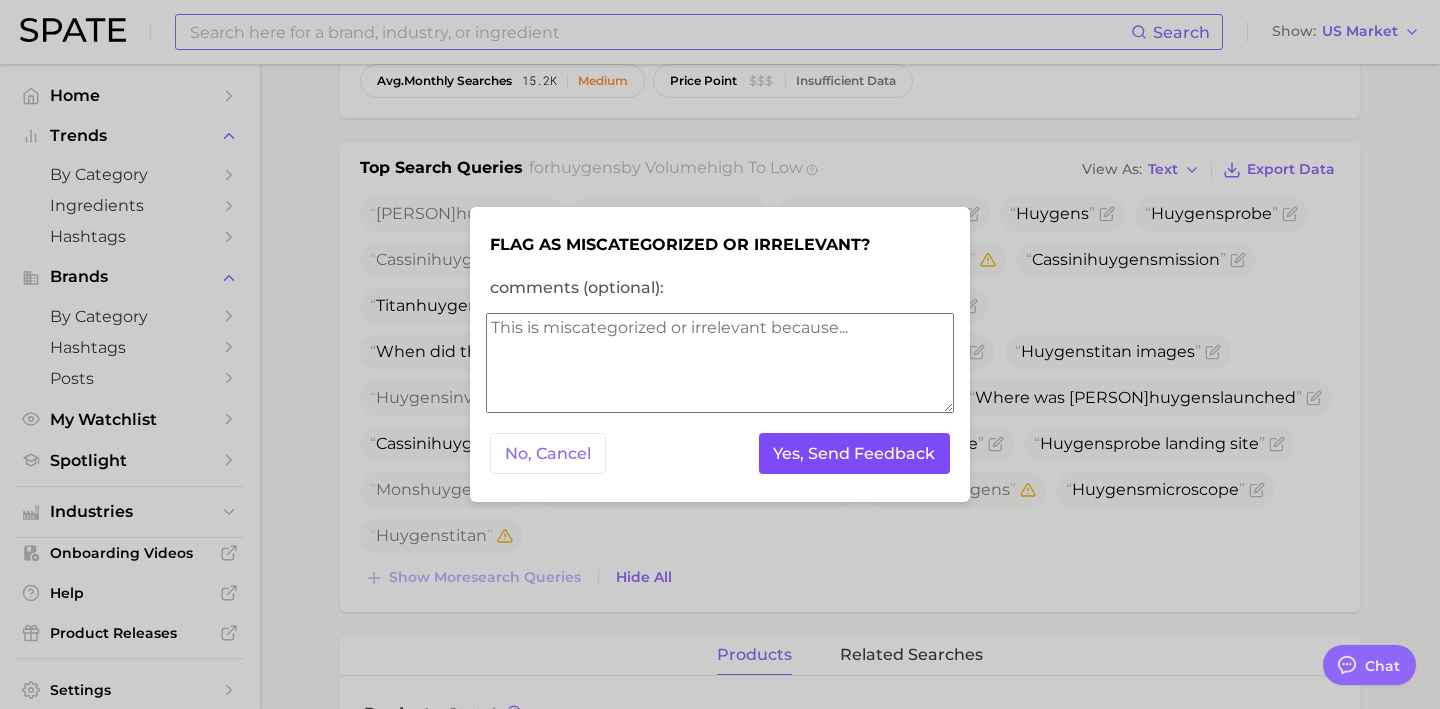 click on "Yes, Send Feedback" at bounding box center (855, 453) 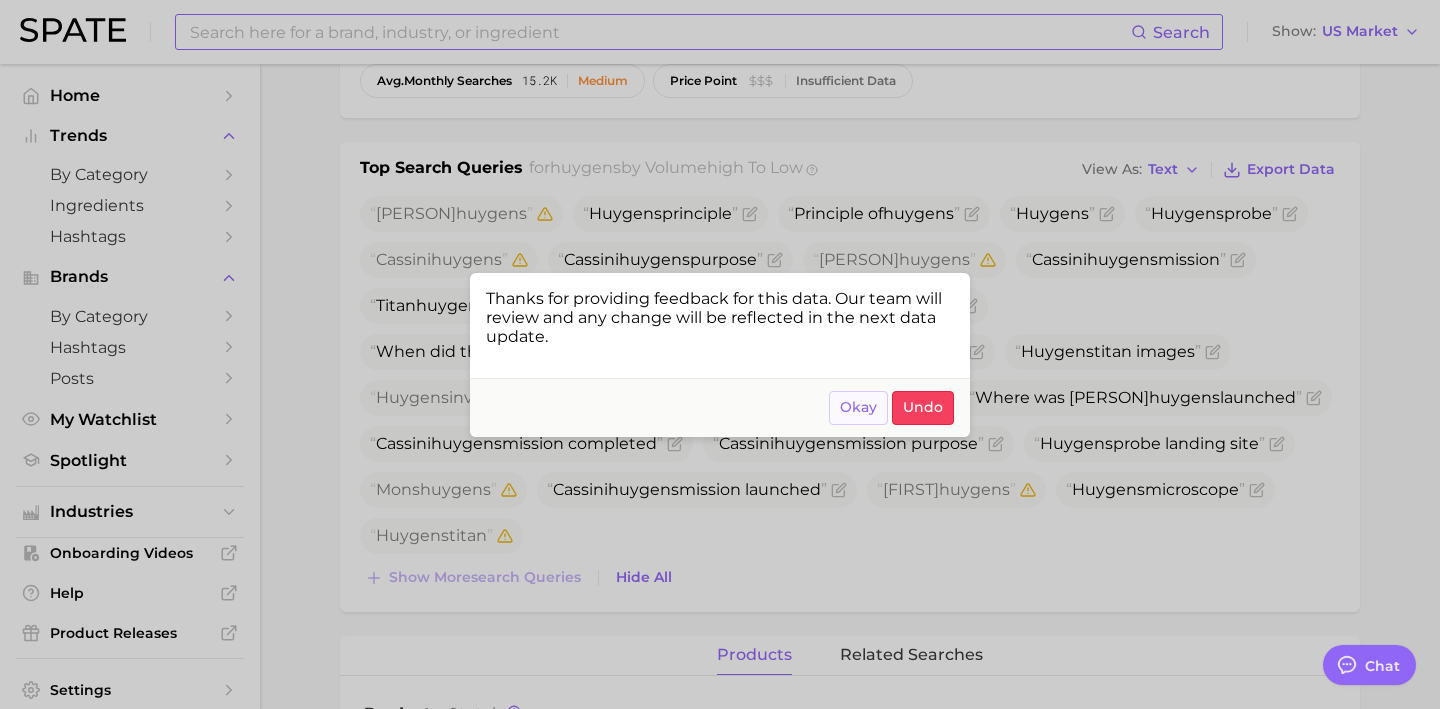 click on "Okay" at bounding box center [858, 407] 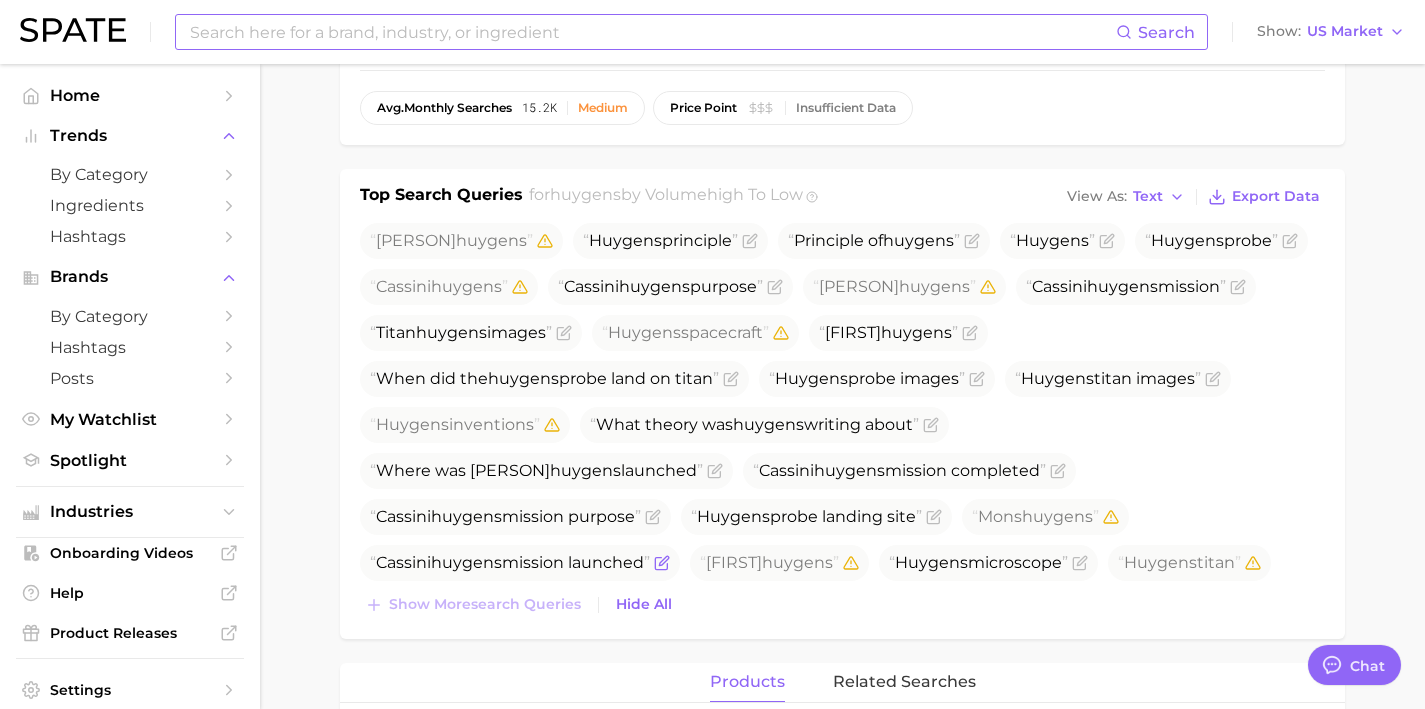 scroll, scrollTop: 553, scrollLeft: 0, axis: vertical 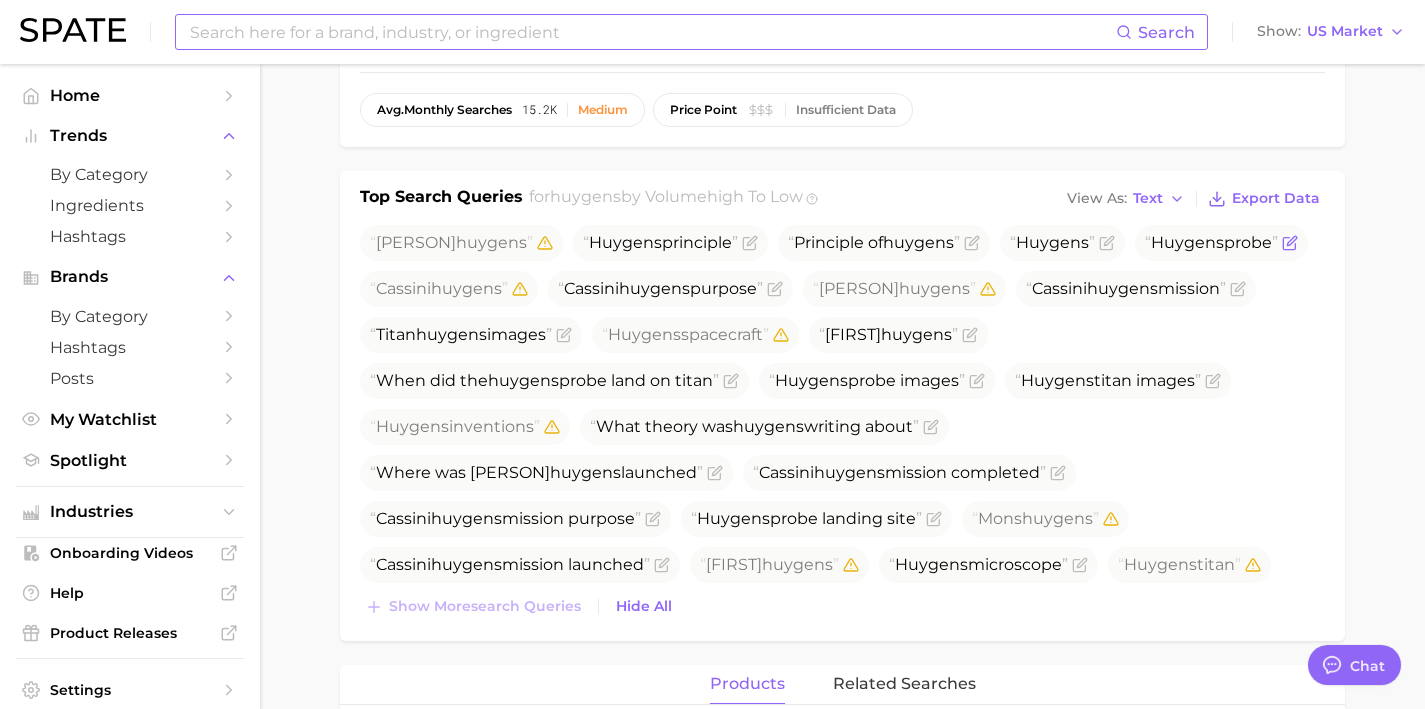 click 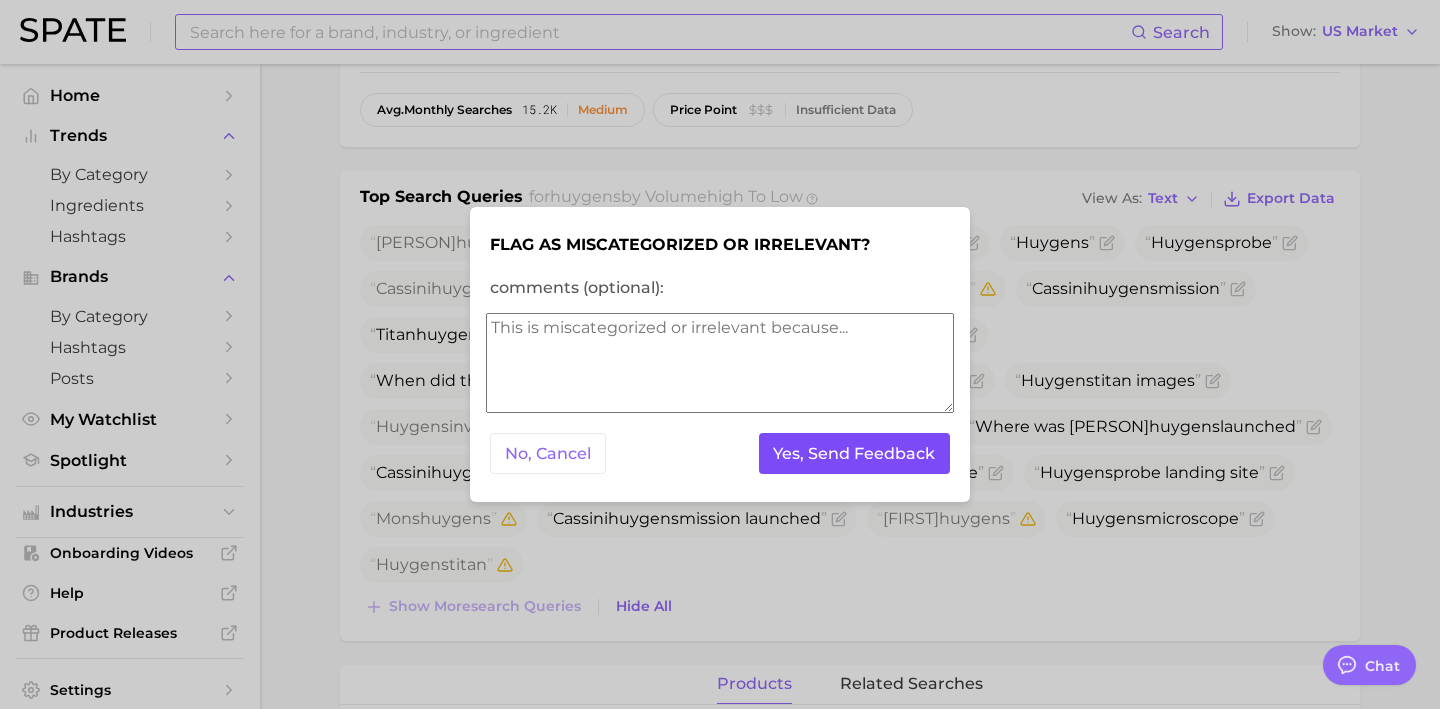 click on "Yes, Send Feedback" at bounding box center [855, 453] 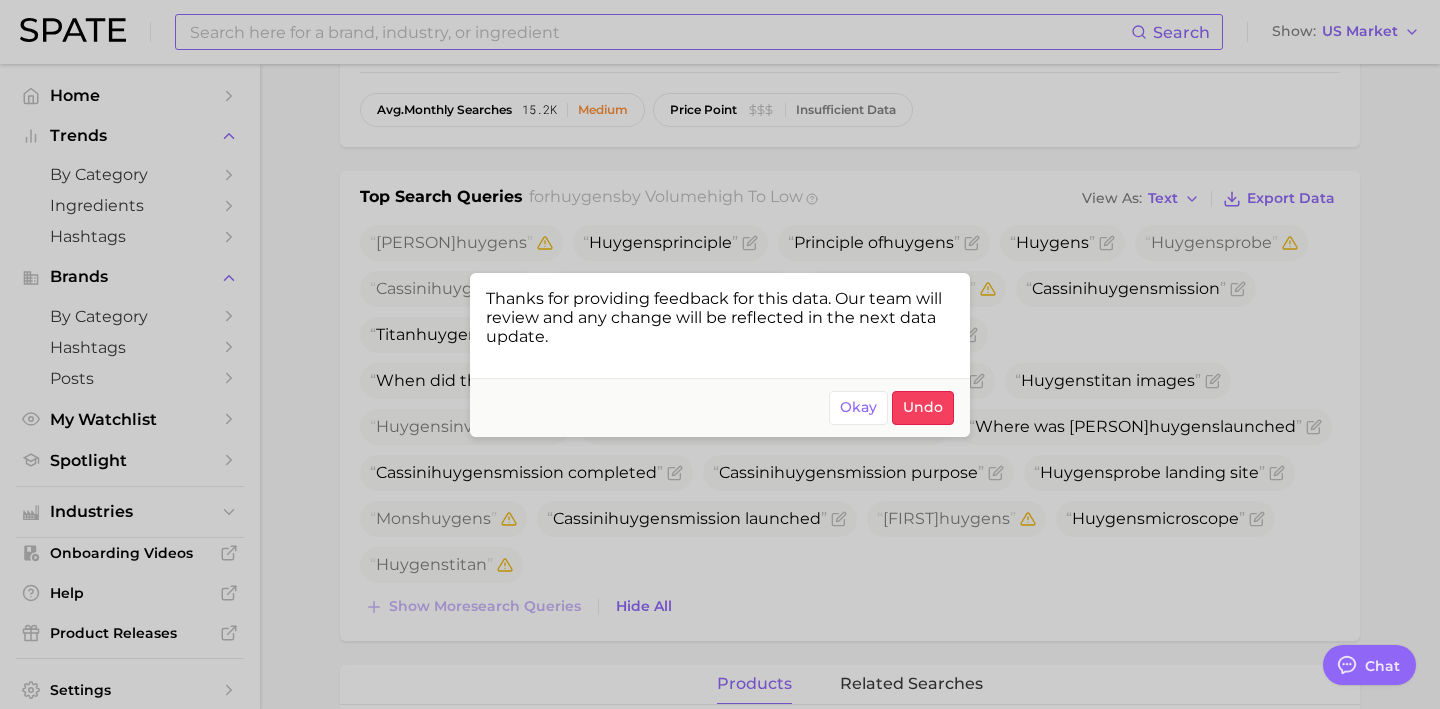 click at bounding box center [720, 354] 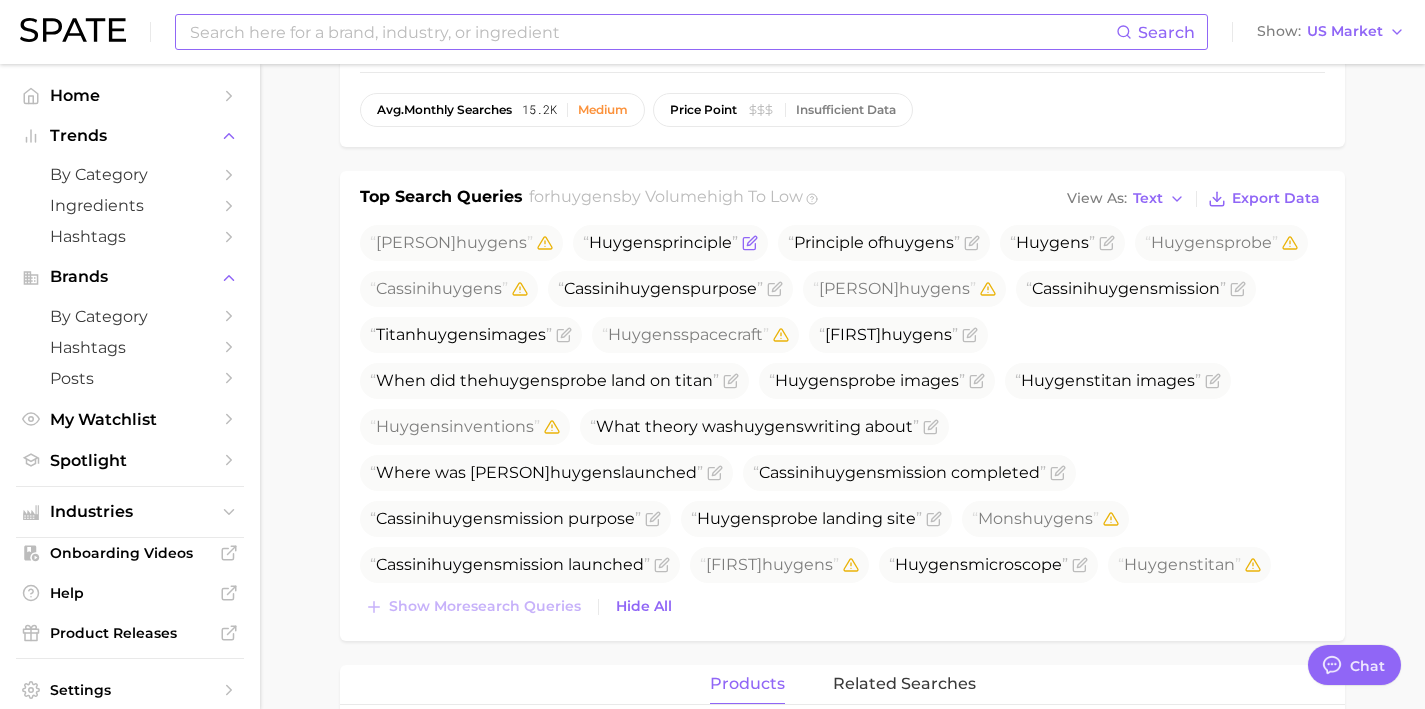 click 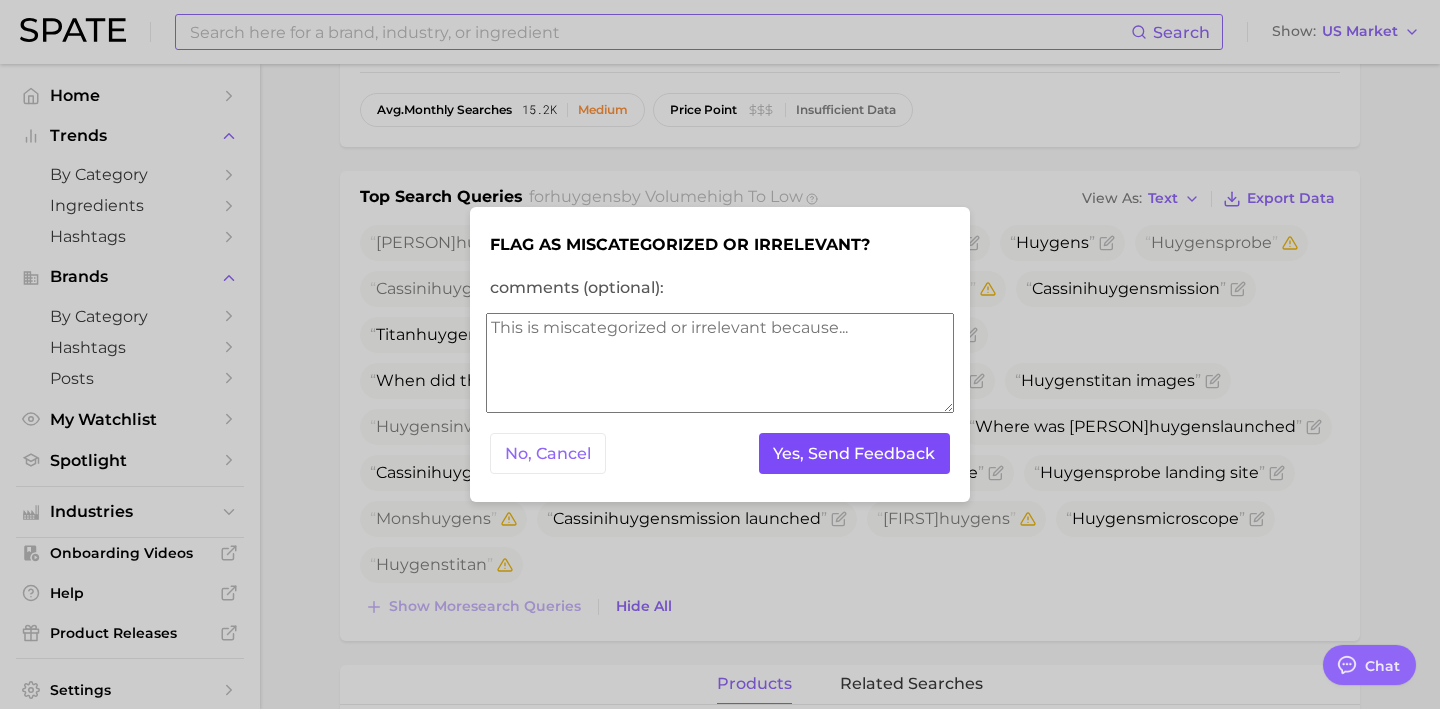 click on "Yes, Send Feedback" at bounding box center [855, 453] 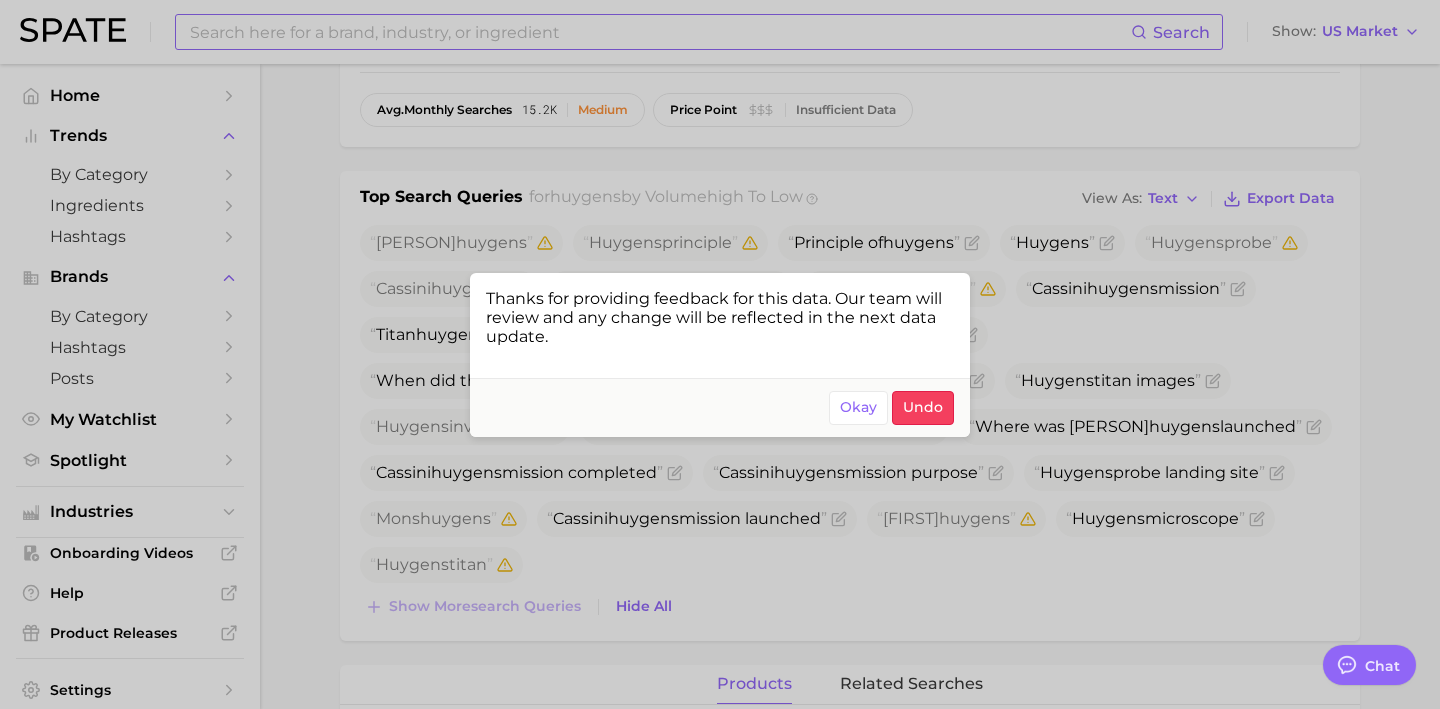 click at bounding box center [720, 354] 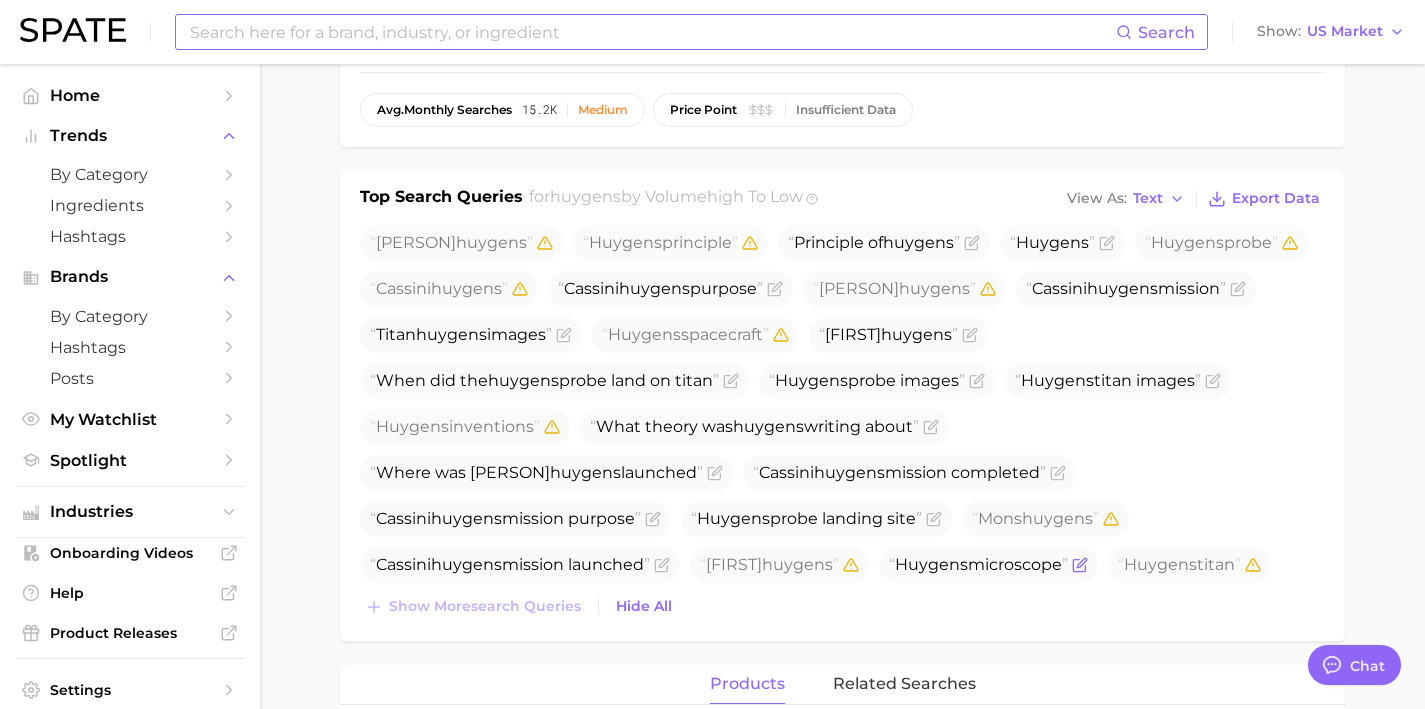 click 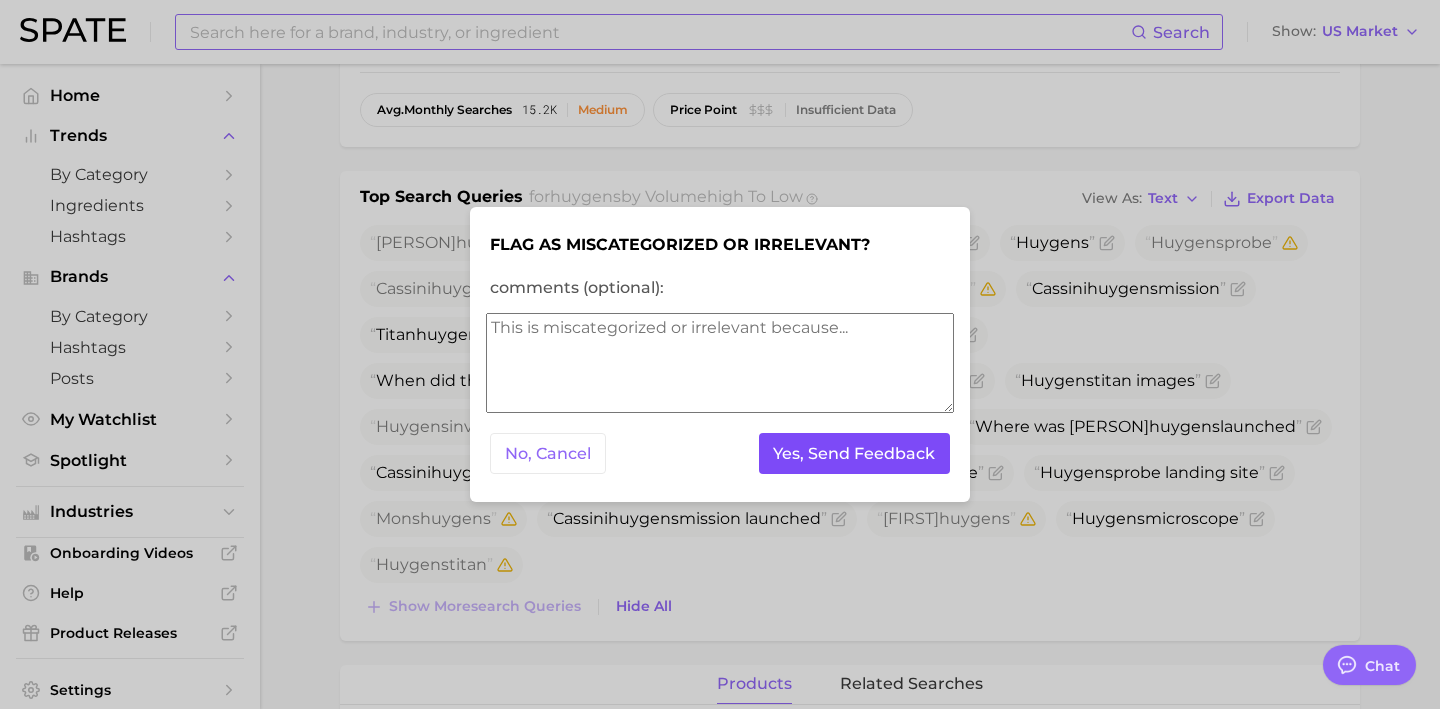 click on "Yes, Send Feedback" at bounding box center [855, 453] 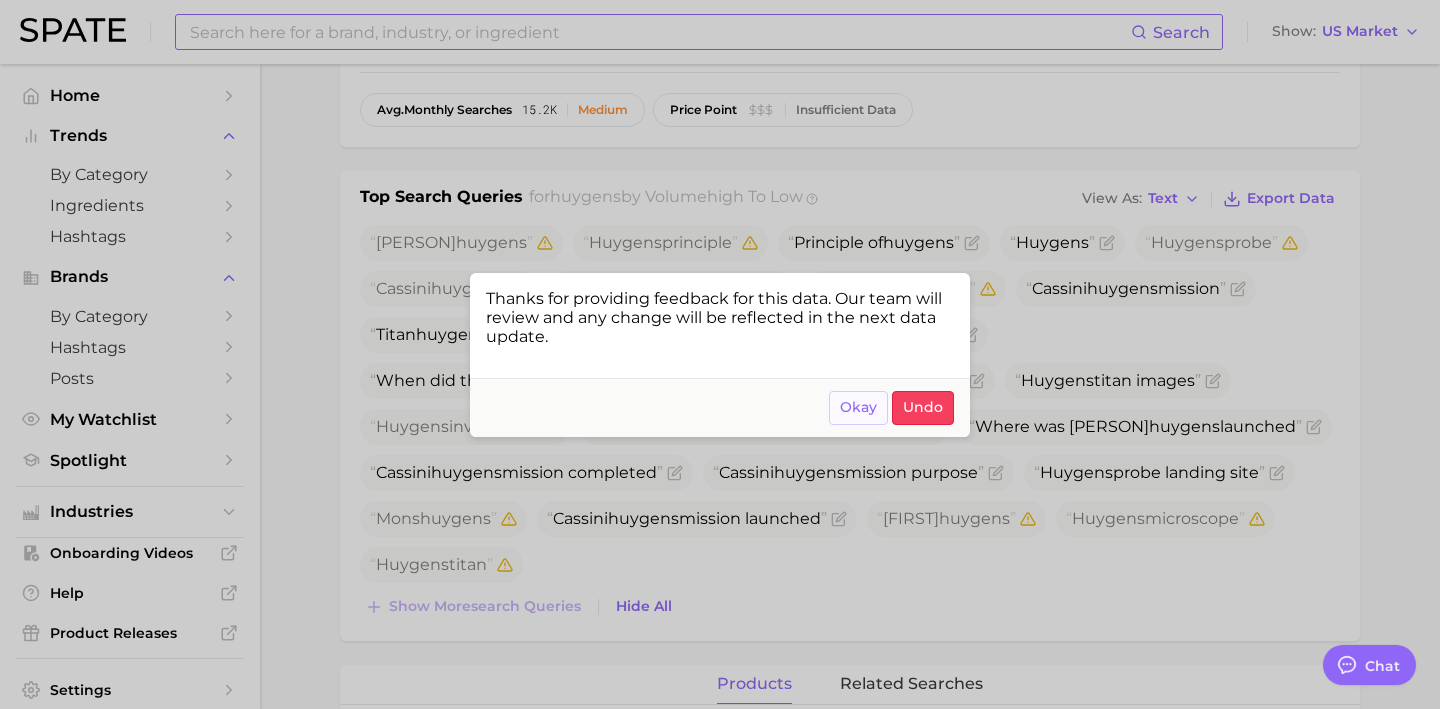 click on "Okay" at bounding box center (858, 408) 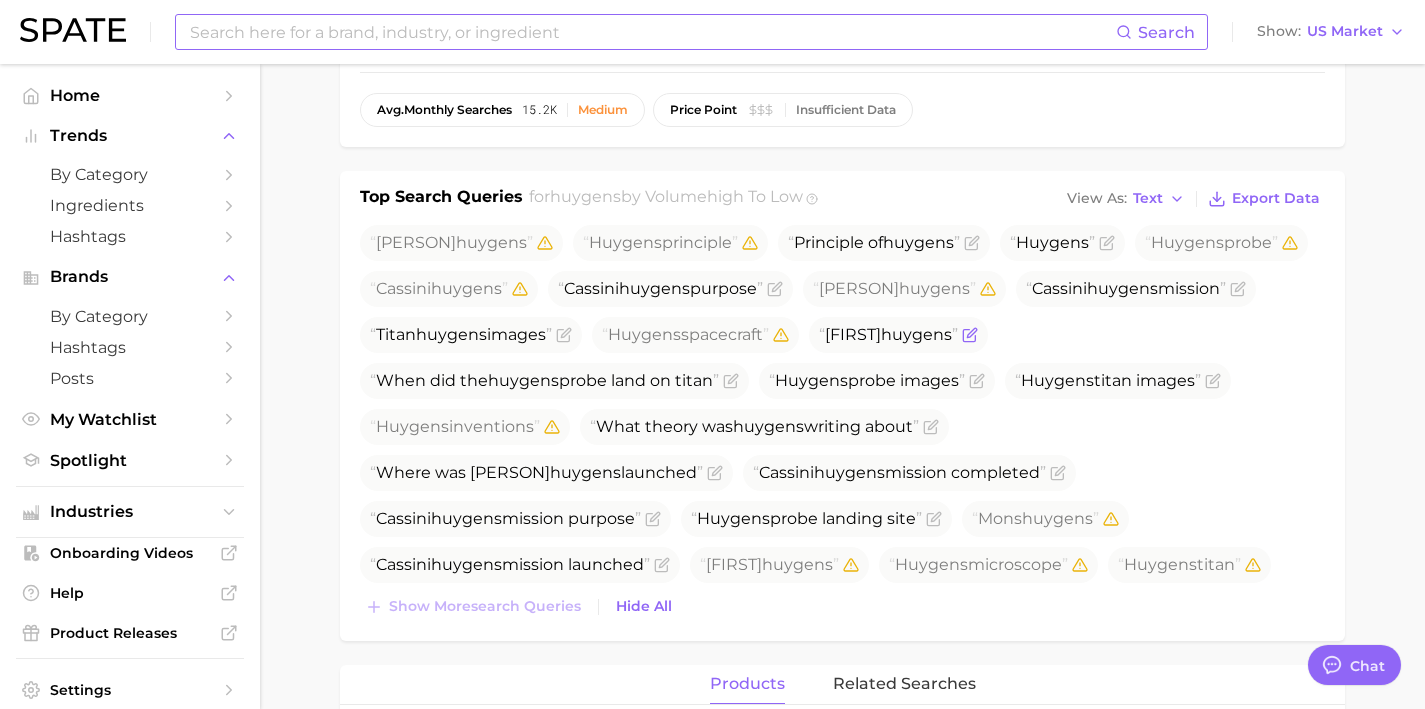 click 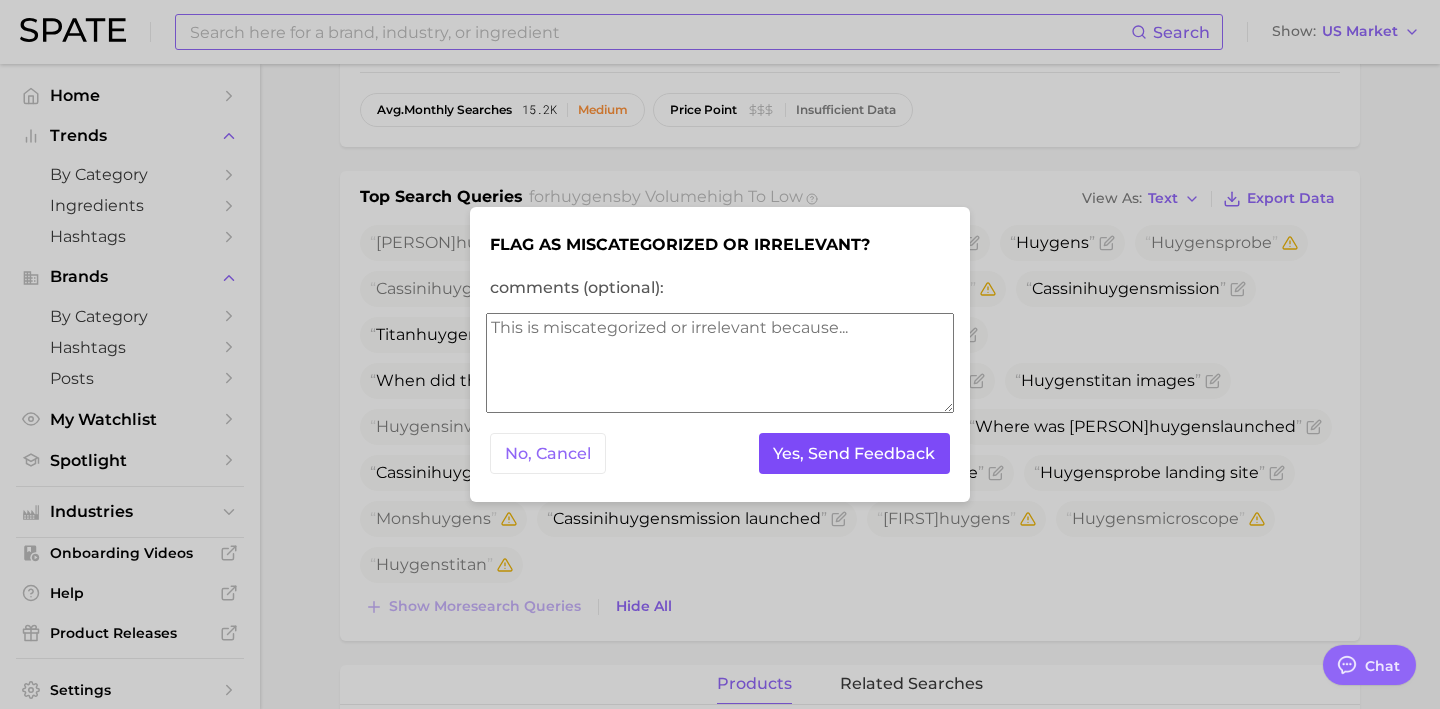 click on "Yes, Send Feedback" at bounding box center [855, 453] 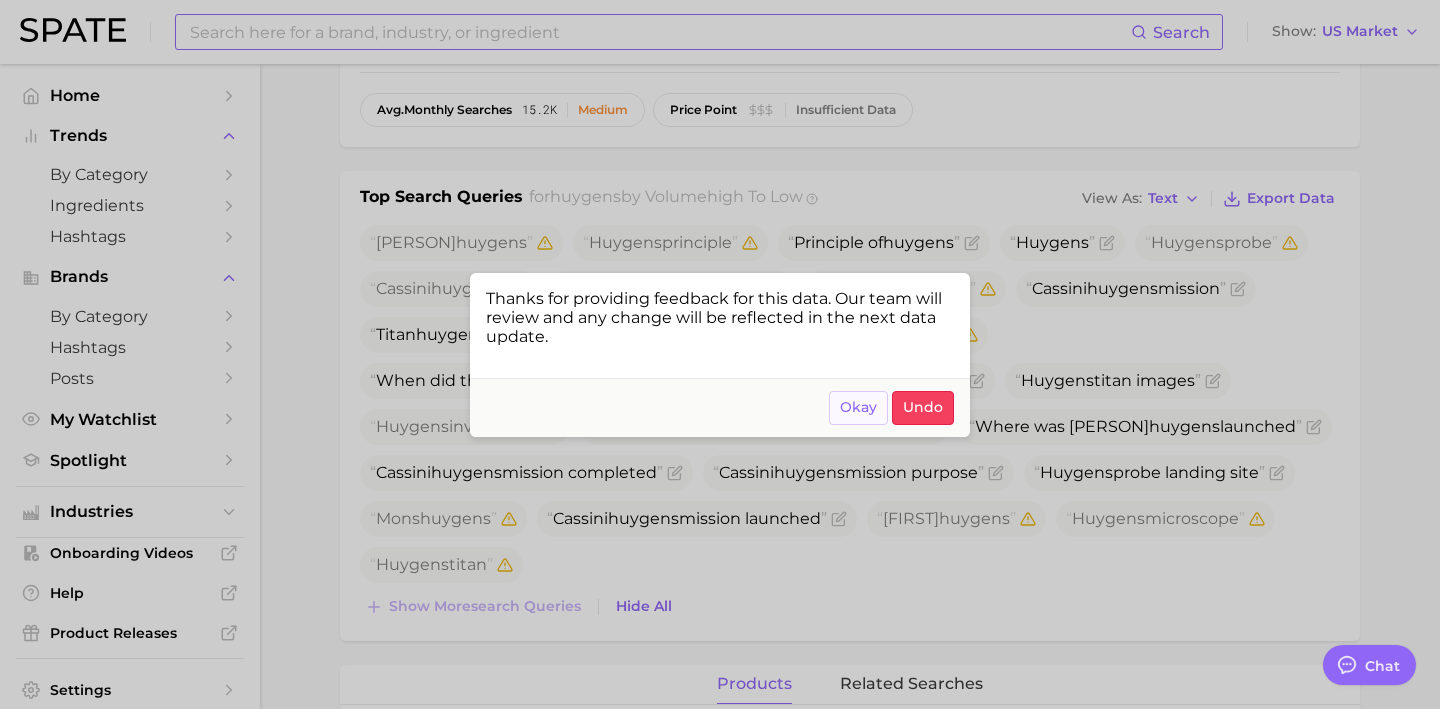 click on "Okay" at bounding box center (858, 407) 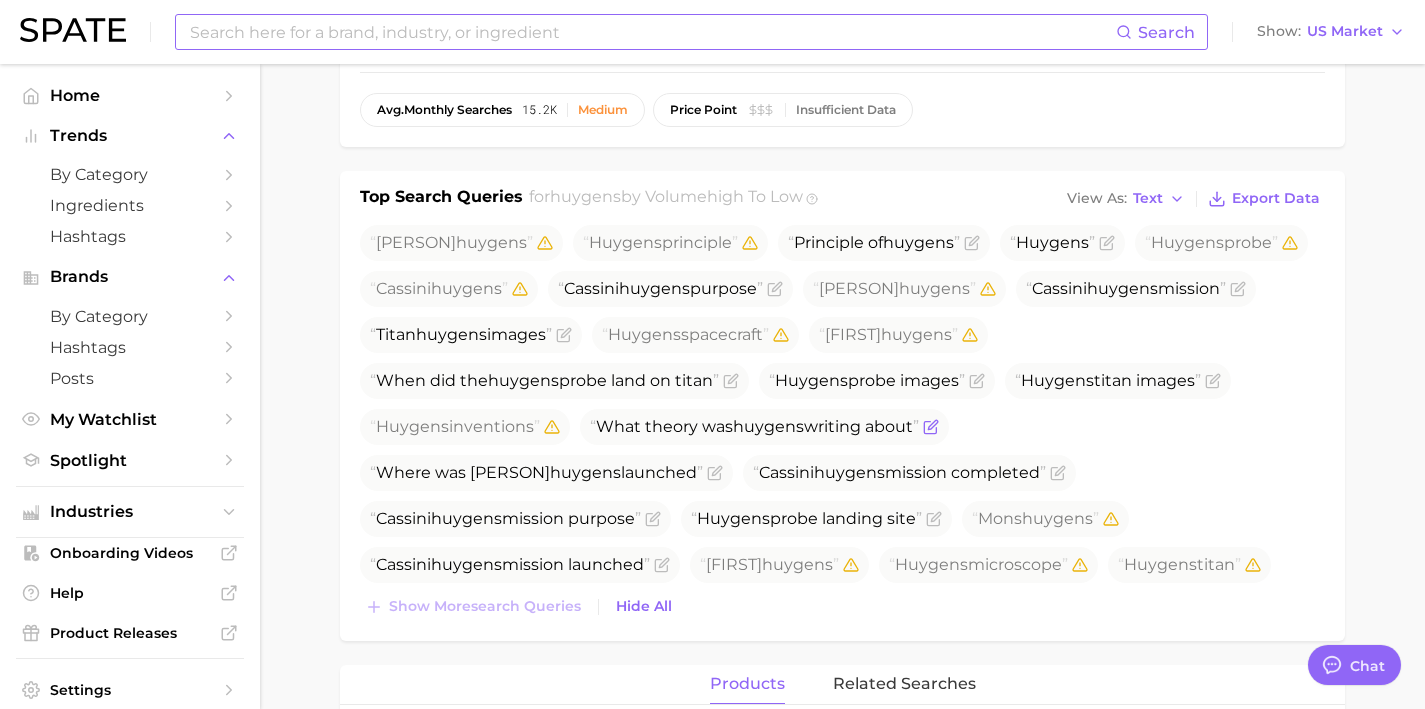 click 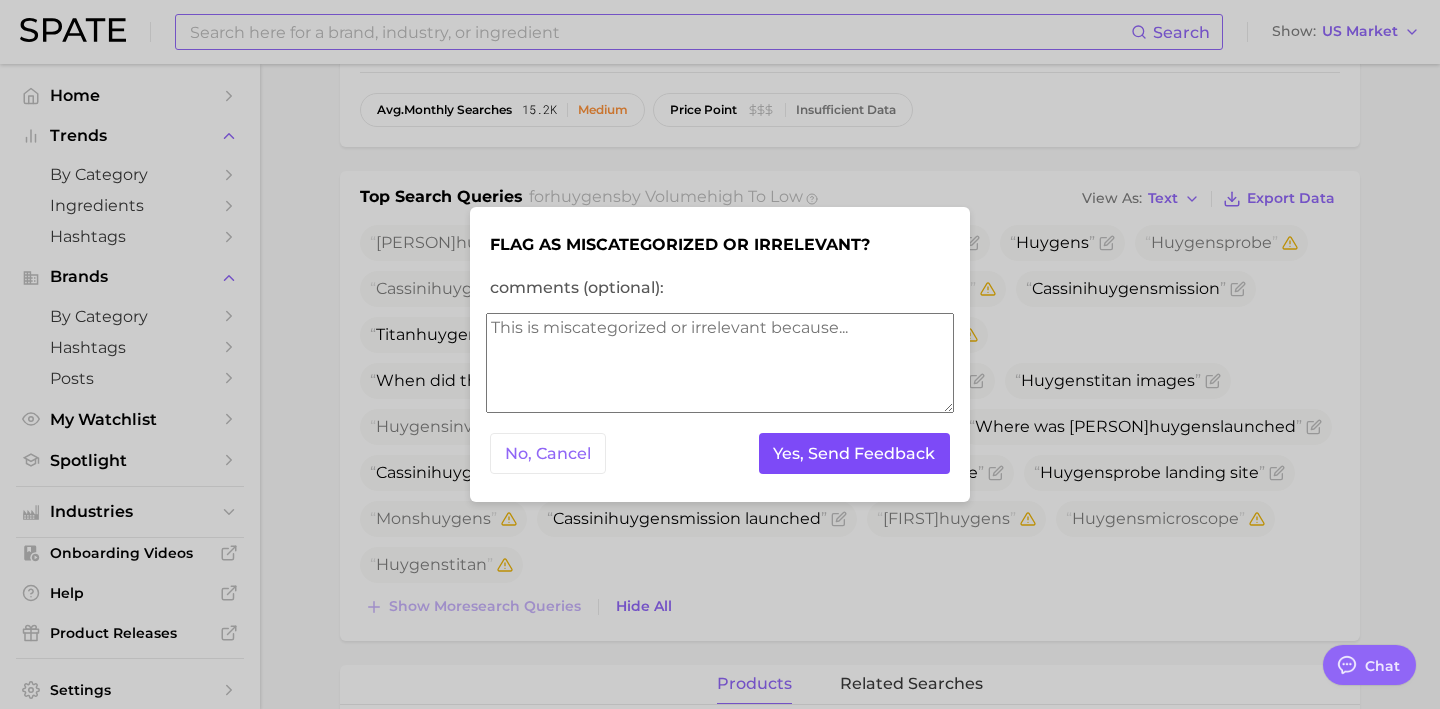 click on "Yes, Send Feedback" at bounding box center [855, 453] 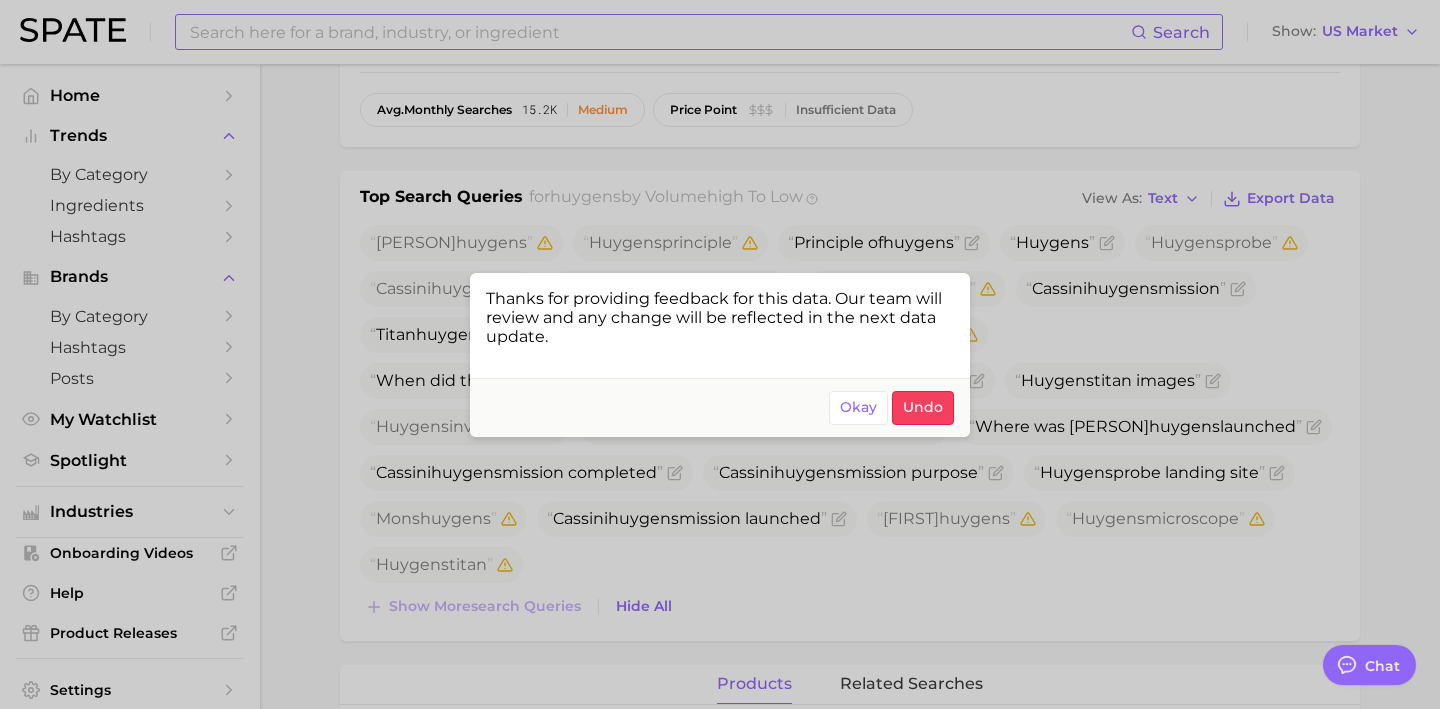 click at bounding box center (720, 354) 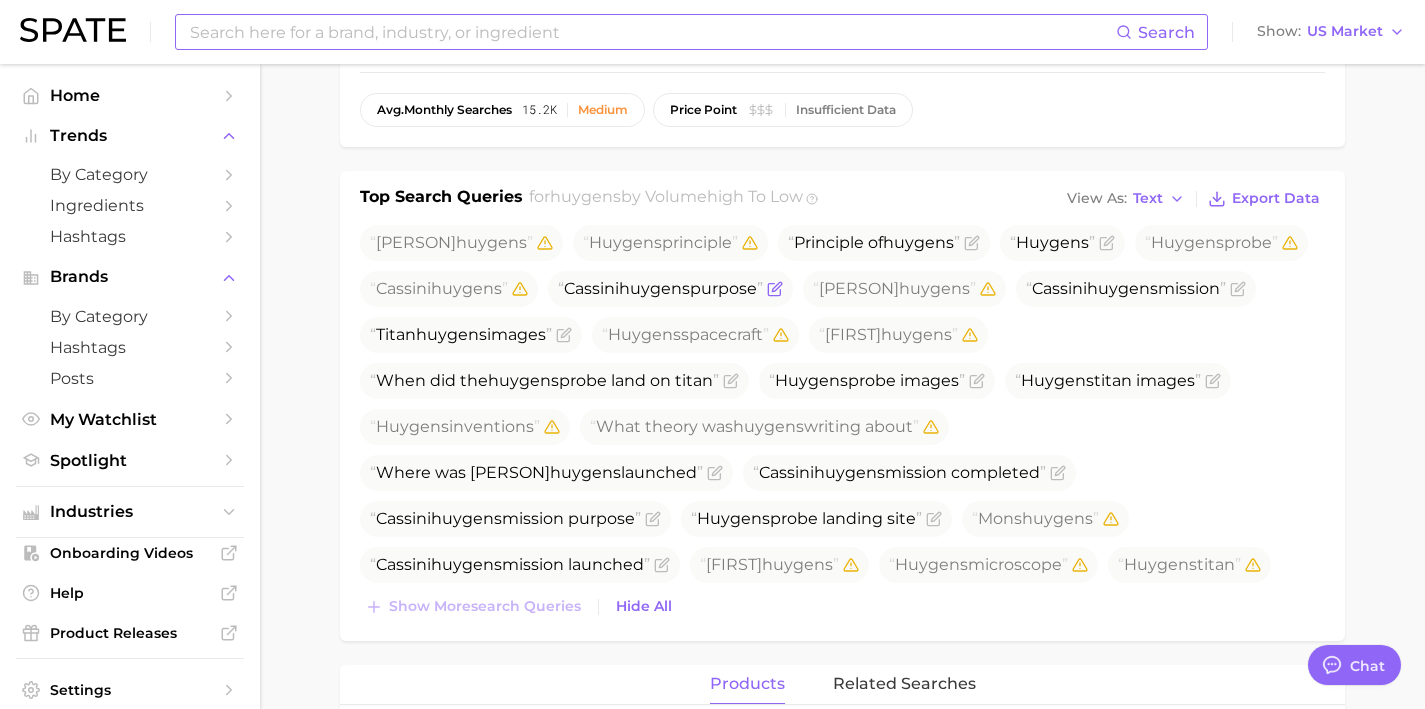 click 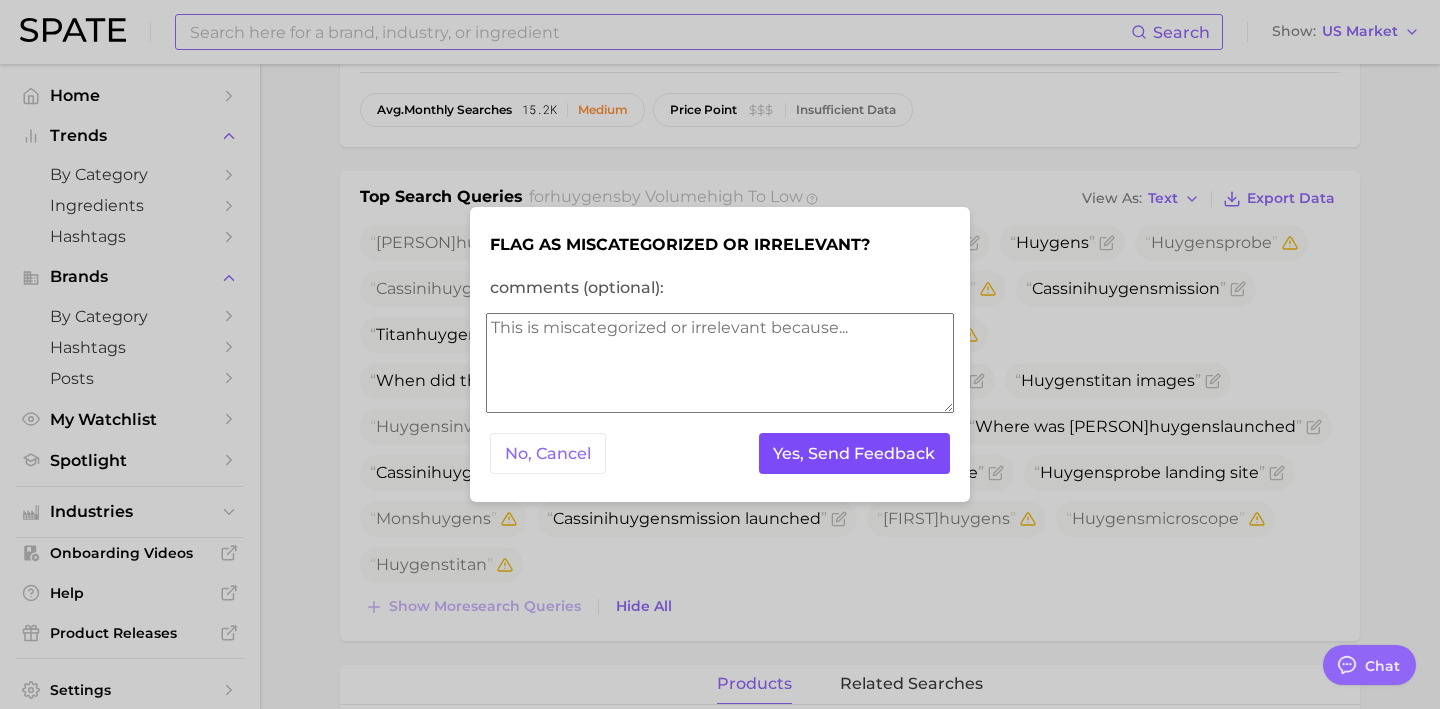 click on "Yes, Send Feedback" at bounding box center [855, 453] 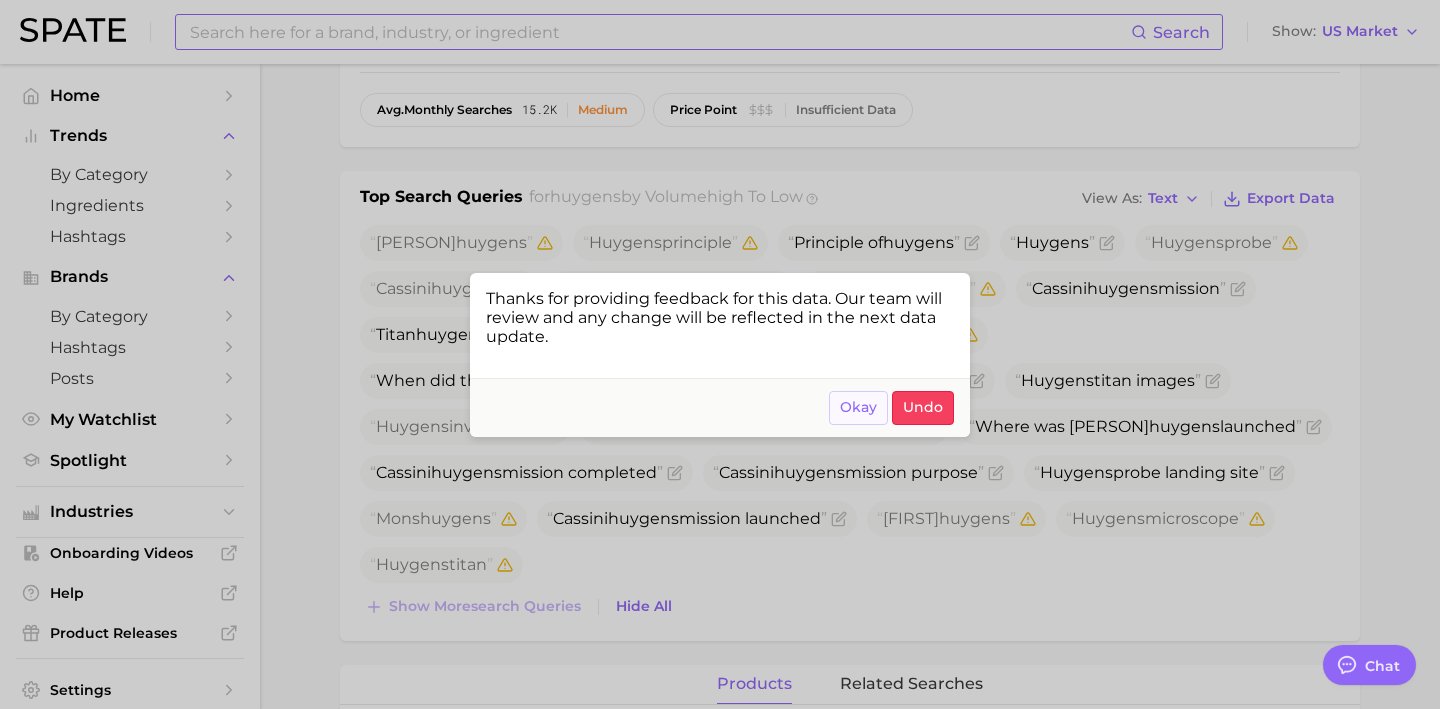 click on "Okay" at bounding box center (858, 407) 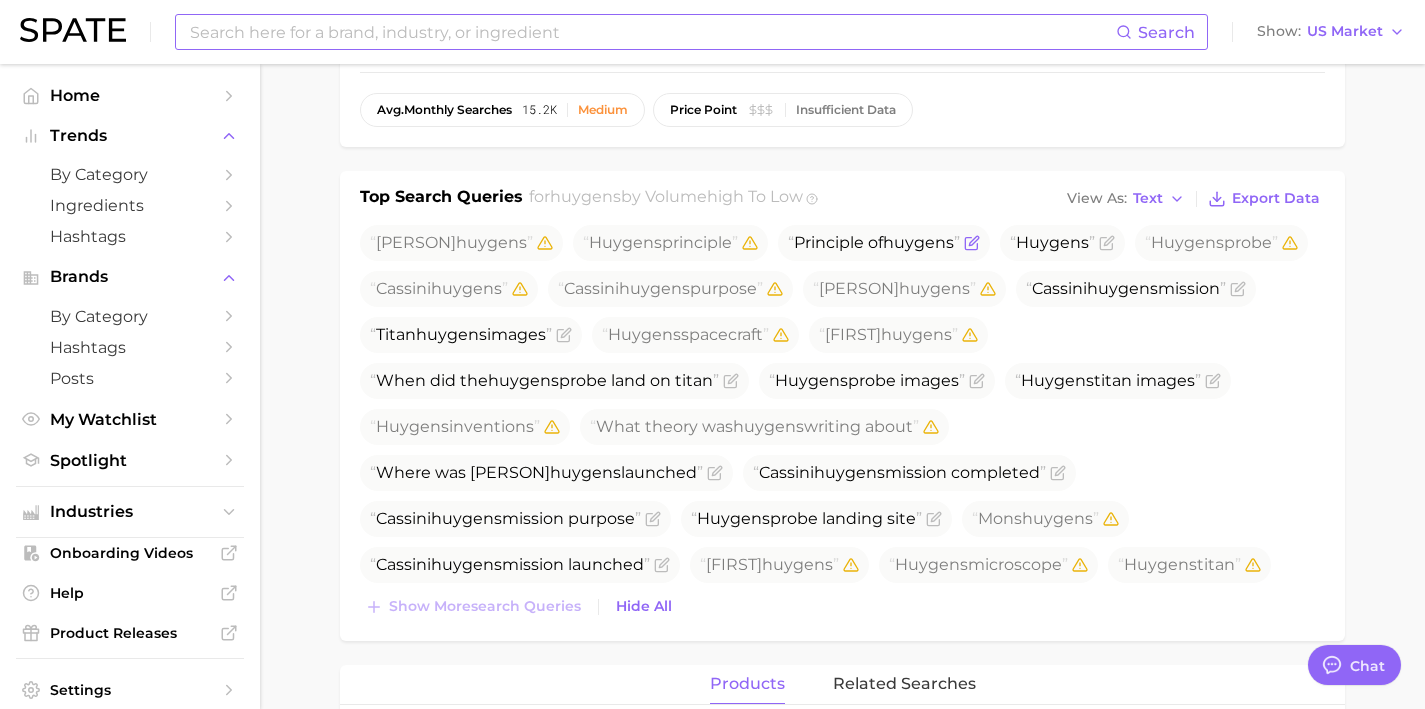 click 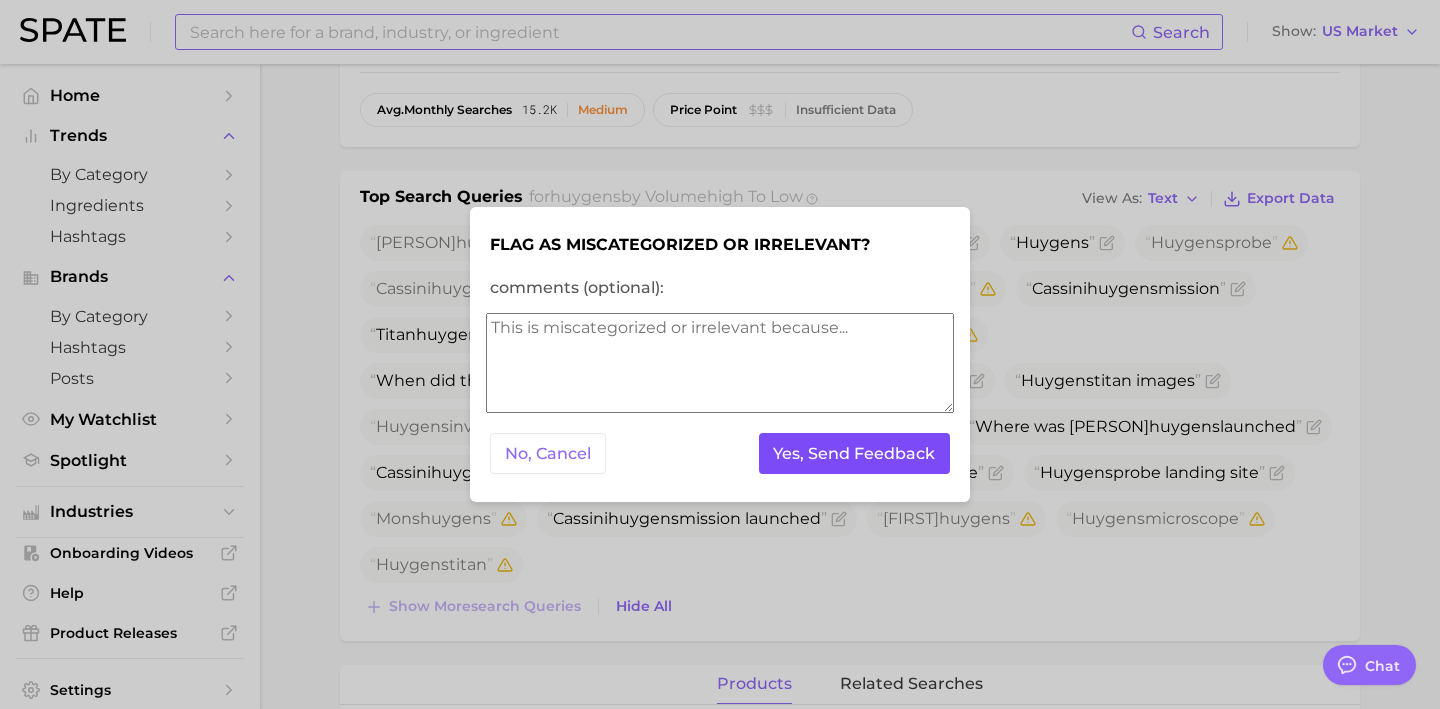 click on "Yes, Send Feedback" at bounding box center (855, 453) 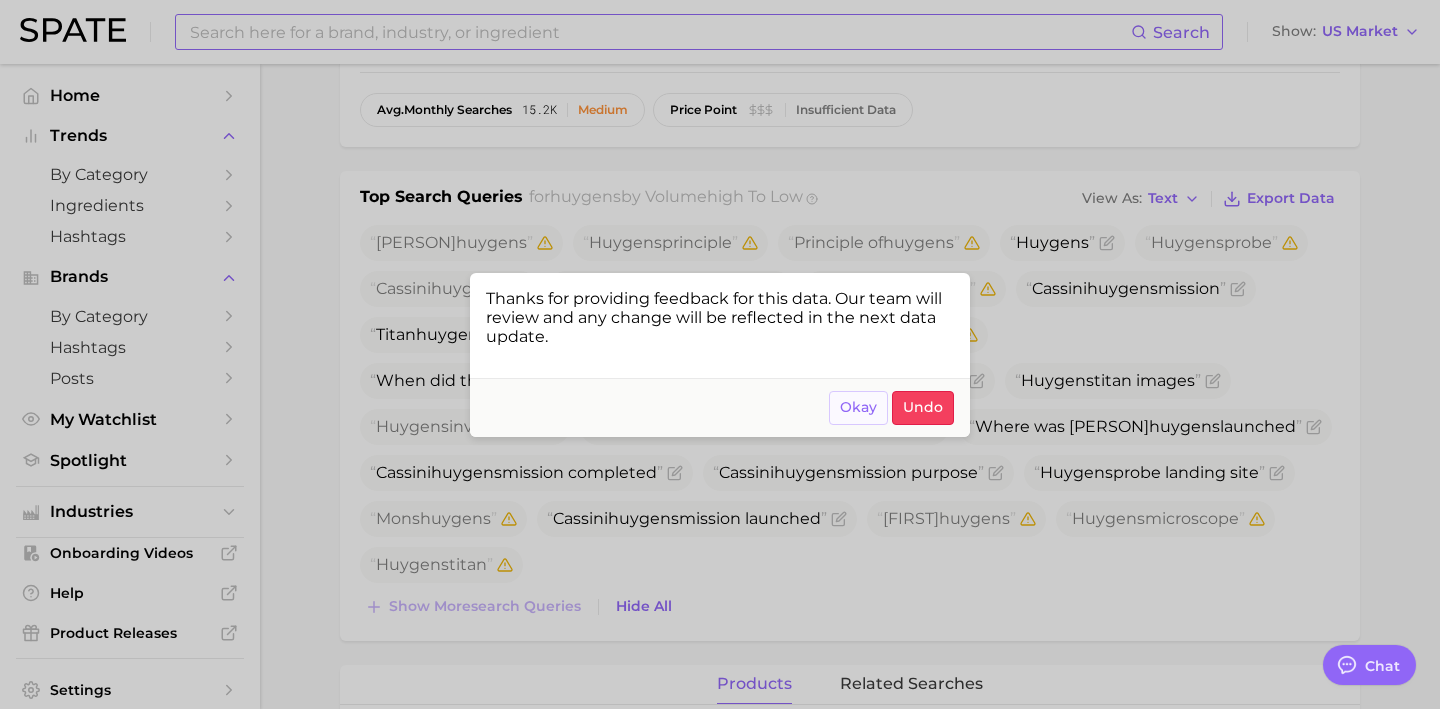 click on "Okay" at bounding box center (858, 408) 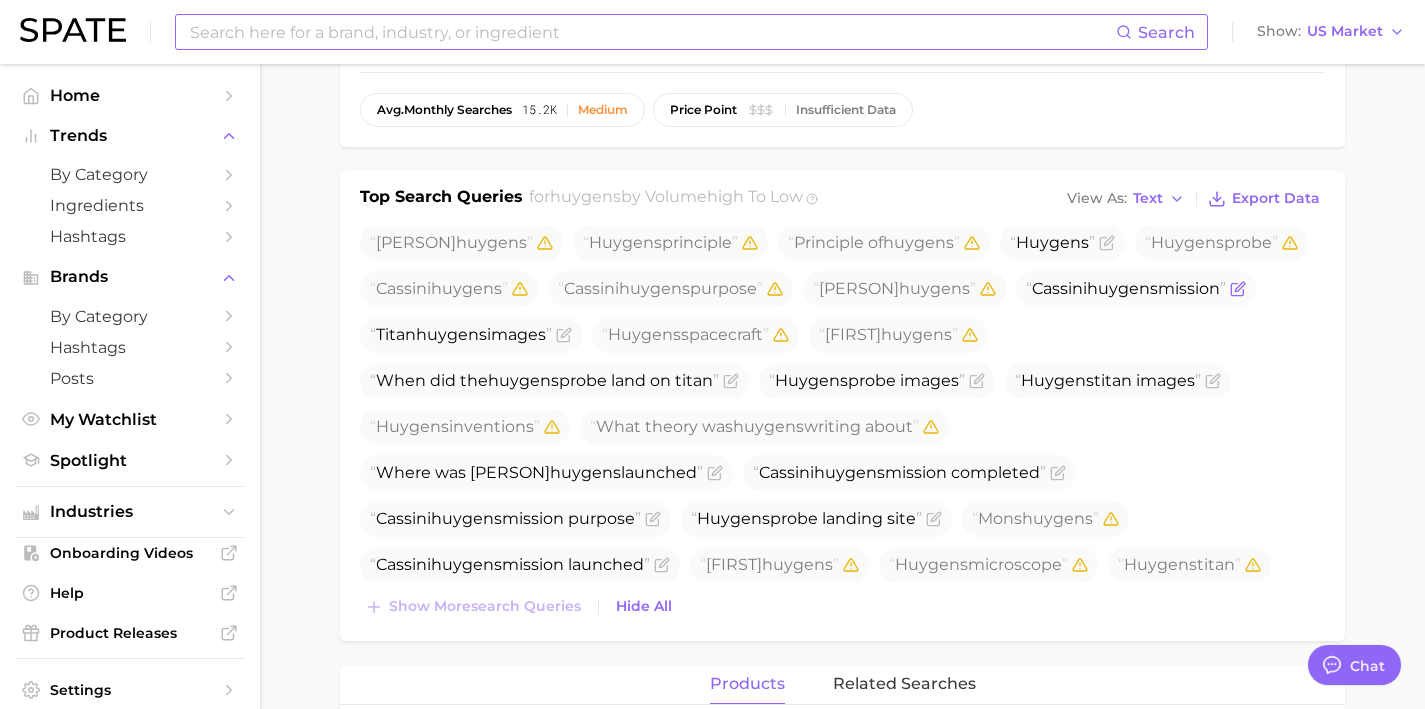 click 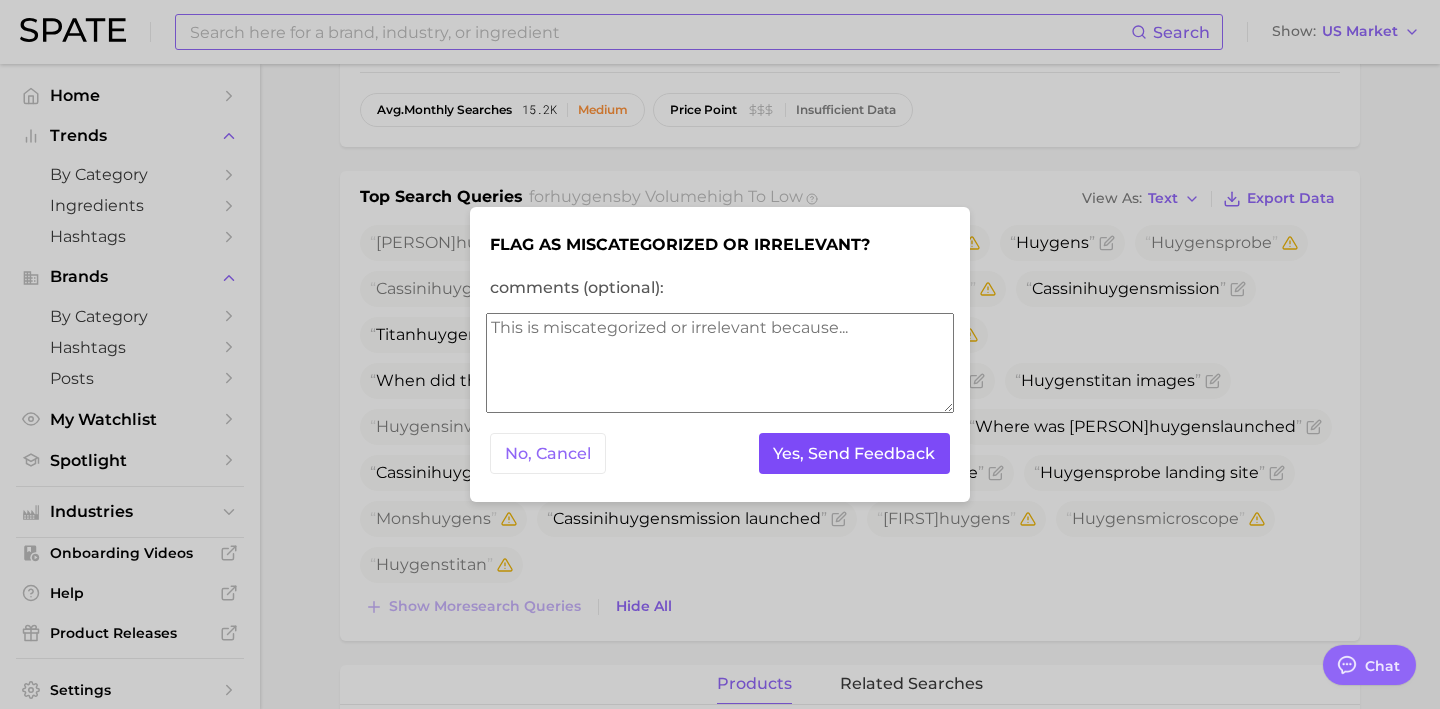 click on "Yes, Send Feedback" at bounding box center [855, 453] 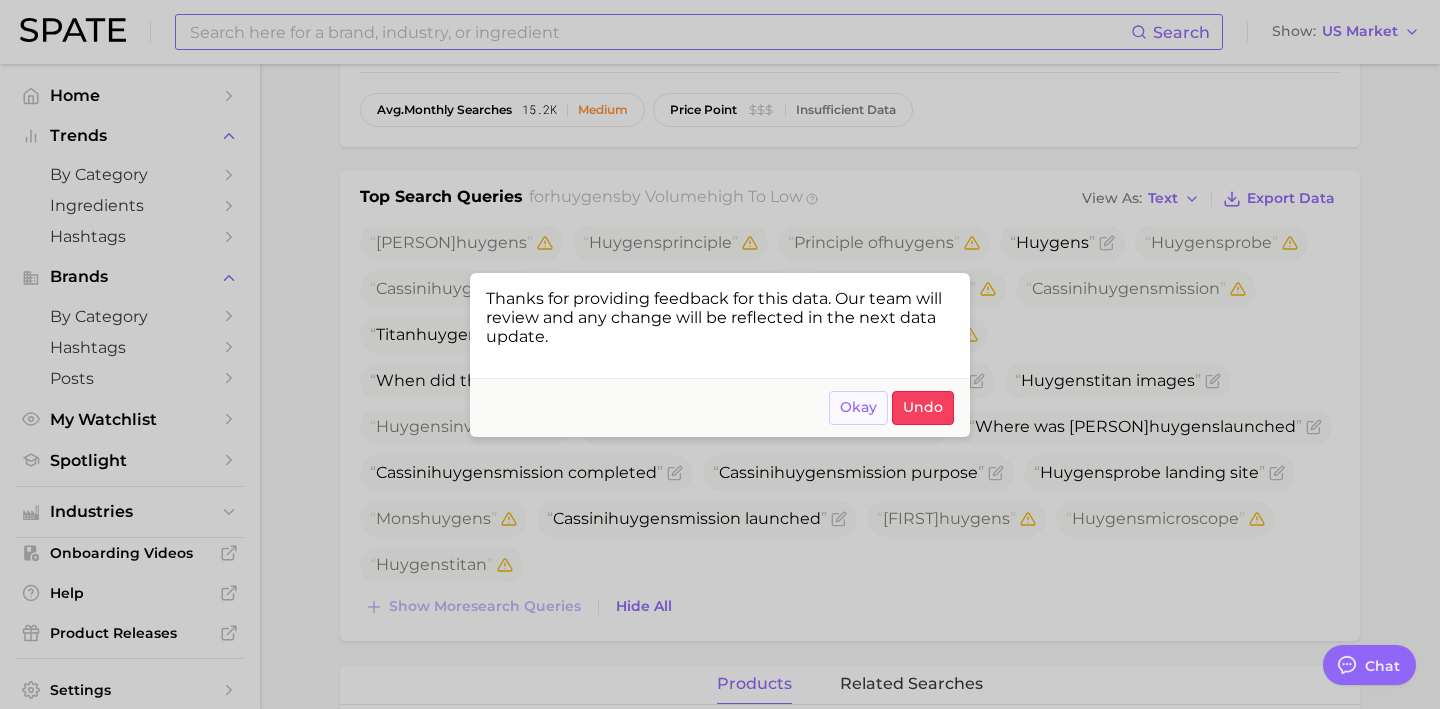 click on "Okay" at bounding box center (858, 407) 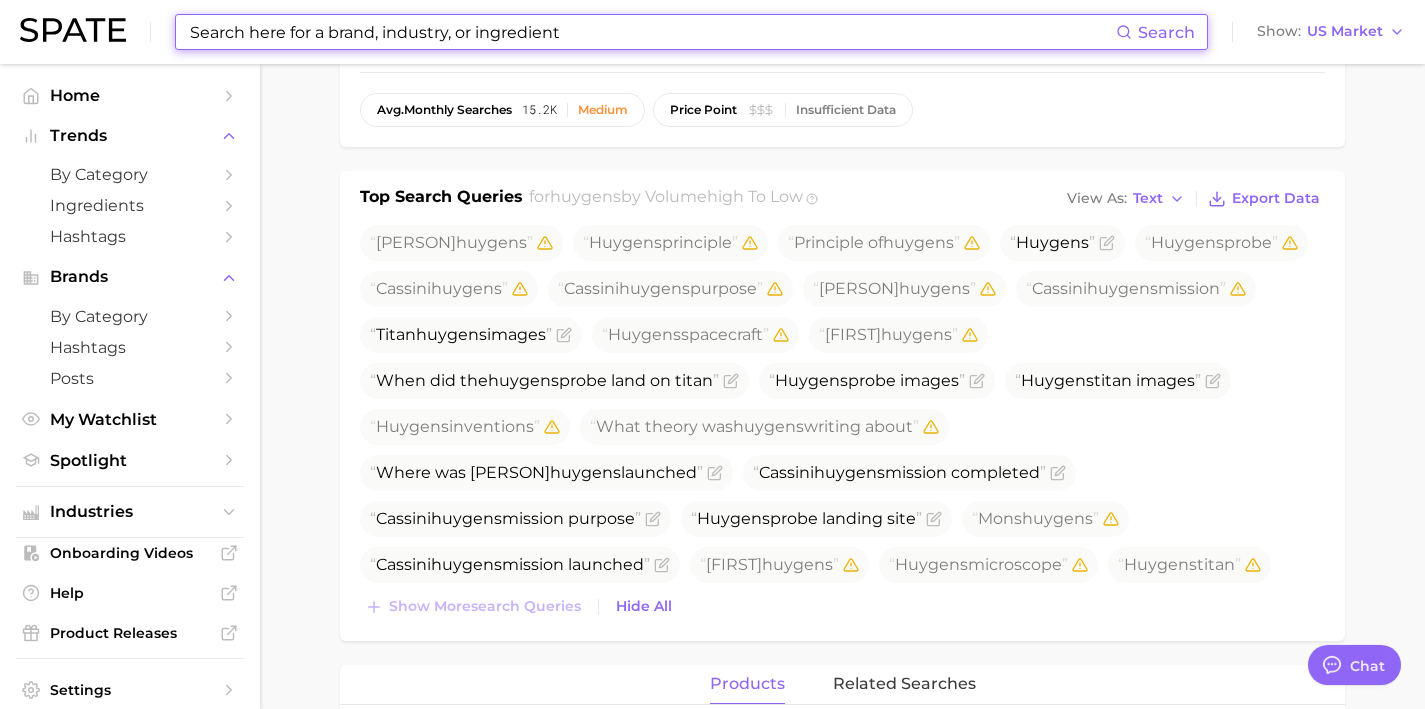 drag, startPoint x: 714, startPoint y: 39, endPoint x: 55, endPoint y: 7, distance: 659.7765 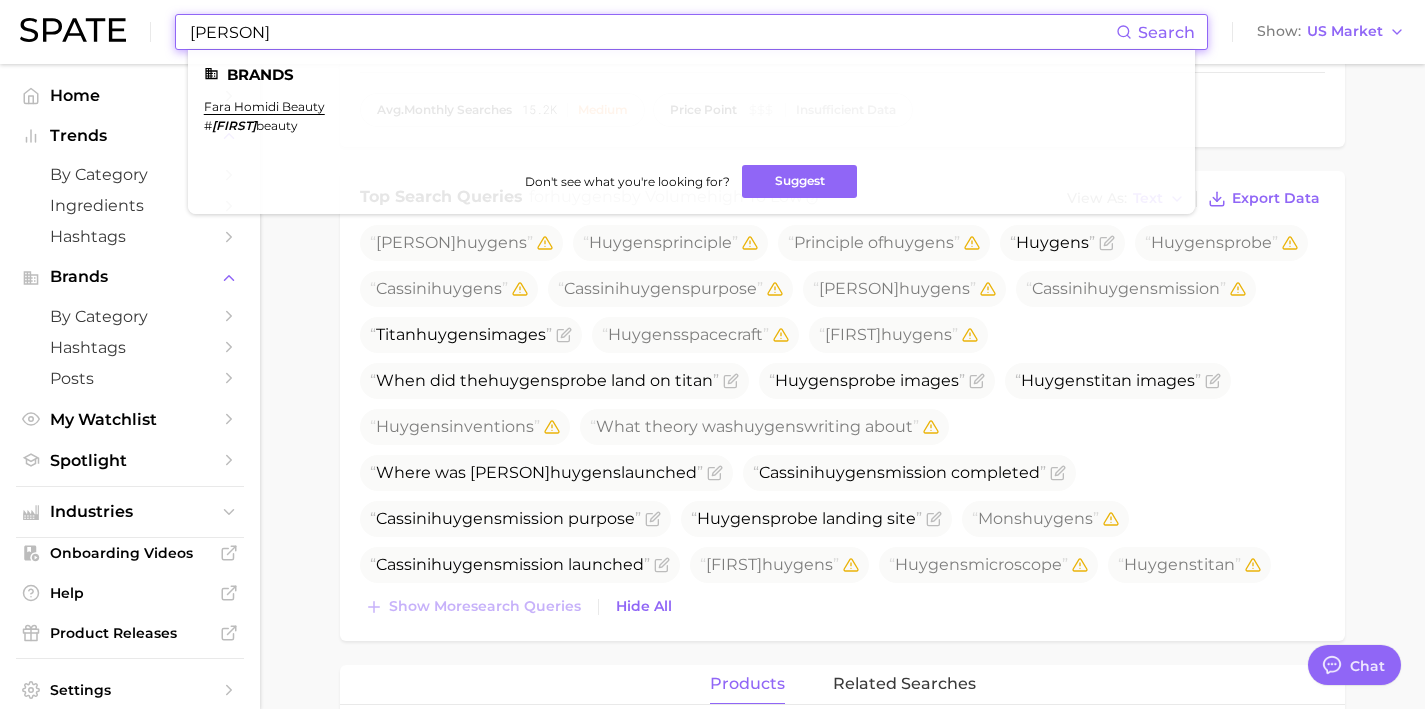drag, startPoint x: 413, startPoint y: 39, endPoint x: 0, endPoint y: -9, distance: 415.78 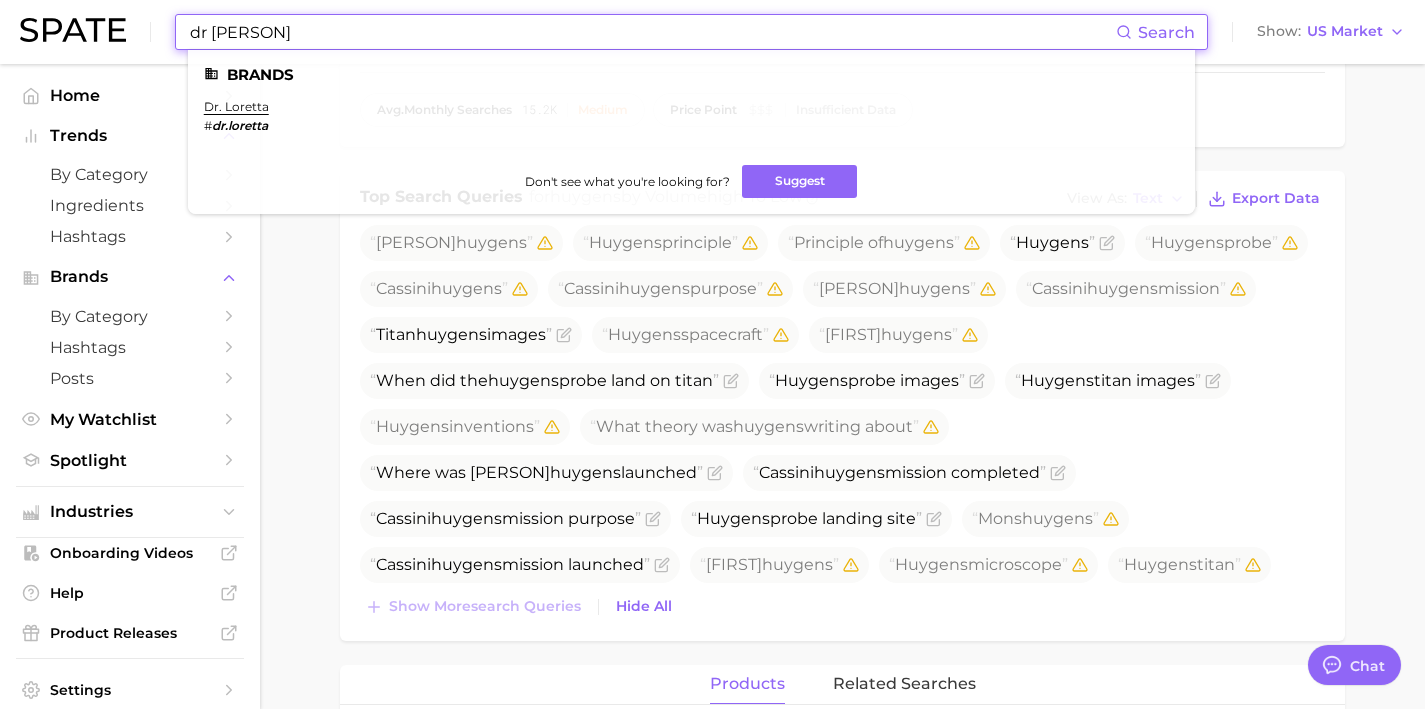 drag, startPoint x: 376, startPoint y: 36, endPoint x: 63, endPoint y: 31, distance: 313.03995 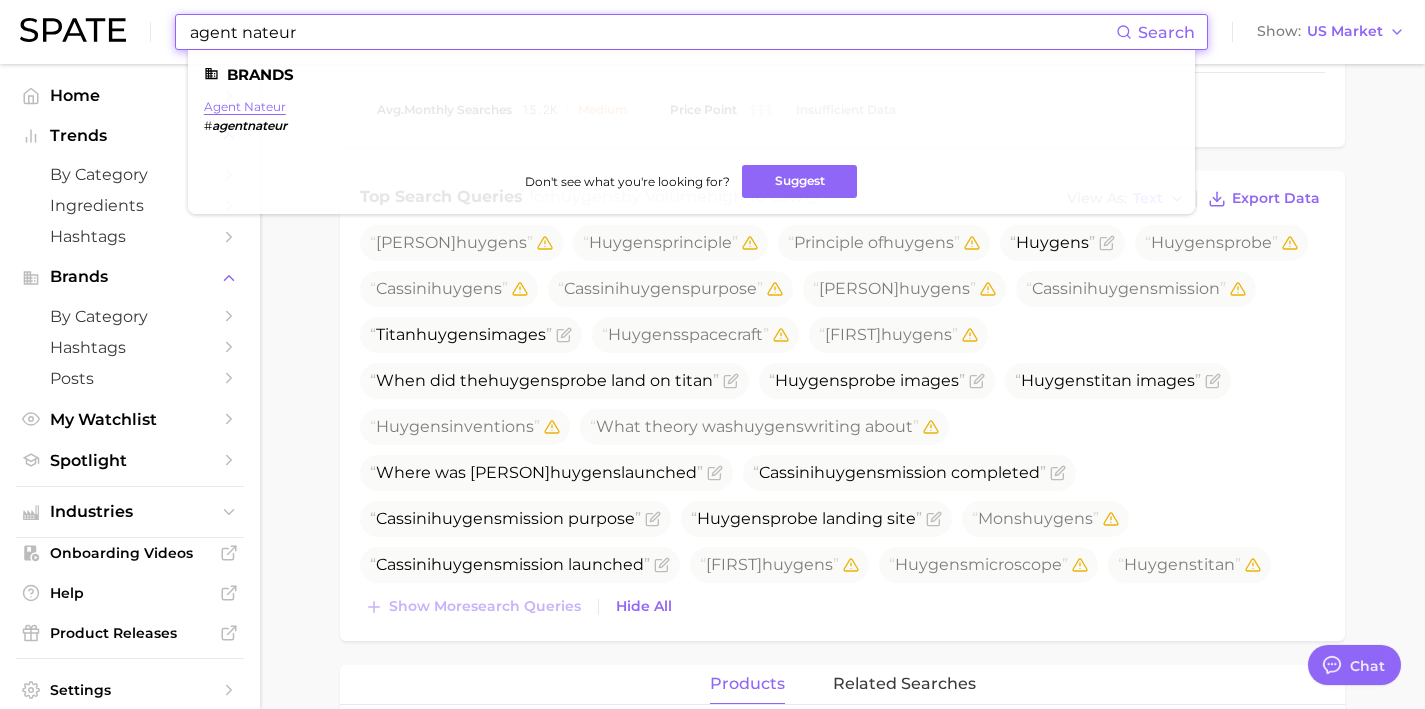 type on "agent nateur" 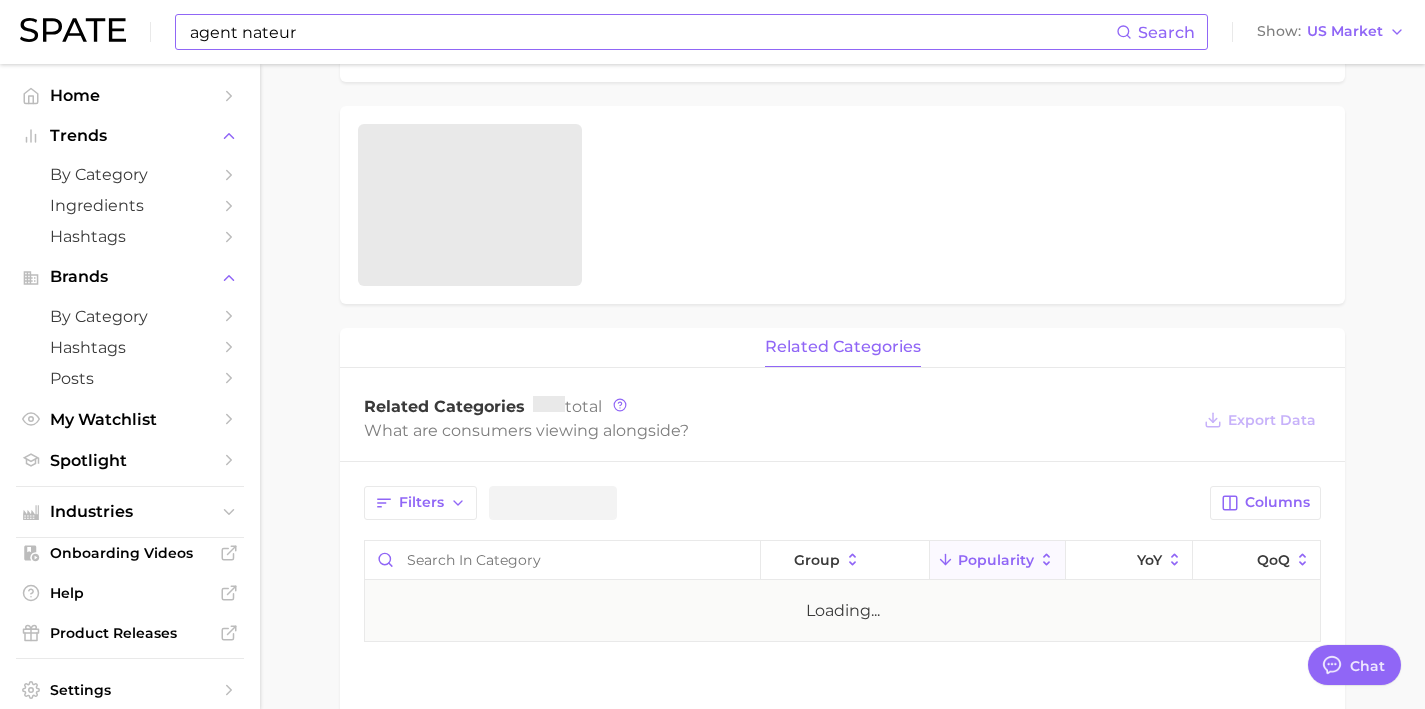 scroll, scrollTop: 0, scrollLeft: 0, axis: both 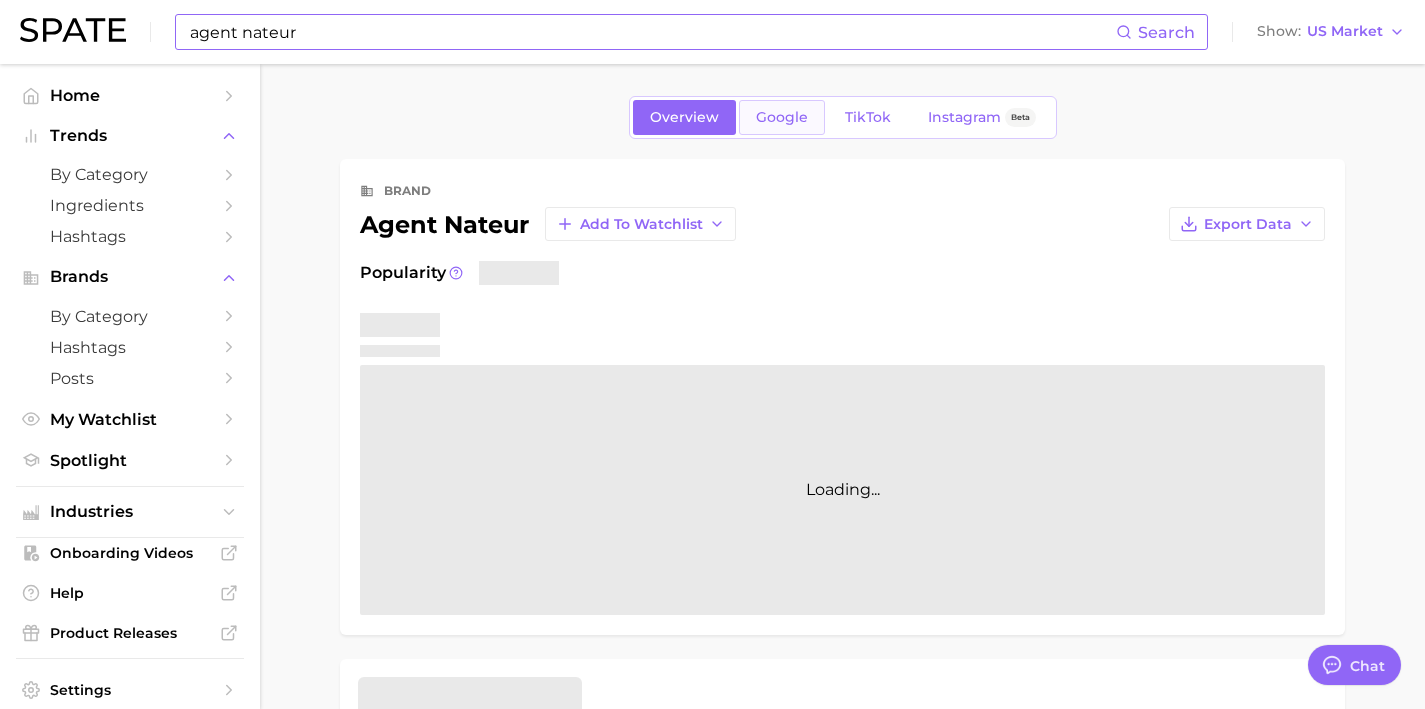 click on "Google" at bounding box center [782, 117] 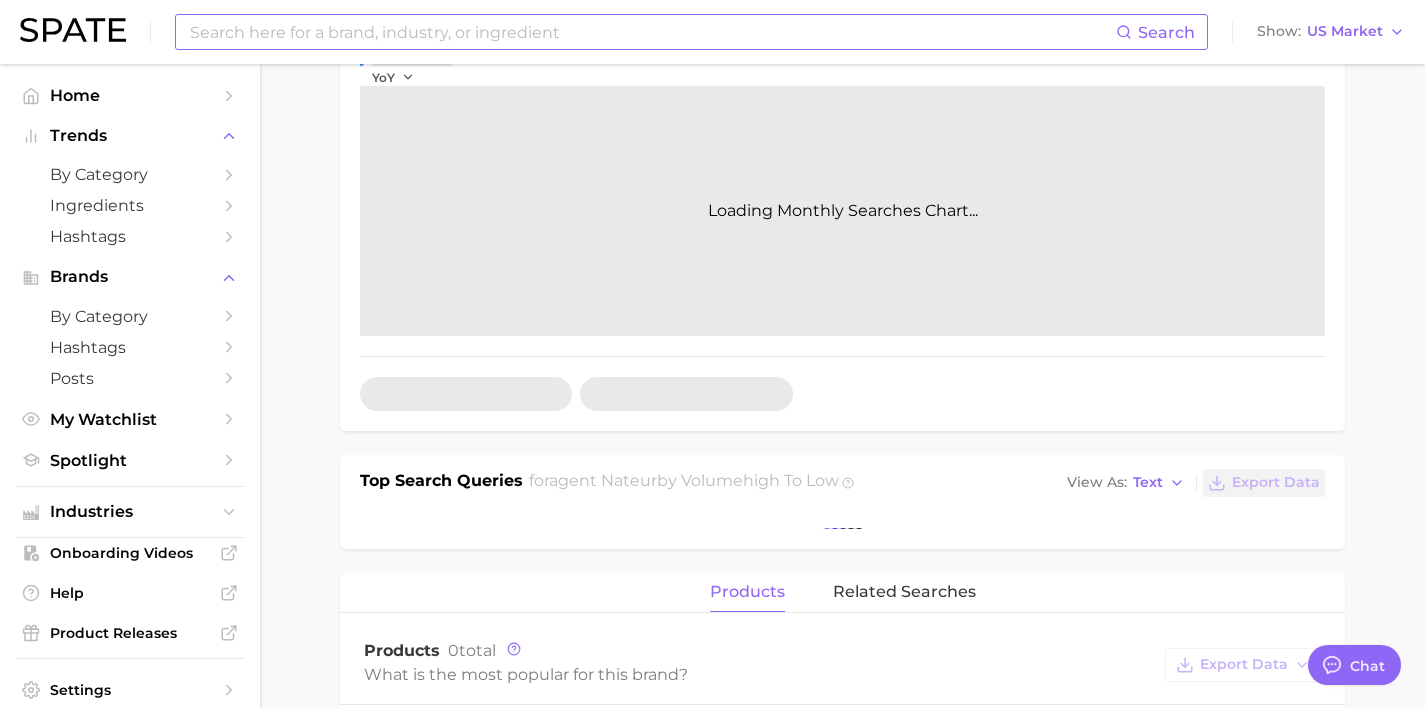 scroll, scrollTop: 291, scrollLeft: 0, axis: vertical 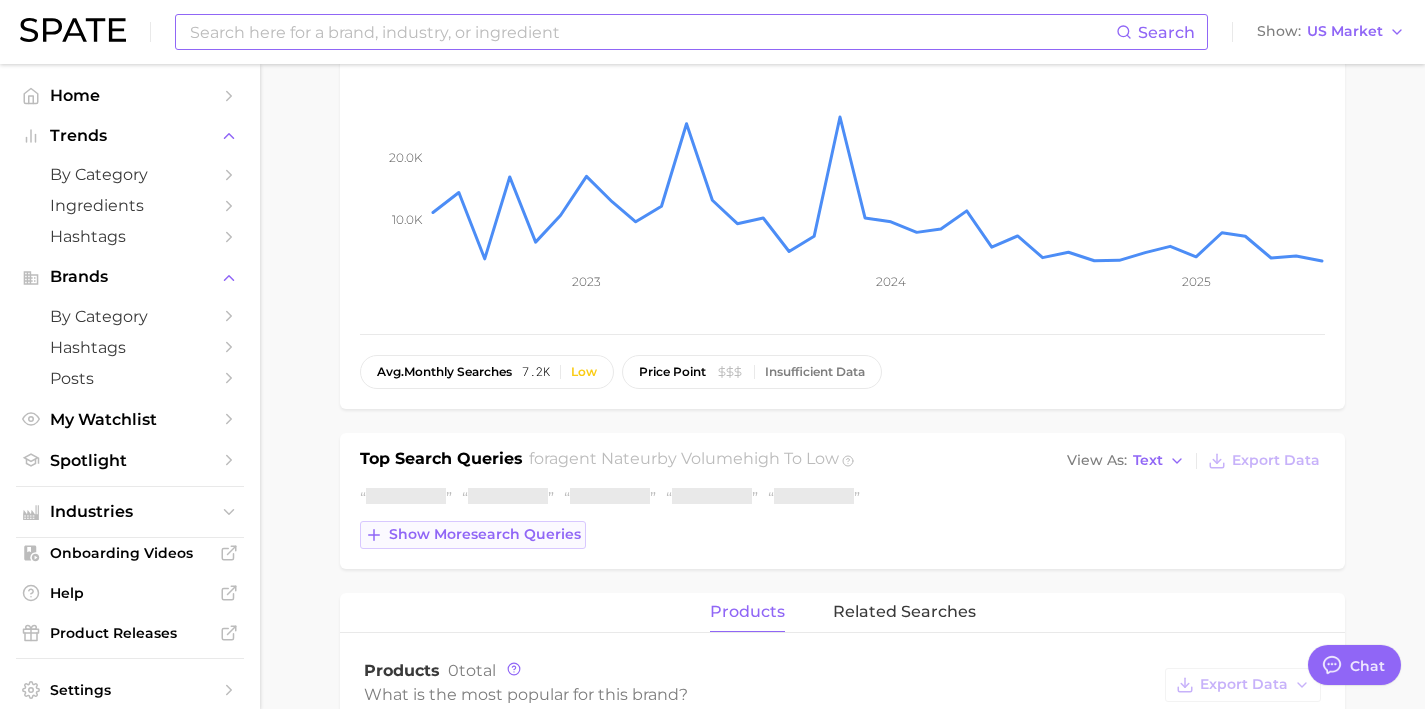 click on "Show more  search queries" at bounding box center [473, 535] 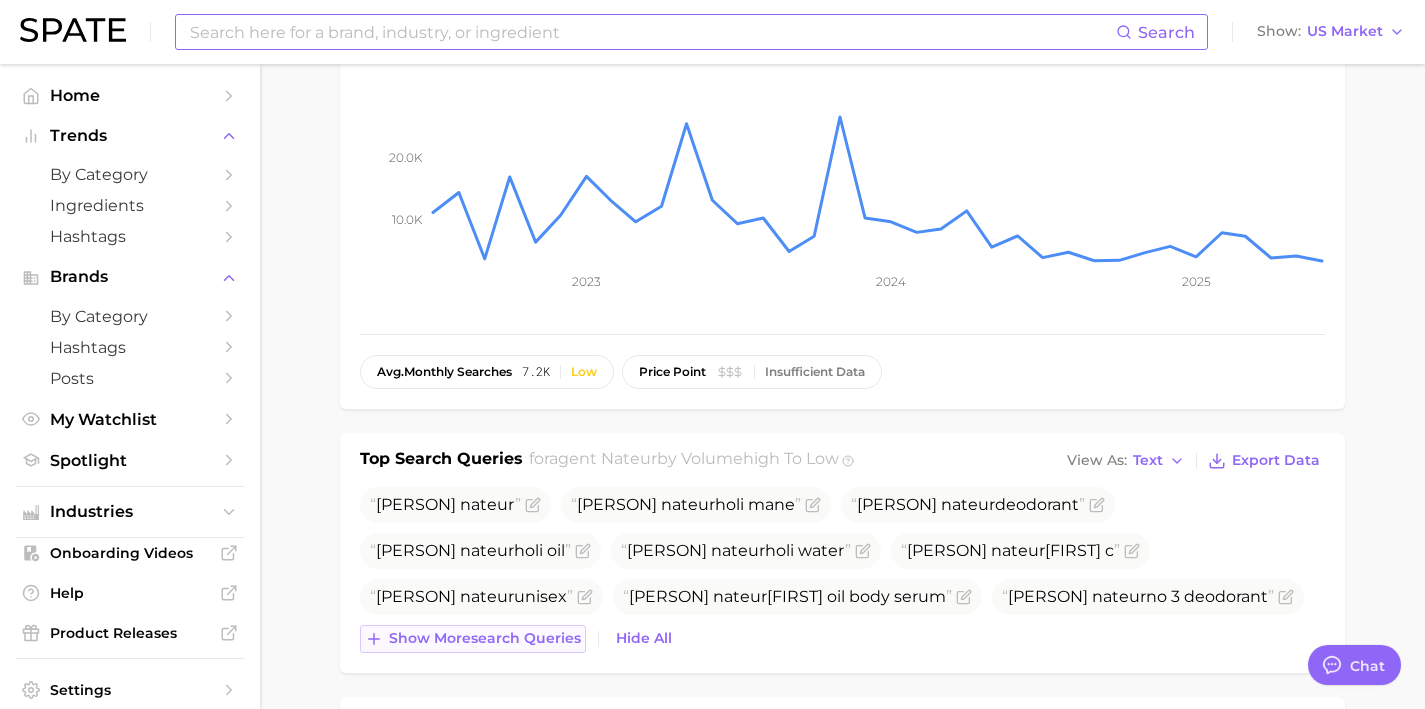 click on "Show more  search queries" at bounding box center (485, 638) 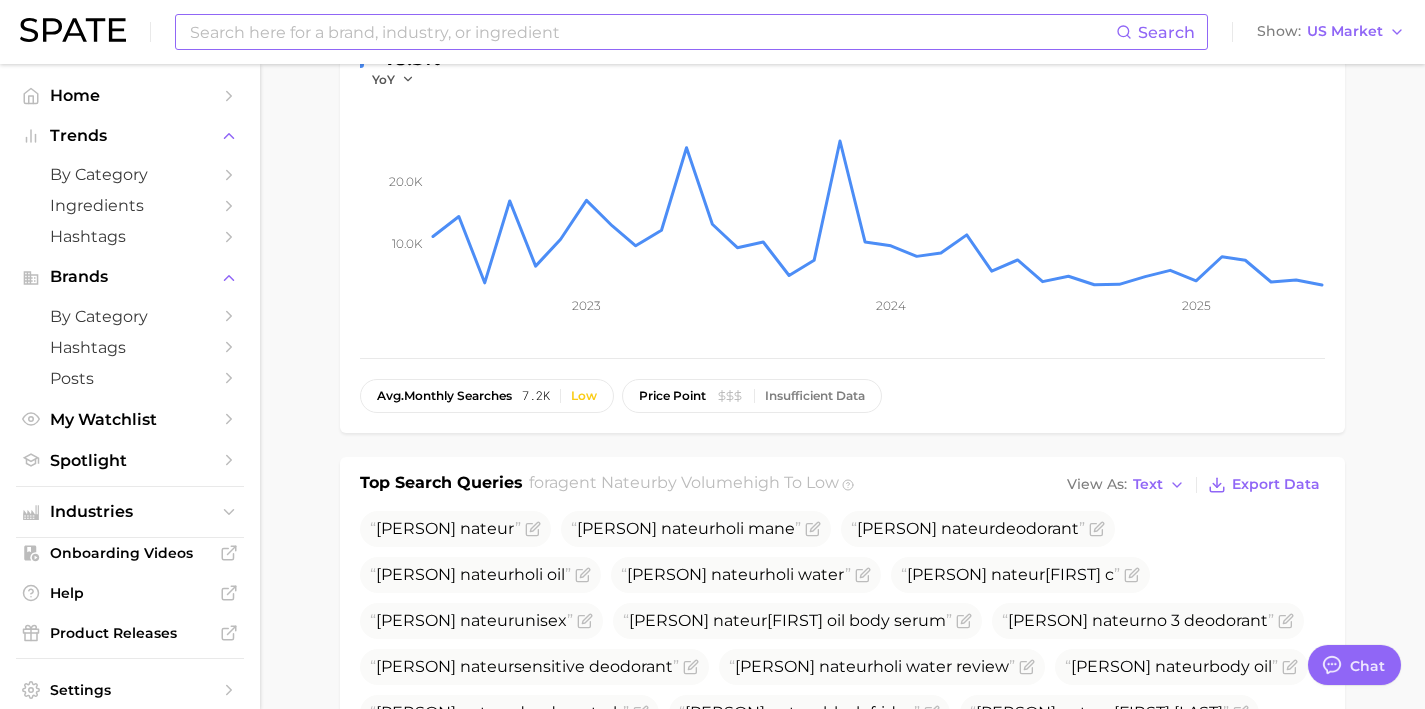 scroll, scrollTop: 0, scrollLeft: 0, axis: both 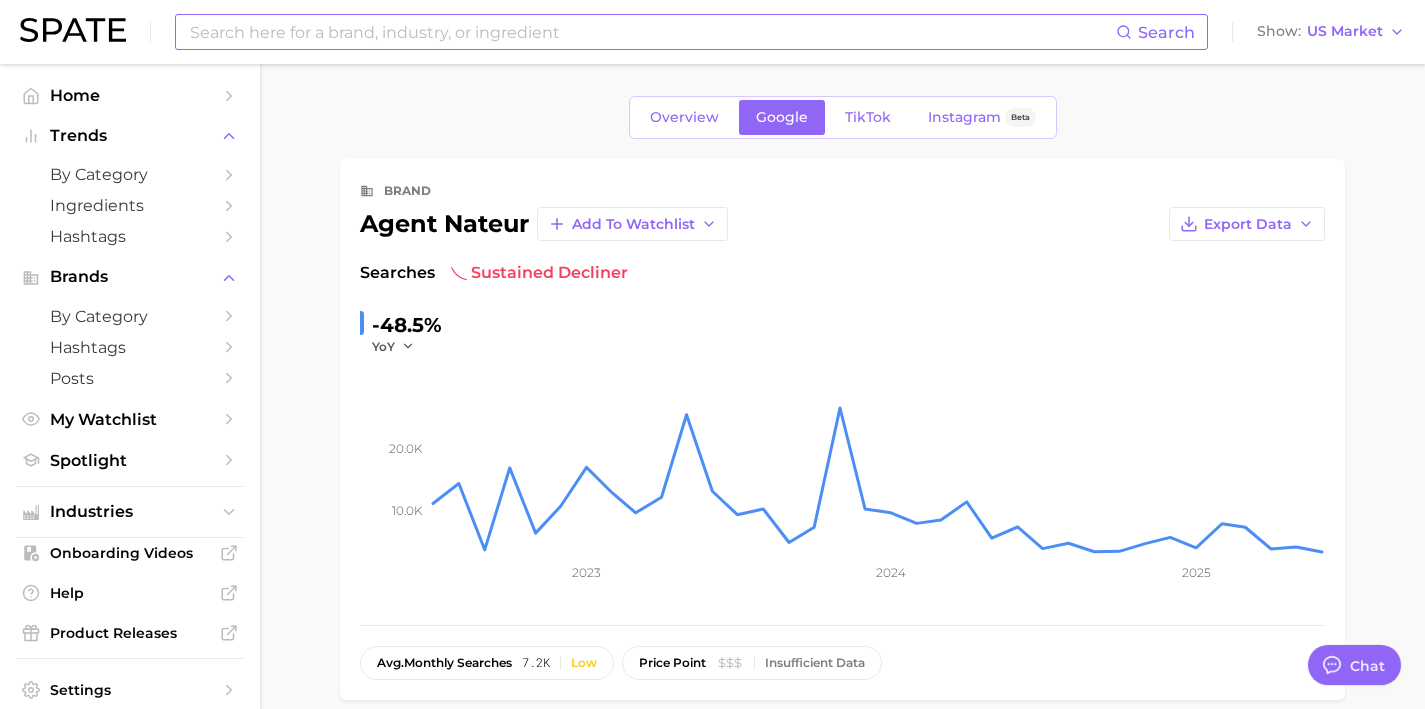 click at bounding box center [652, 32] 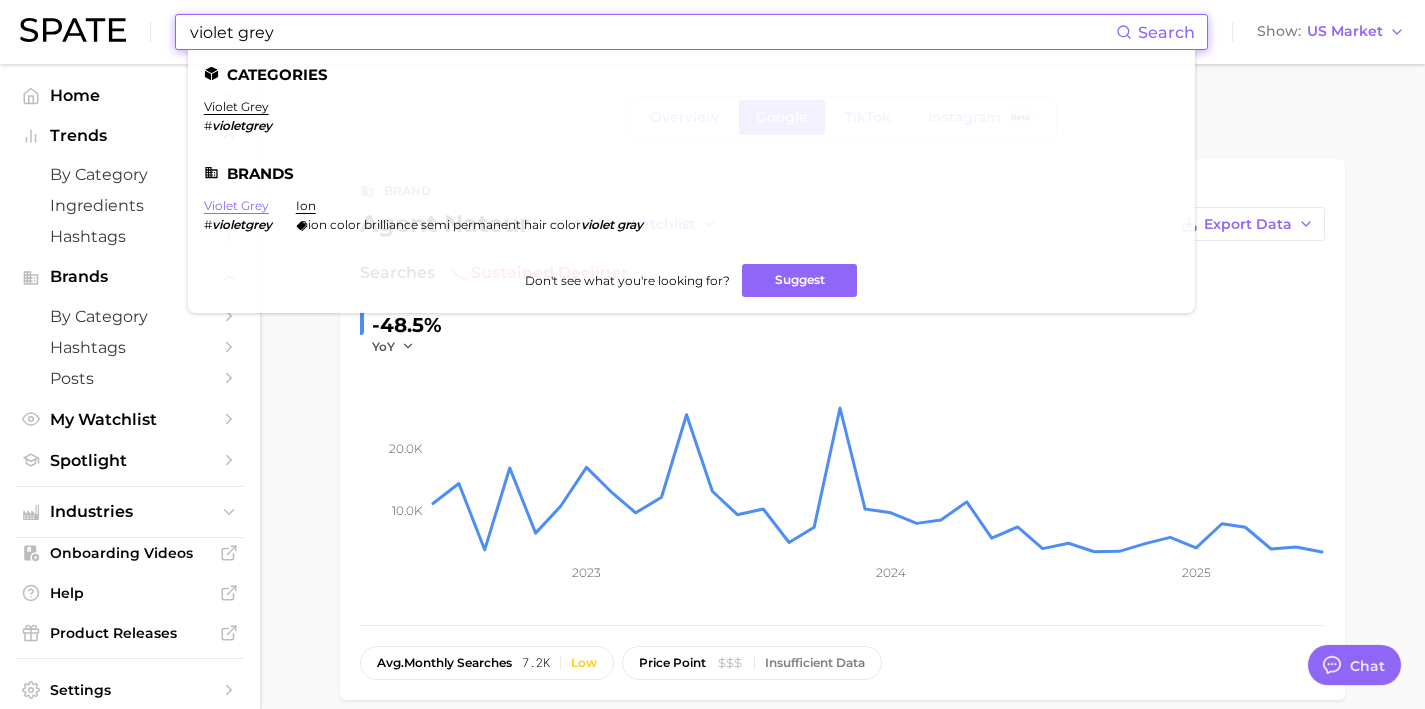 type on "violet grey" 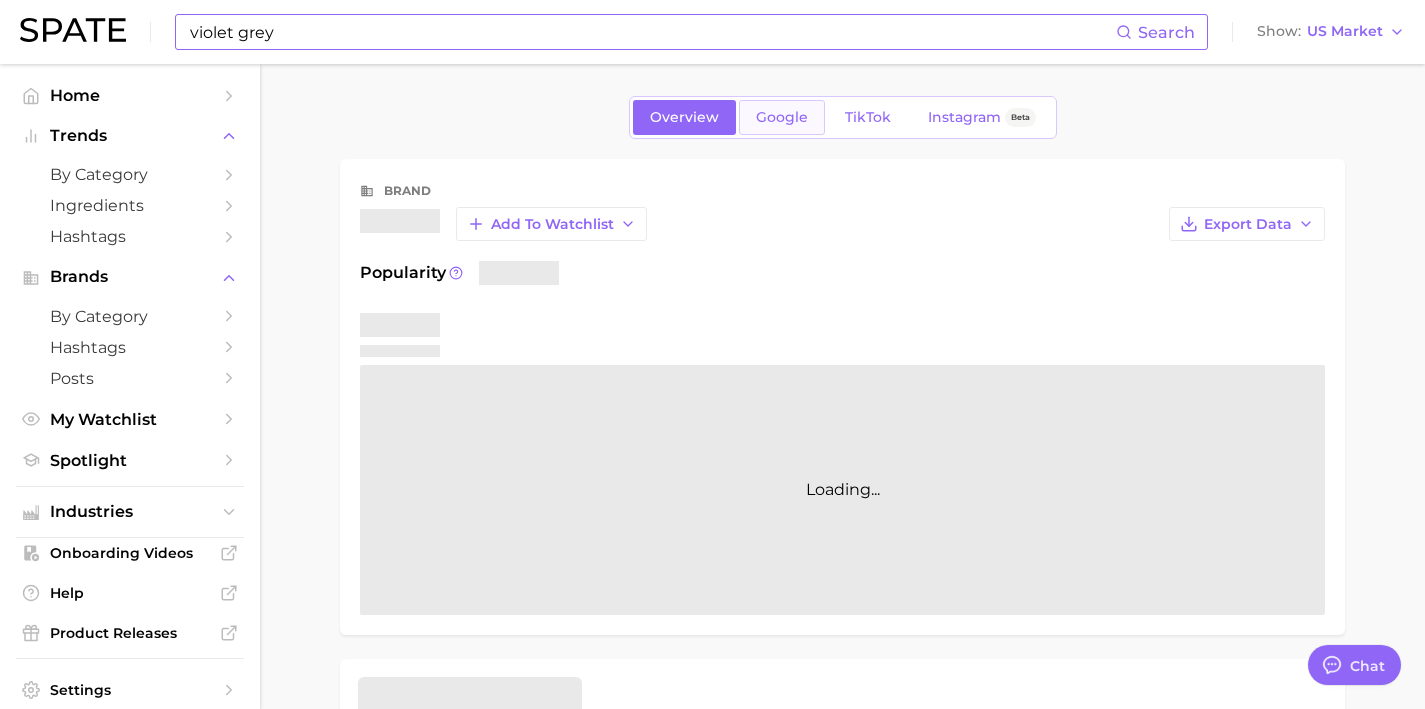click on "Google" at bounding box center [782, 117] 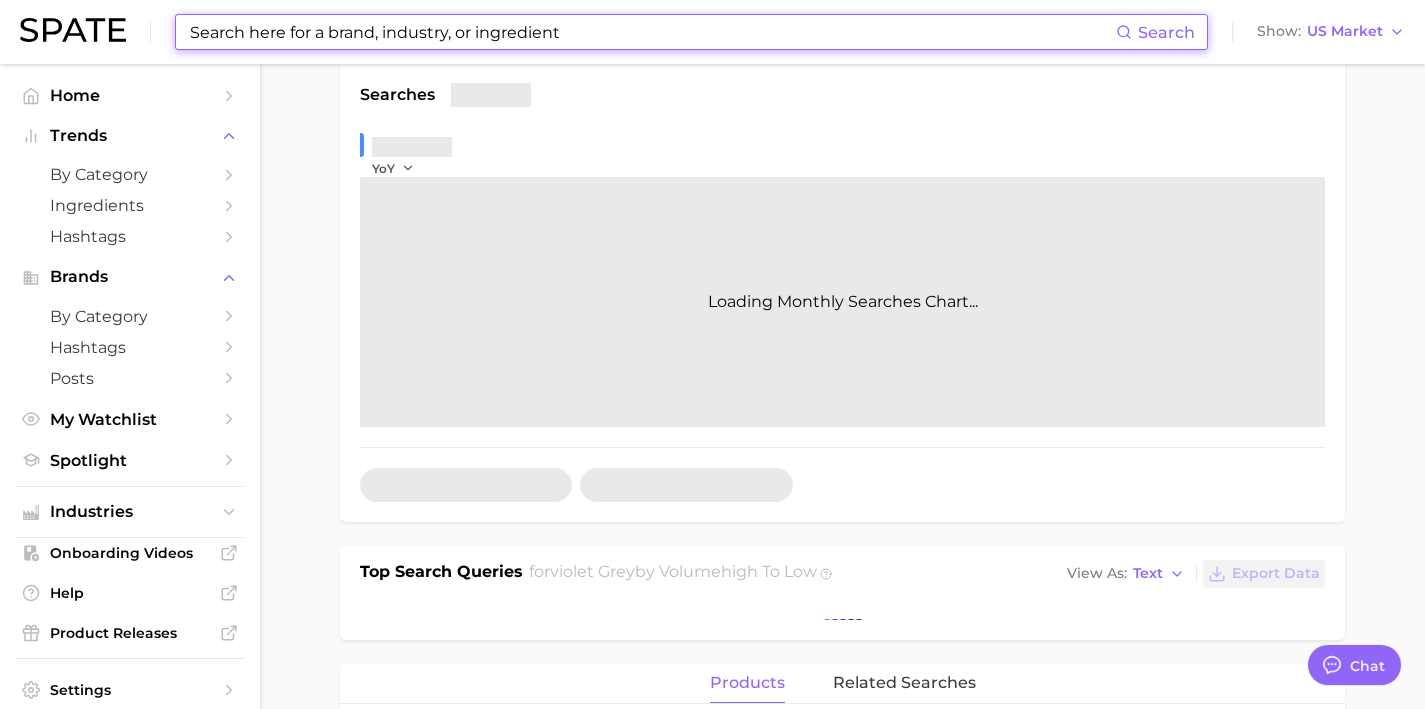 scroll, scrollTop: 353, scrollLeft: 0, axis: vertical 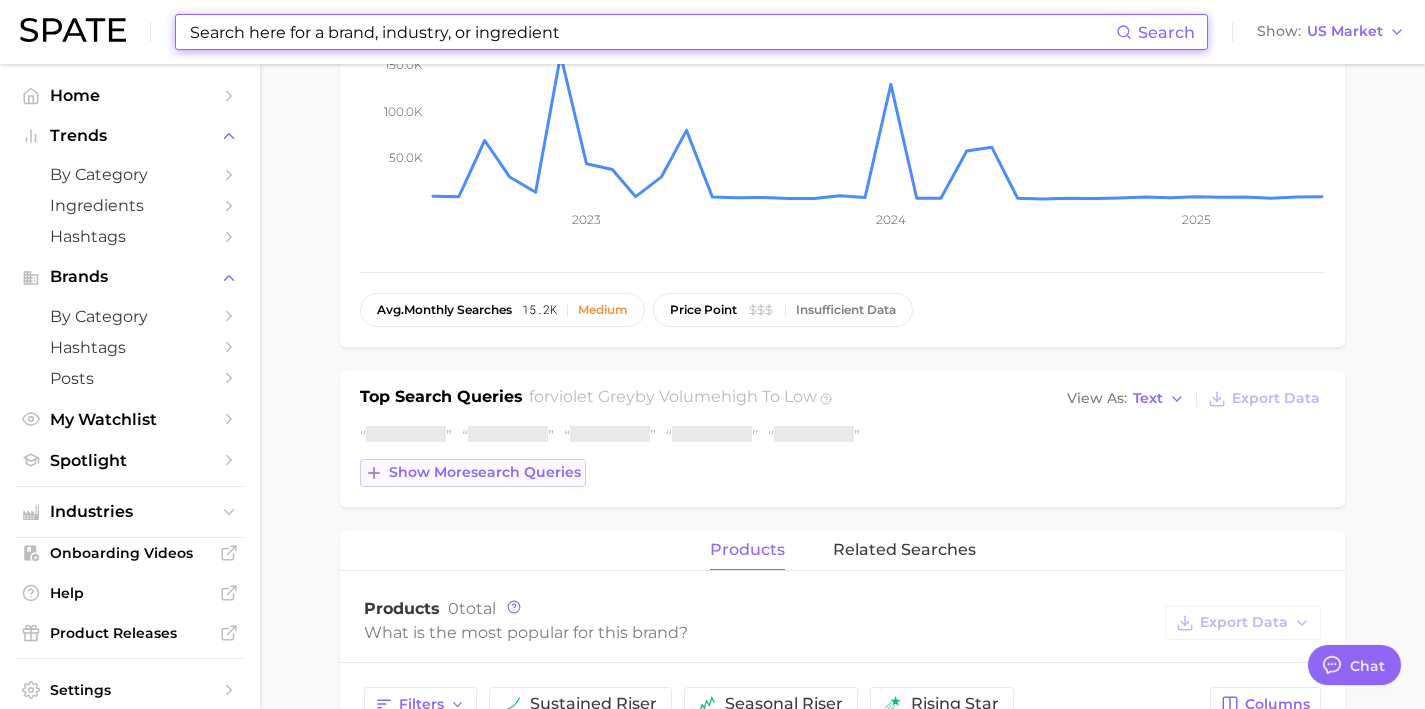 click on "Show more  search queries" at bounding box center [473, 473] 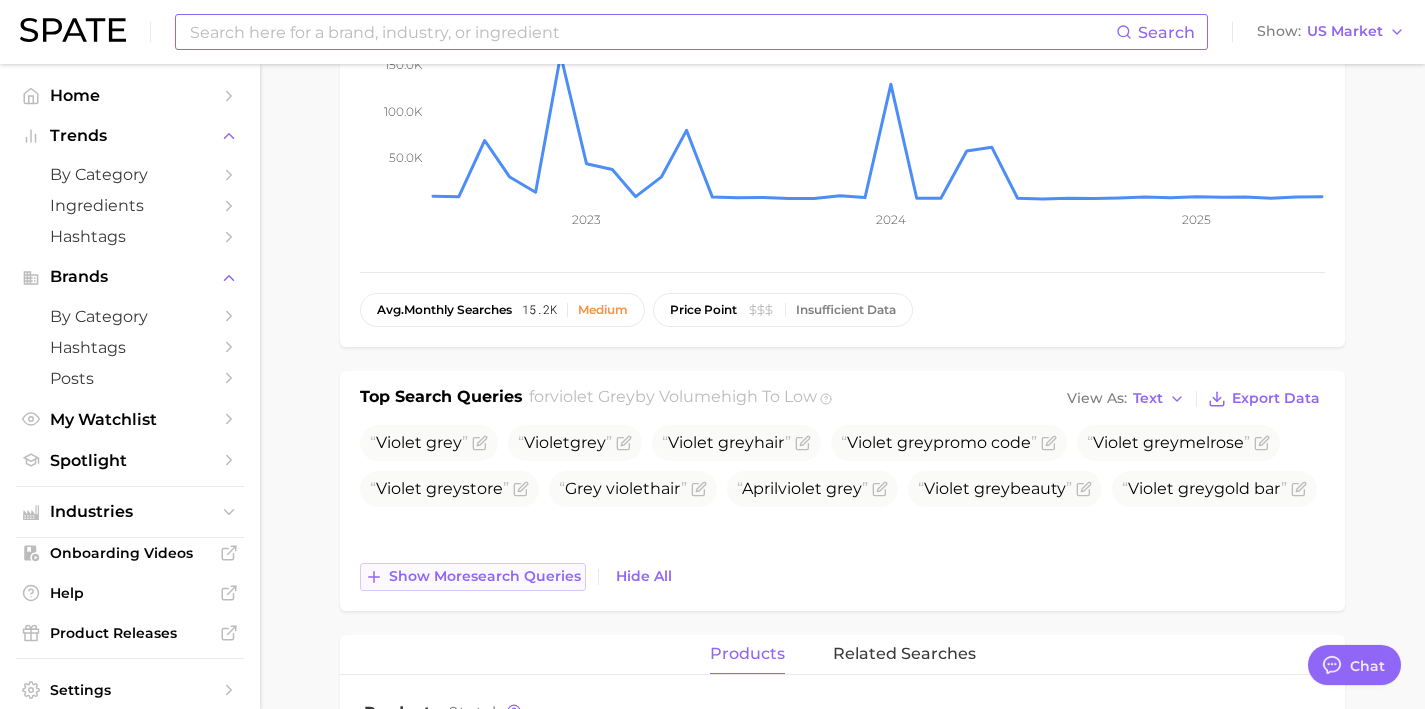 click on "Show more  search queries" at bounding box center [485, 576] 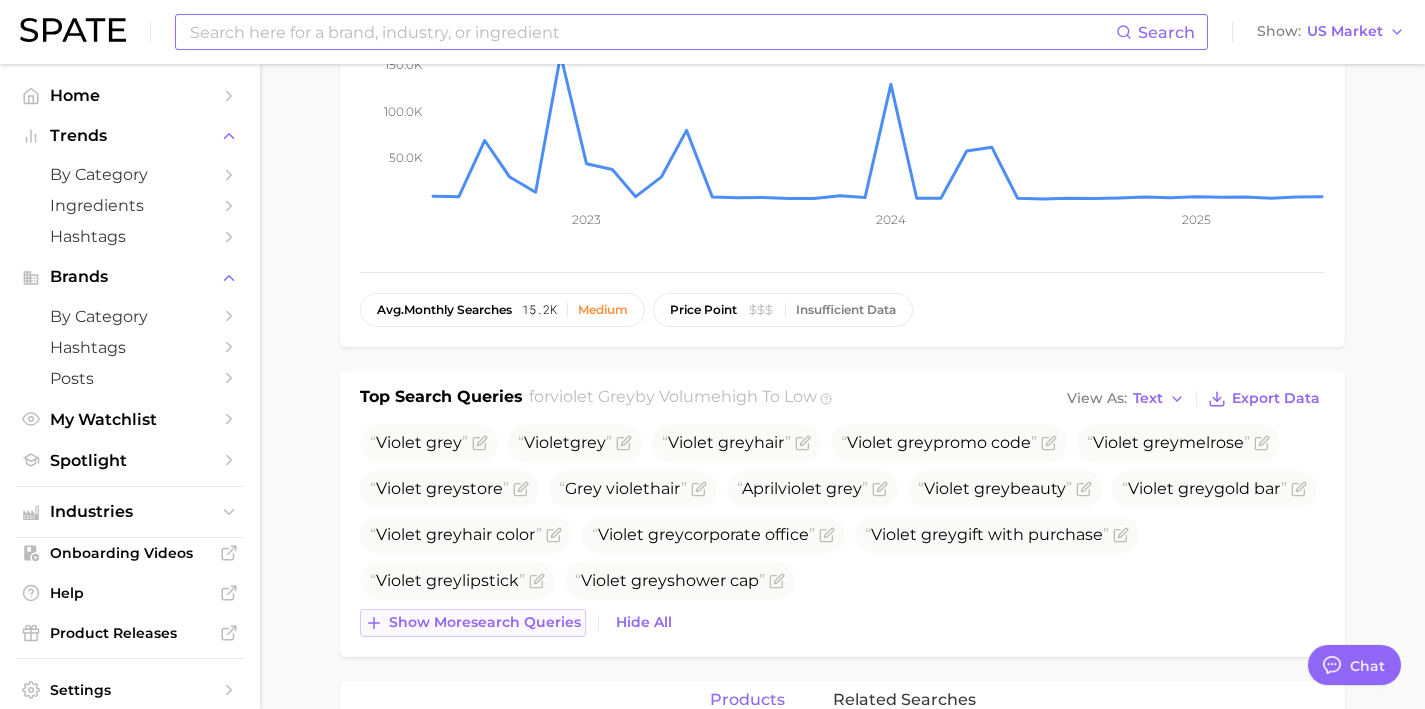 click on "Show more  search queries" at bounding box center (485, 622) 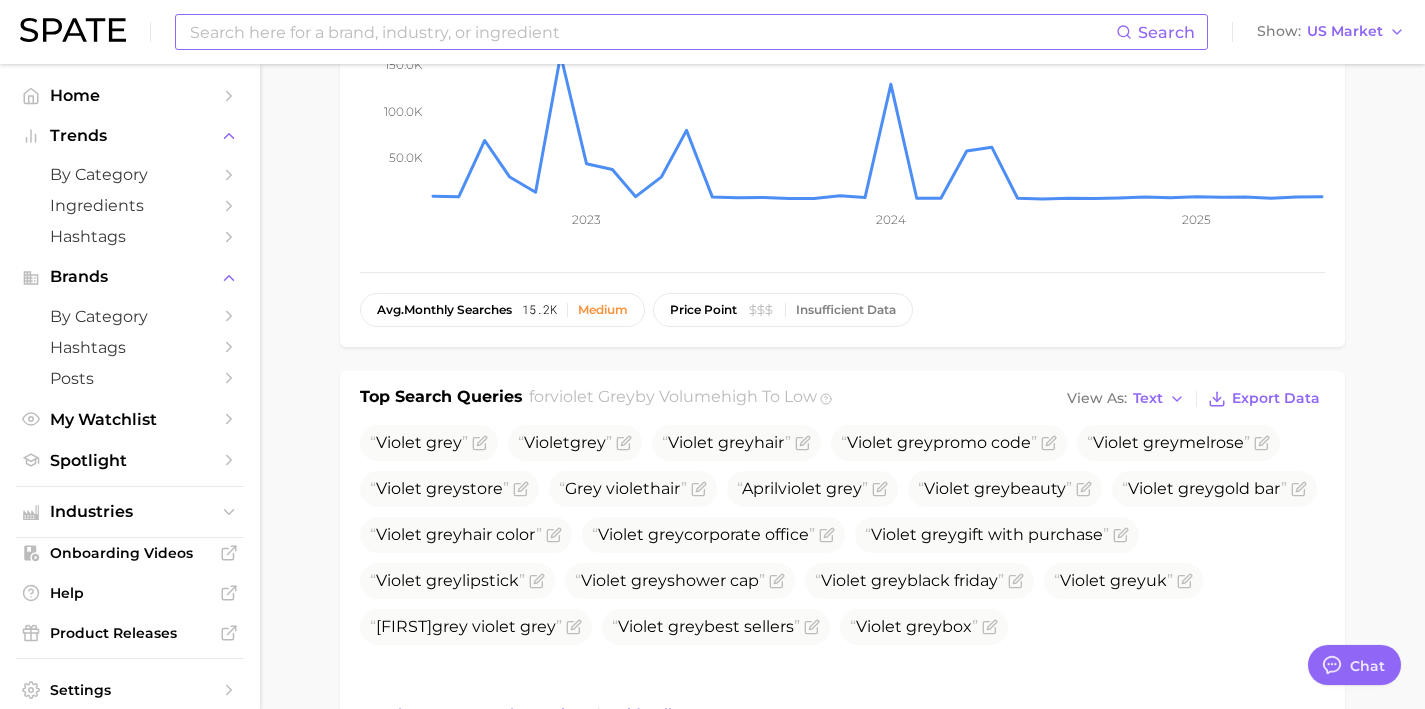 drag, startPoint x: 536, startPoint y: 534, endPoint x: 358, endPoint y: 532, distance: 178.01123 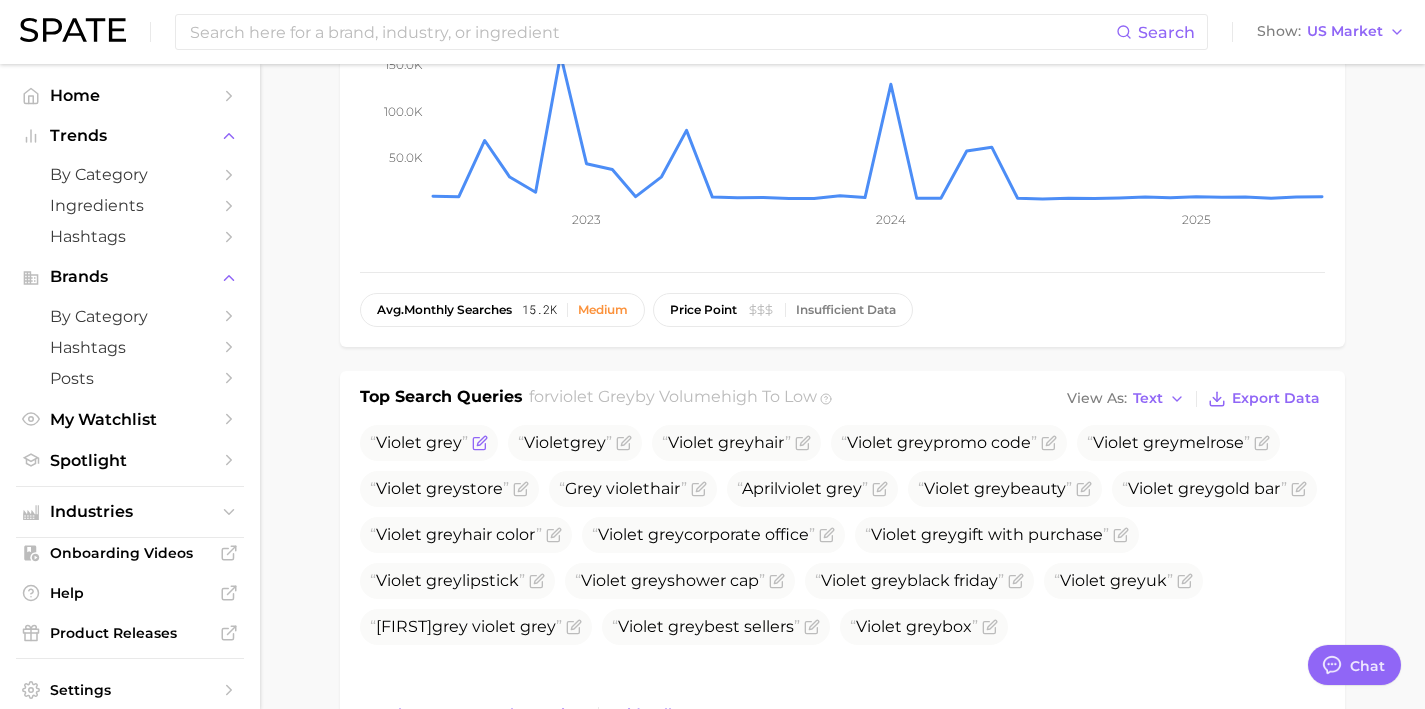 click 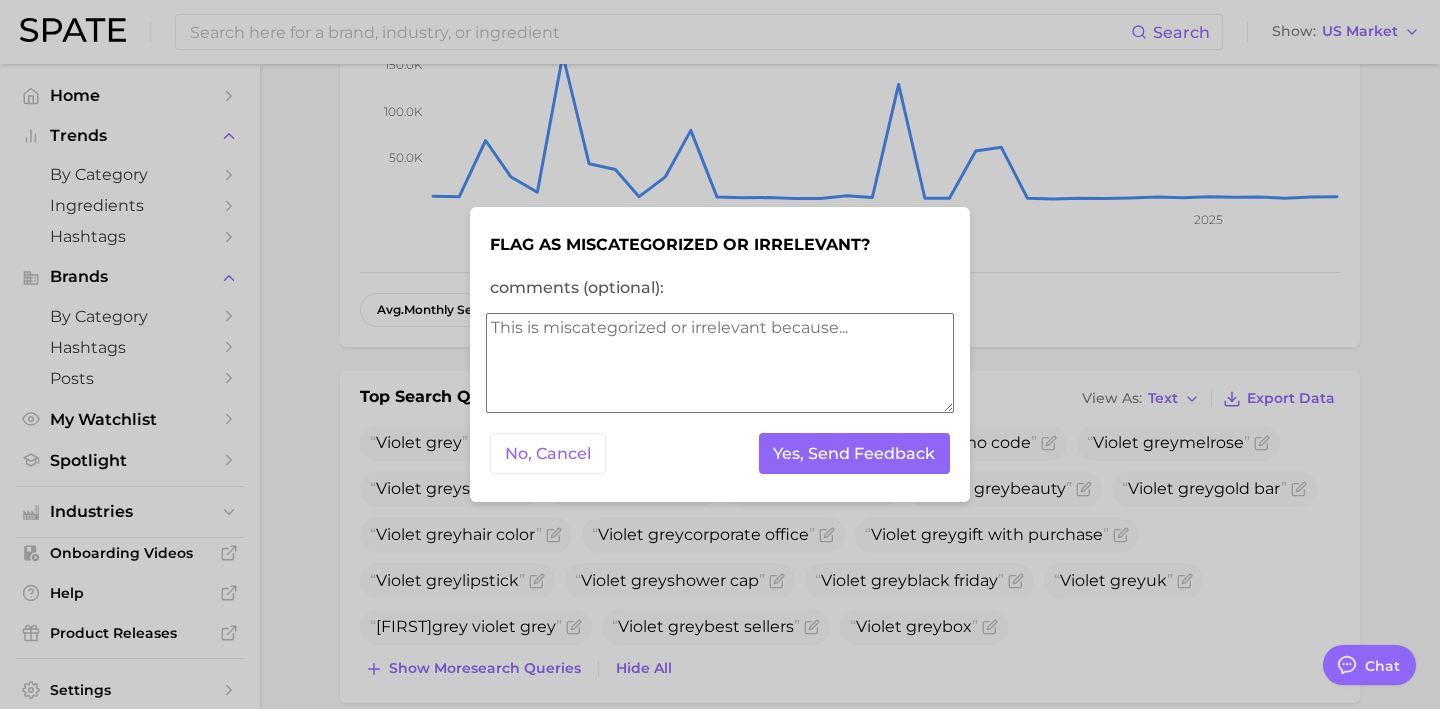 click on "comments (optional):" at bounding box center (720, 363) 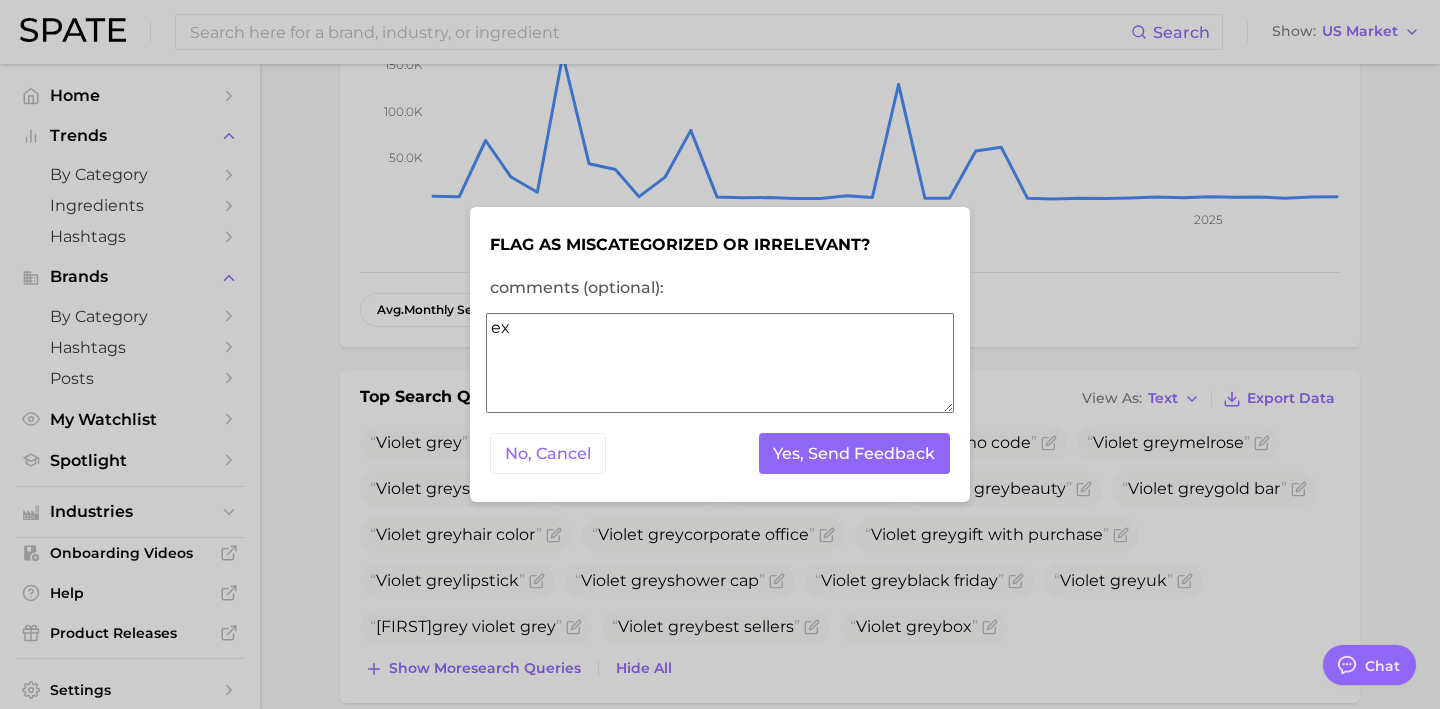 type on "e" 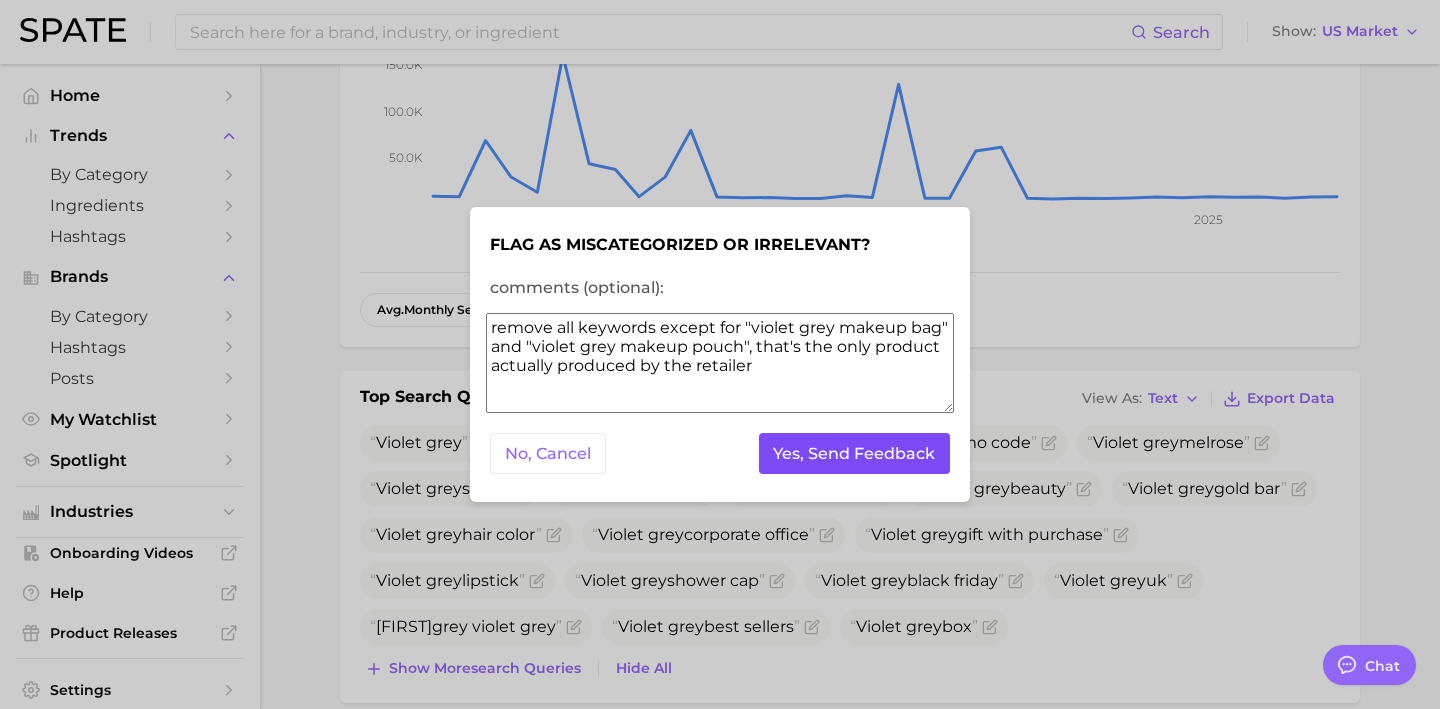 type on "remove all keywords except for "violet grey makeup bag" and "violet grey makeup pouch", that's the only product actually produced by the retailer" 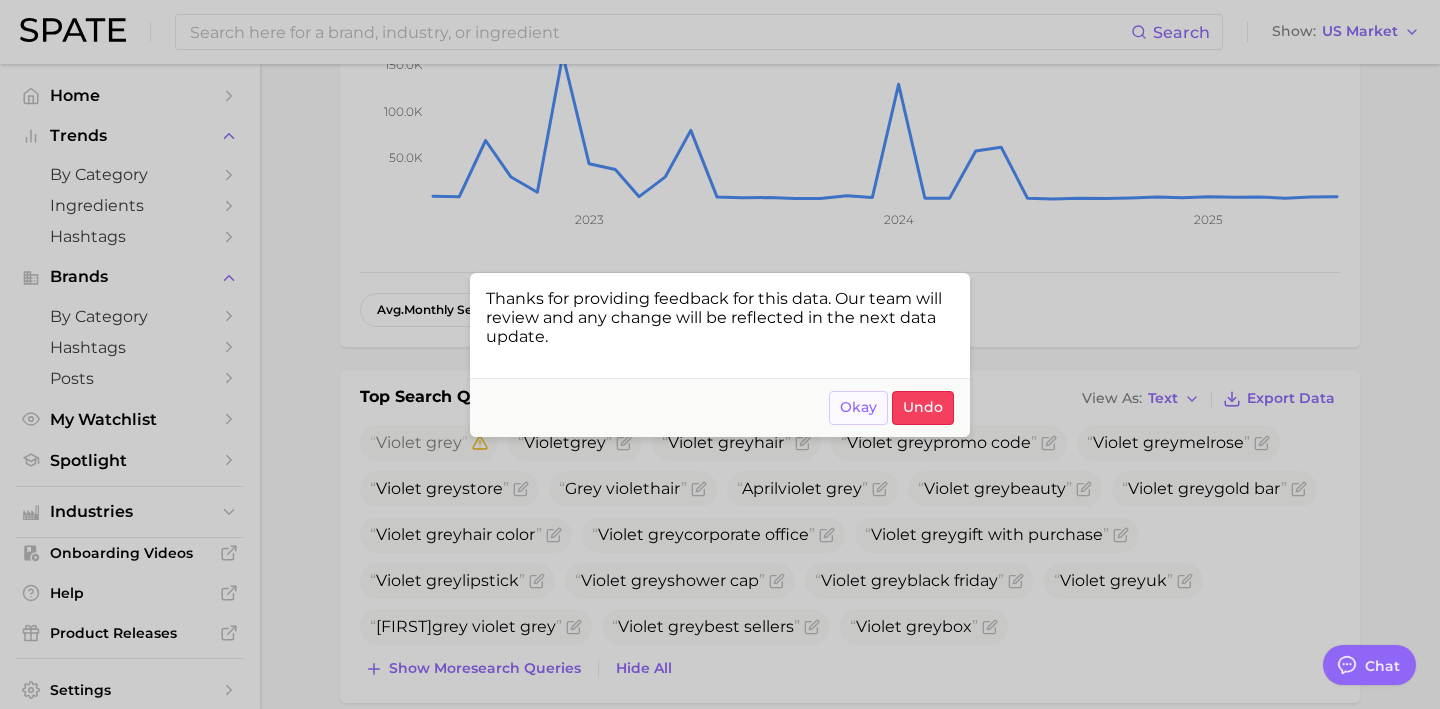 click on "Okay" at bounding box center [858, 408] 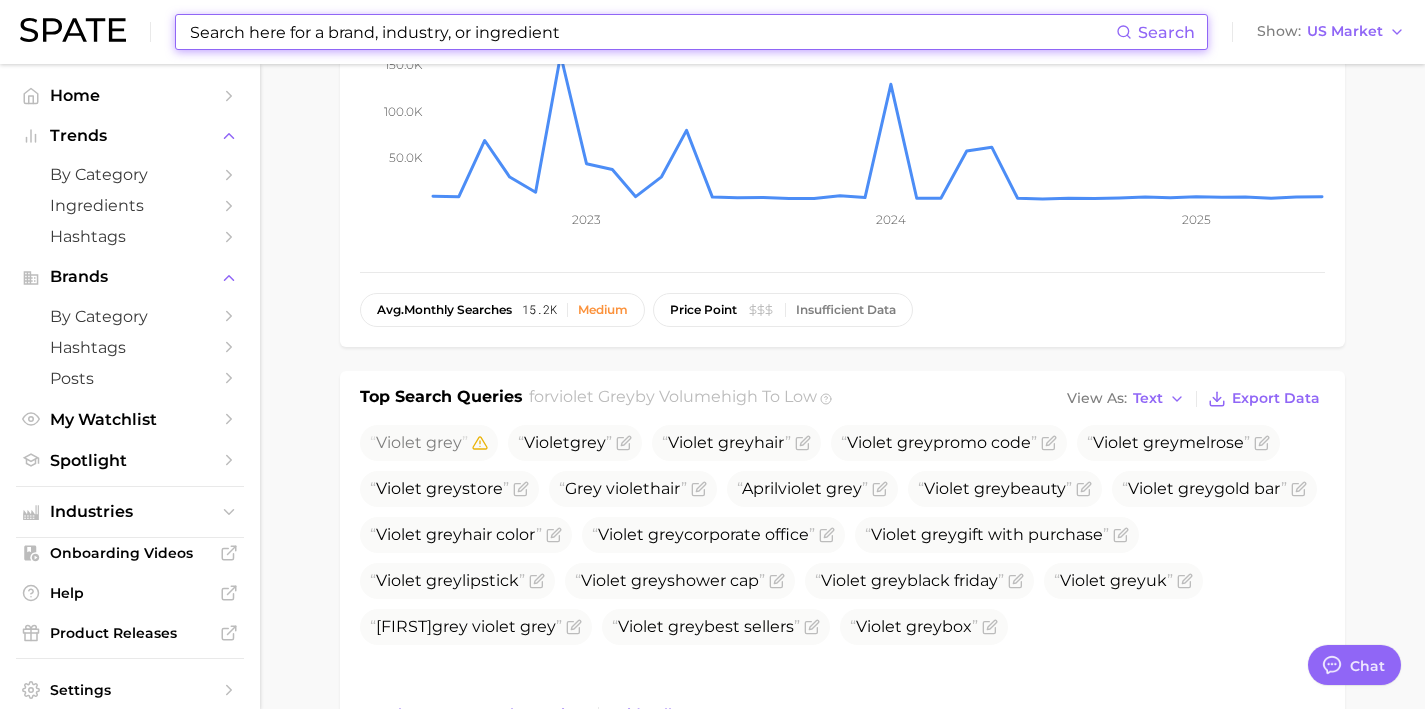 click at bounding box center [652, 32] 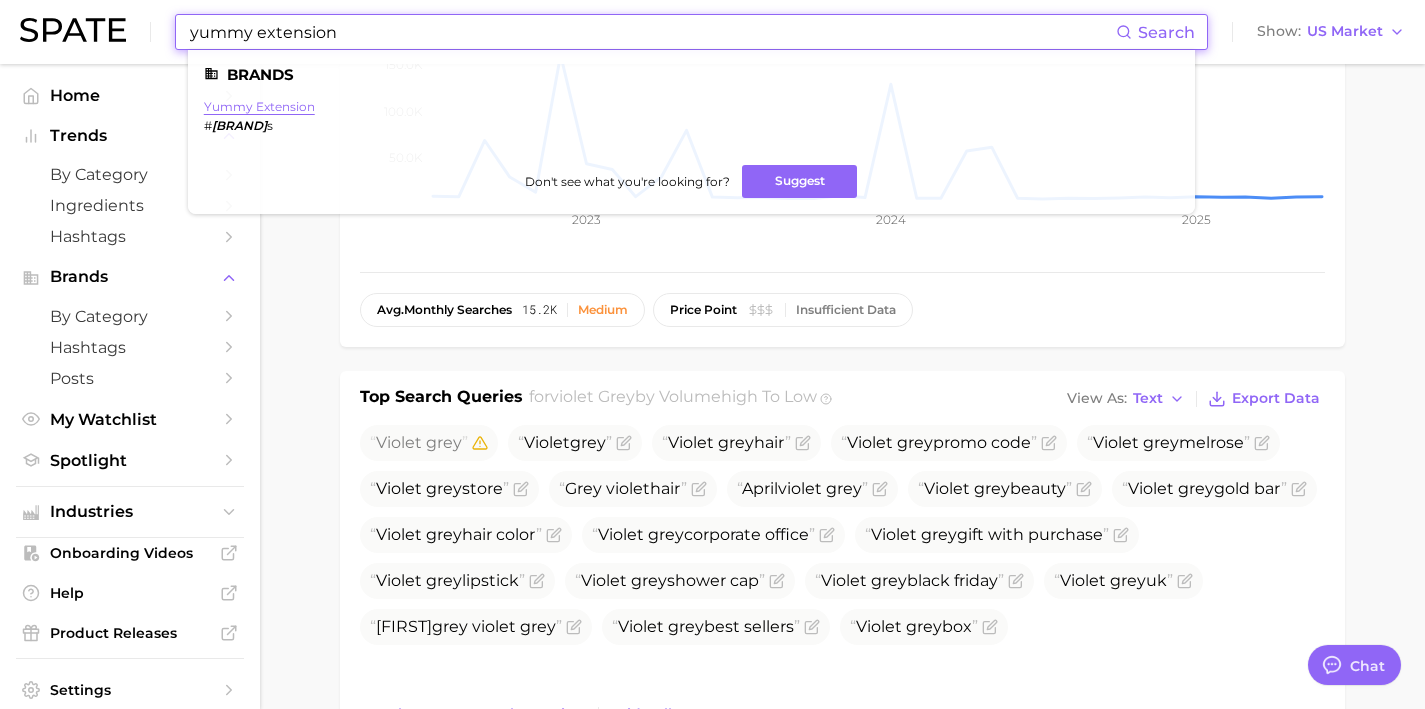 type on "yummy extension" 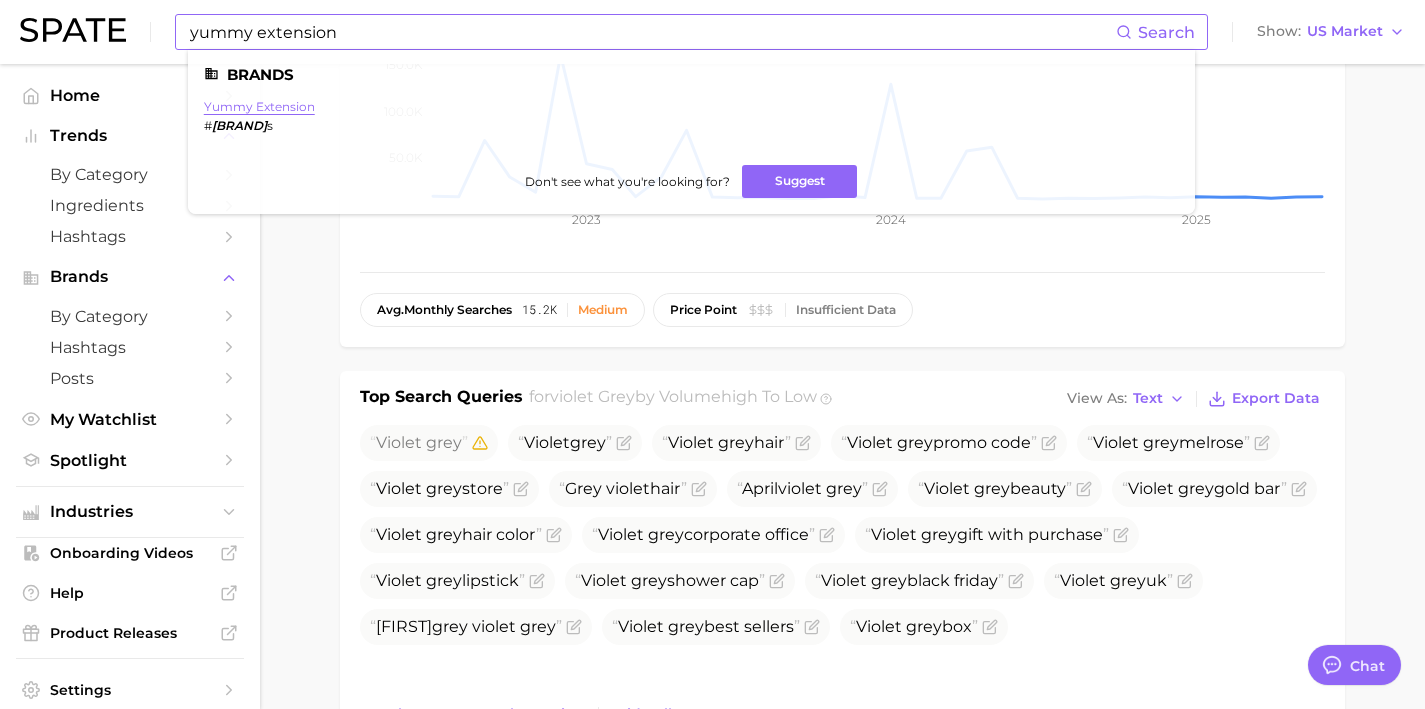 click on "yummy extension" at bounding box center (259, 106) 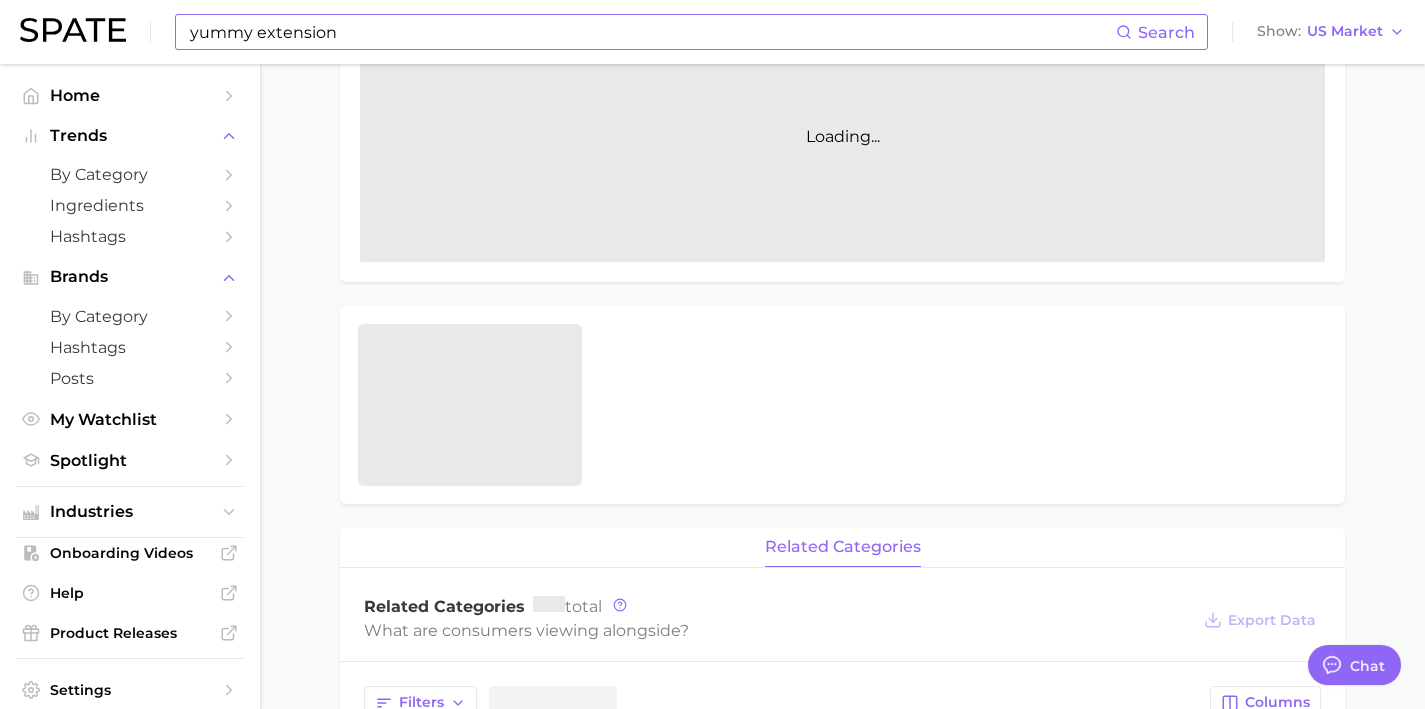scroll, scrollTop: 0, scrollLeft: 0, axis: both 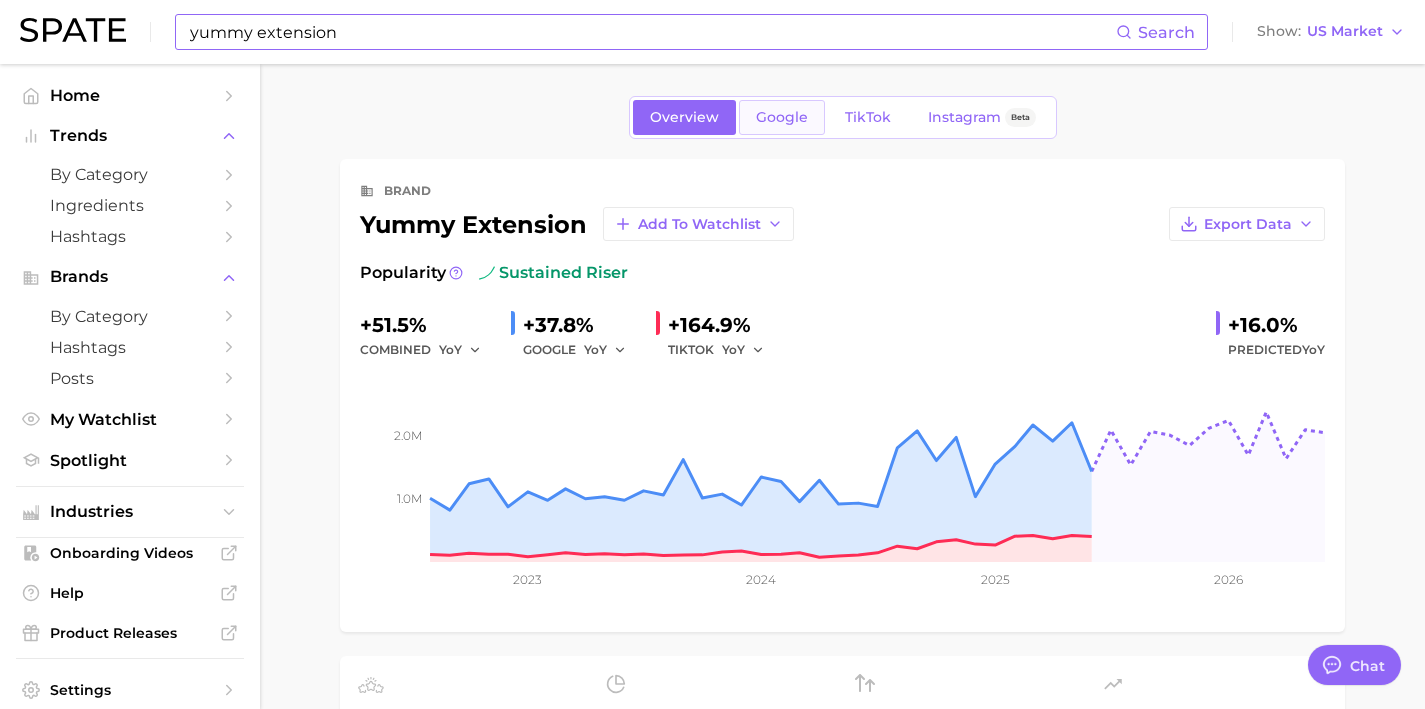 click on "Google" at bounding box center [782, 117] 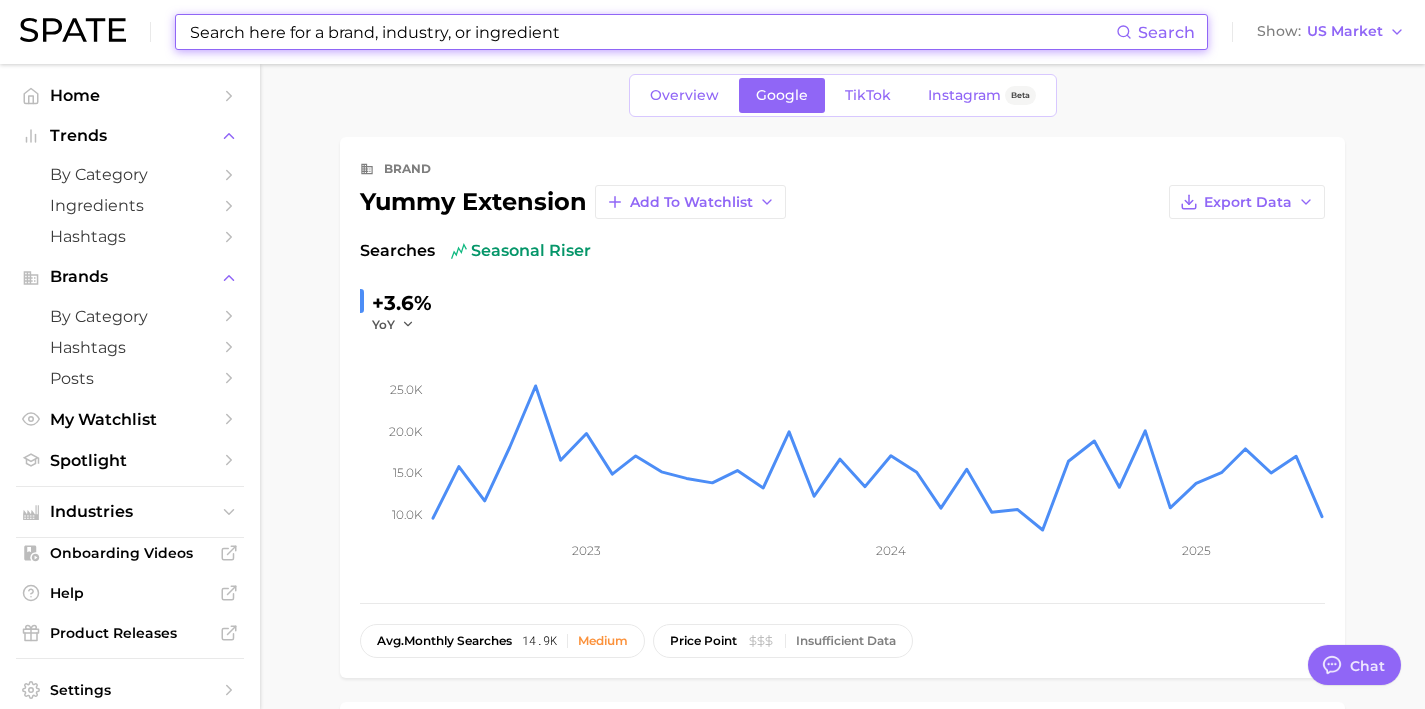 scroll, scrollTop: 0, scrollLeft: 0, axis: both 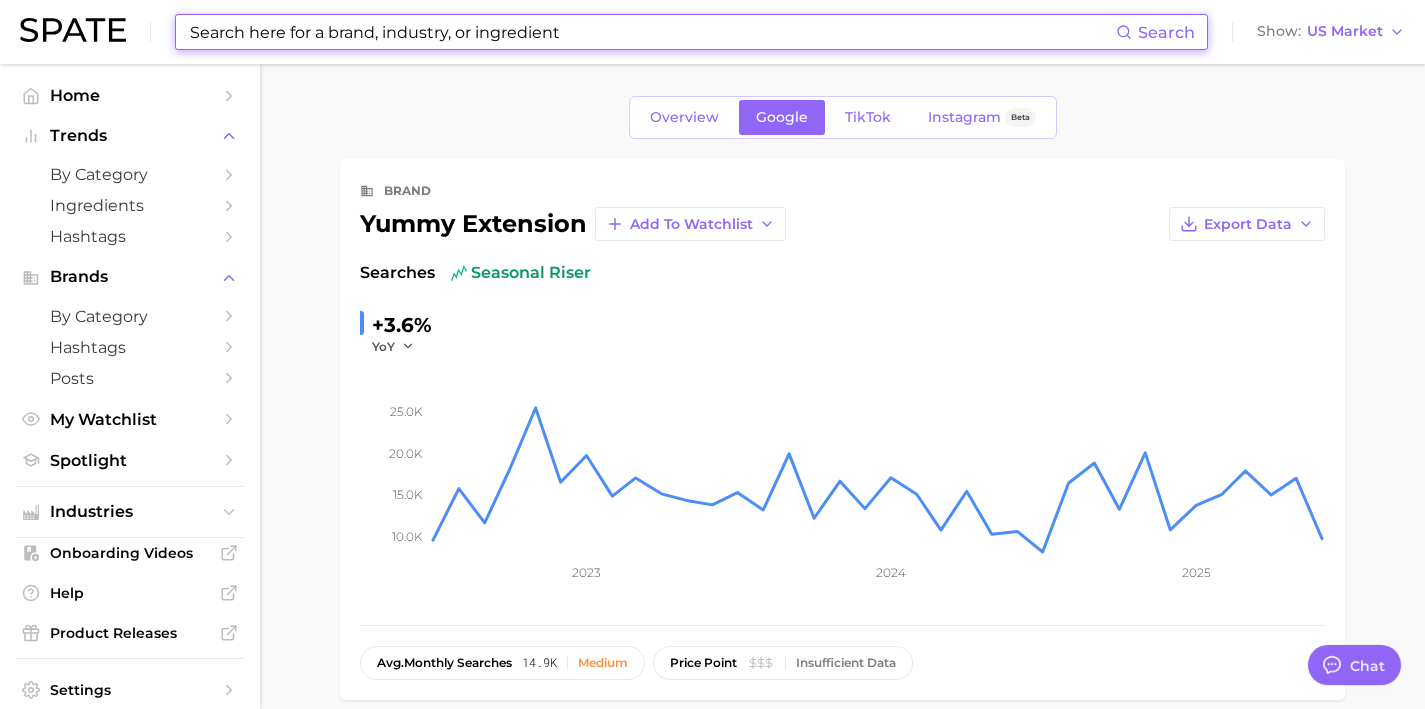 click at bounding box center [652, 32] 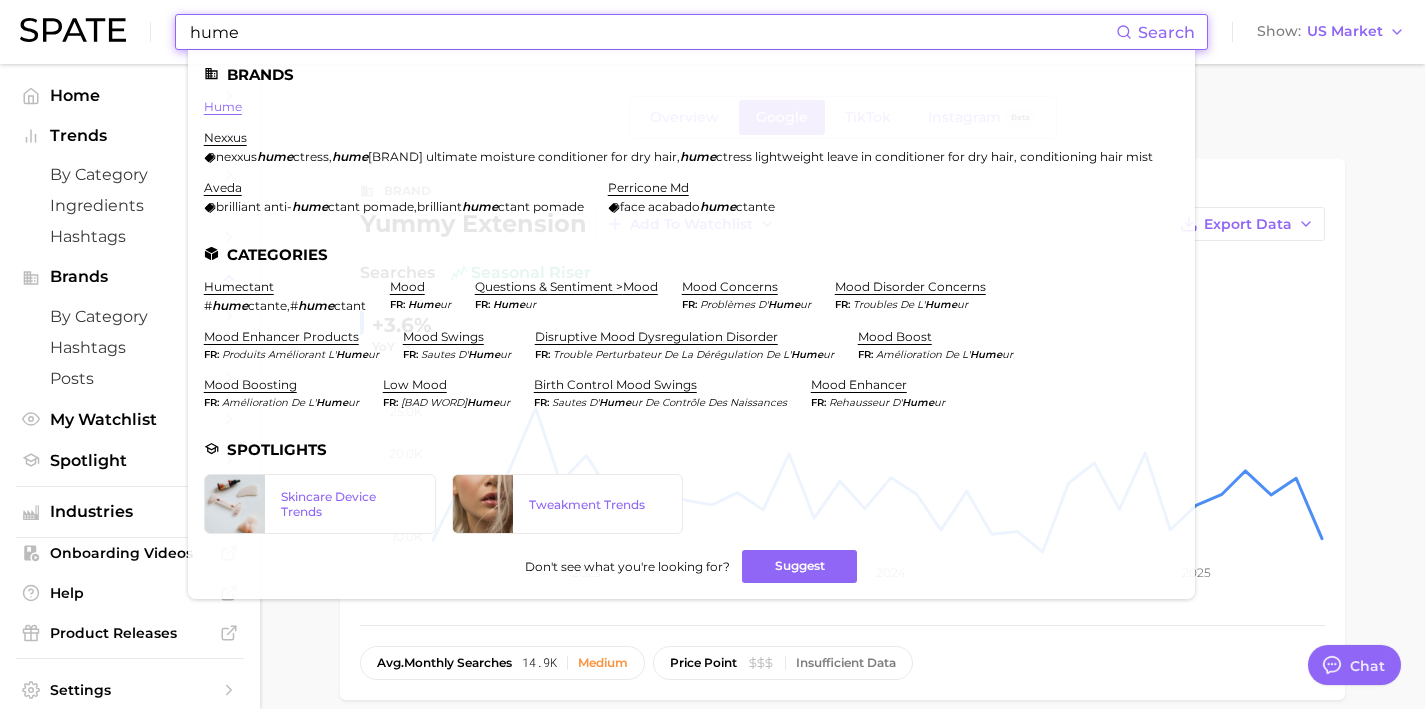 type on "hume" 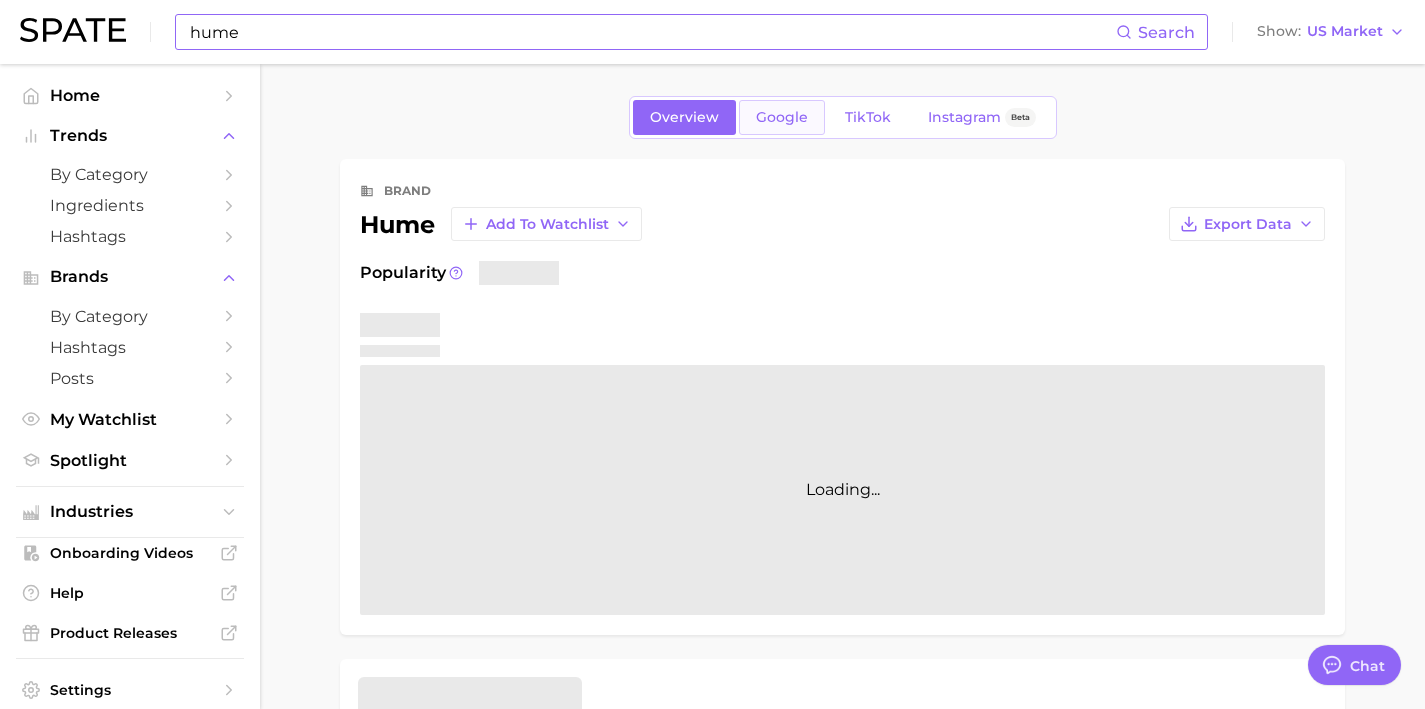 click on "Google" at bounding box center [782, 117] 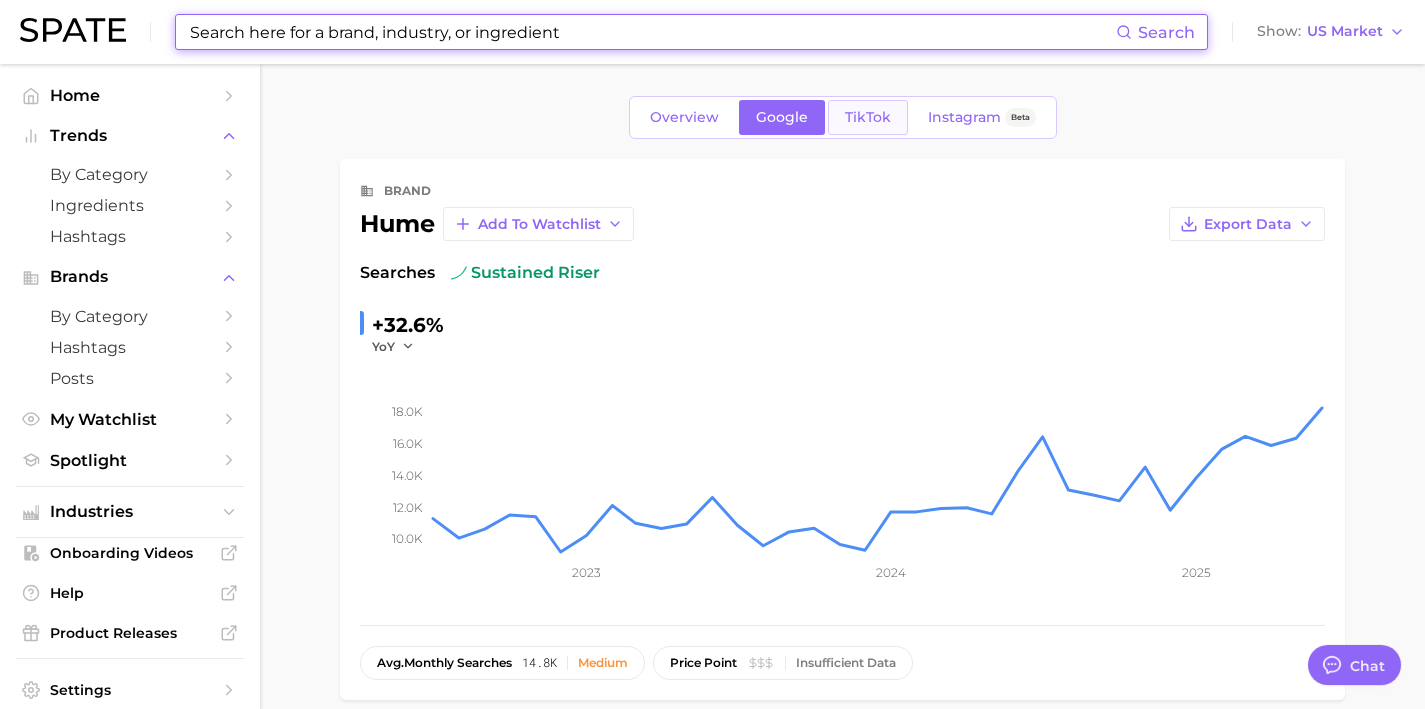 click on "TikTok" at bounding box center [868, 117] 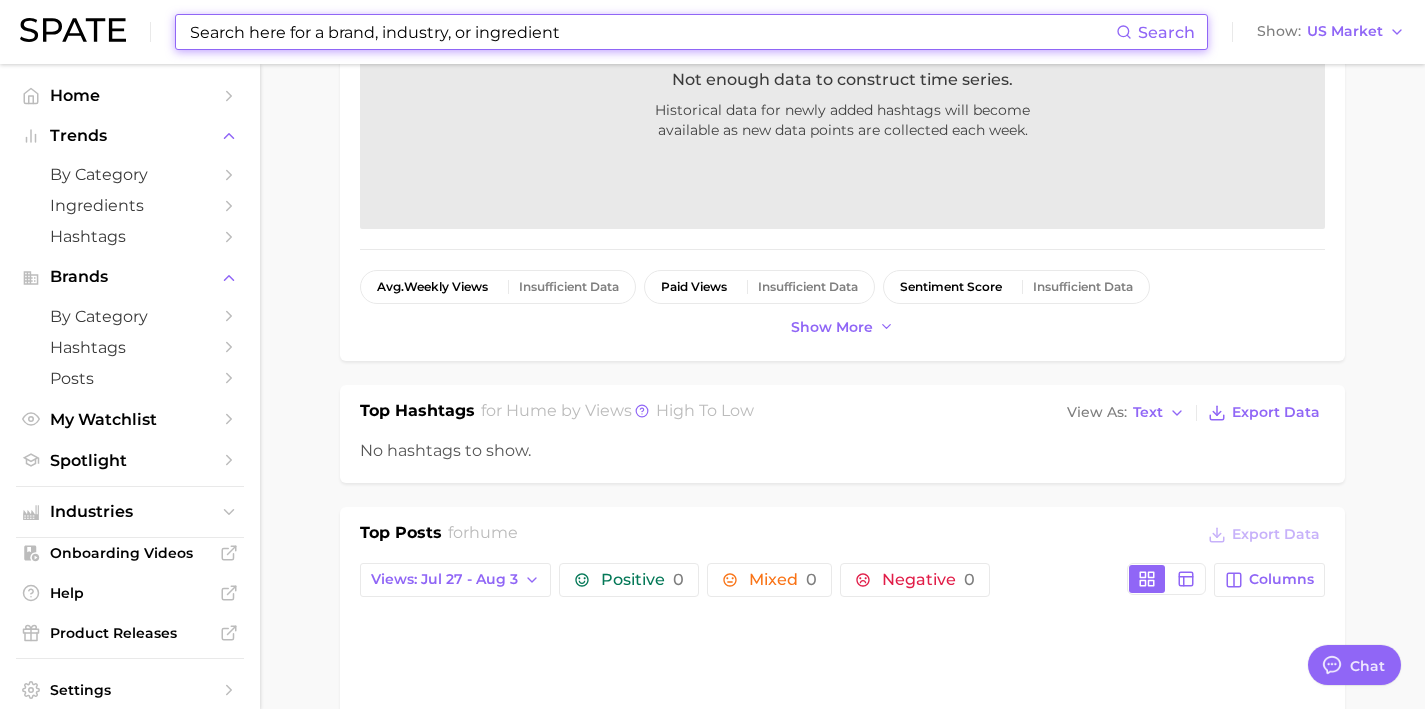 scroll, scrollTop: 0, scrollLeft: 0, axis: both 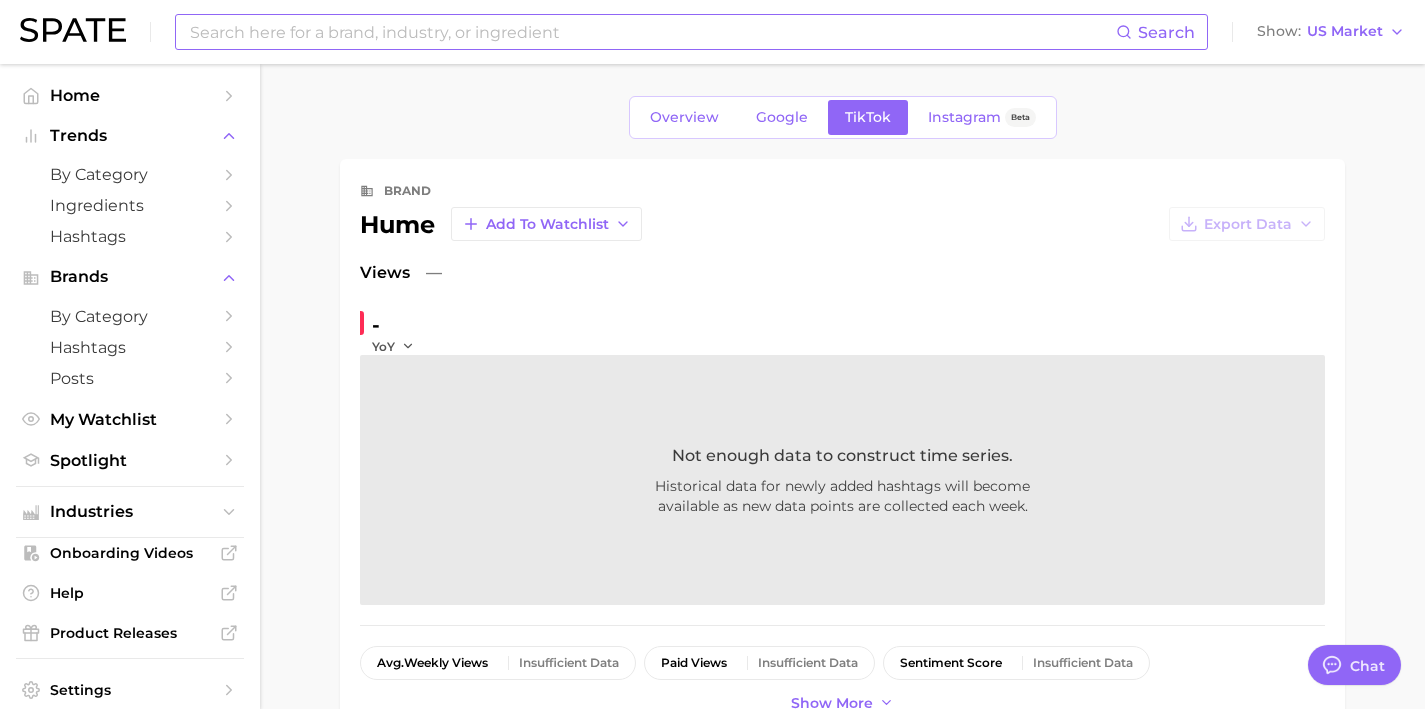 click on "Overview Google TikTok Instagram Beta brand [BRAND] Add to Watchlist Export Data Views — - YoY Not enough data to construct time series. Historical data for newly added hashtags will become available as new data points are collected each week. avg.  weekly views Insufficient Data paid views Insufficient Data sentiment score Insufficient Data posts Insufficient Data engagement Insufficient Data TikTok shop Insufficient Data price point Insufficient Data Show more Top Hashtags for   [BRAND]   by Views   high to low View As Text Export Data No hashtags to show. Top Posts for  [BRAND] Export Data Views: Jul 27 - Aug 3 Positive 0 Mixed 0 Negative 0 Columns No posts to display. Spate was unable to attribute any specific posts to views in the  US  market. Try switching to  Global  to view all posts. related hashtags creators Related Hashtags  total What are consumers viewing alongside  [BRAND] ? Export Data Filters No additional groups available. Columns group Views Total Views WoW QoQ No hashtags for this category." at bounding box center (842, 1021) 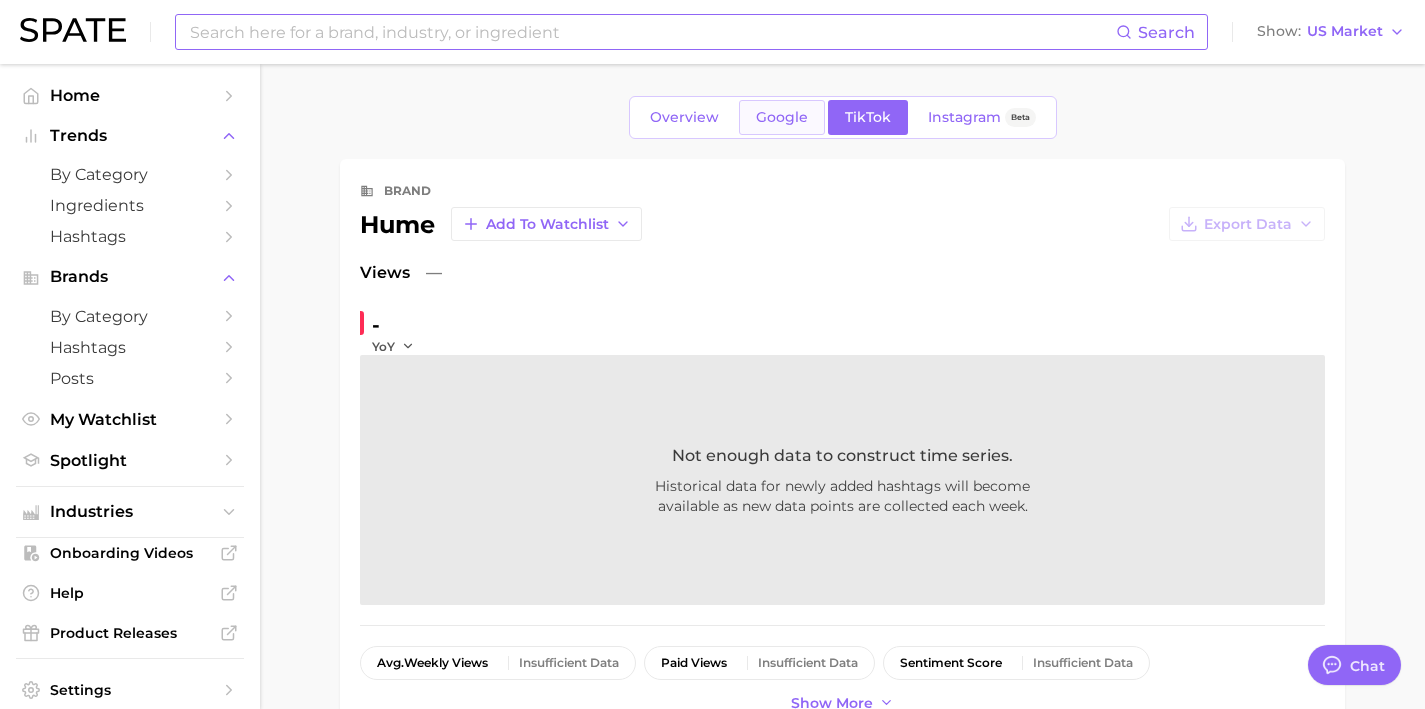 click on "Google" at bounding box center [782, 117] 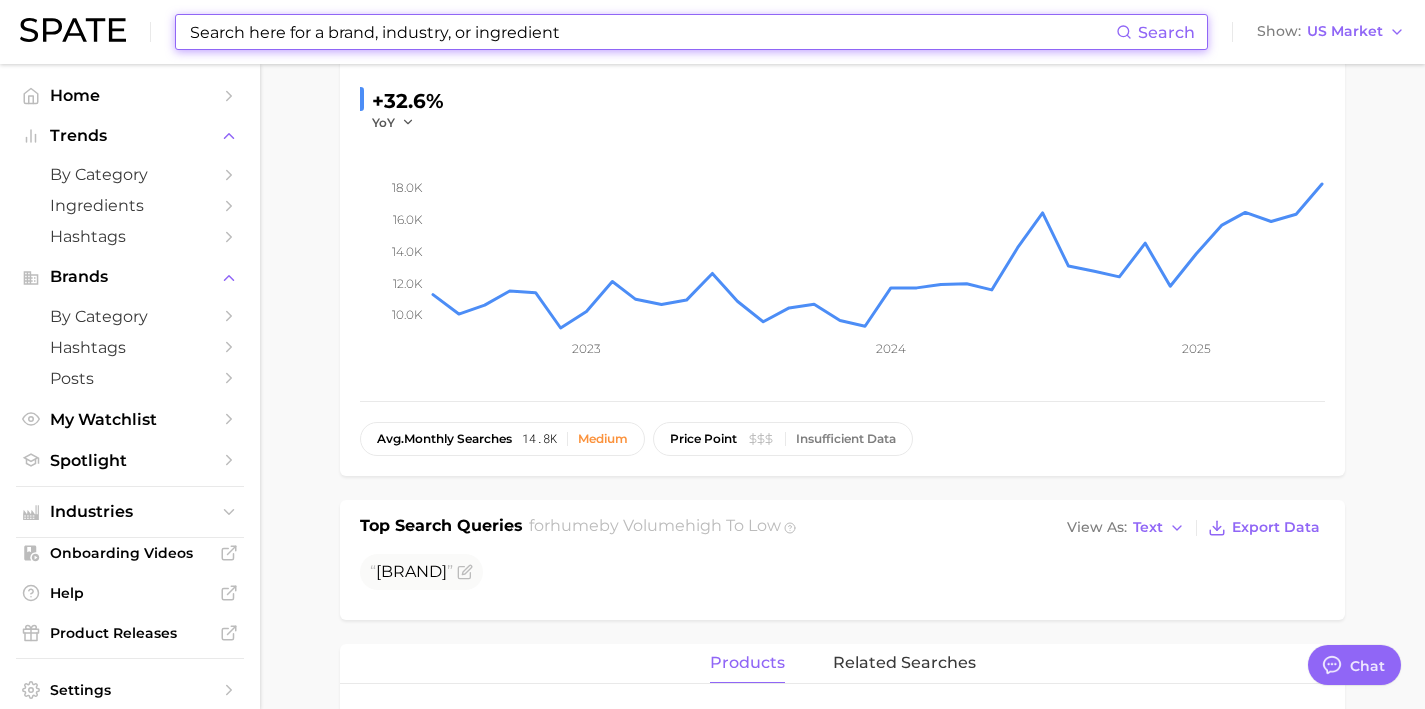 scroll, scrollTop: 0, scrollLeft: 0, axis: both 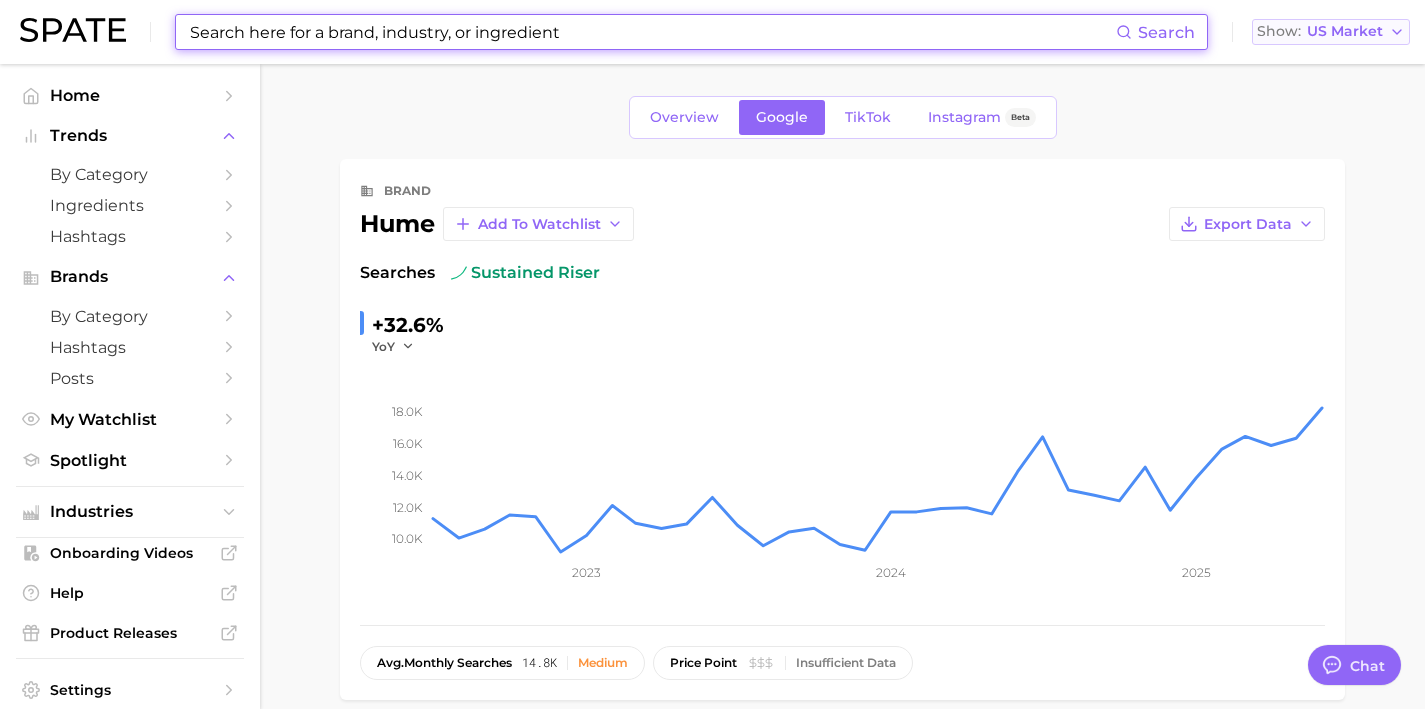 click on "Show US Market" at bounding box center (1331, 32) 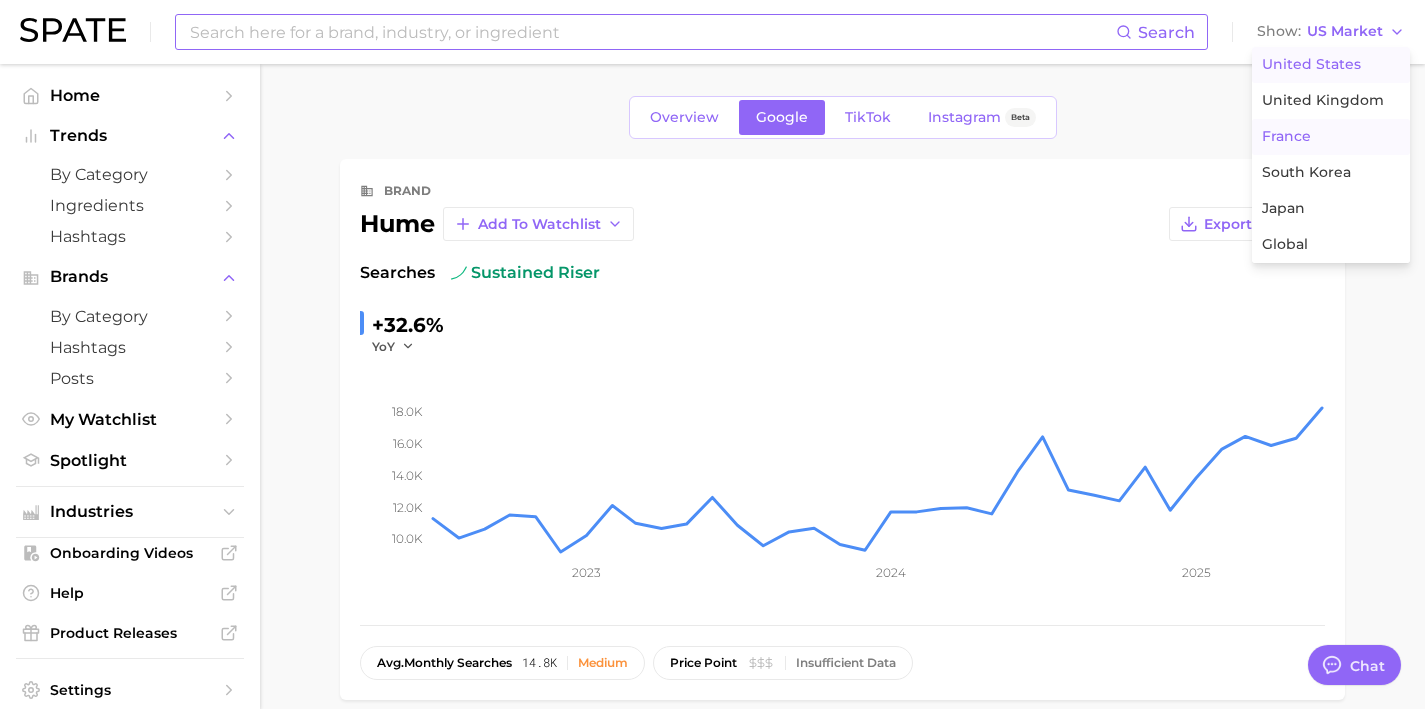 click on "France" at bounding box center [1331, 137] 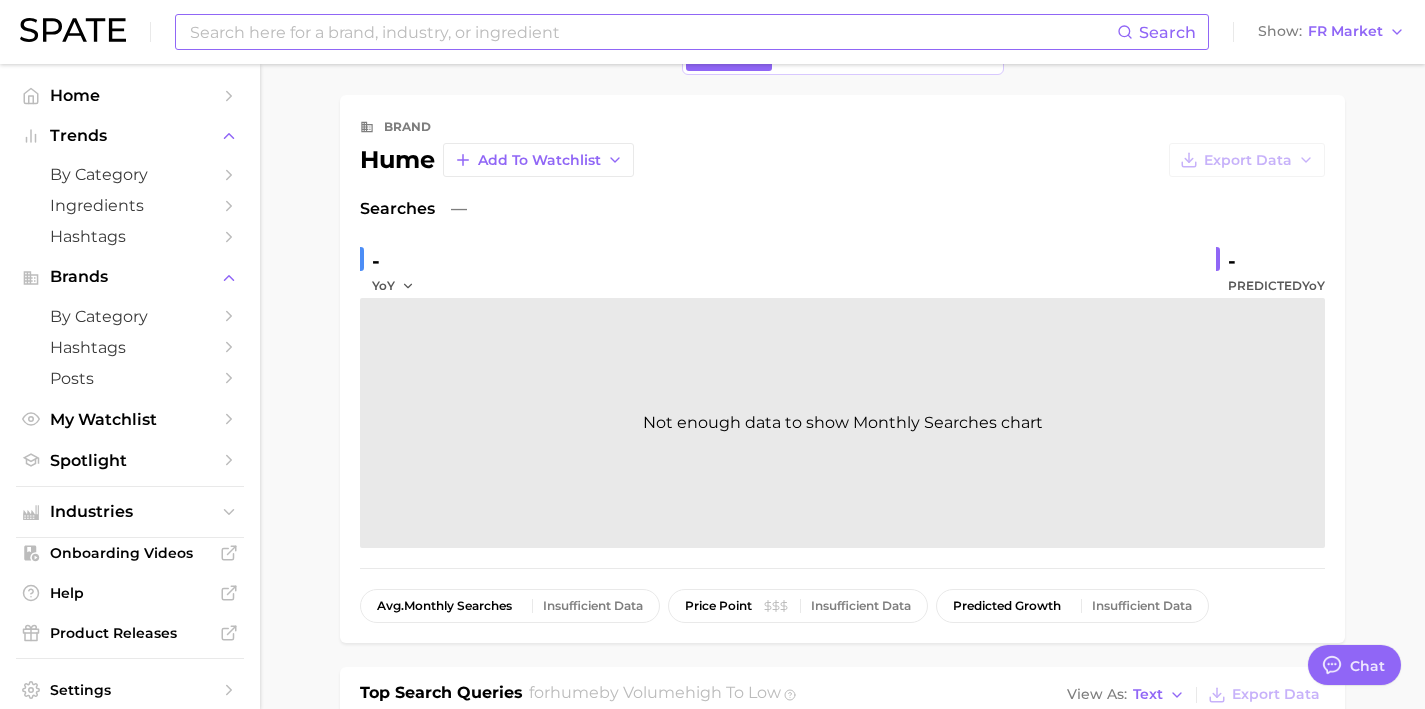 scroll, scrollTop: 161, scrollLeft: 0, axis: vertical 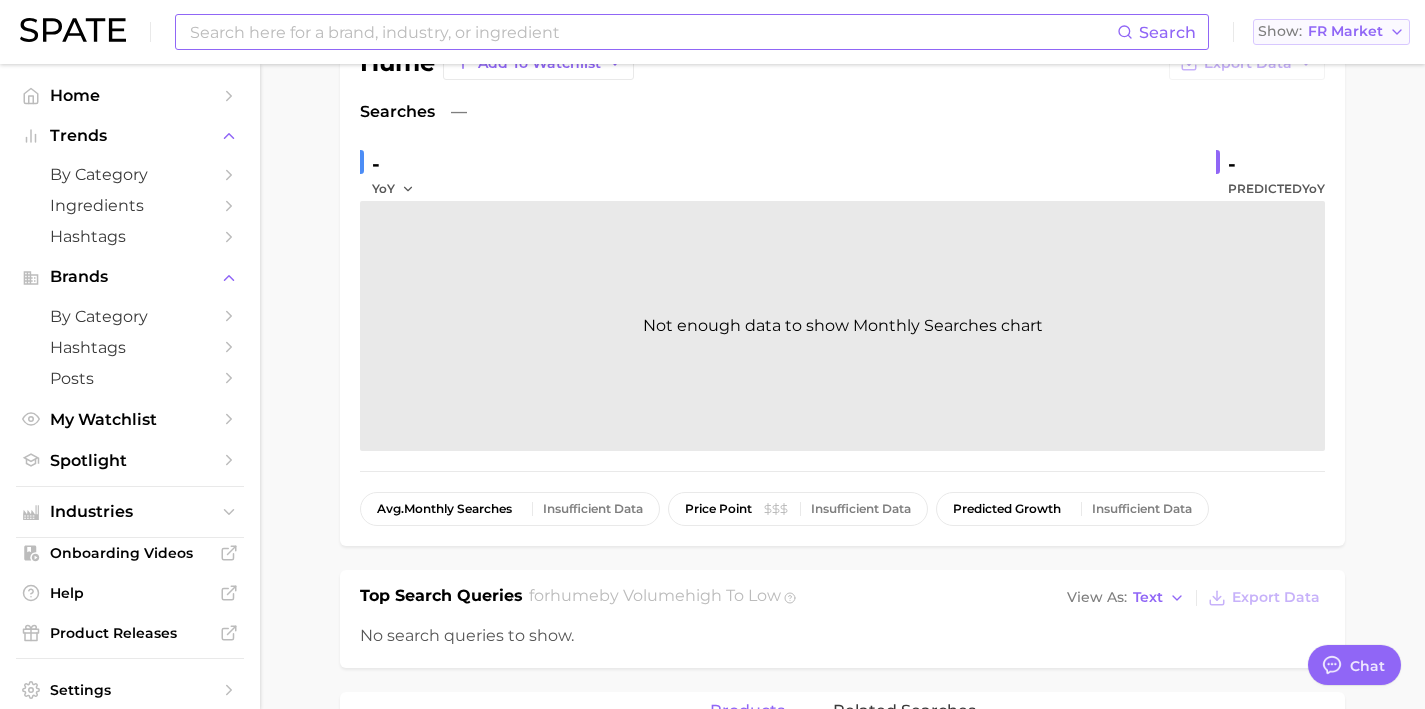 click on "Show FR Market" at bounding box center (1331, 32) 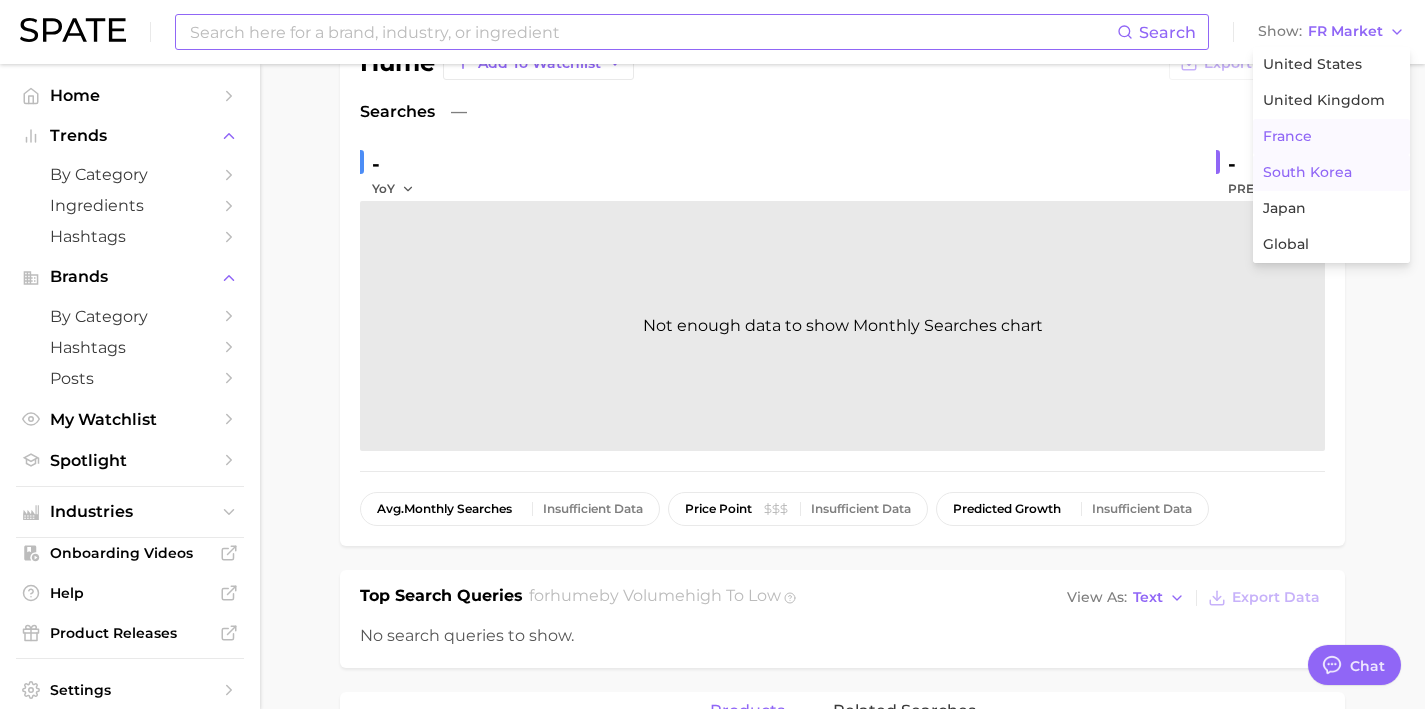 click on "South Korea" at bounding box center (1331, 173) 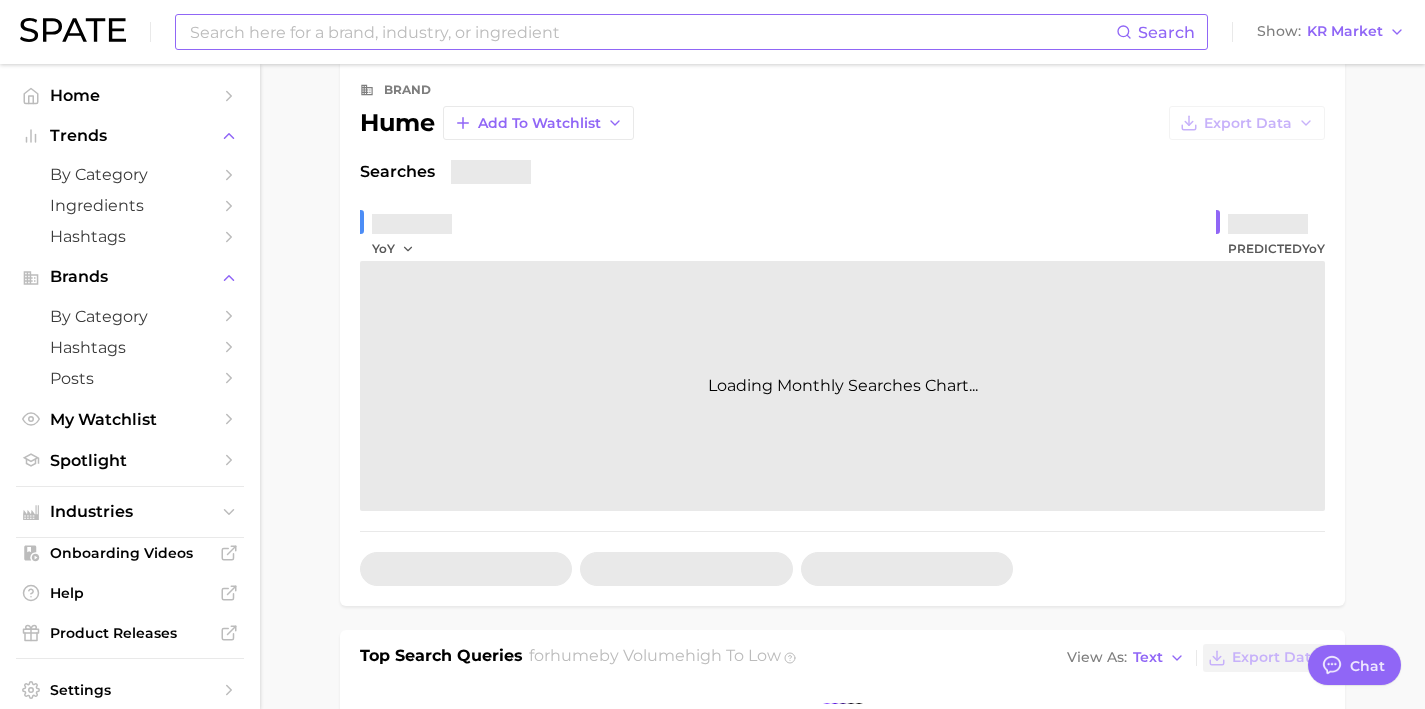 scroll, scrollTop: 354, scrollLeft: 0, axis: vertical 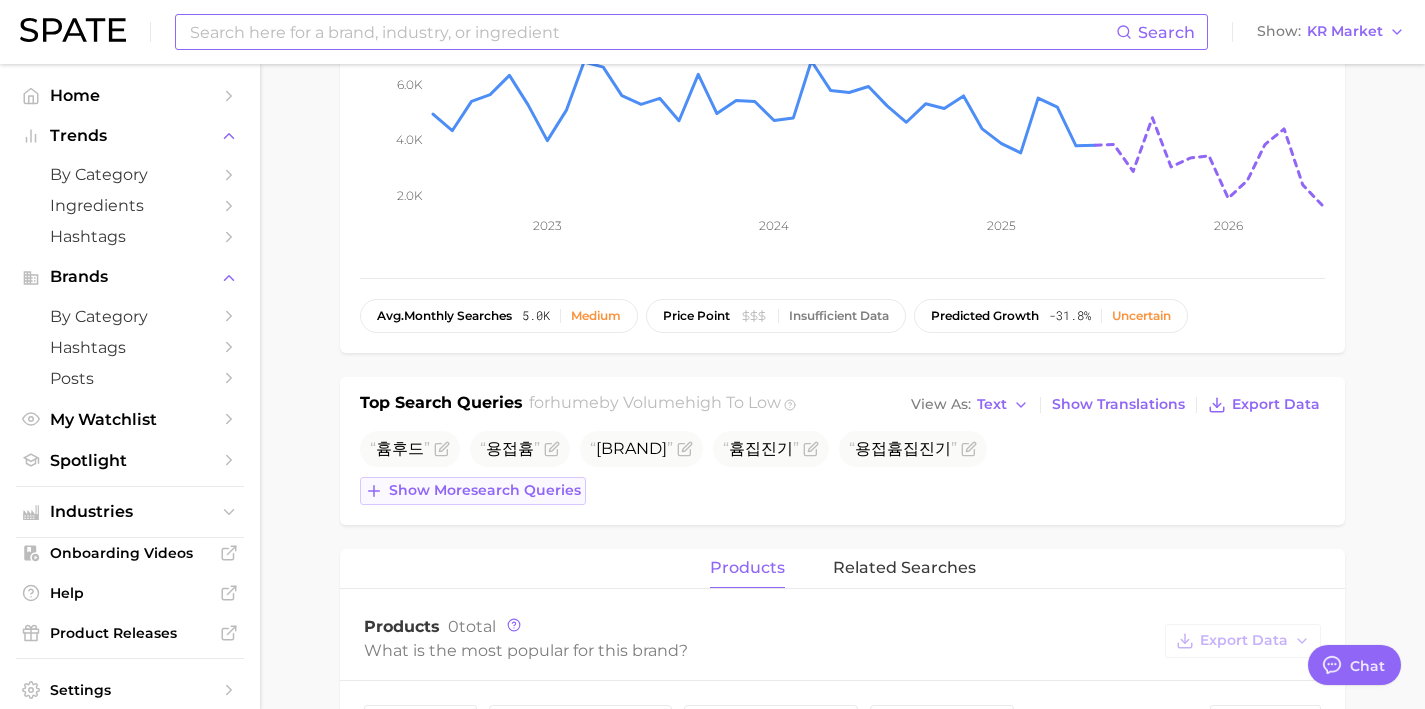 click on "Show more  search queries" at bounding box center (485, 490) 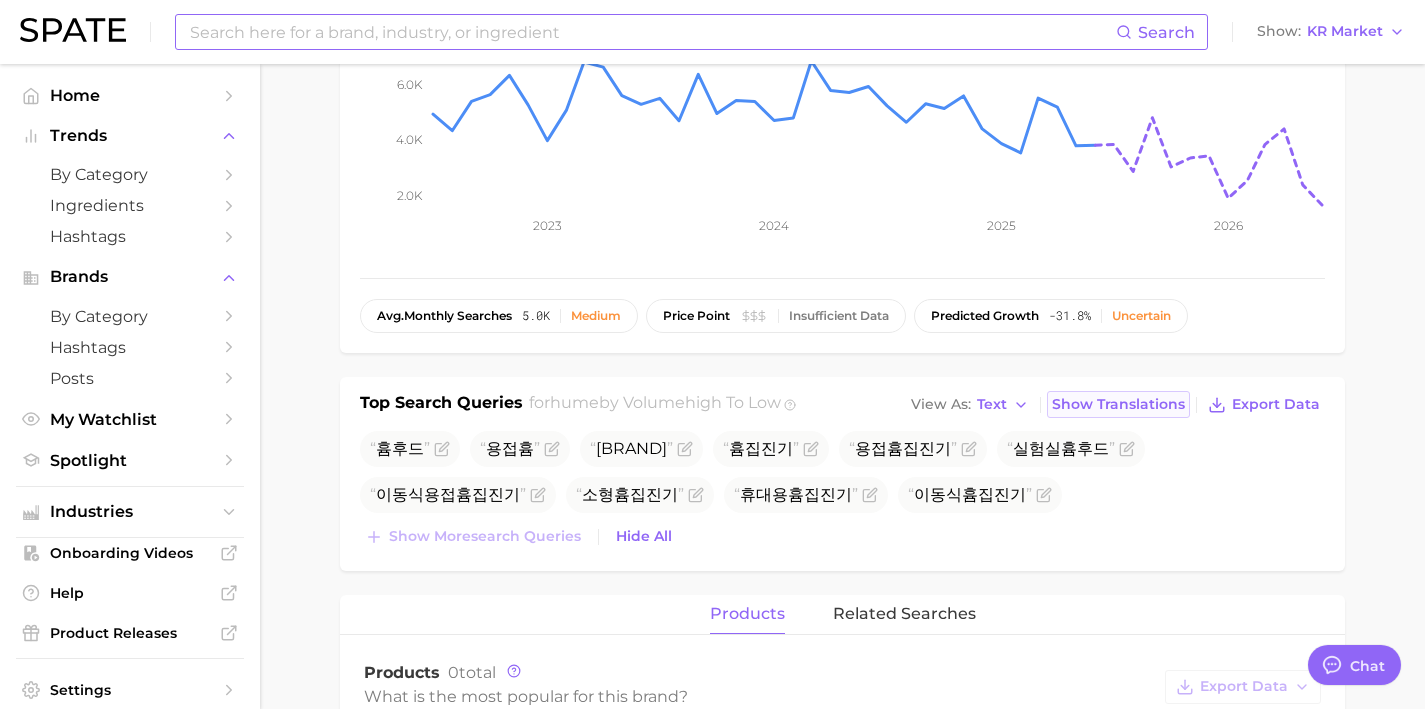 click on "Show Translations" at bounding box center [1118, 404] 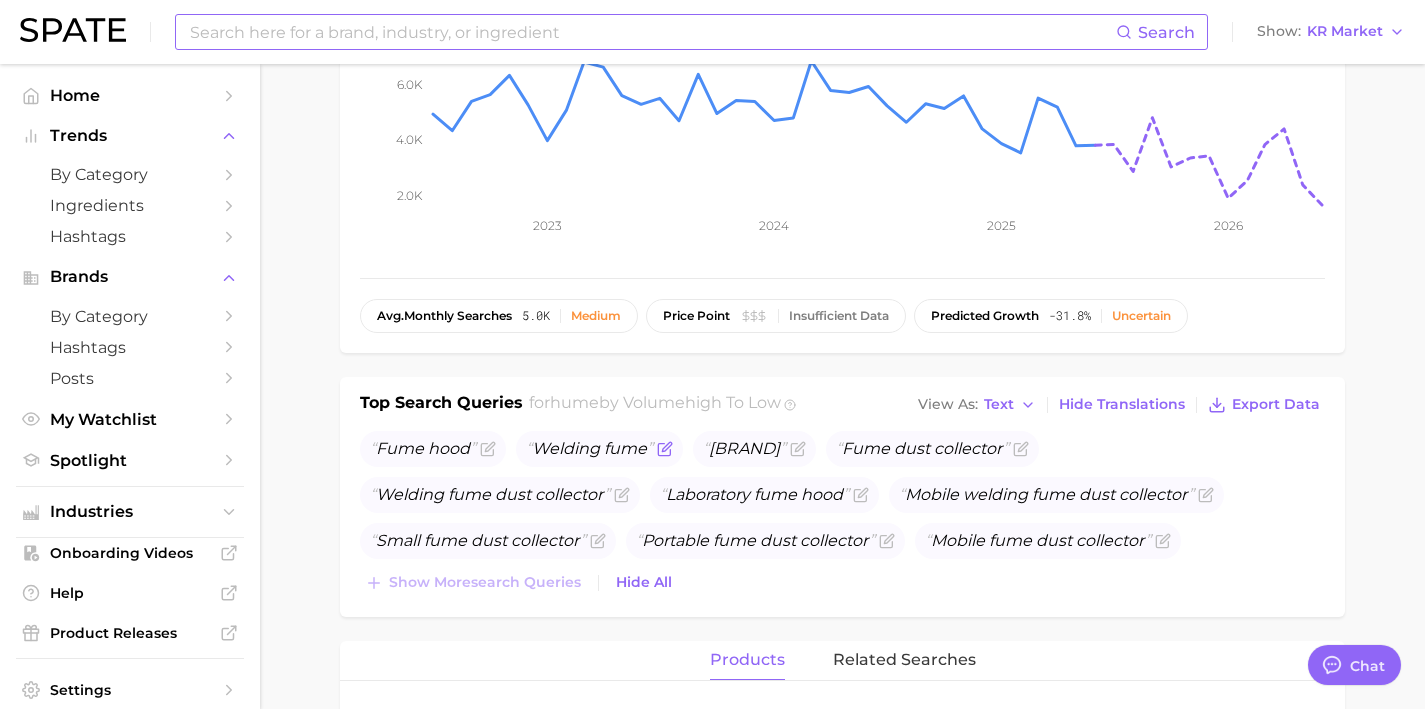 click 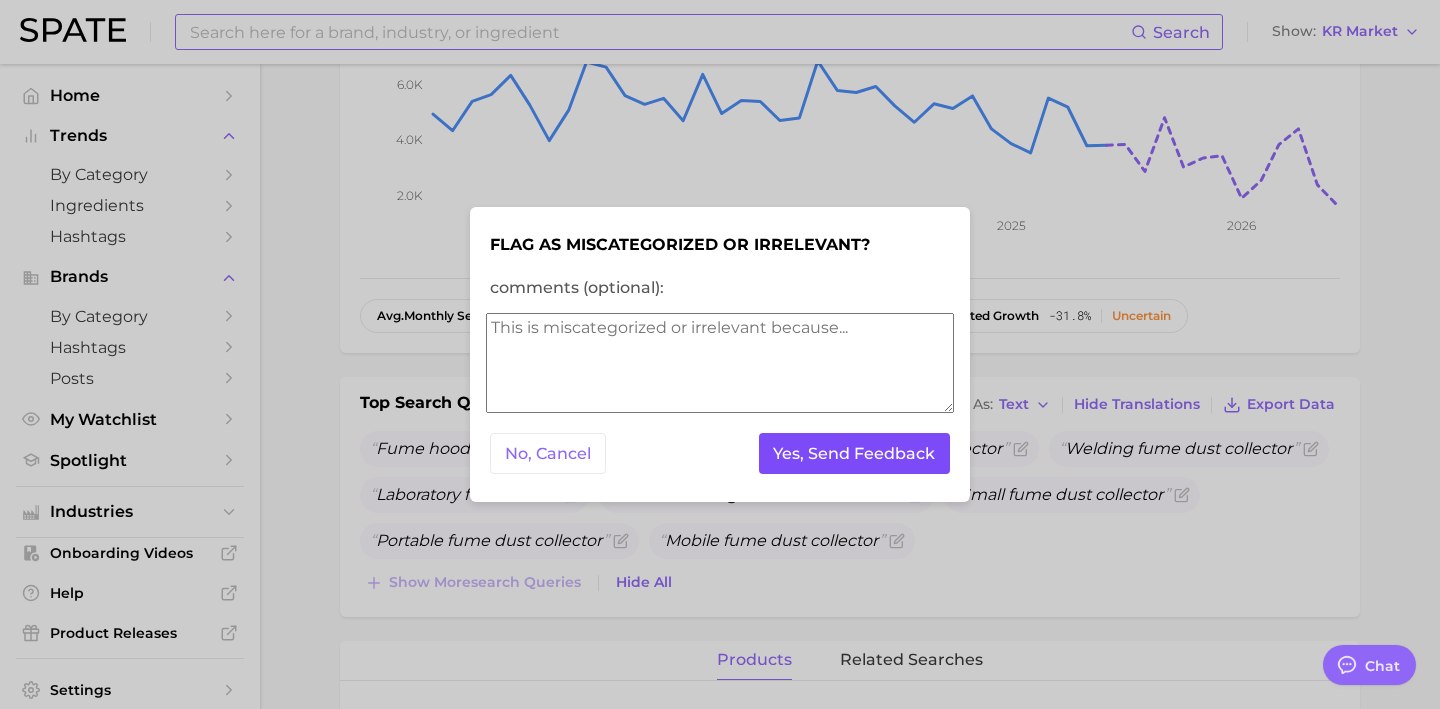 click on "Yes, Send Feedback" at bounding box center [855, 453] 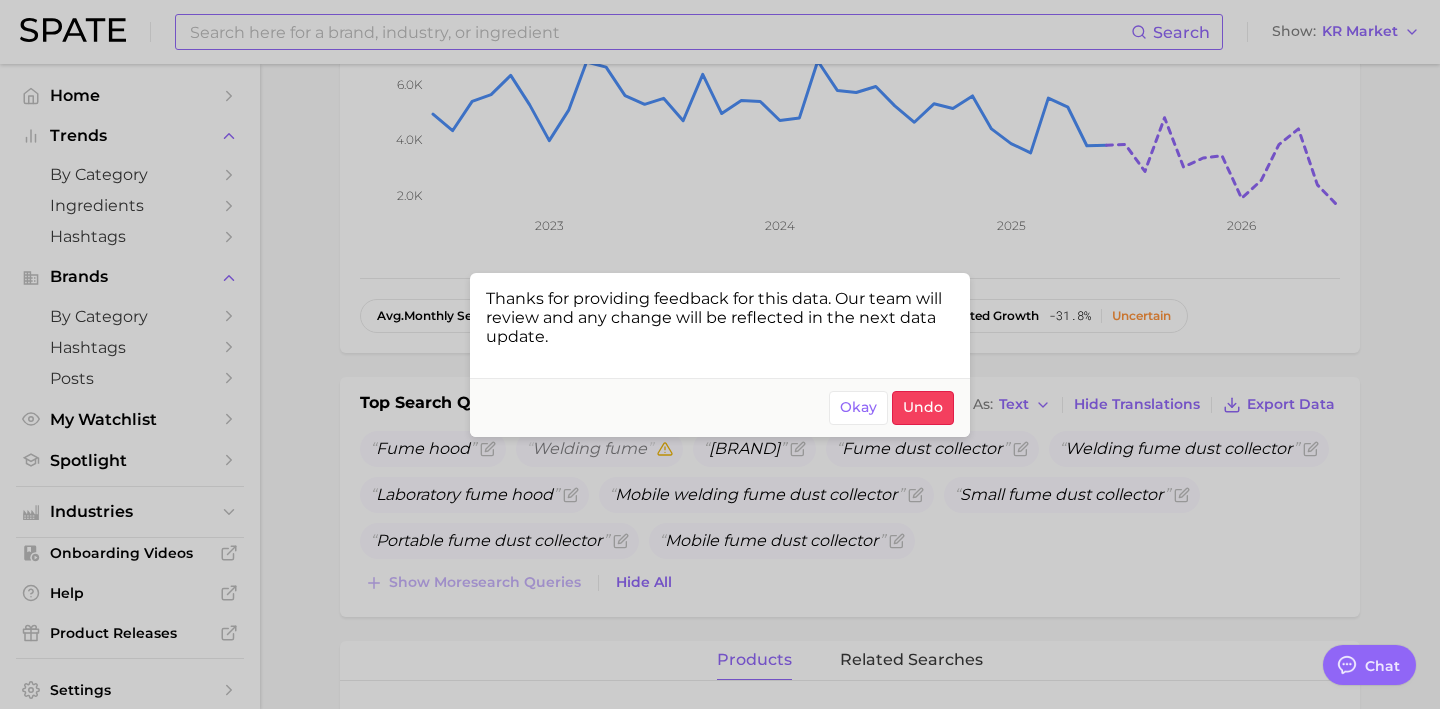 click at bounding box center [720, 354] 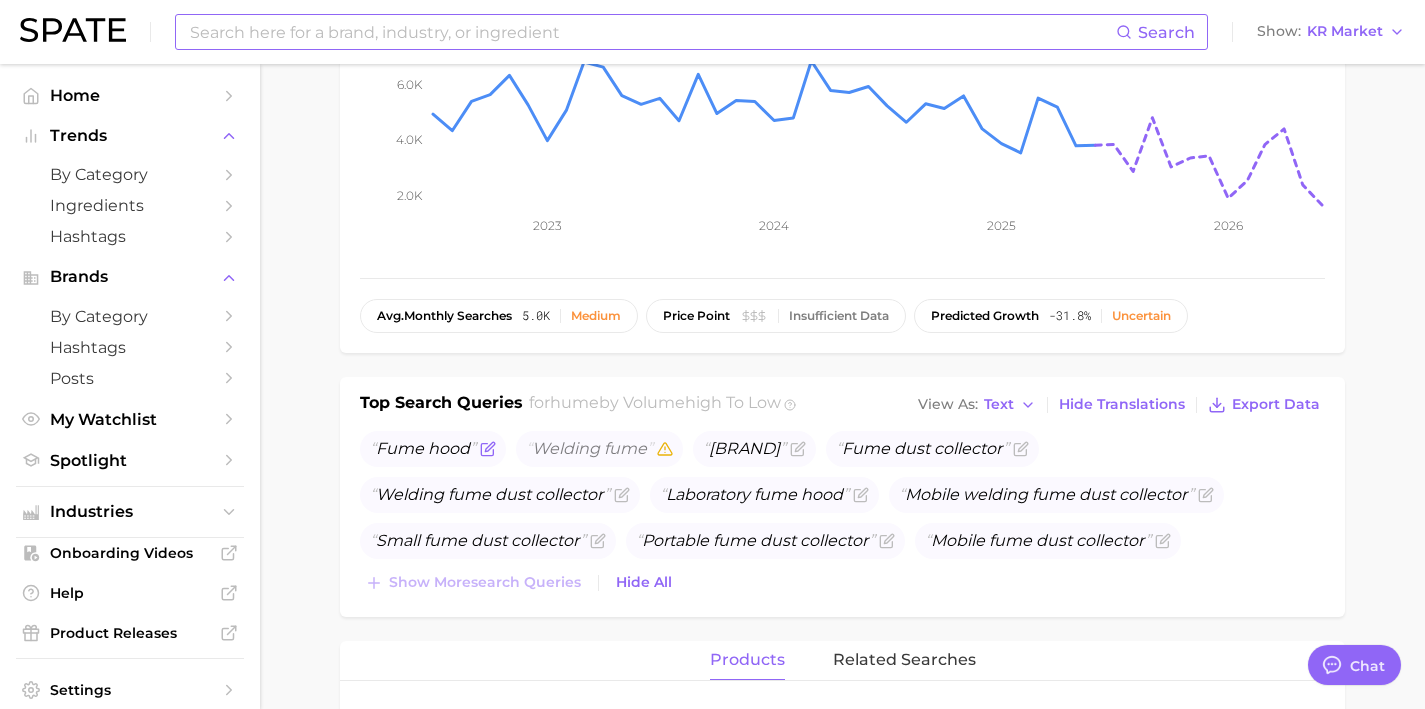 click 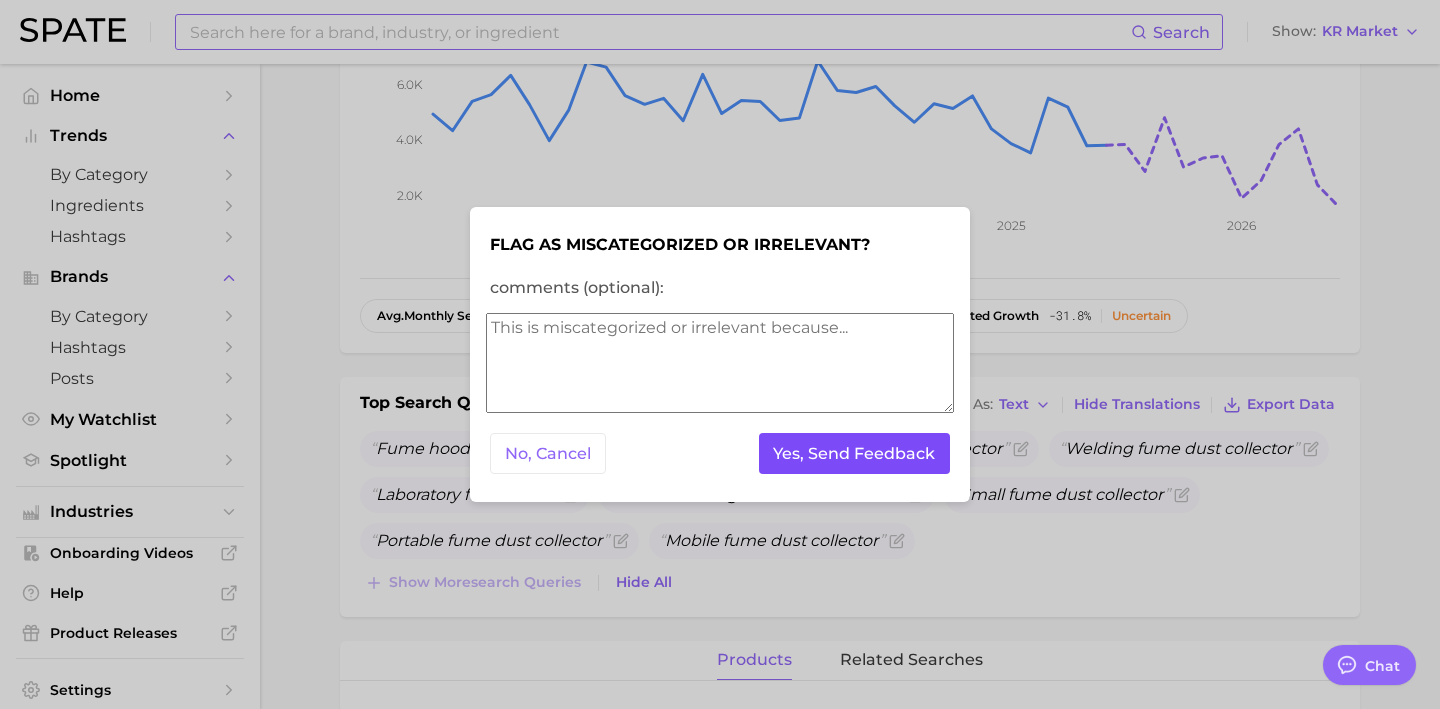 click on "Yes, Send Feedback" at bounding box center (855, 453) 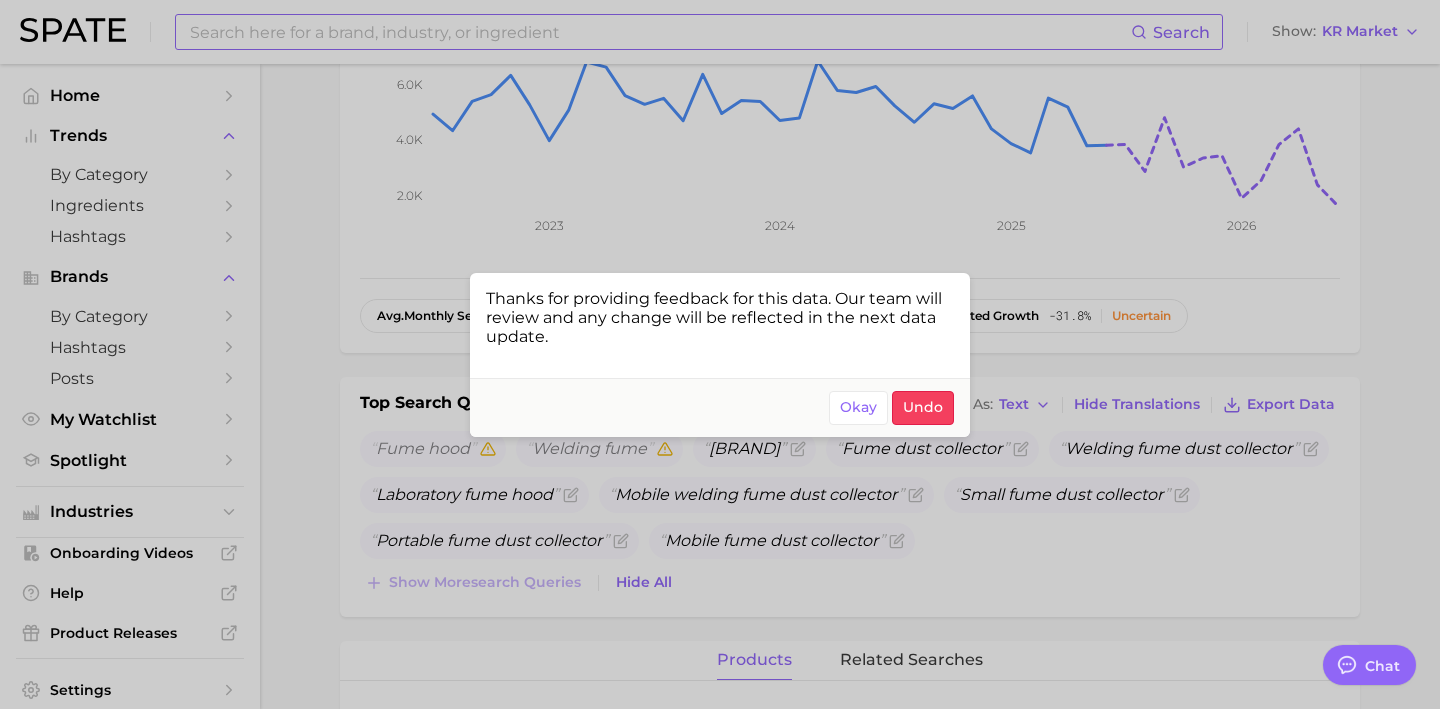 click at bounding box center (720, 354) 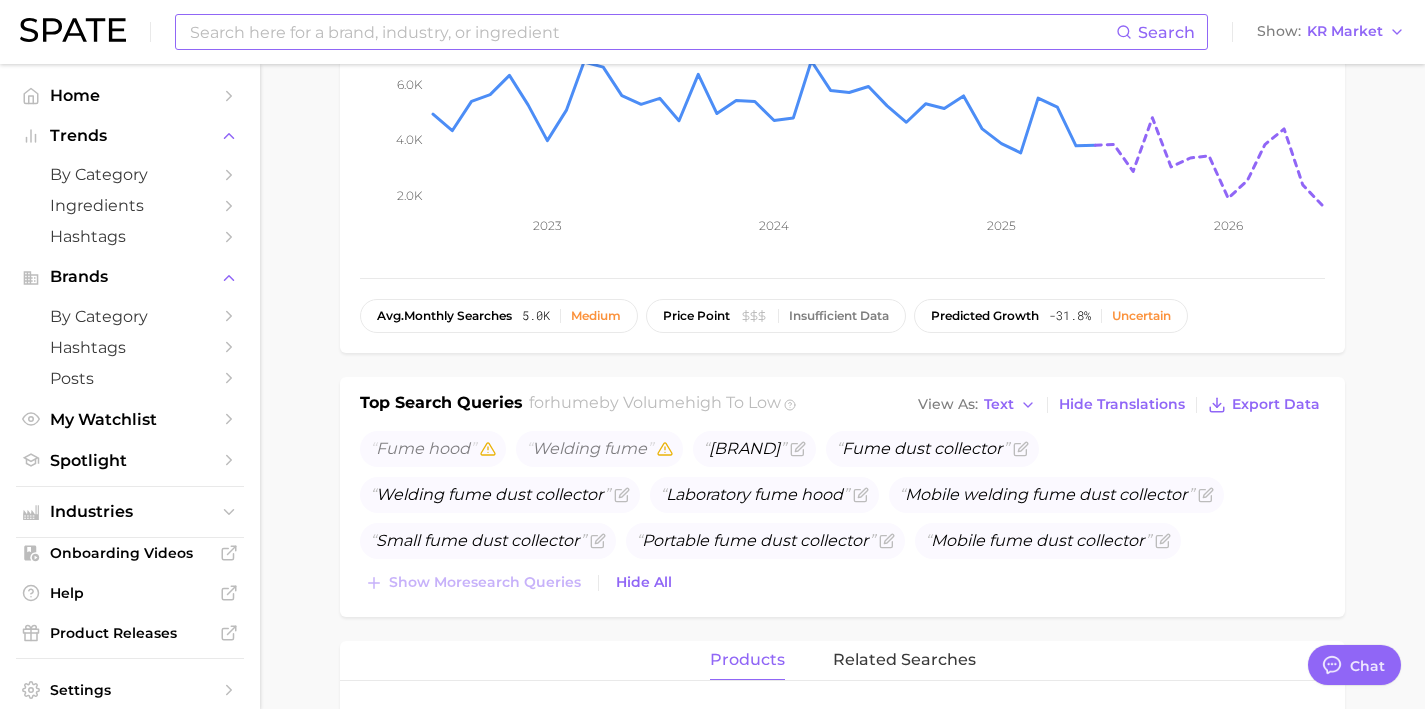 scroll, scrollTop: 1, scrollLeft: 0, axis: vertical 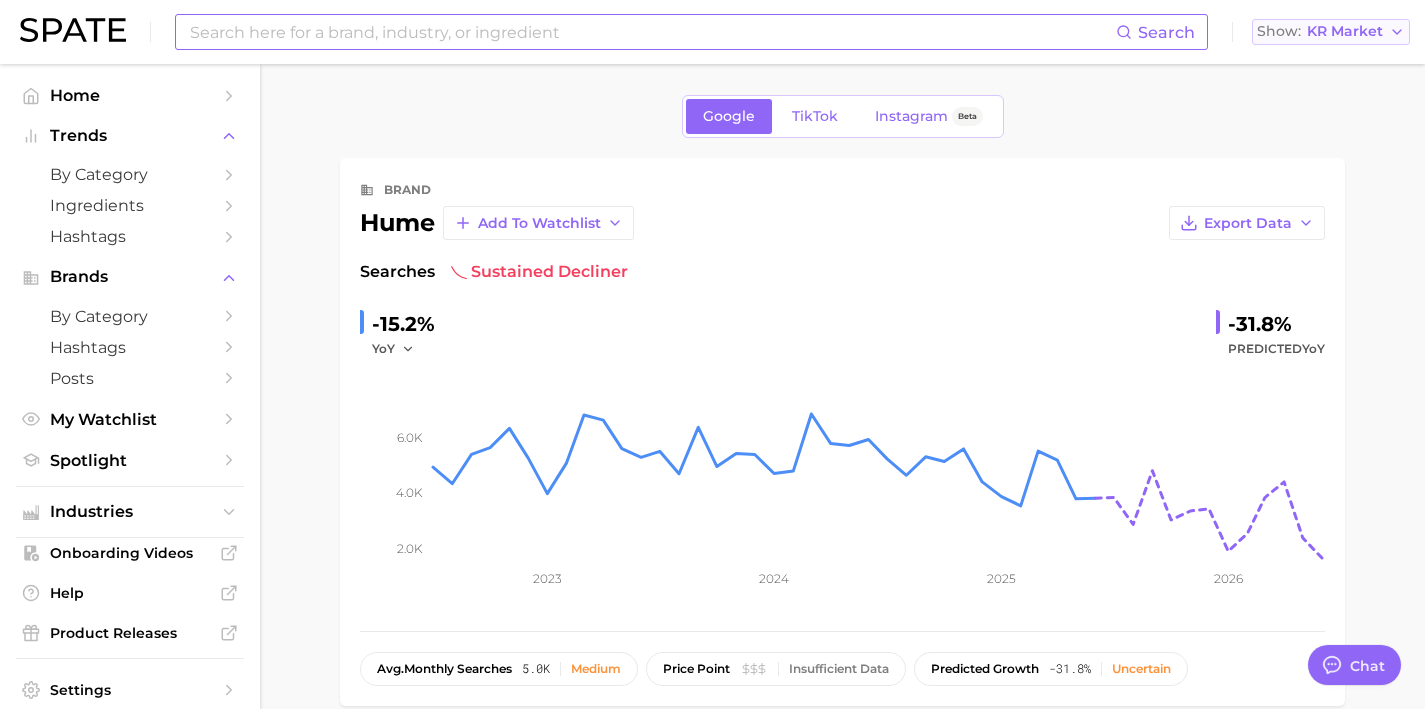 click on "KR Market" at bounding box center (1345, 31) 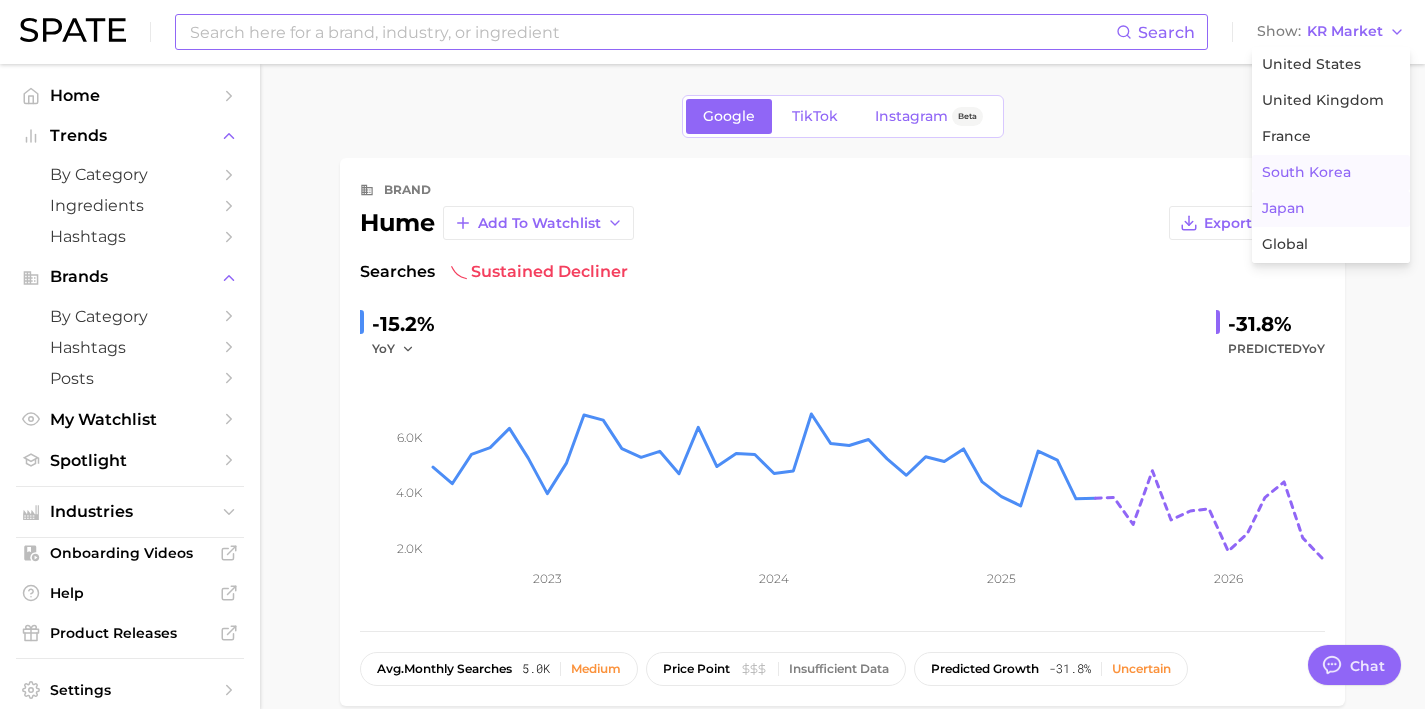 click on "Japan" at bounding box center (1331, 209) 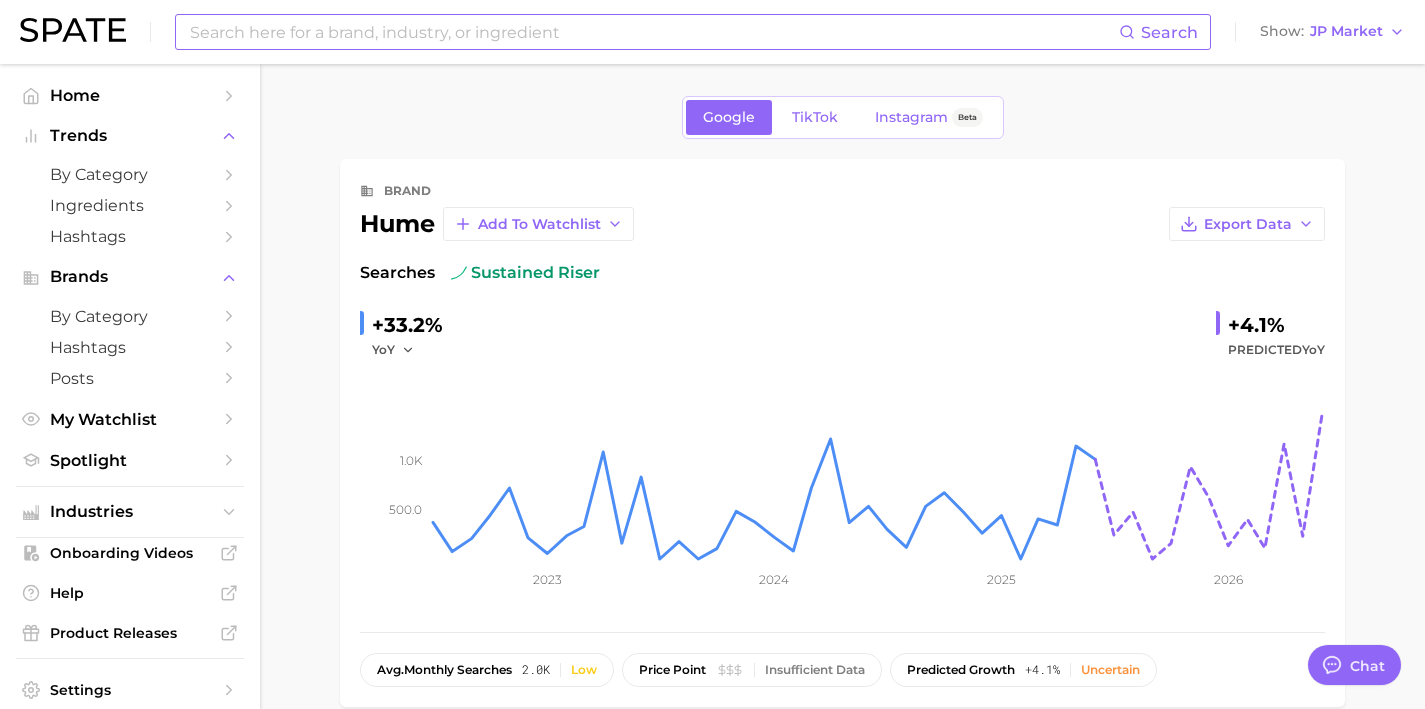 scroll, scrollTop: 407, scrollLeft: 0, axis: vertical 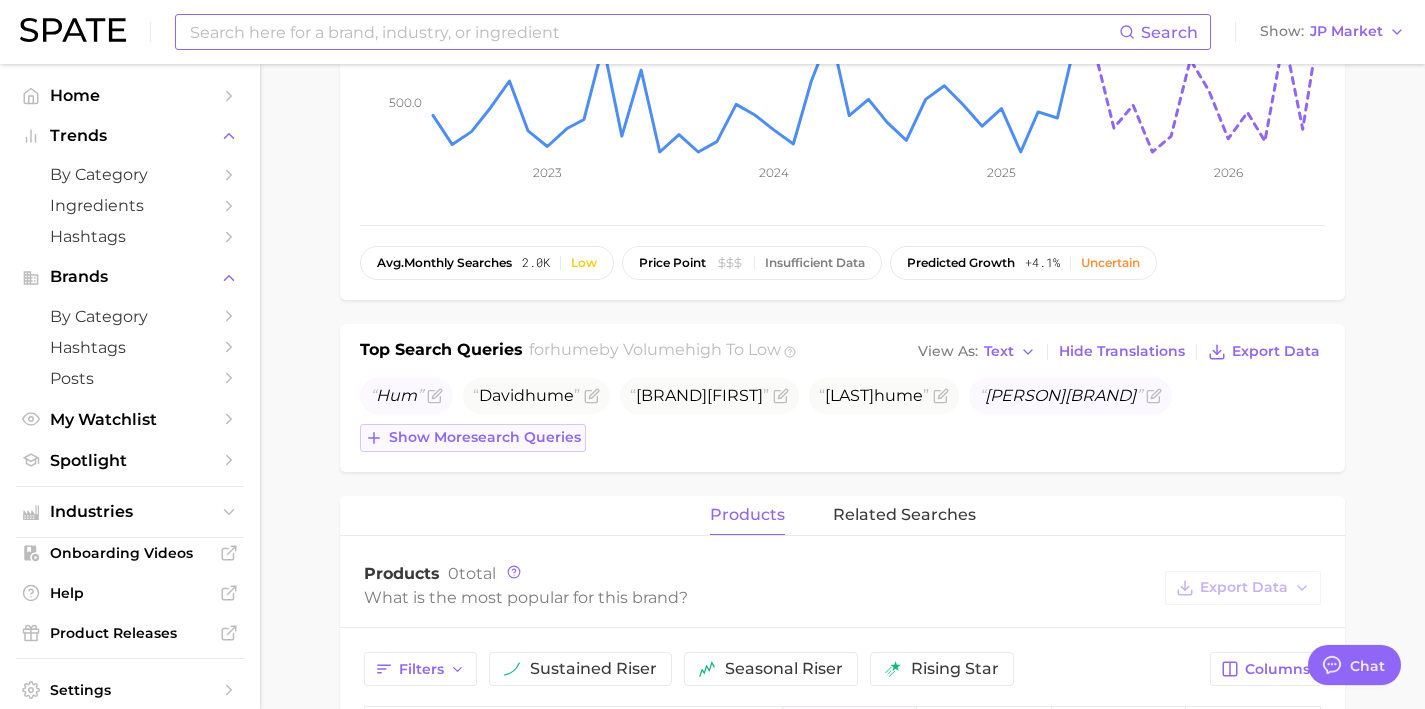 click on "Show more  search queries" at bounding box center (485, 437) 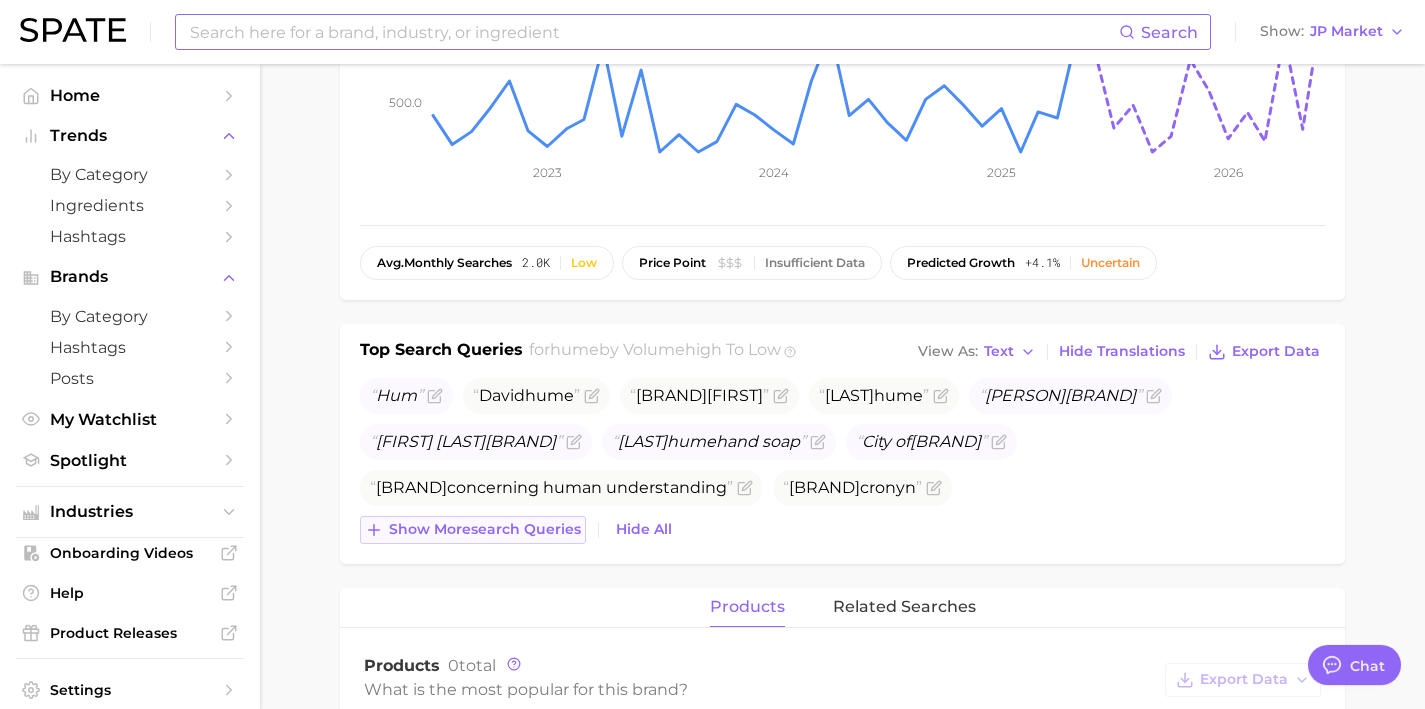click on "Show more  search queries" at bounding box center [485, 529] 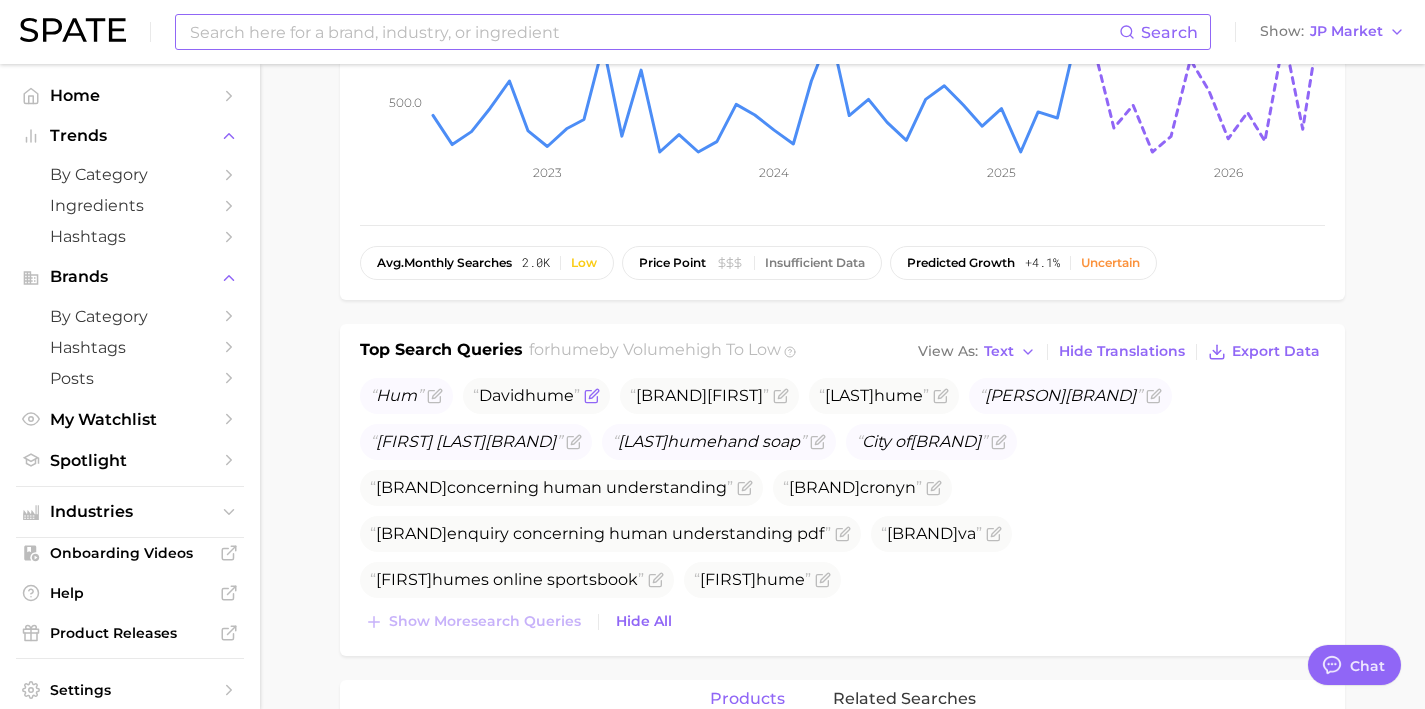 click 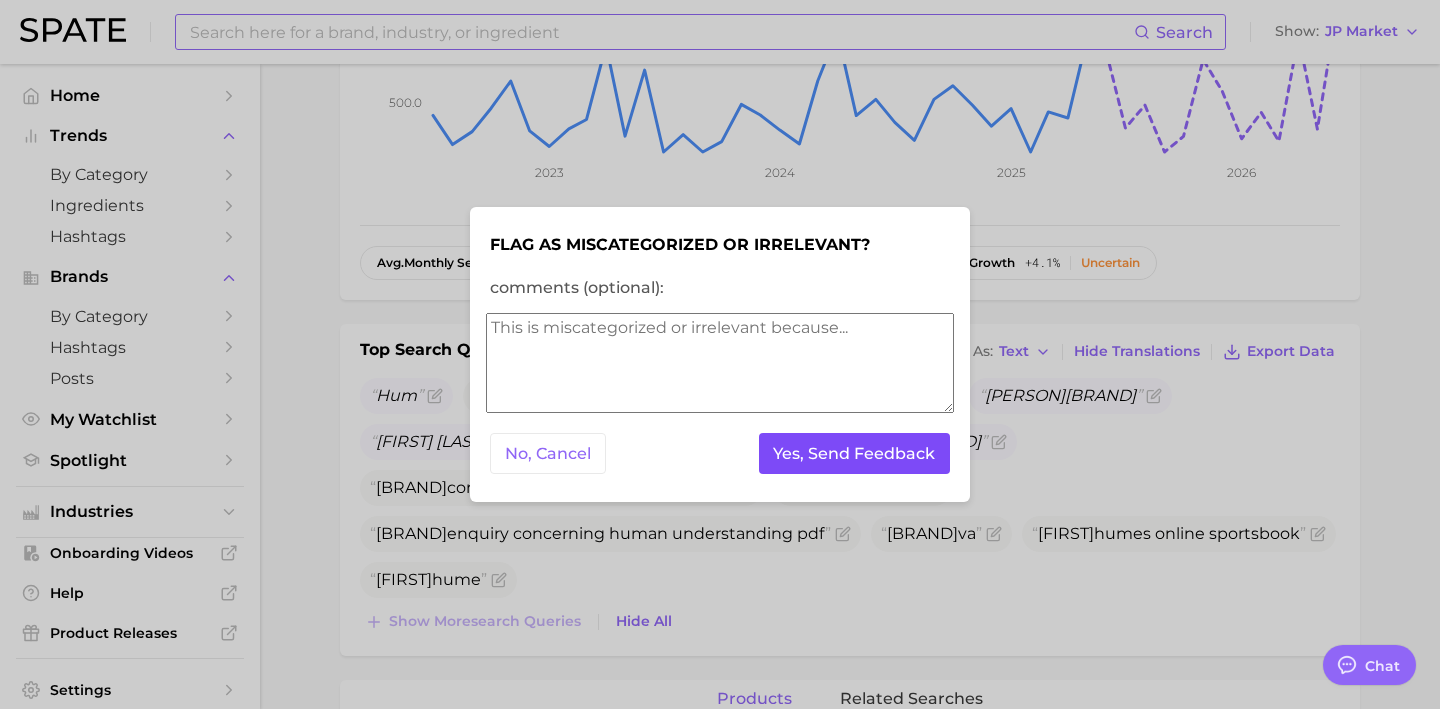 click on "Yes, Send Feedback" at bounding box center (855, 453) 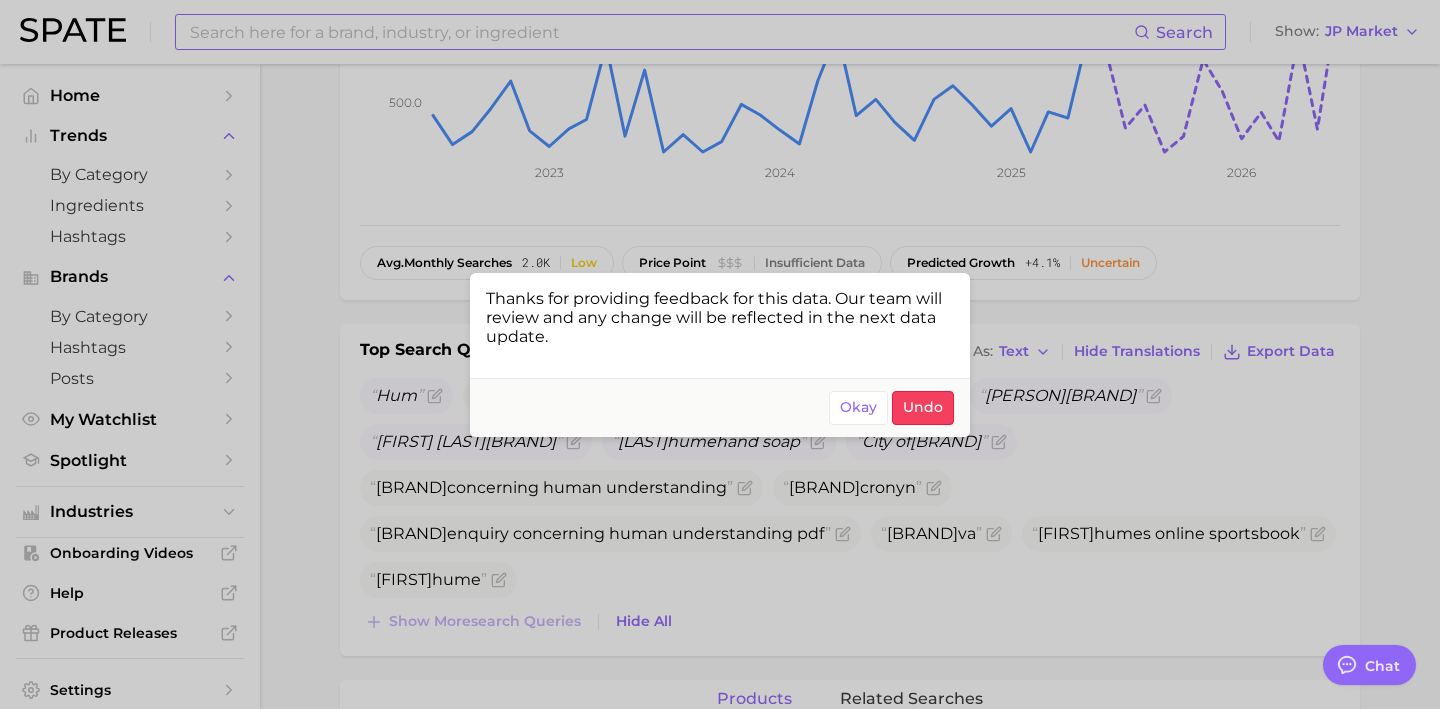 click at bounding box center [720, 354] 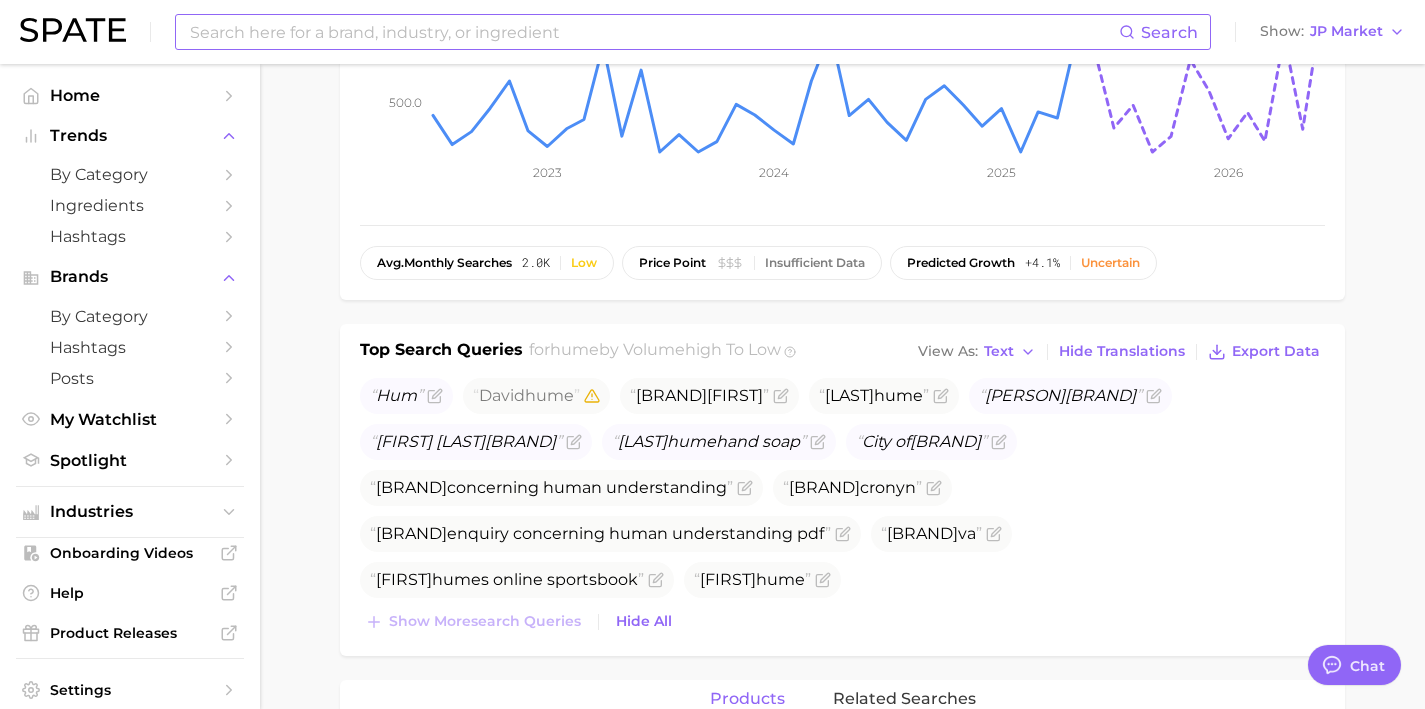 click at bounding box center [653, 32] 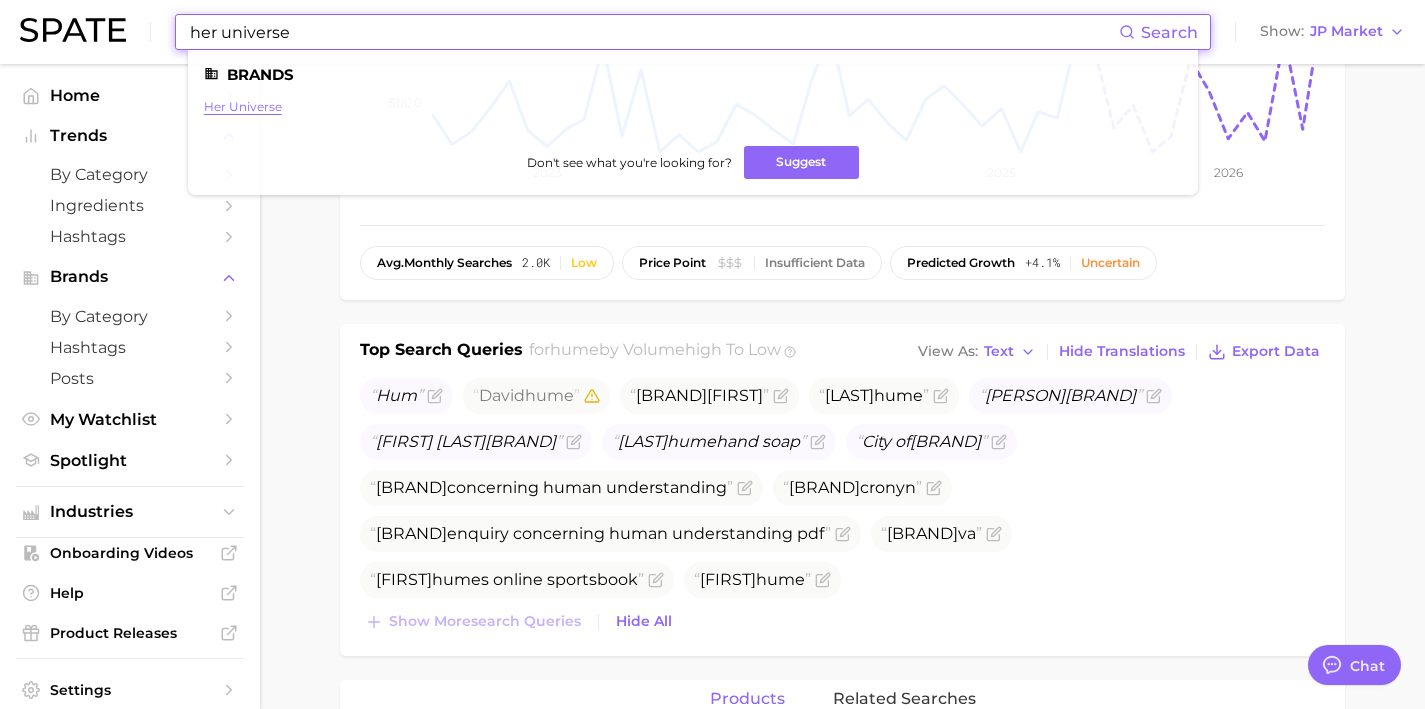 type on "her universe" 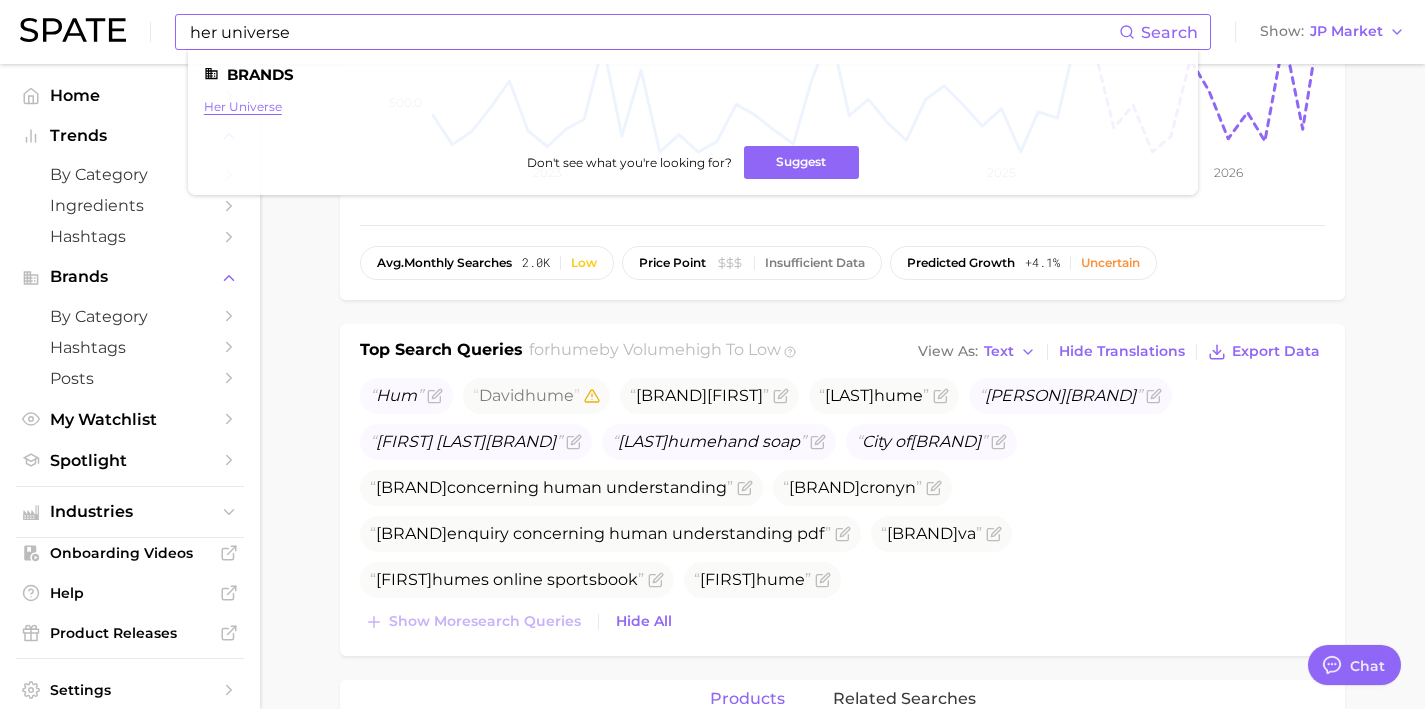 click on "her universe" at bounding box center (243, 106) 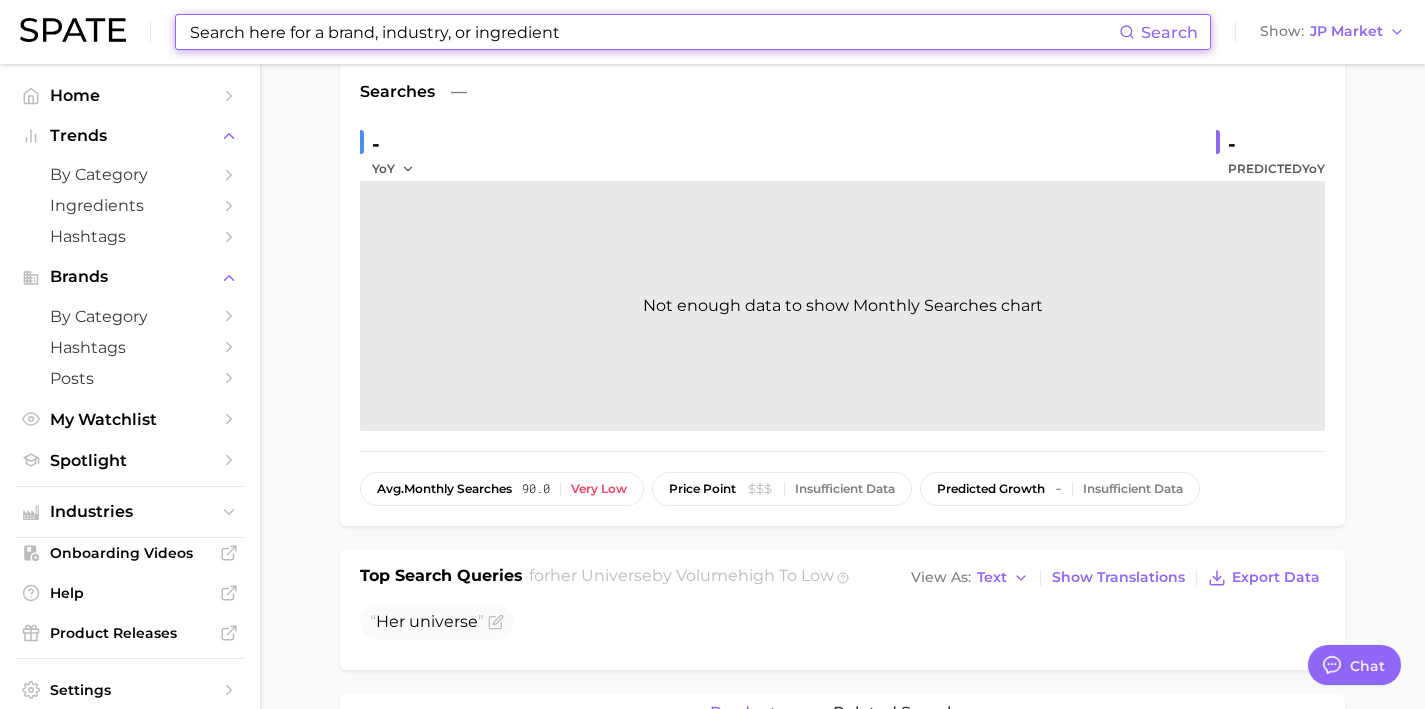 scroll, scrollTop: 342, scrollLeft: 0, axis: vertical 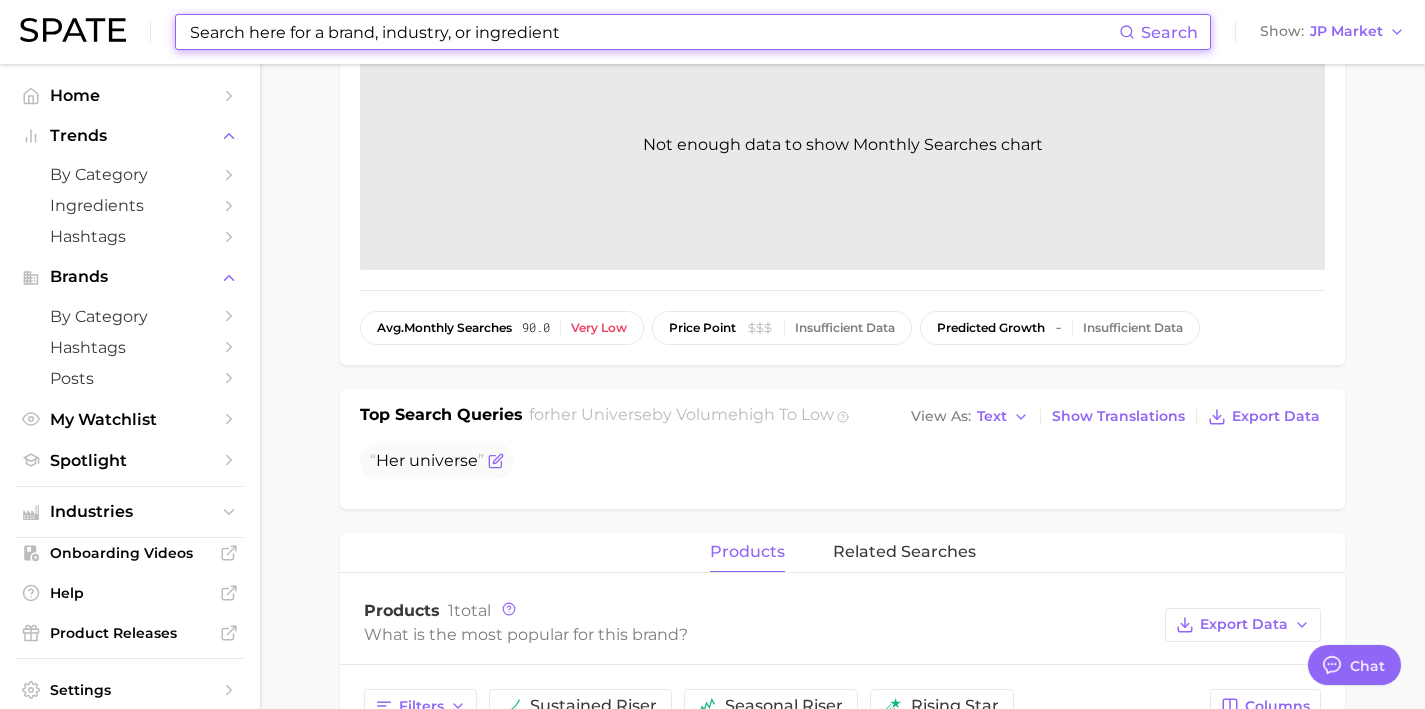 click 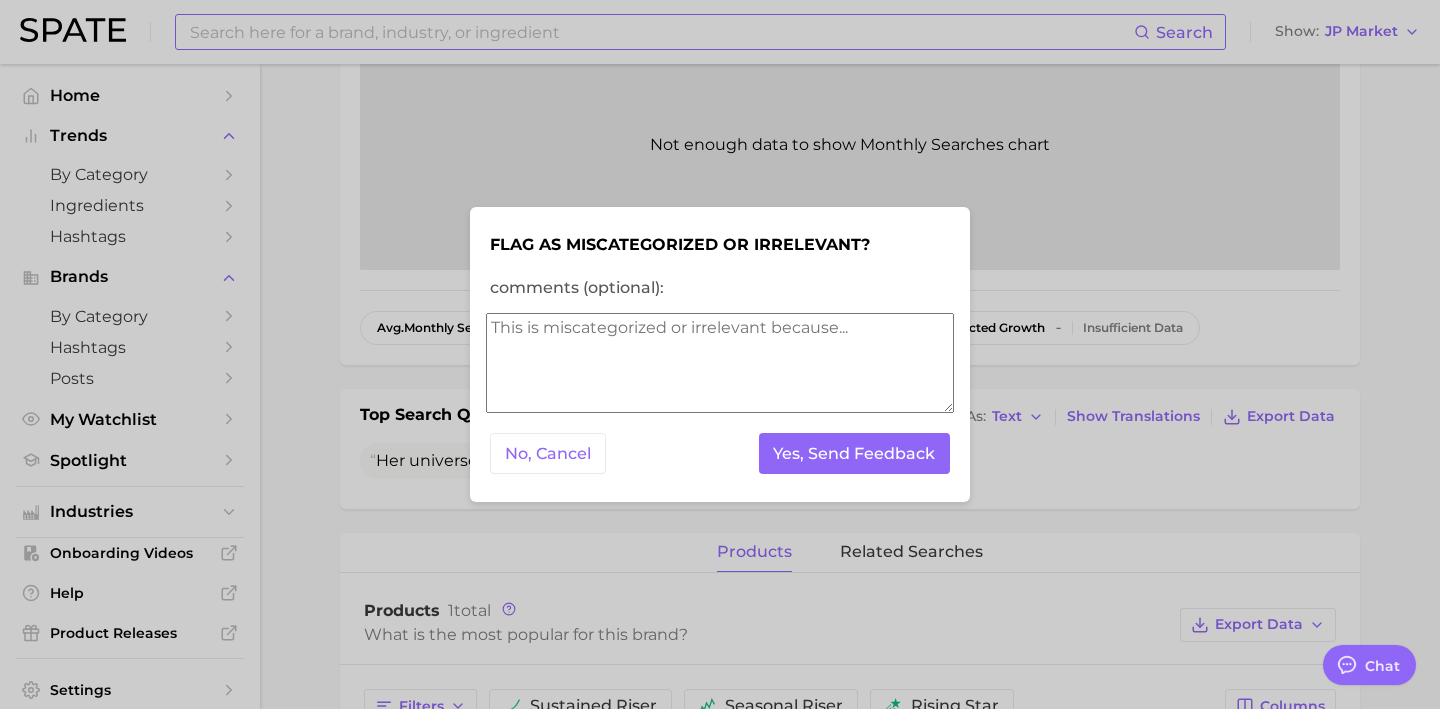 click on "comments (optional):" at bounding box center (720, 363) 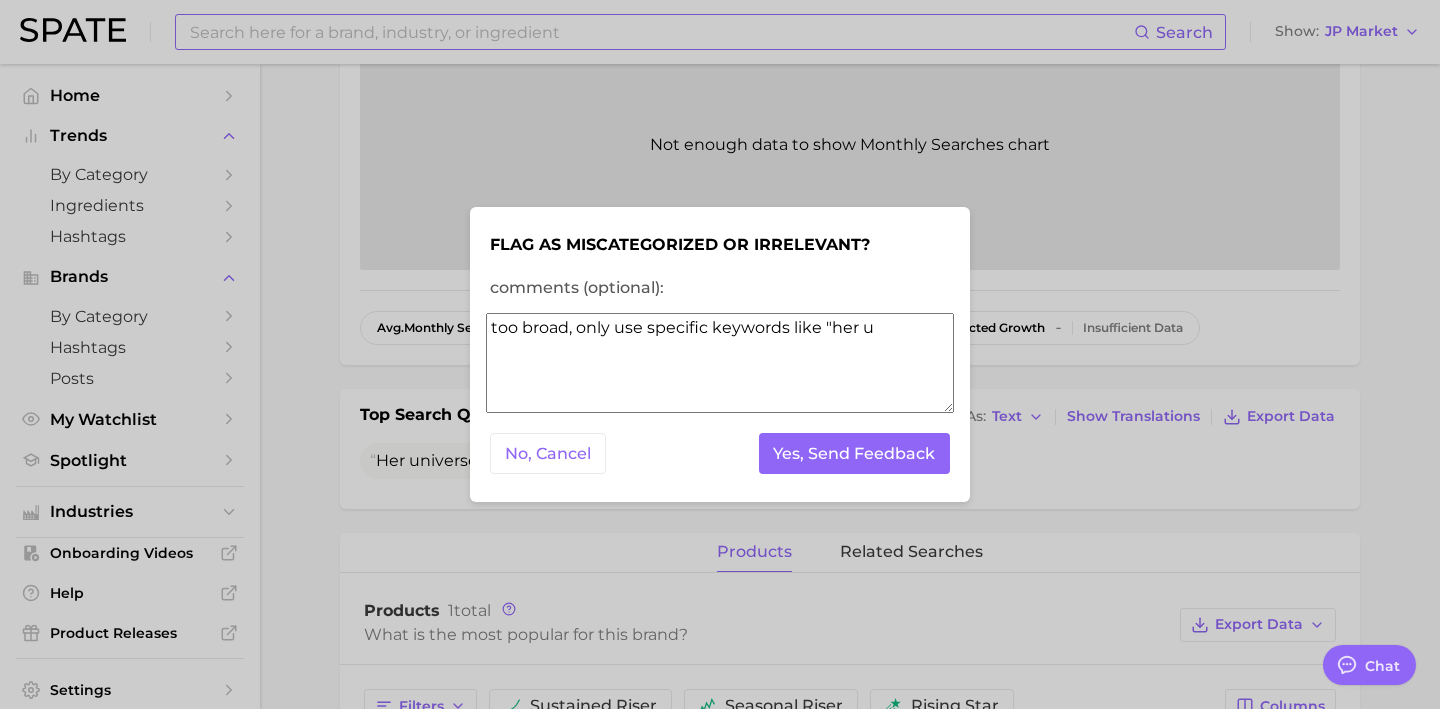 drag, startPoint x: 901, startPoint y: 341, endPoint x: 570, endPoint y: 332, distance: 331.12234 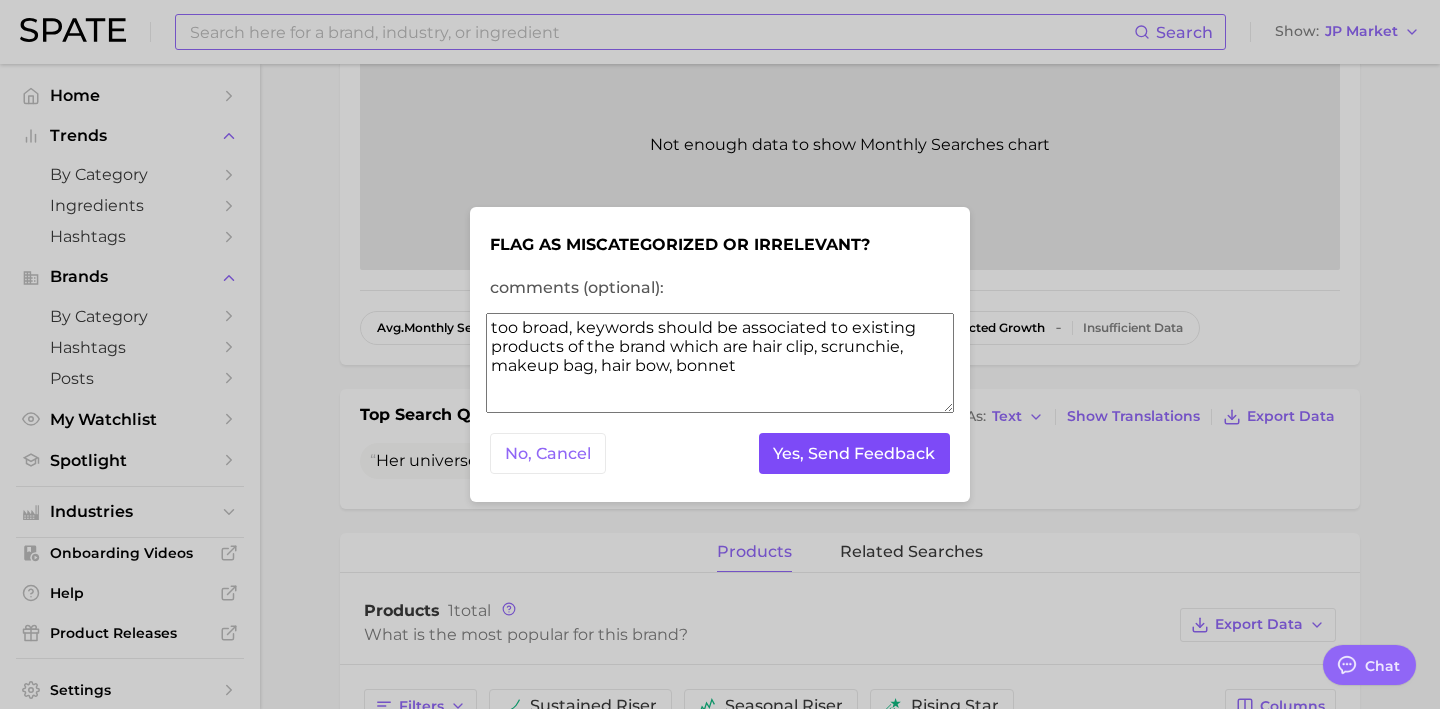type on "too broad, keywords should be associated to existing products of the brand which are hair clip, scrunchie, makeup bag, hair bow, bonnet" 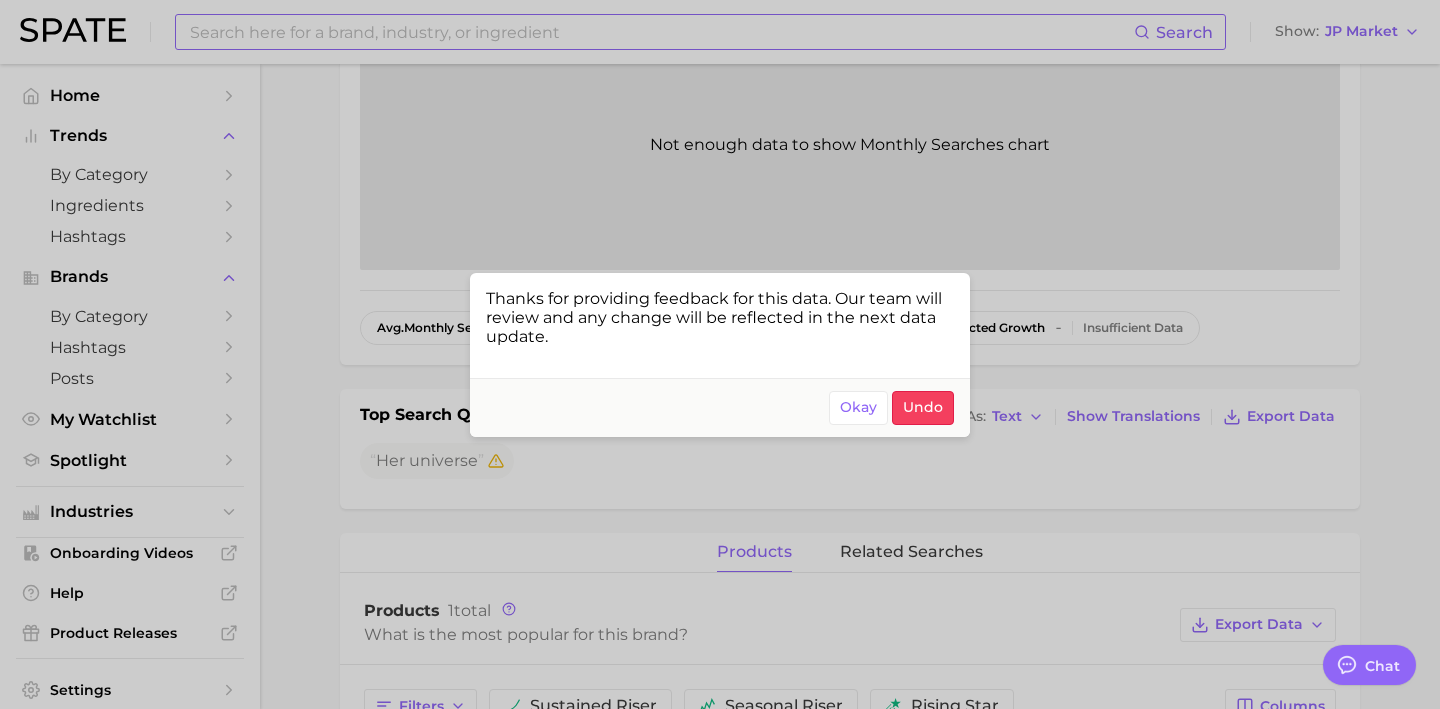 click at bounding box center [720, 354] 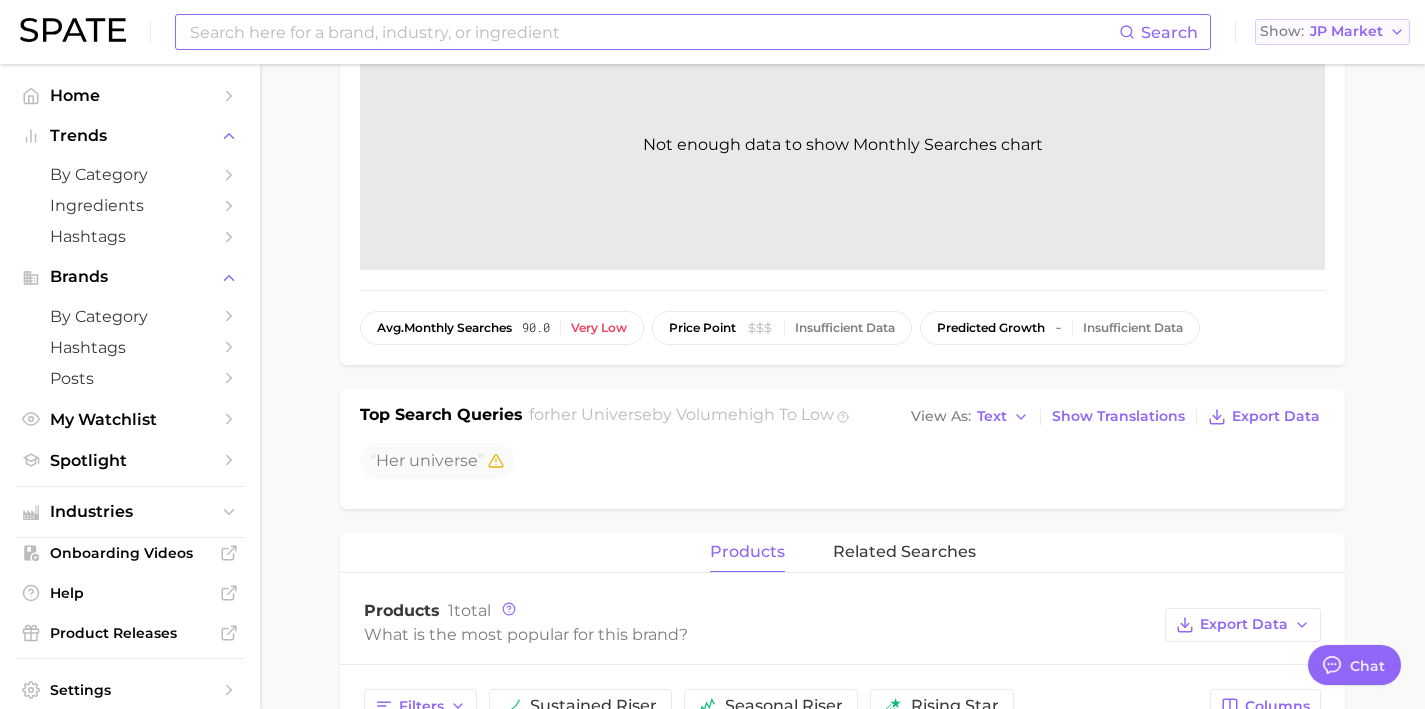 click on "JP Market" at bounding box center (1346, 31) 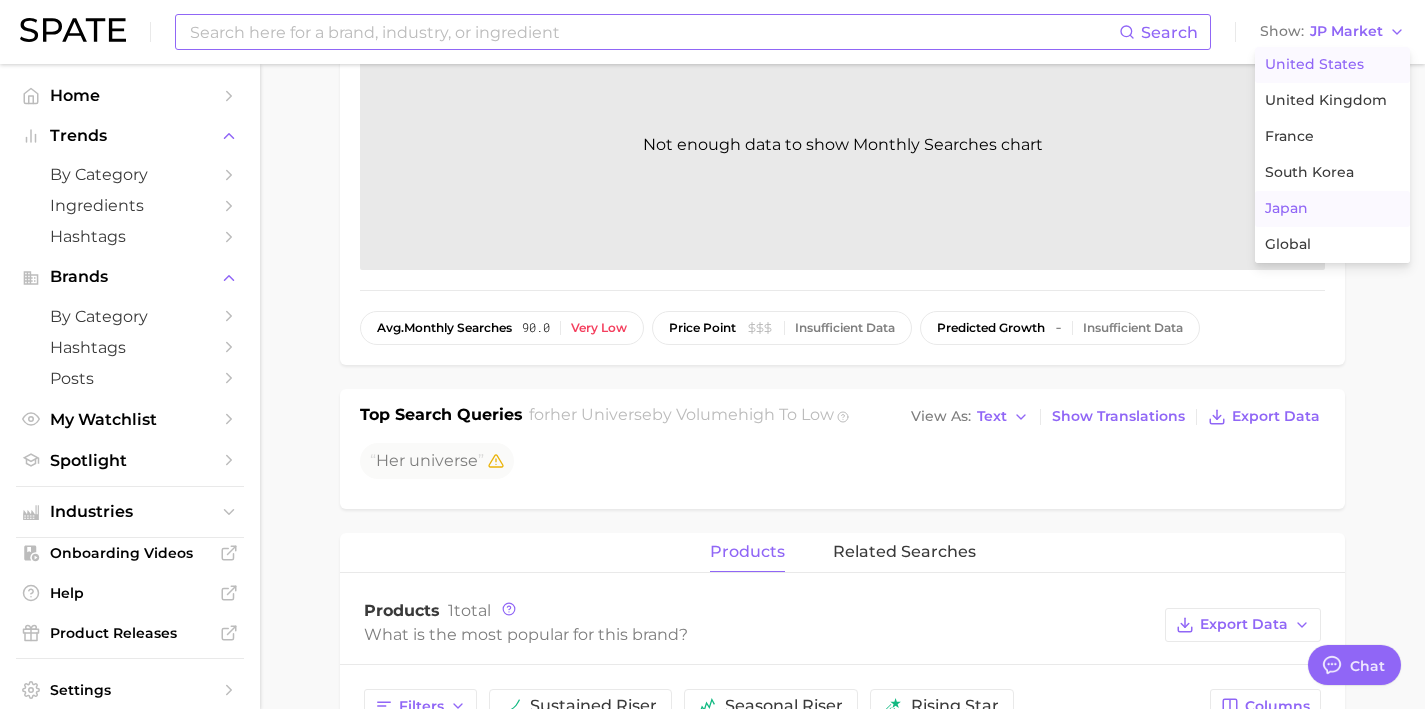 click on "United States" at bounding box center (1332, 65) 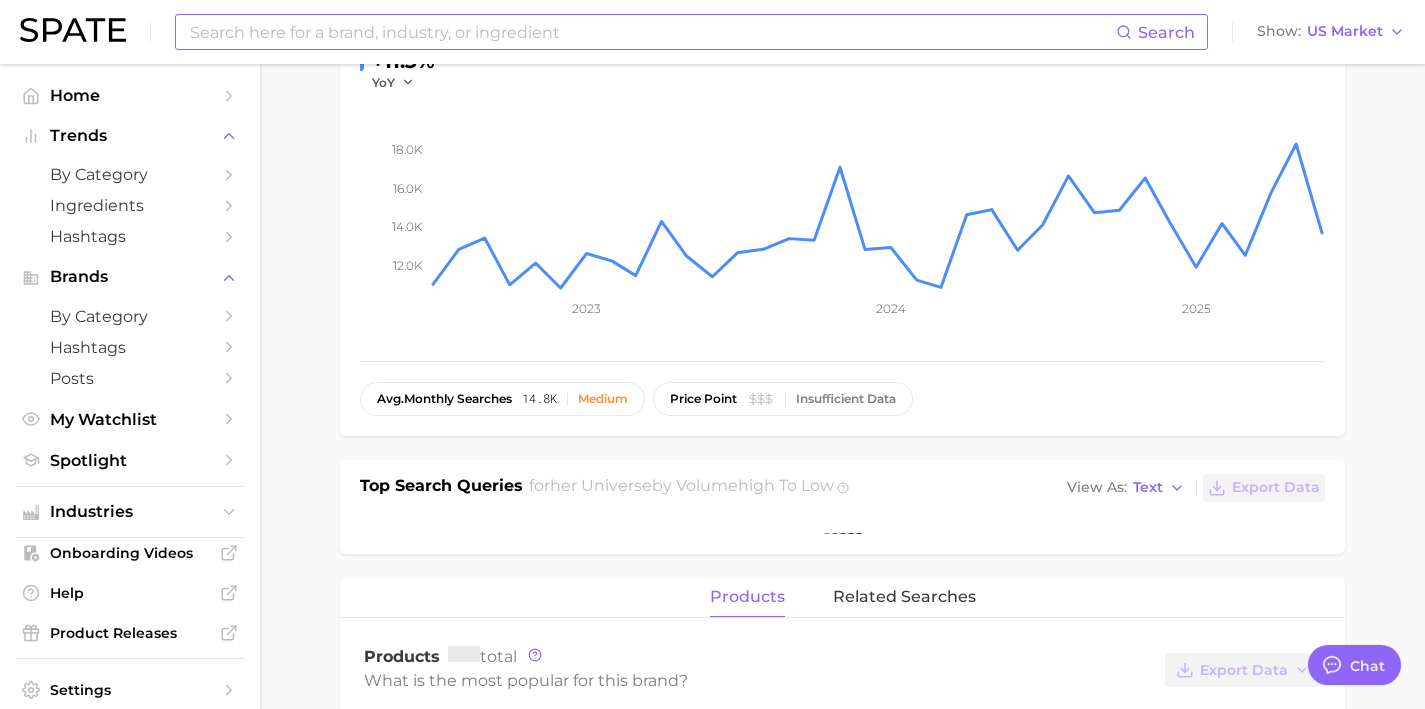 scroll, scrollTop: 313, scrollLeft: 0, axis: vertical 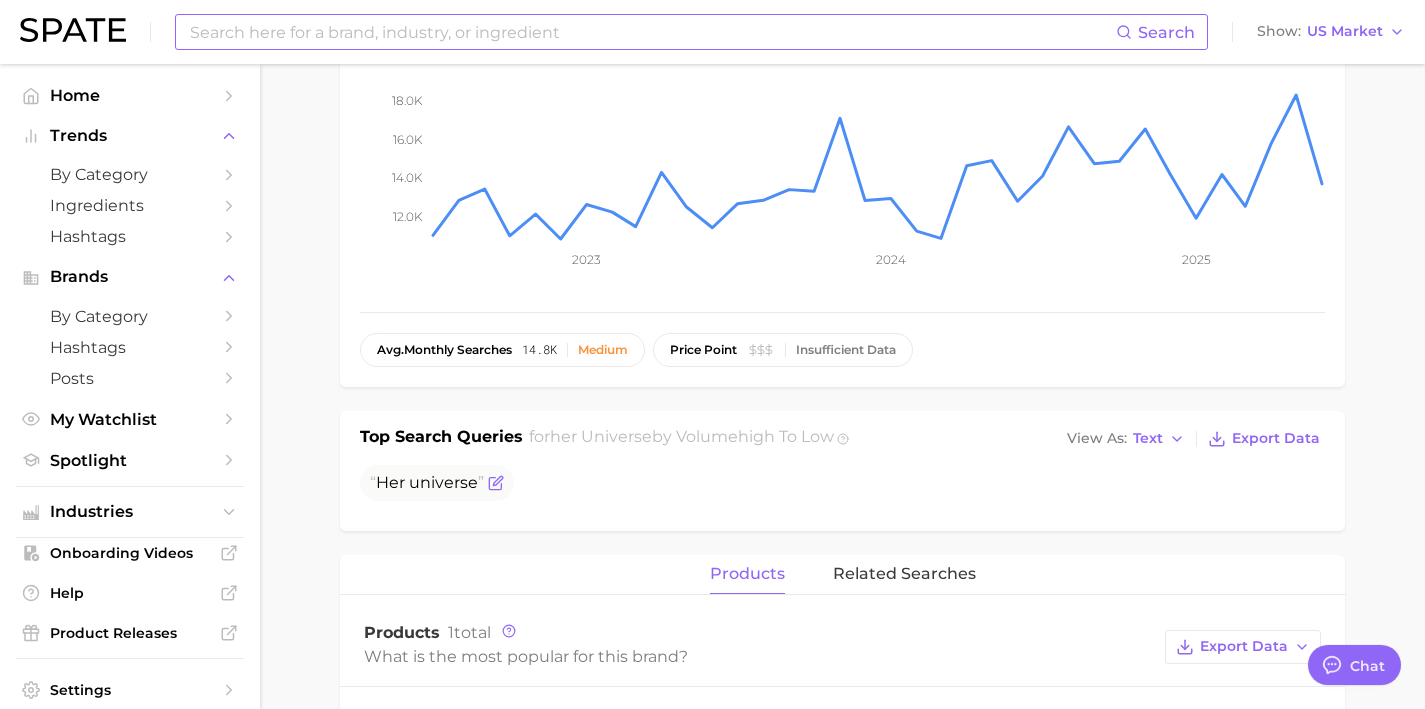 click 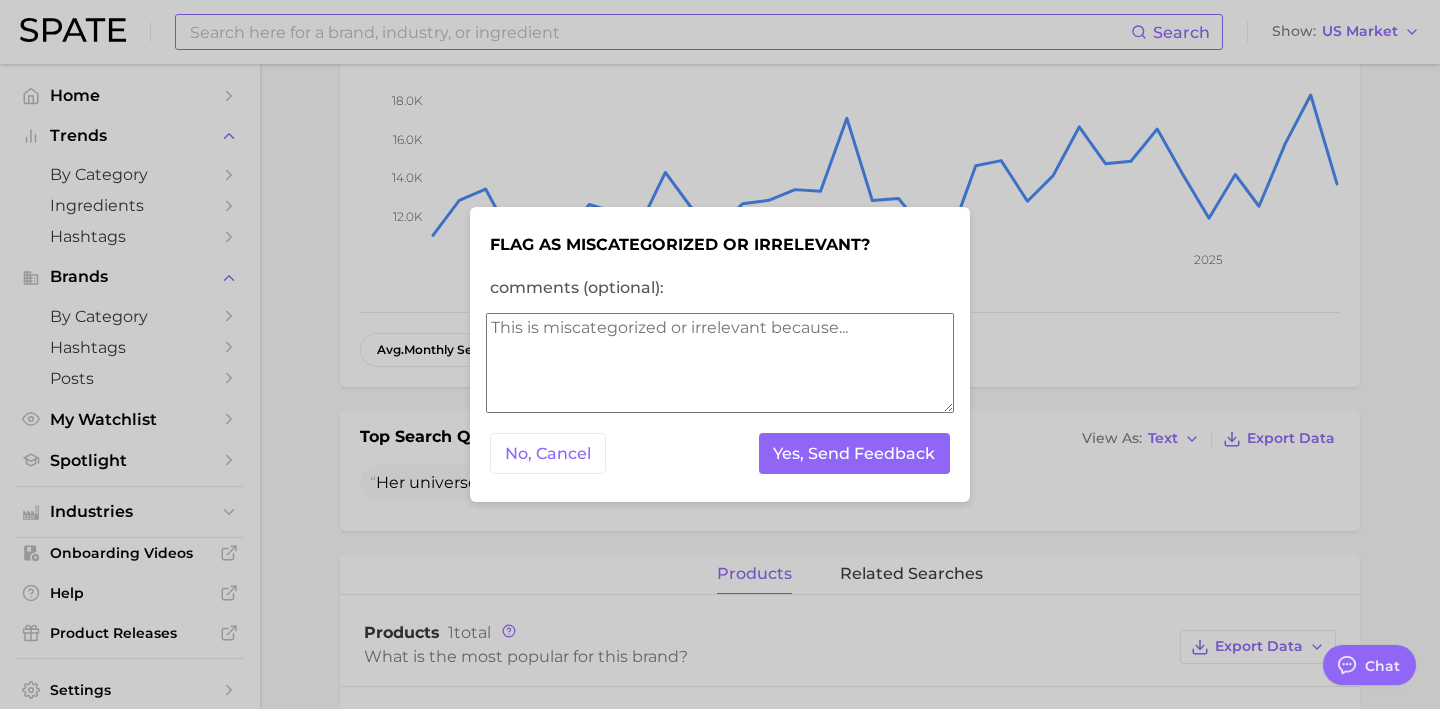 click on "comments (optional):" at bounding box center (720, 363) 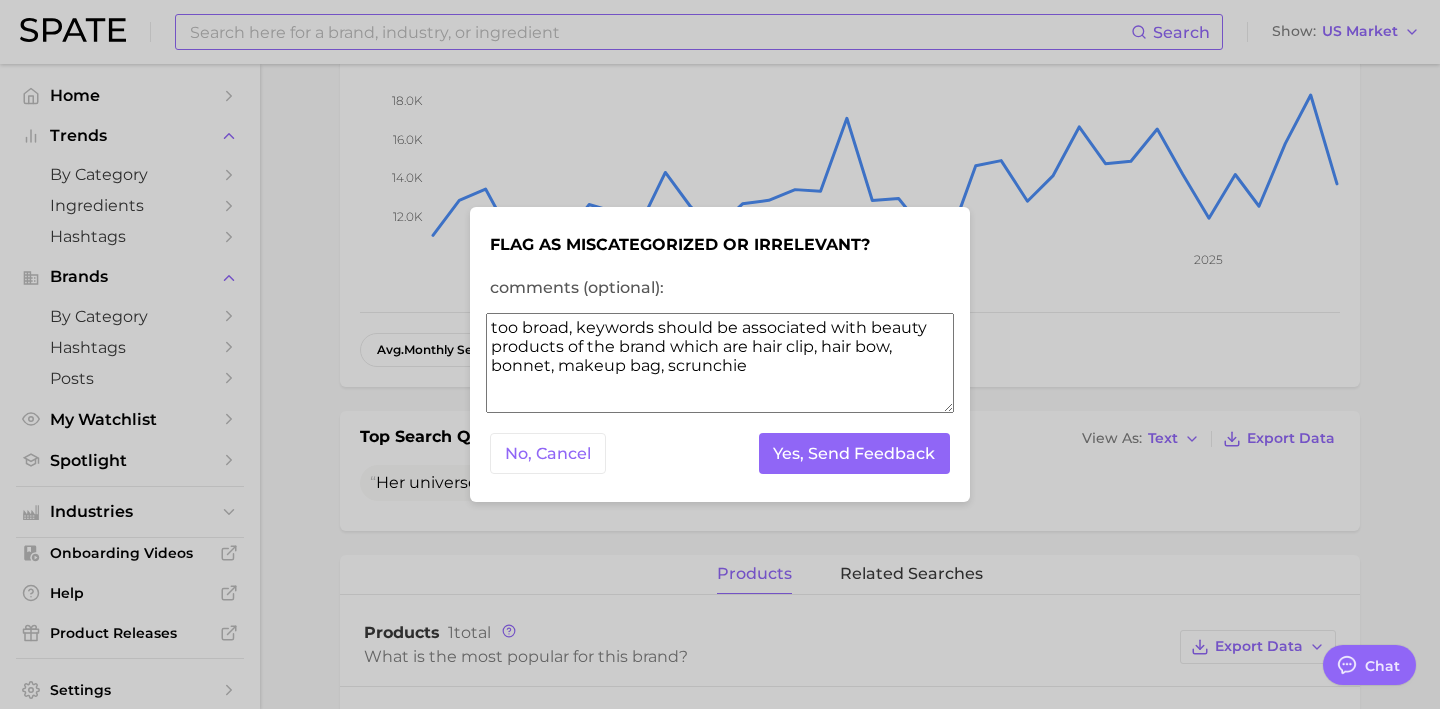 drag, startPoint x: 784, startPoint y: 366, endPoint x: 596, endPoint y: 358, distance: 188.17014 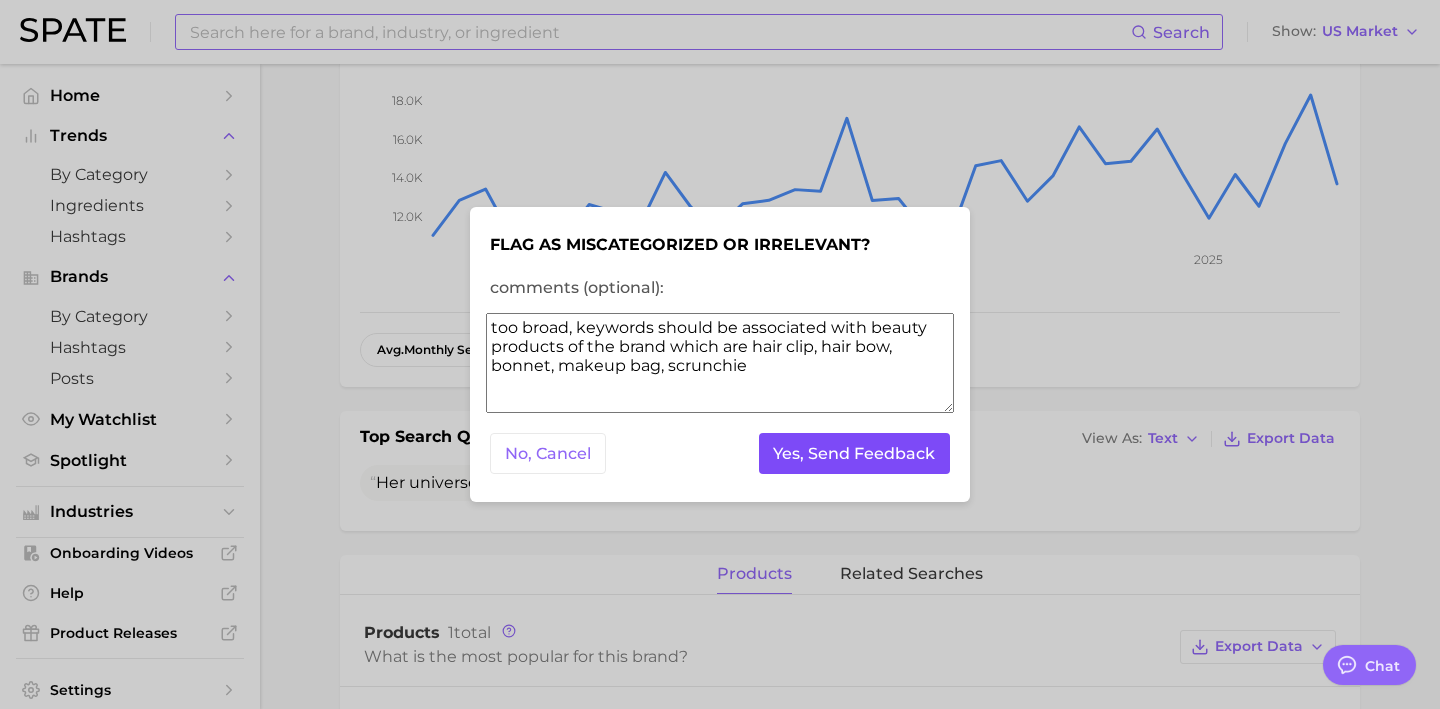 type on "too broad, keywords should be associated with beauty products of the brand which are hair clip, hair bow, bonnet, makeup bag, scrunchie" 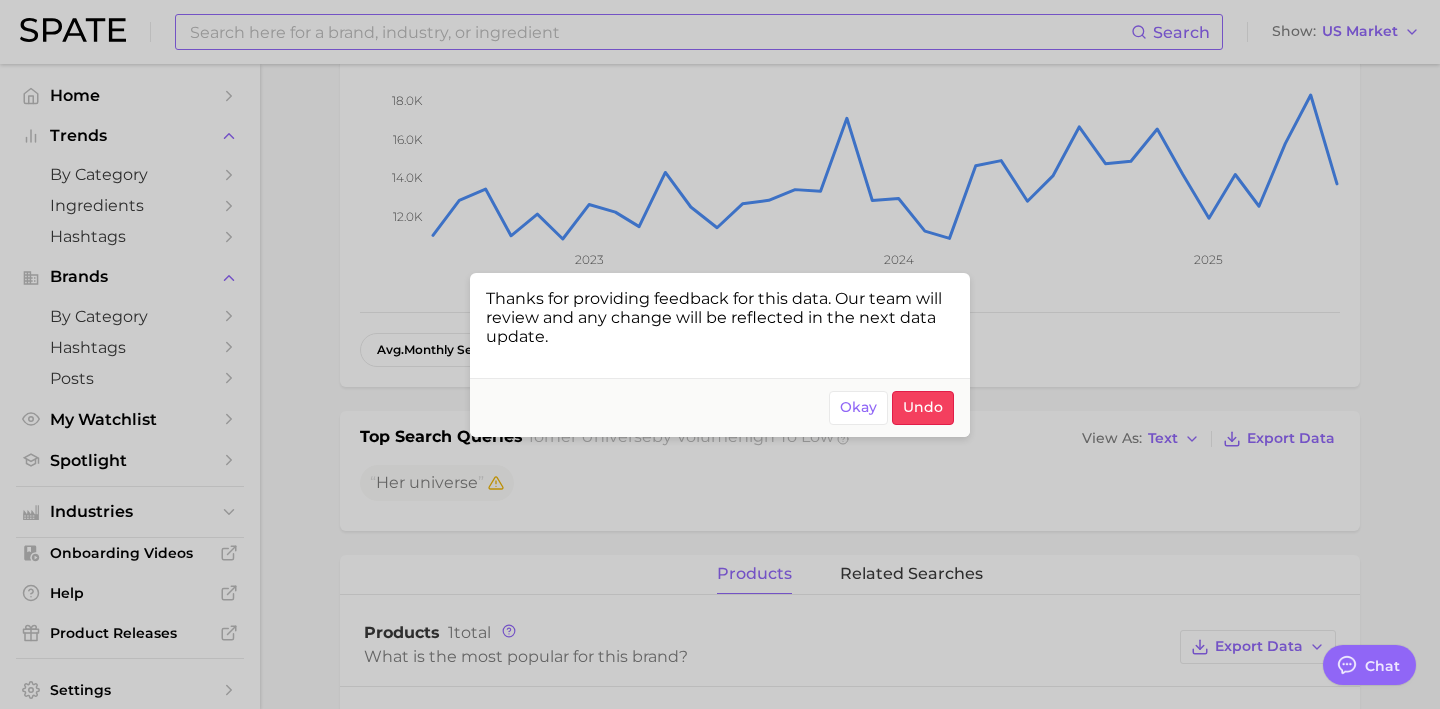 click at bounding box center [720, 354] 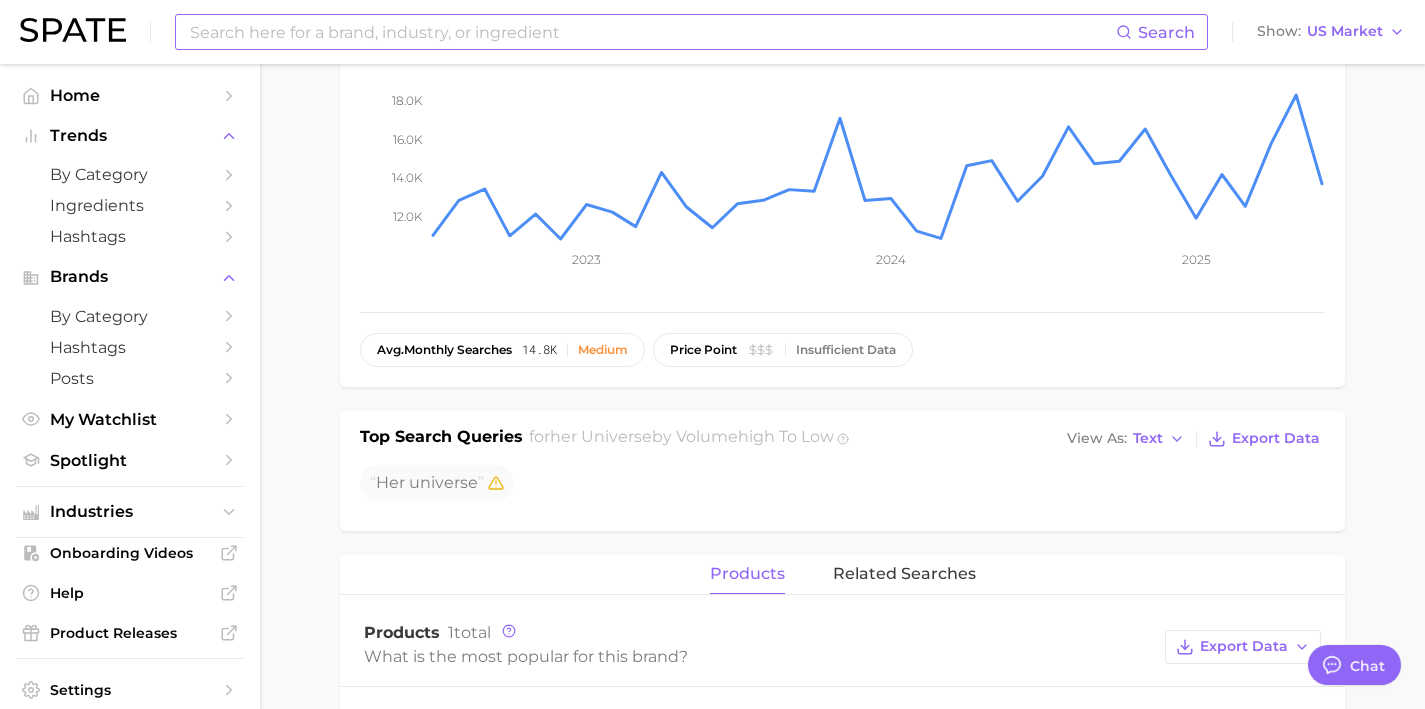 click on "Search Show US Market" at bounding box center (712, 32) 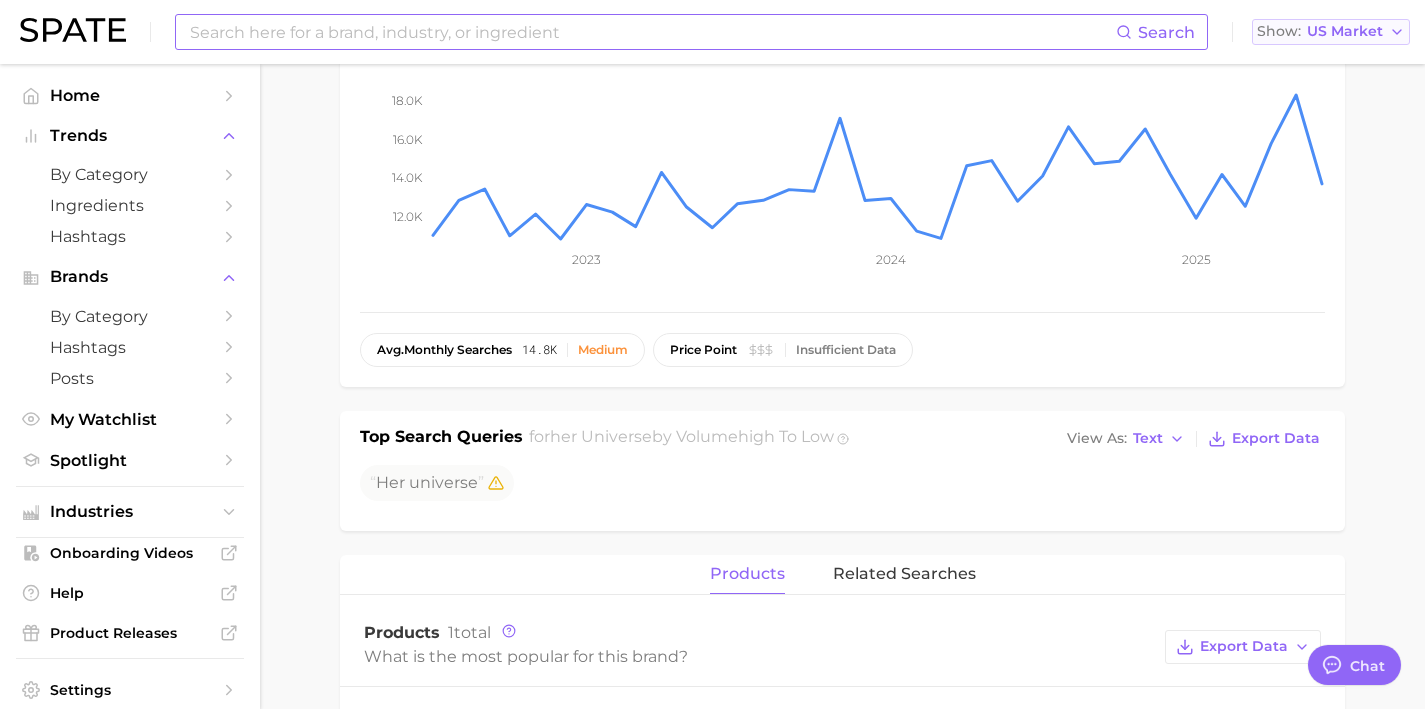 click on "US Market" at bounding box center (1345, 31) 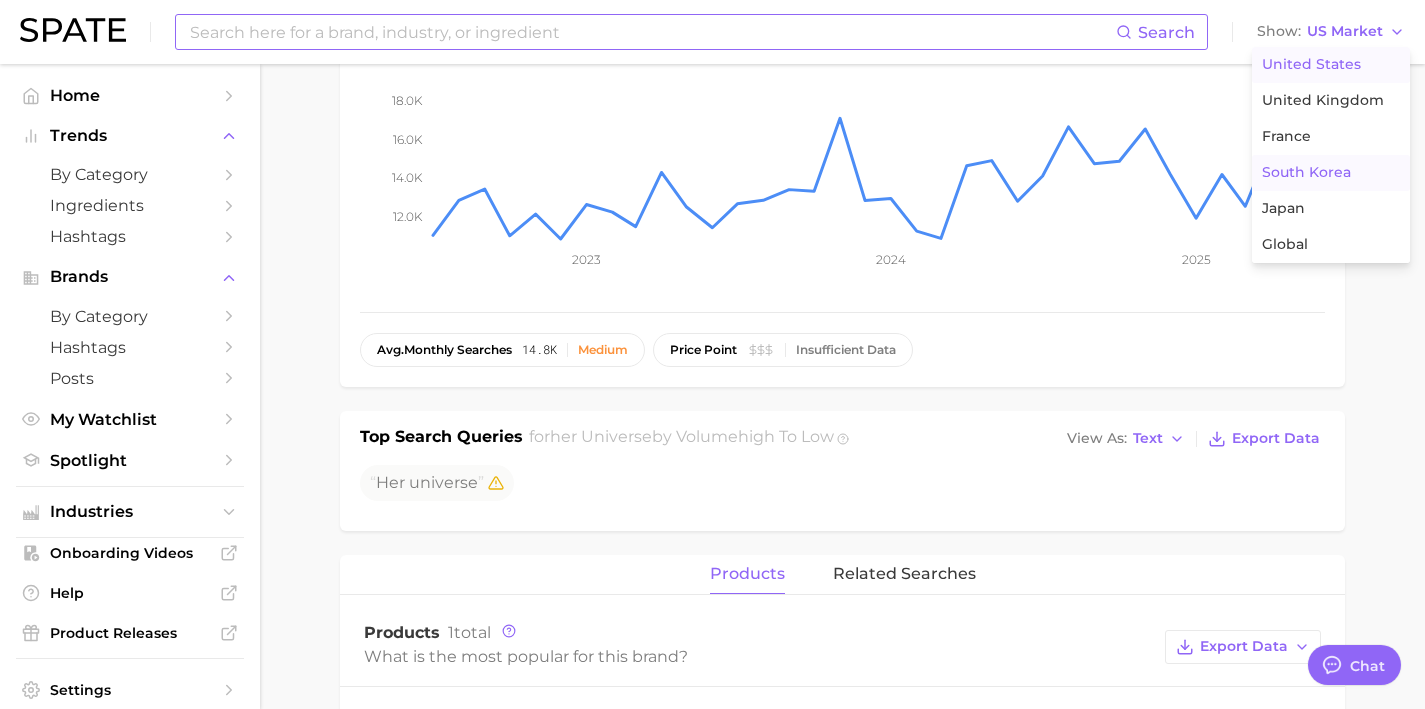 click on "South Korea" at bounding box center [1306, 172] 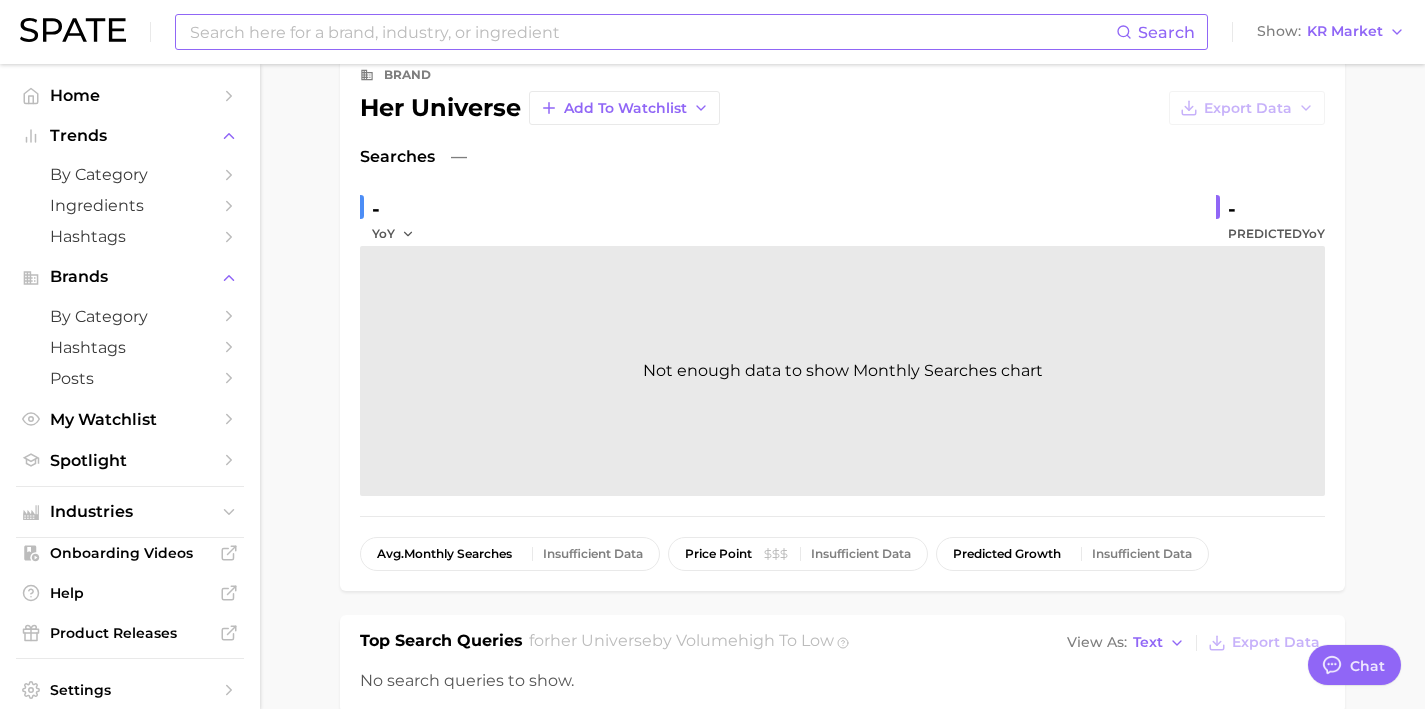 scroll, scrollTop: 0, scrollLeft: 0, axis: both 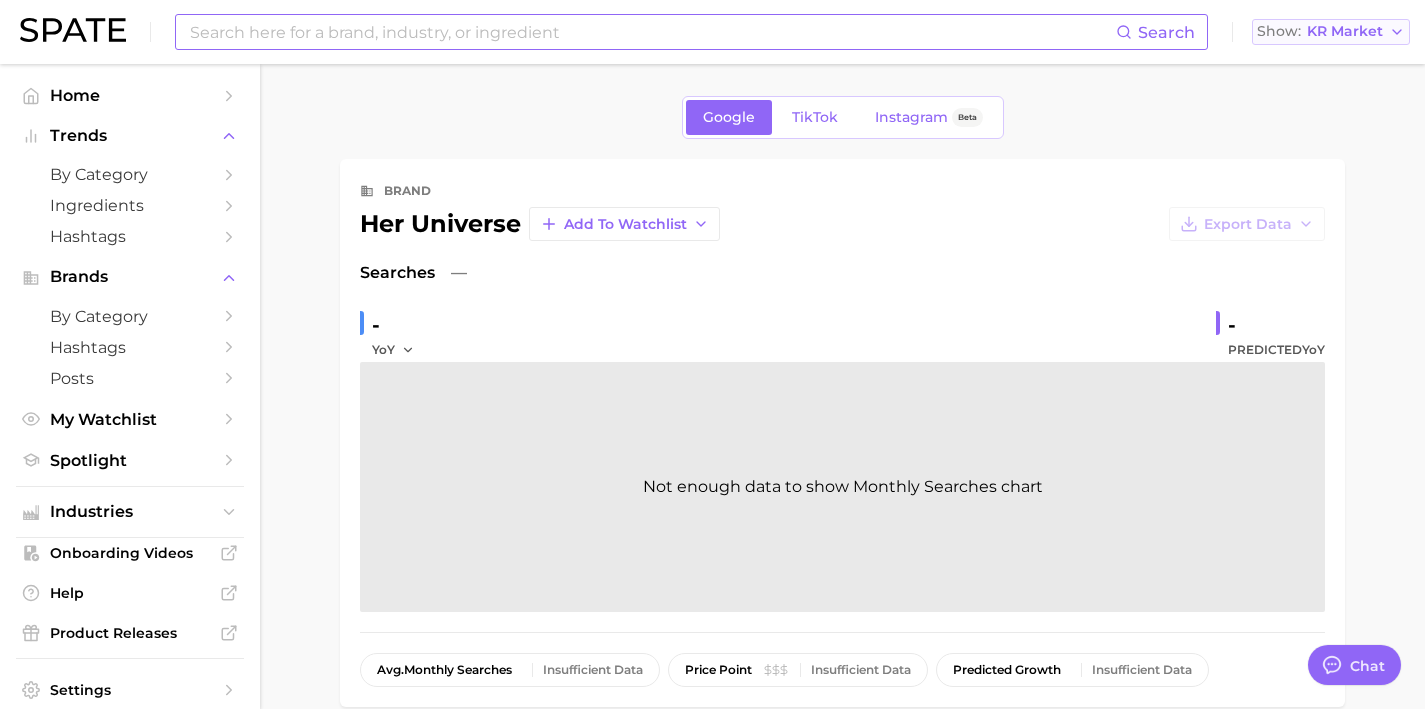 click on "KR Market" at bounding box center (1345, 31) 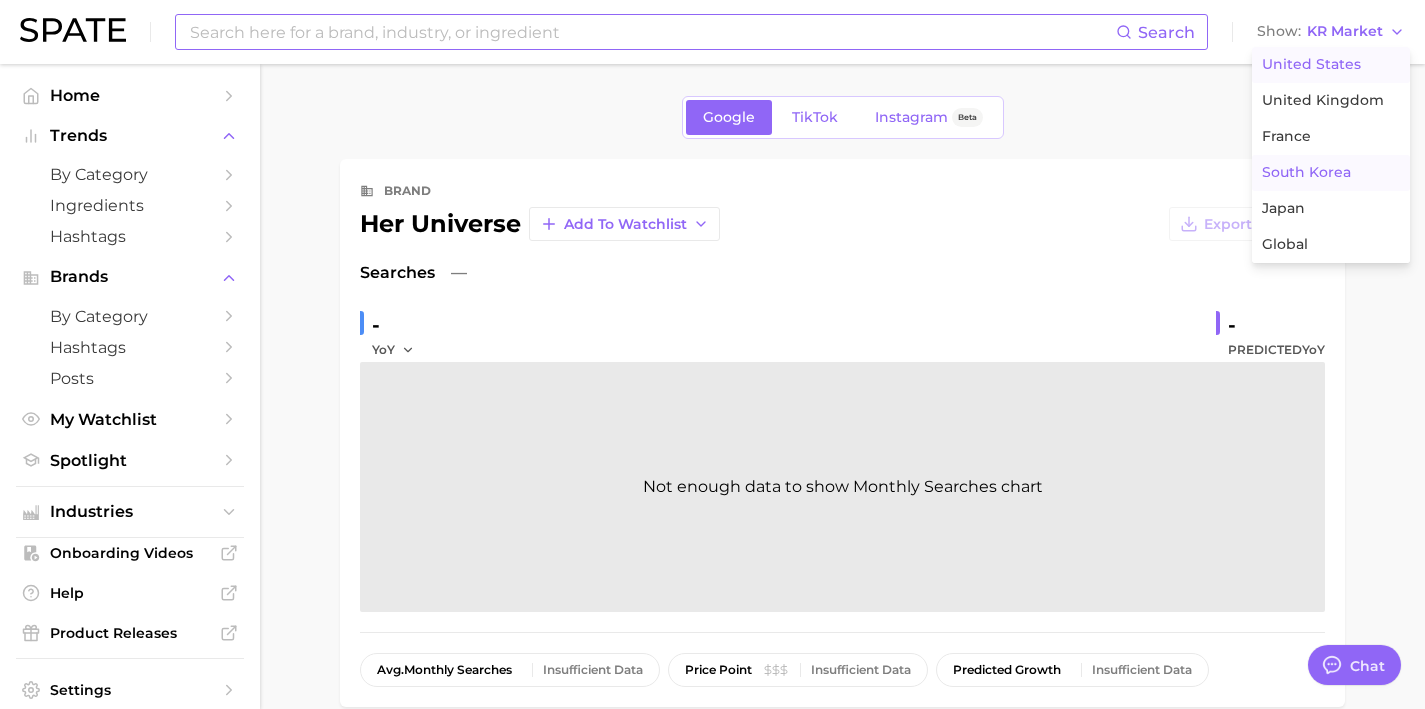 click on "United States" at bounding box center (1331, 65) 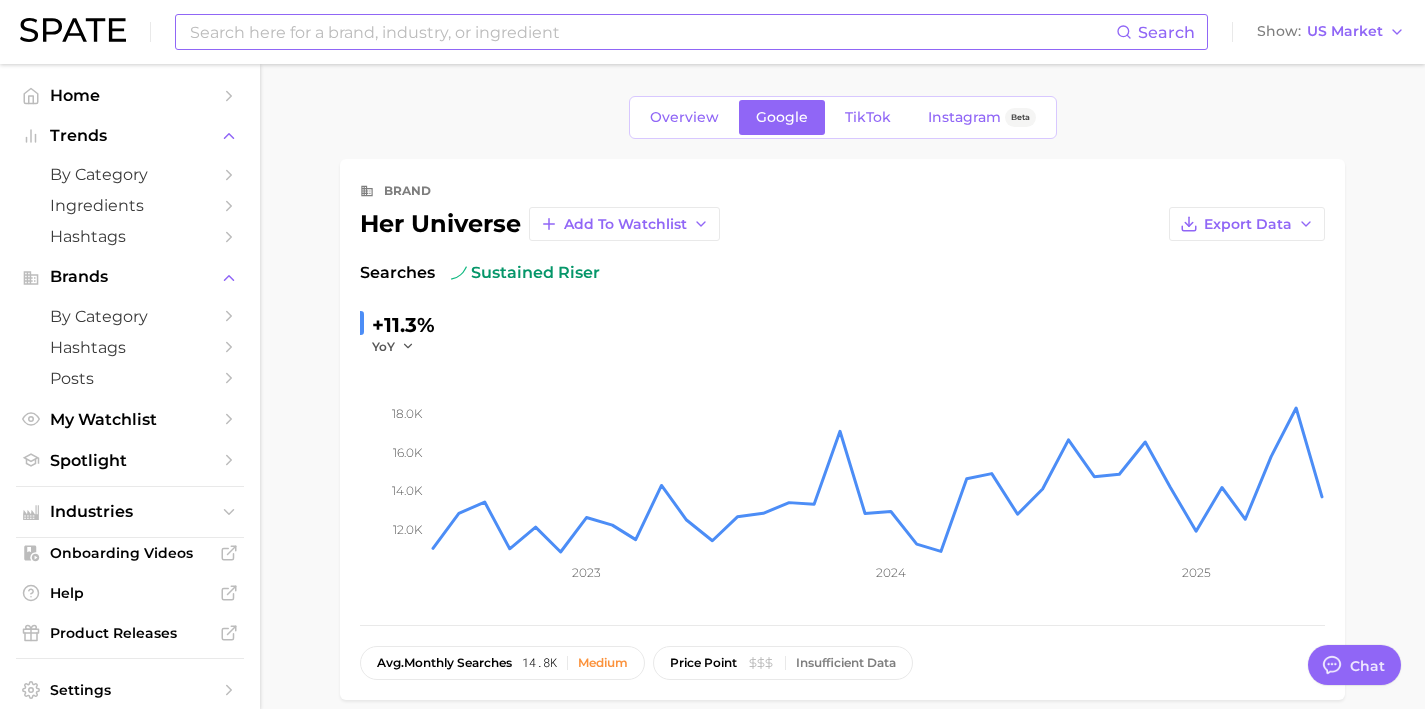 click at bounding box center (652, 32) 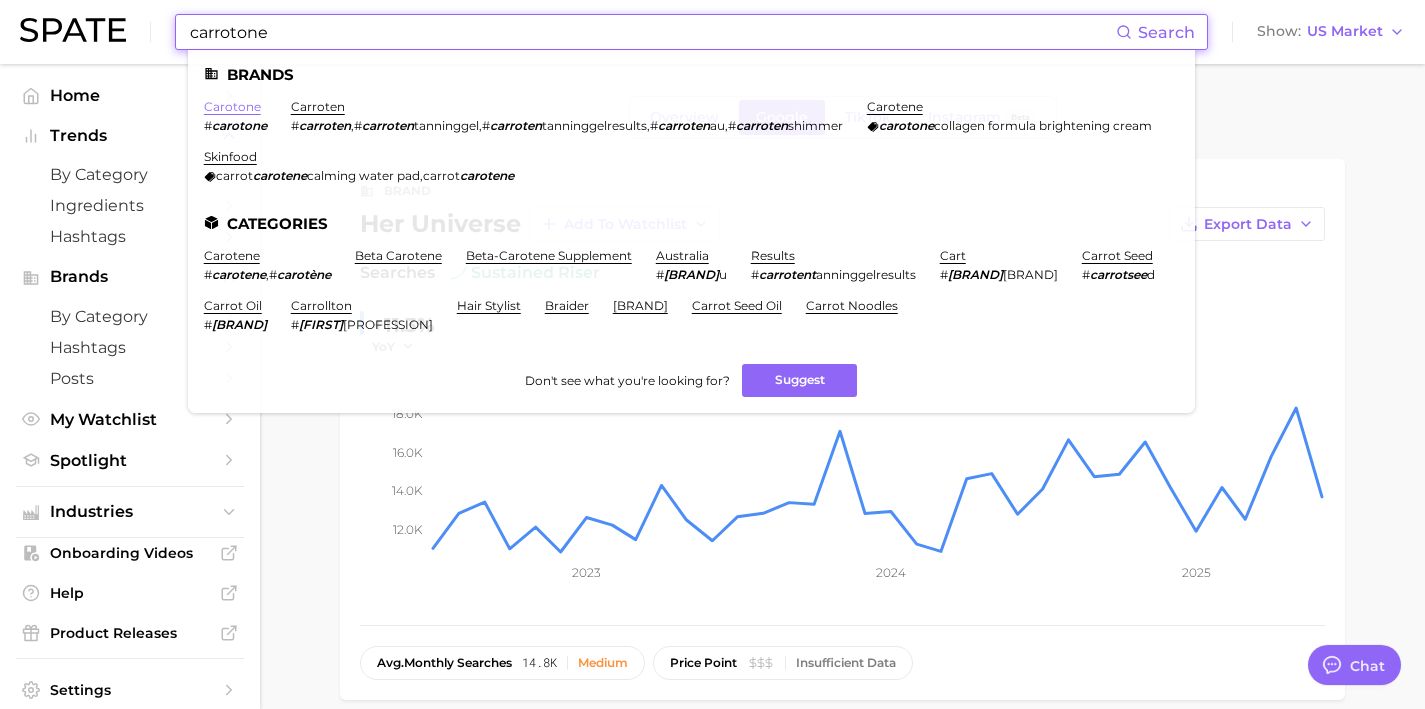 type on "carrotone" 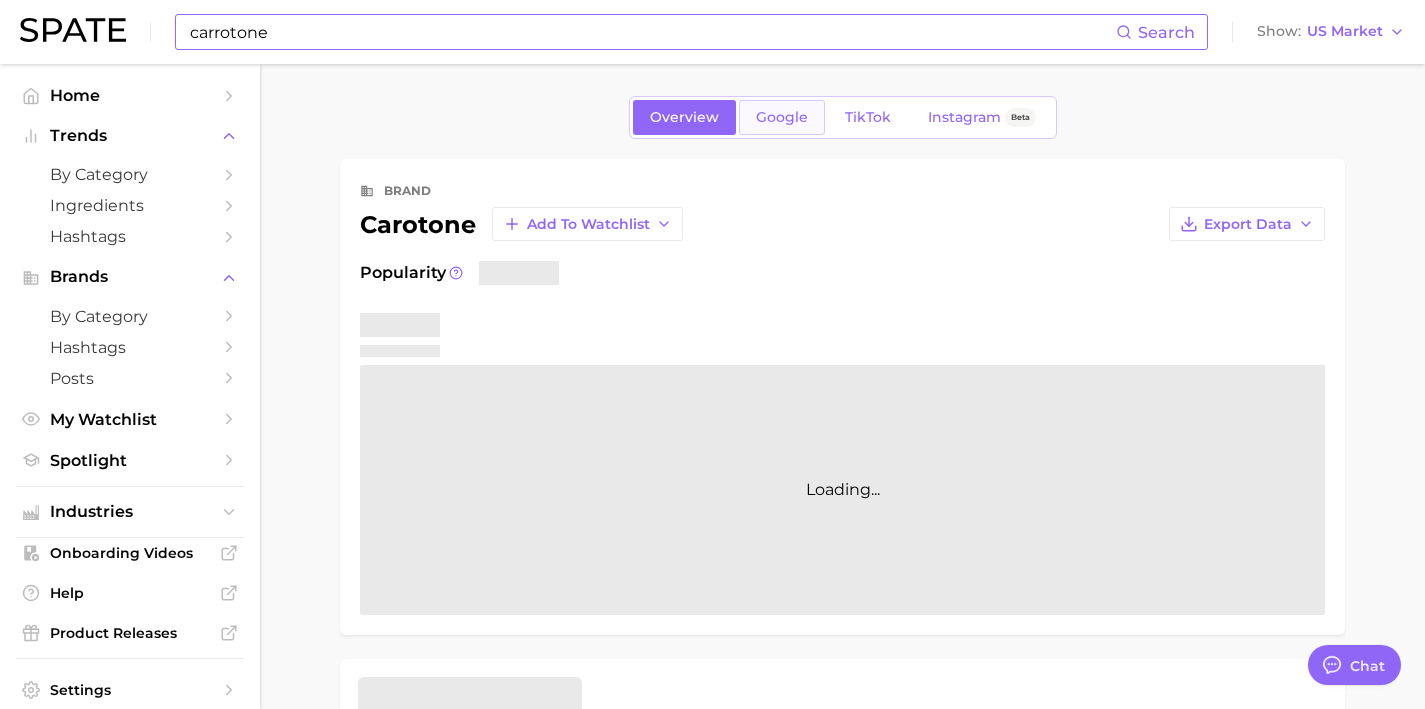 click on "Google" at bounding box center (782, 117) 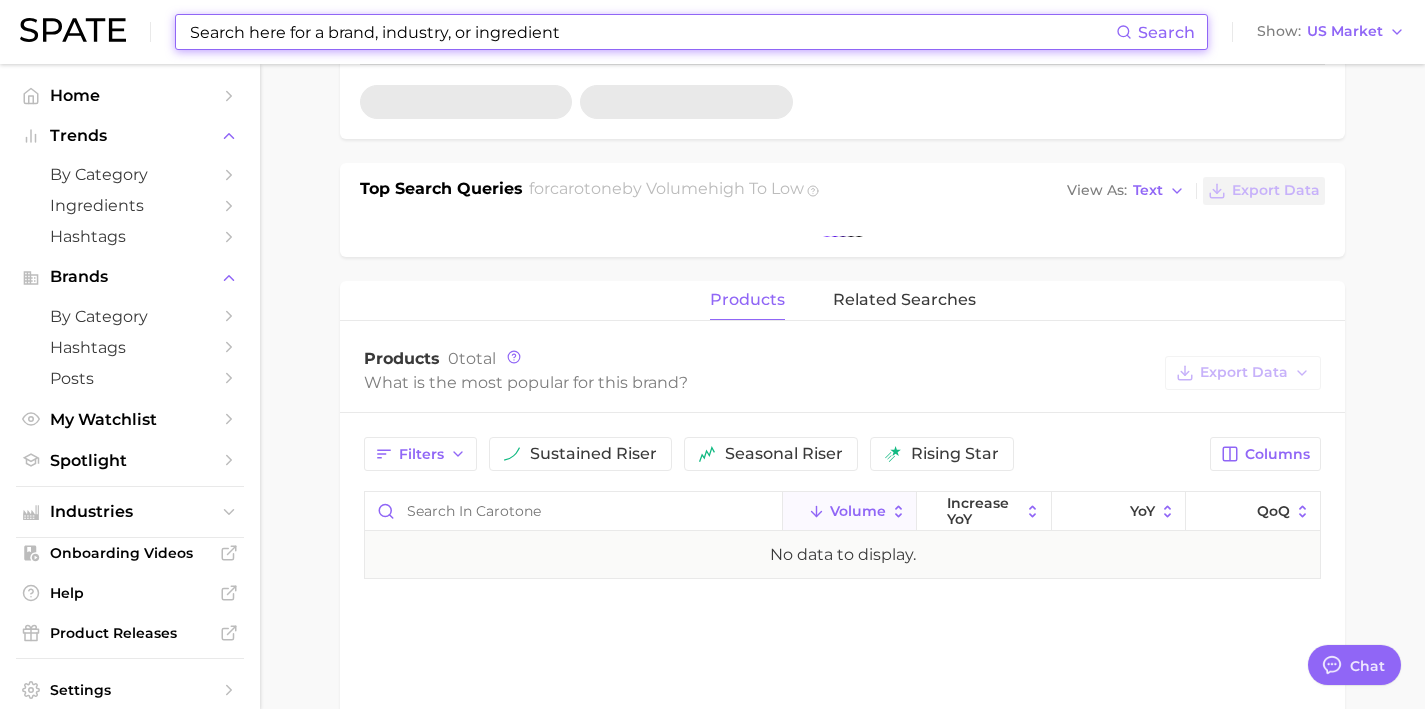 scroll, scrollTop: 660, scrollLeft: 0, axis: vertical 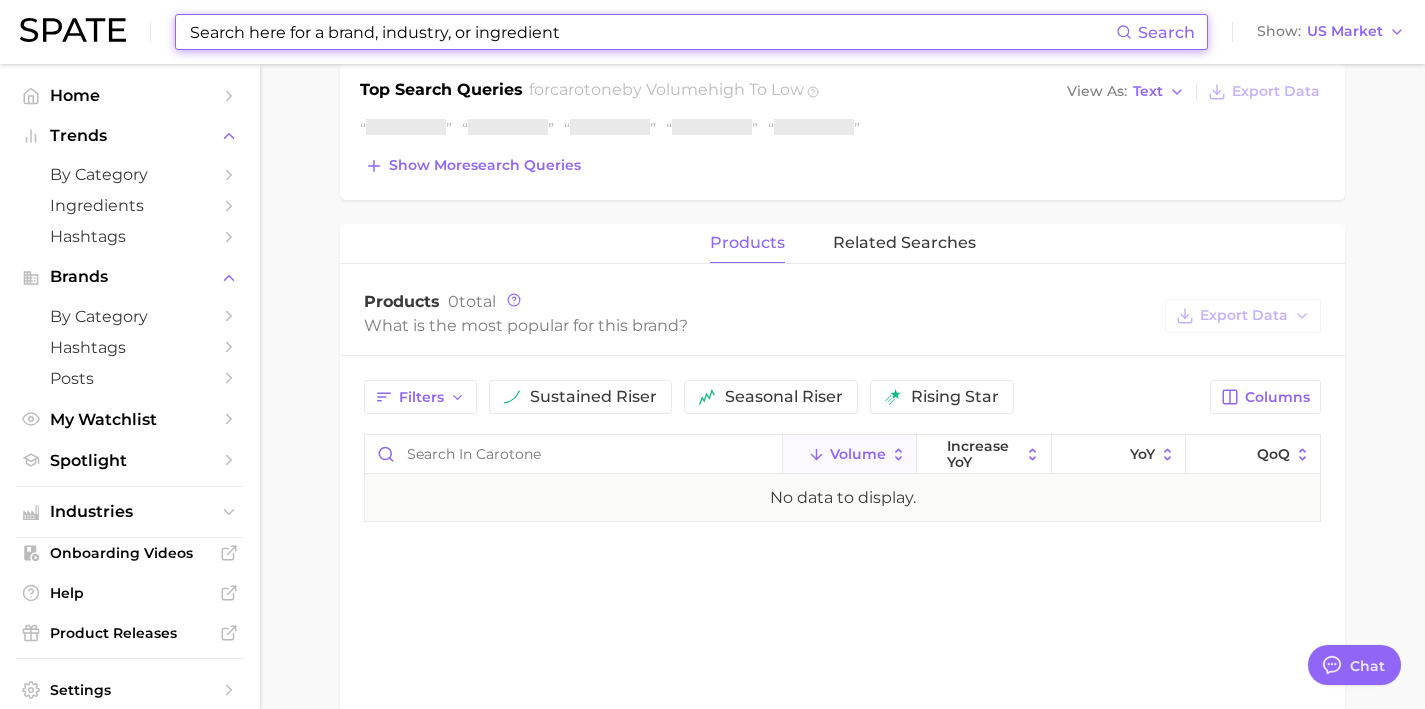 click on "Top Search Queries for  carotone  by Volume  high to low View As Text Export Data Show more  search queries" at bounding box center (842, 132) 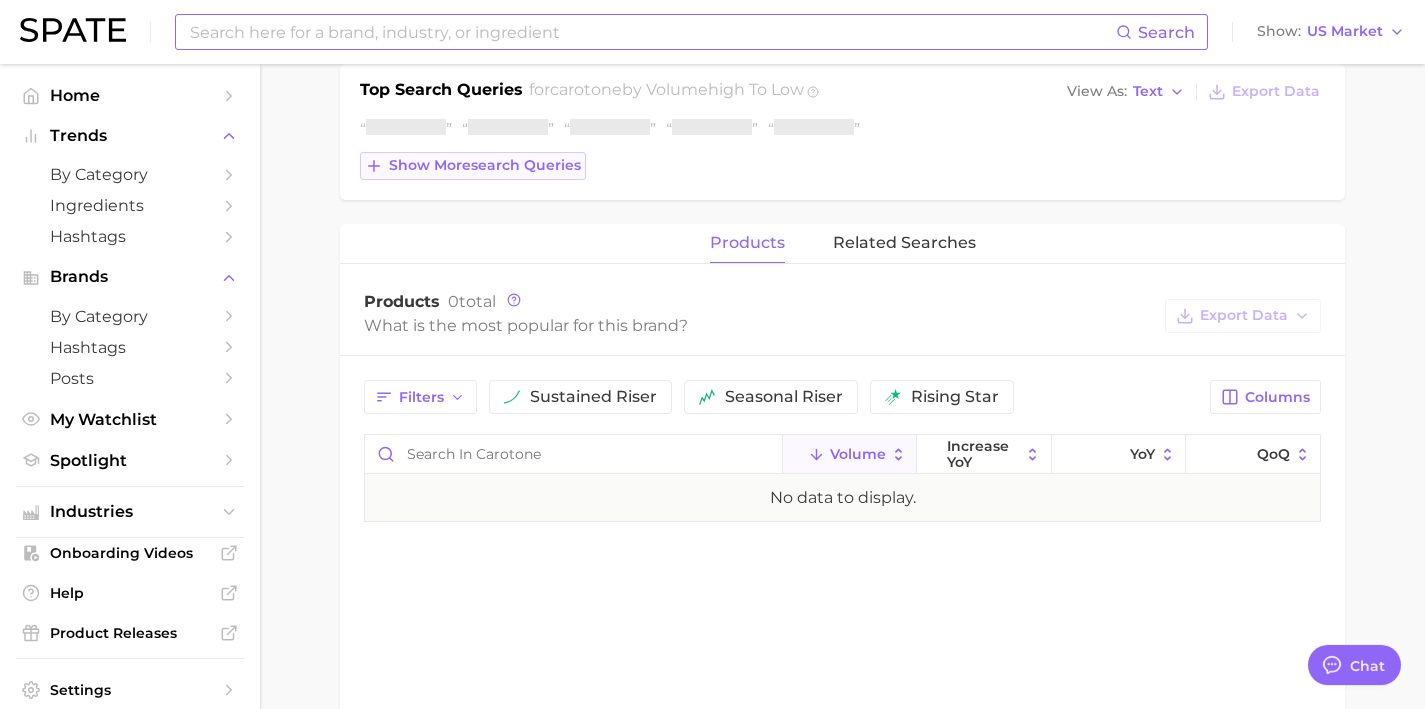 click on "Show more  search queries" at bounding box center [485, 165] 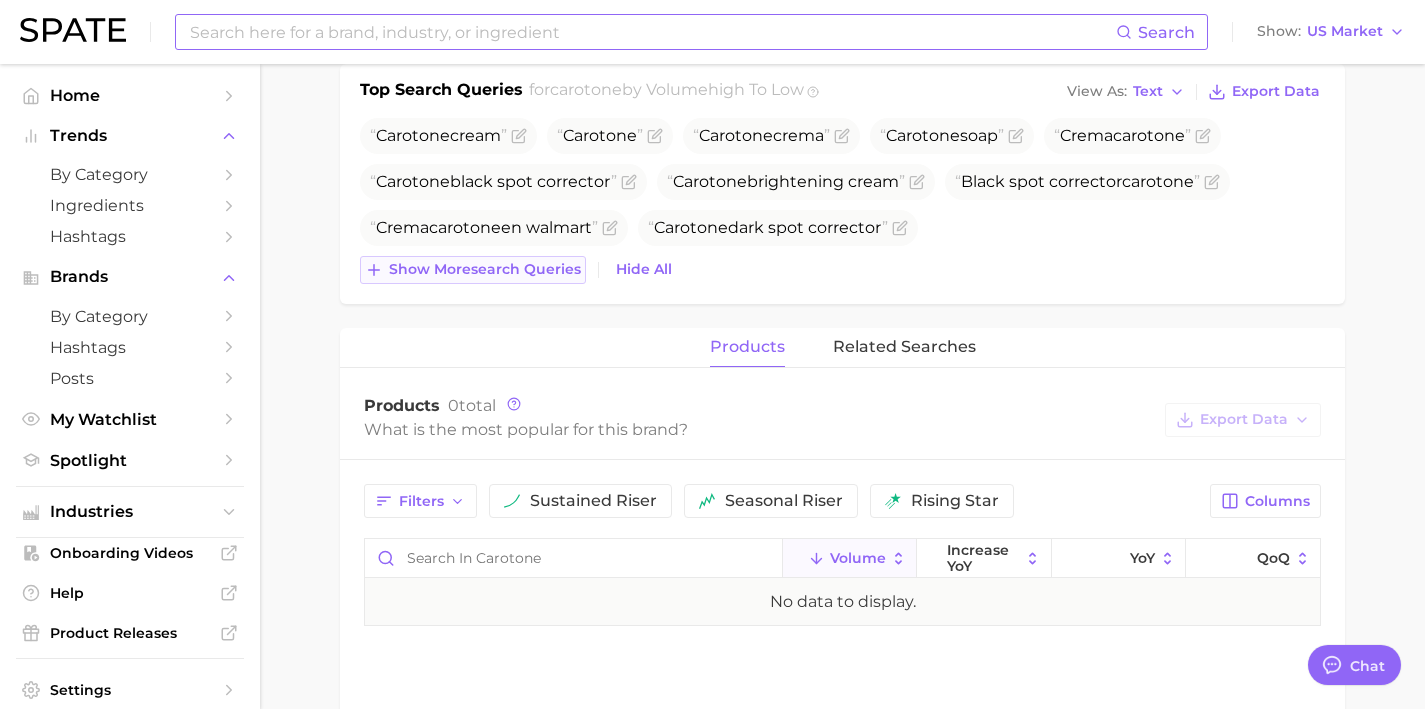 click on "Show more  search queries" at bounding box center [485, 269] 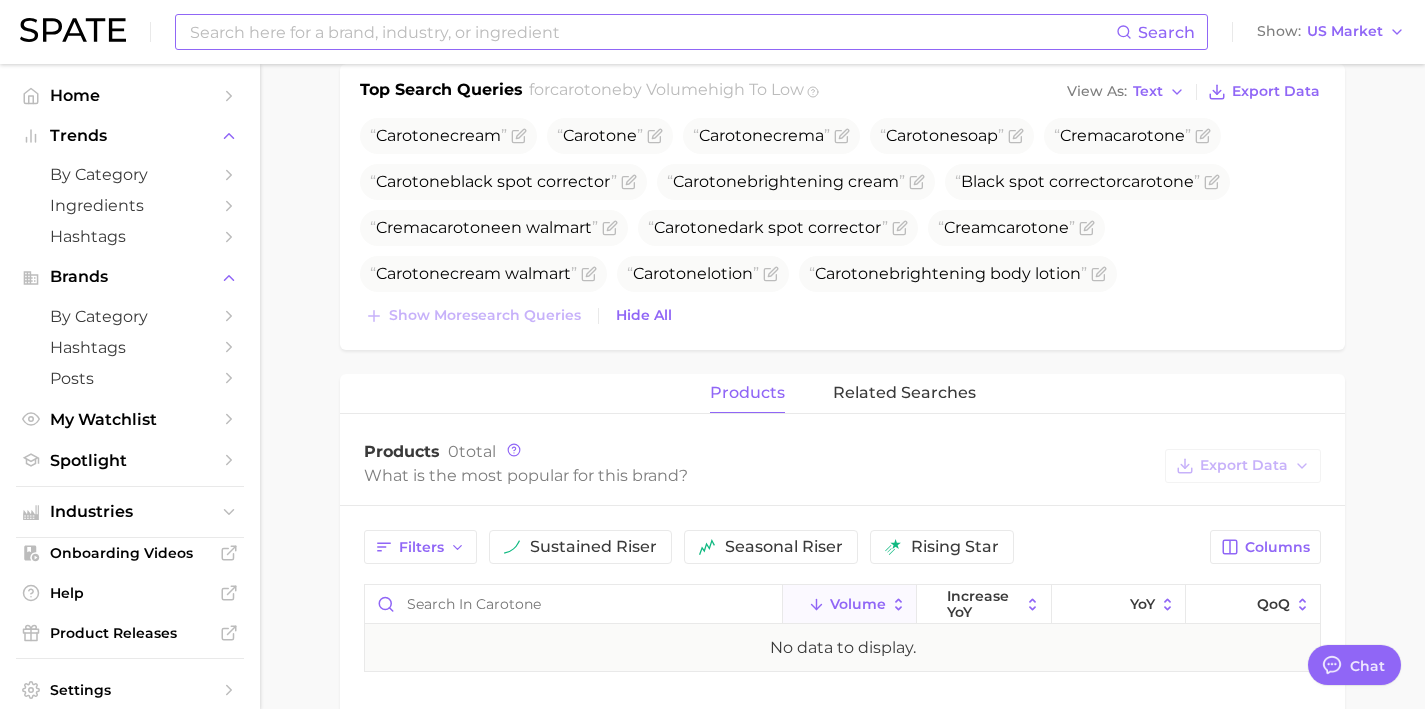scroll, scrollTop: 0, scrollLeft: 0, axis: both 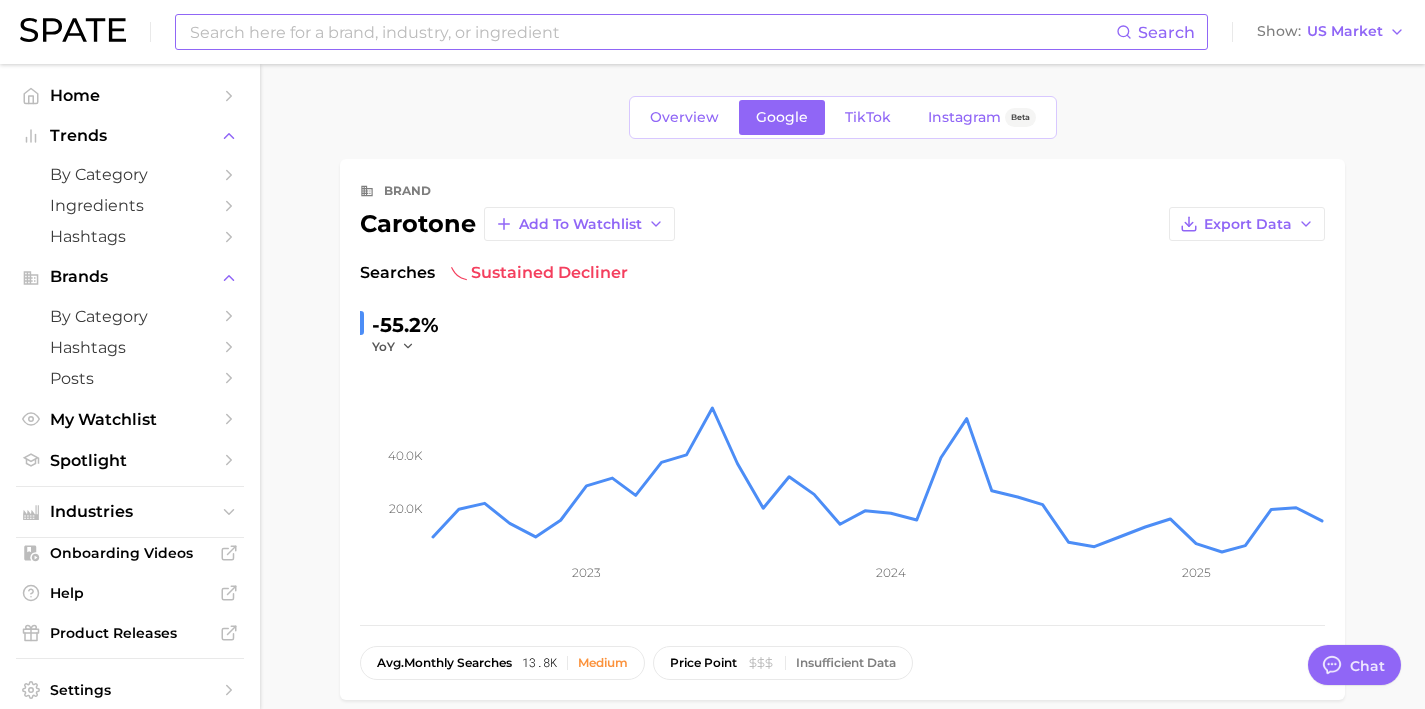 click at bounding box center (652, 32) 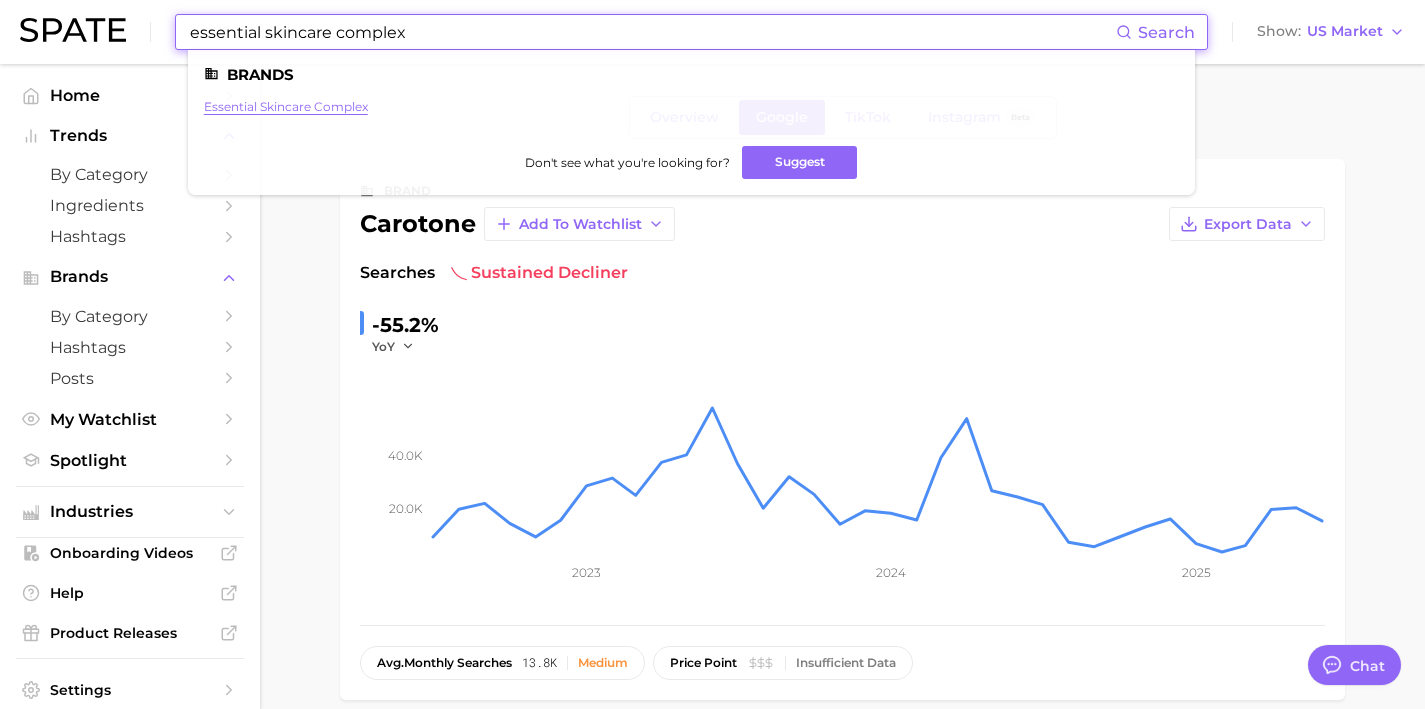type on "essential skincare complex" 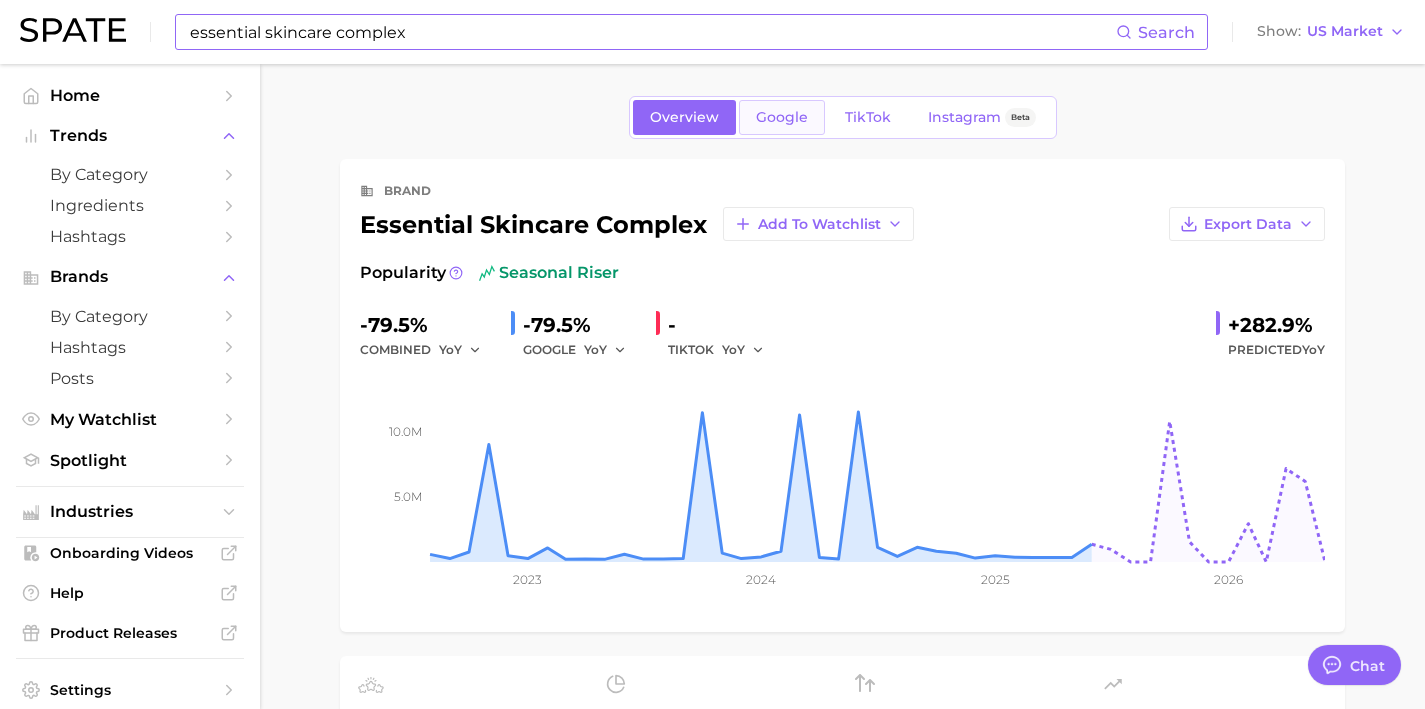 click on "Google" at bounding box center [782, 117] 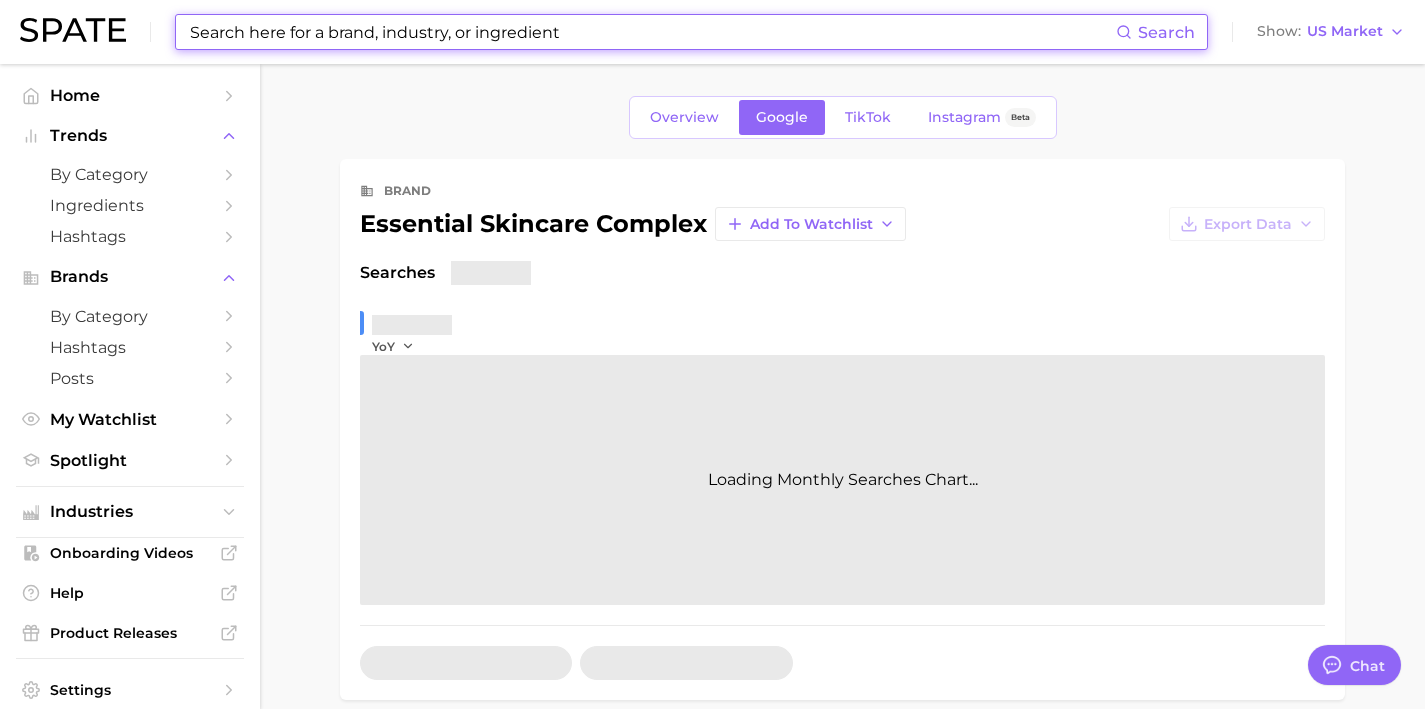 scroll, scrollTop: 419, scrollLeft: 0, axis: vertical 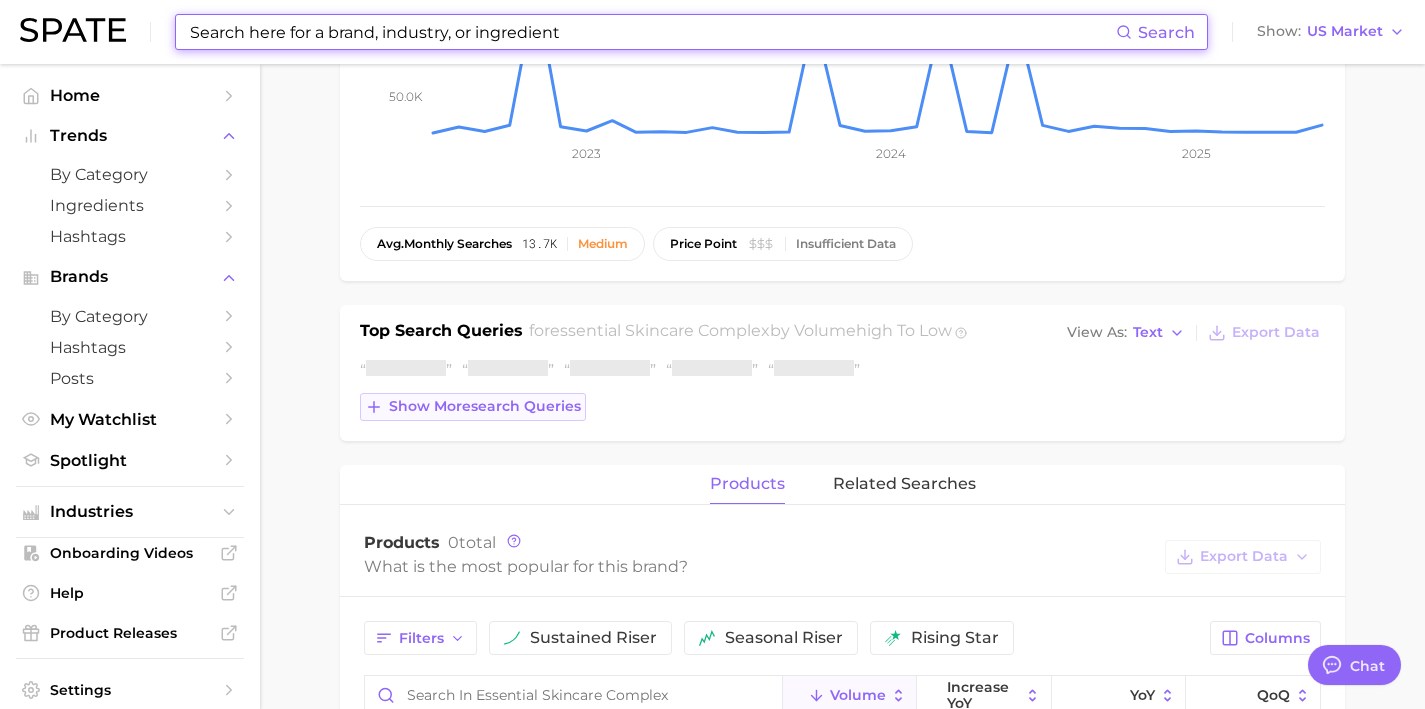 click on "Show more  search queries" at bounding box center (842, 390) 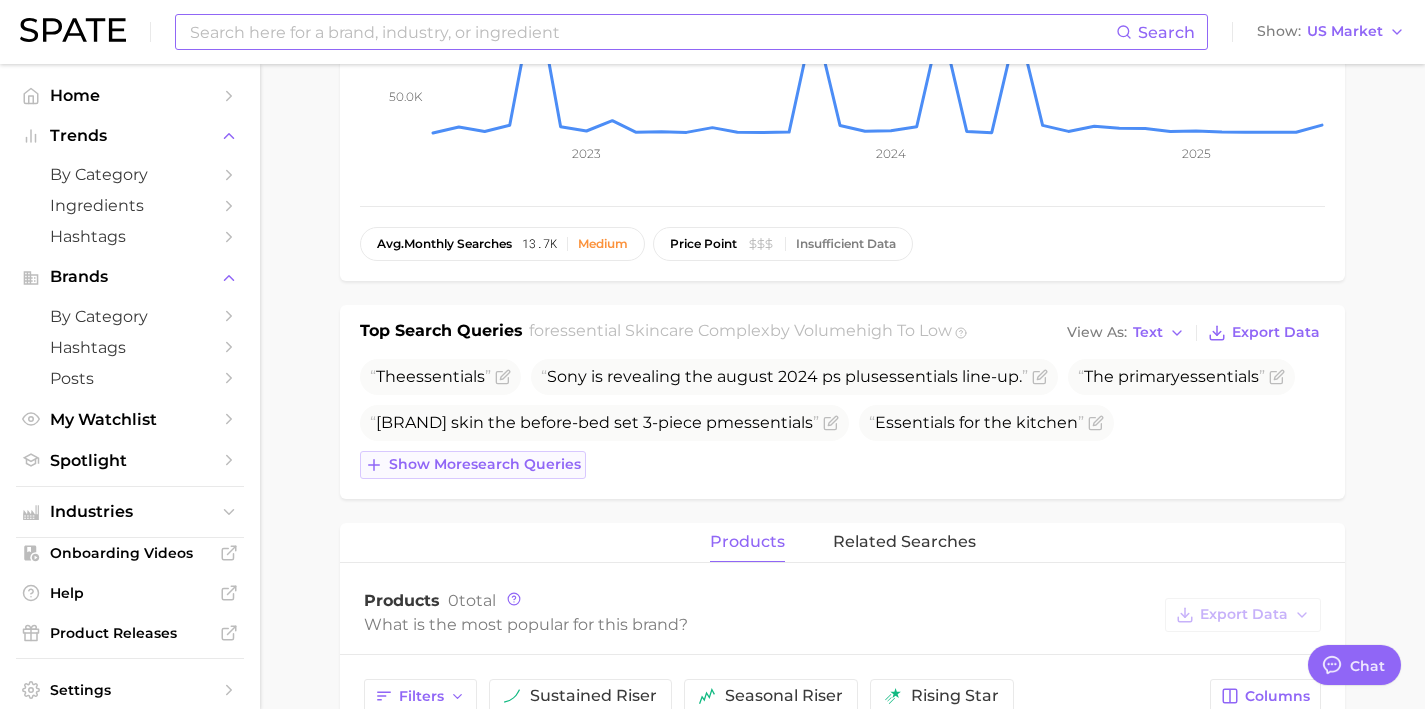 click on "Show more  search queries" at bounding box center [485, 464] 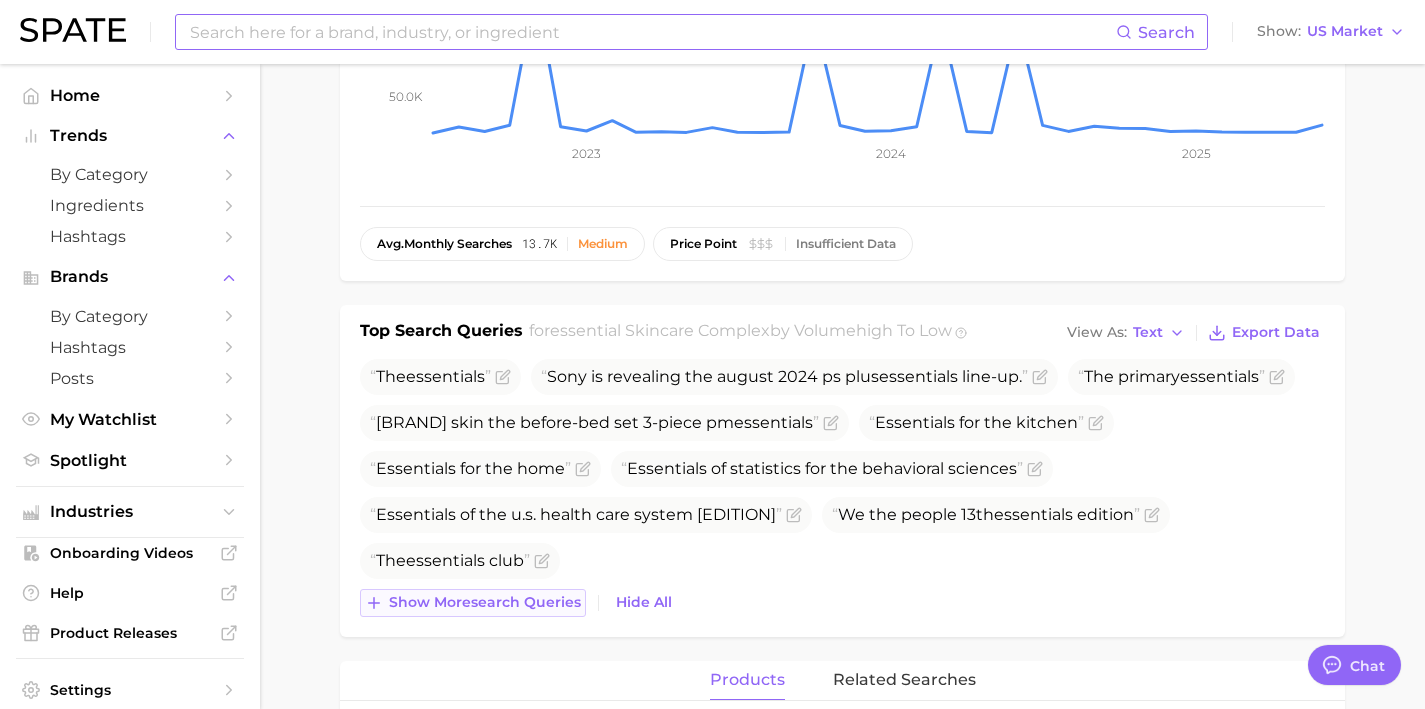 click on "Show more  search queries" at bounding box center [473, 603] 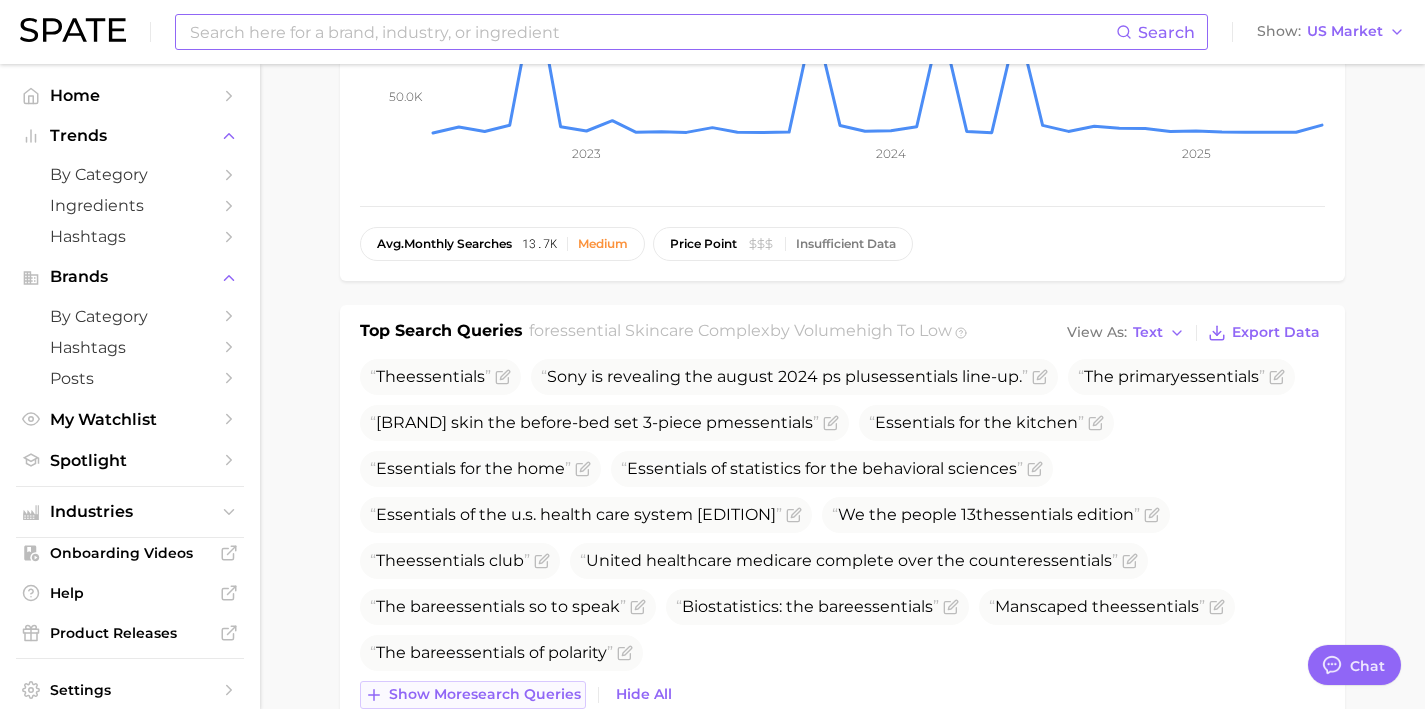 click on "Show more  search queries" at bounding box center (485, 694) 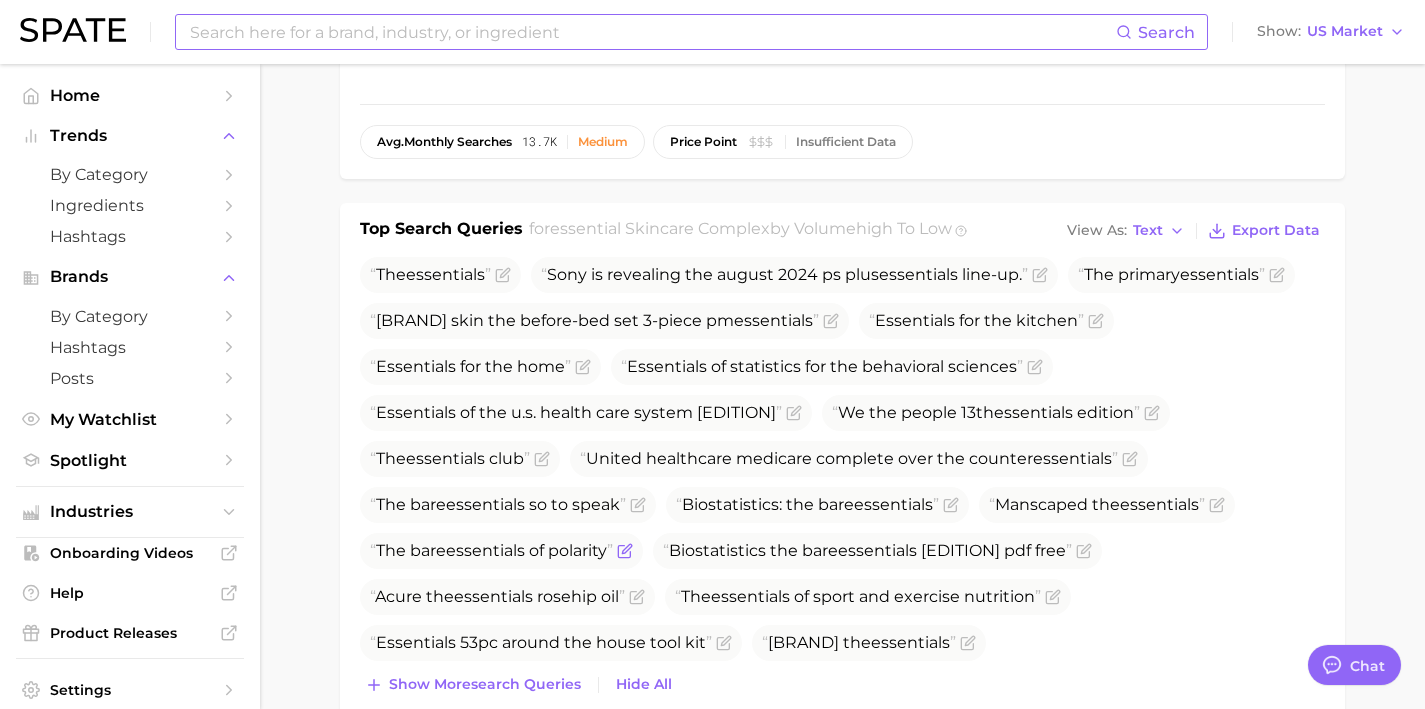 scroll, scrollTop: 836, scrollLeft: 0, axis: vertical 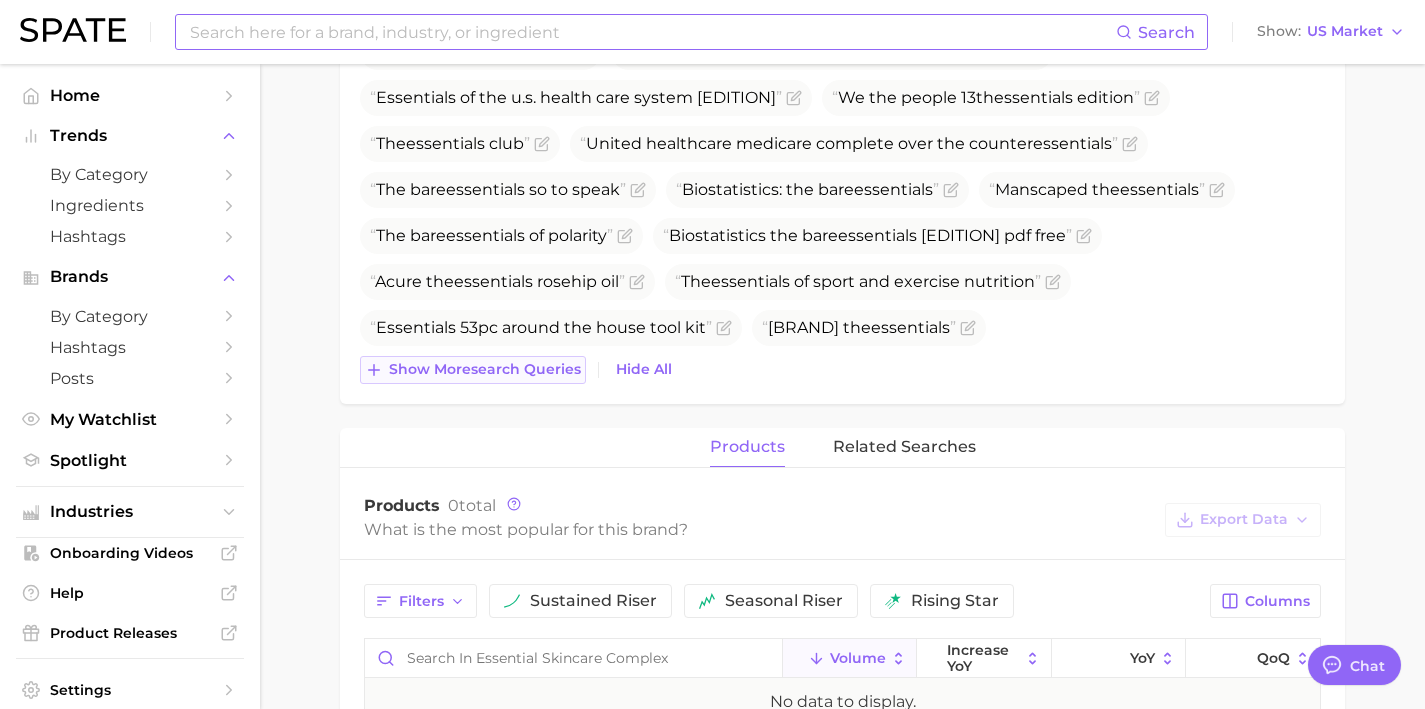 click on "Show more  search queries" at bounding box center (485, 369) 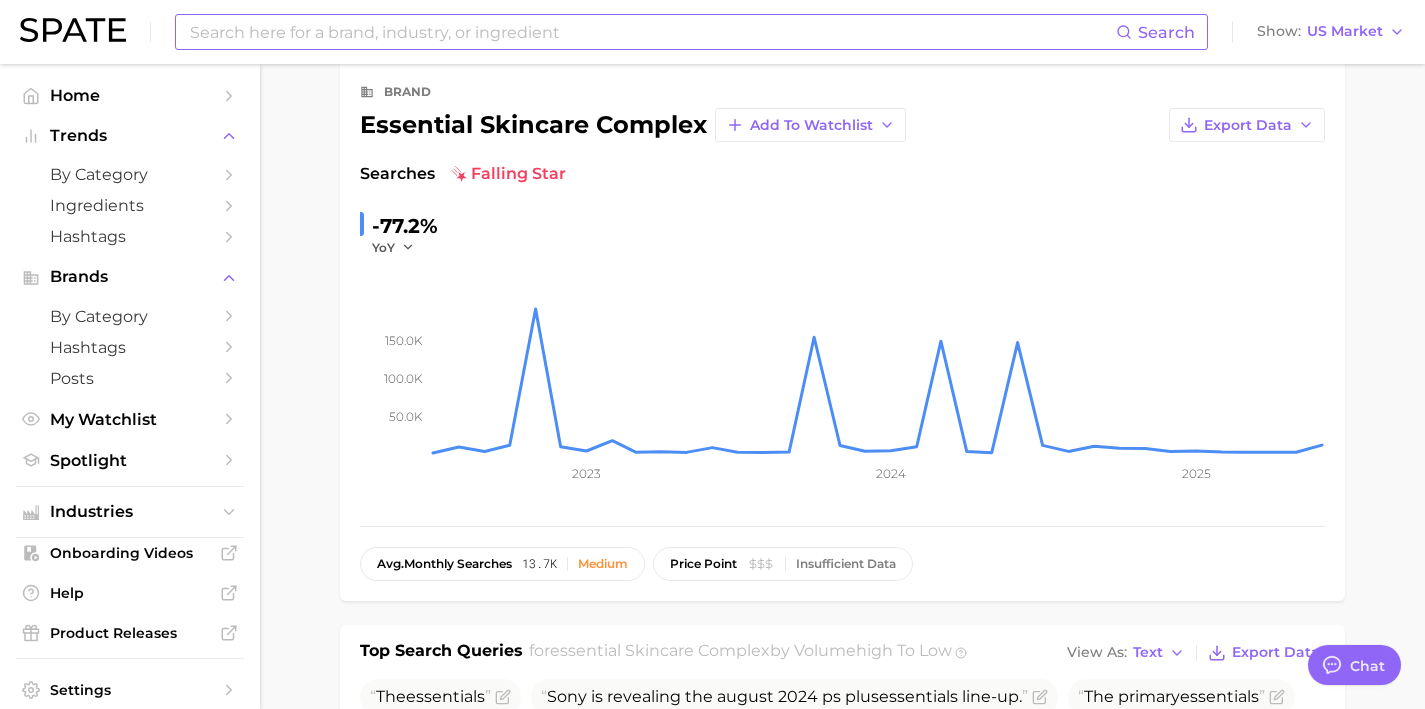 scroll, scrollTop: 0, scrollLeft: 0, axis: both 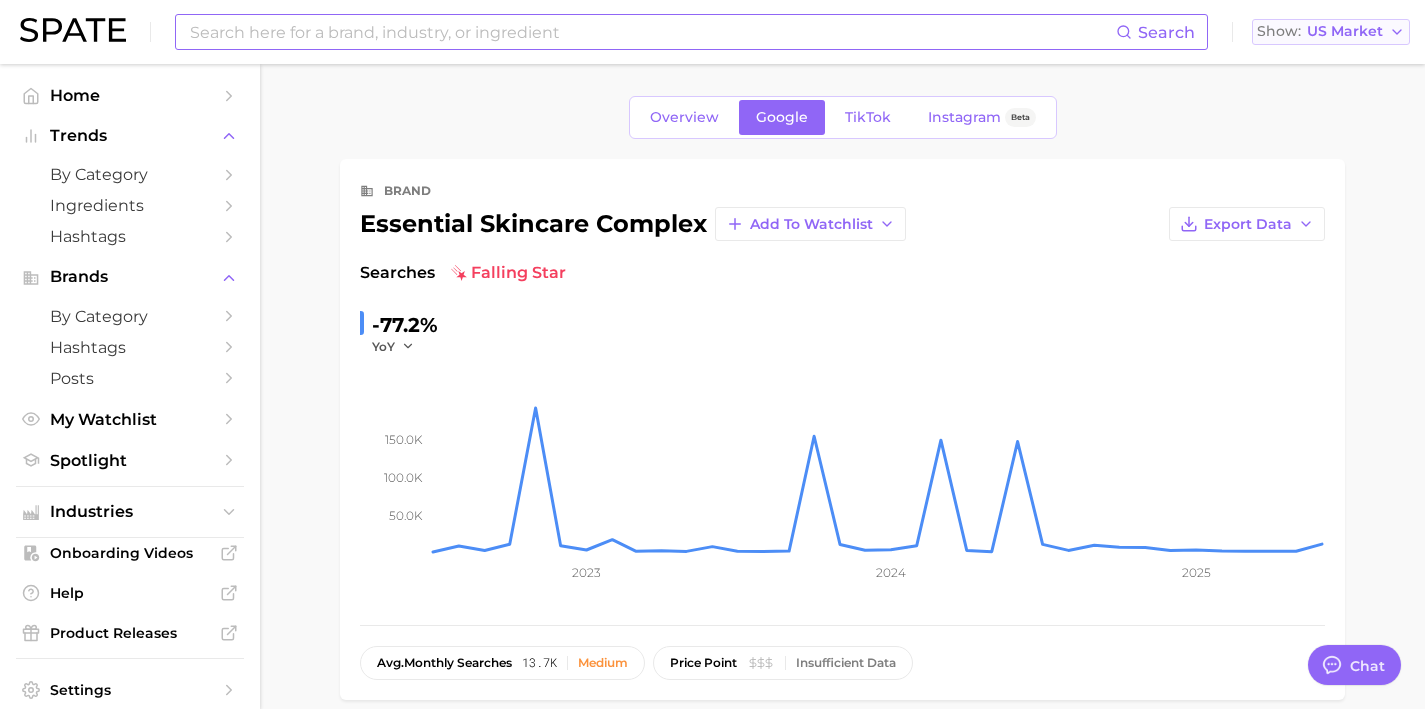 click on "Show" at bounding box center [1279, 31] 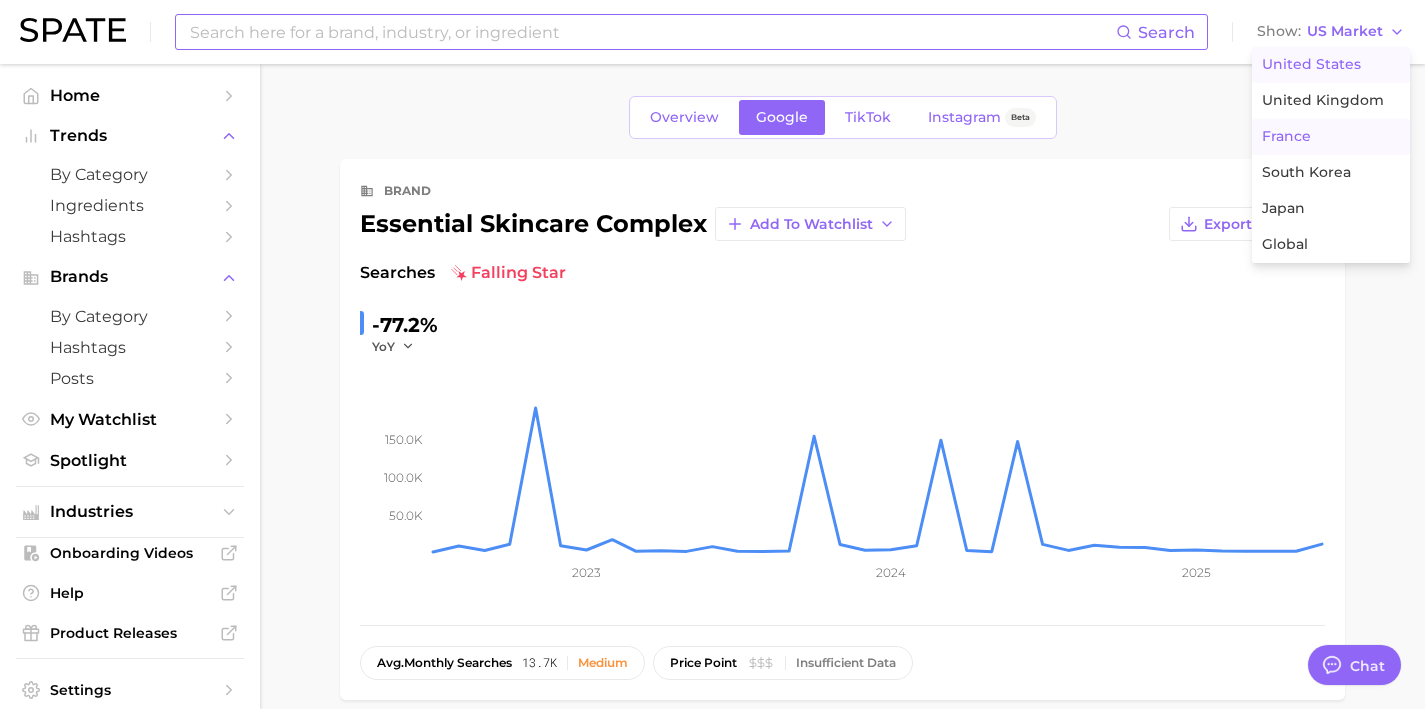 click on "France" at bounding box center (1286, 136) 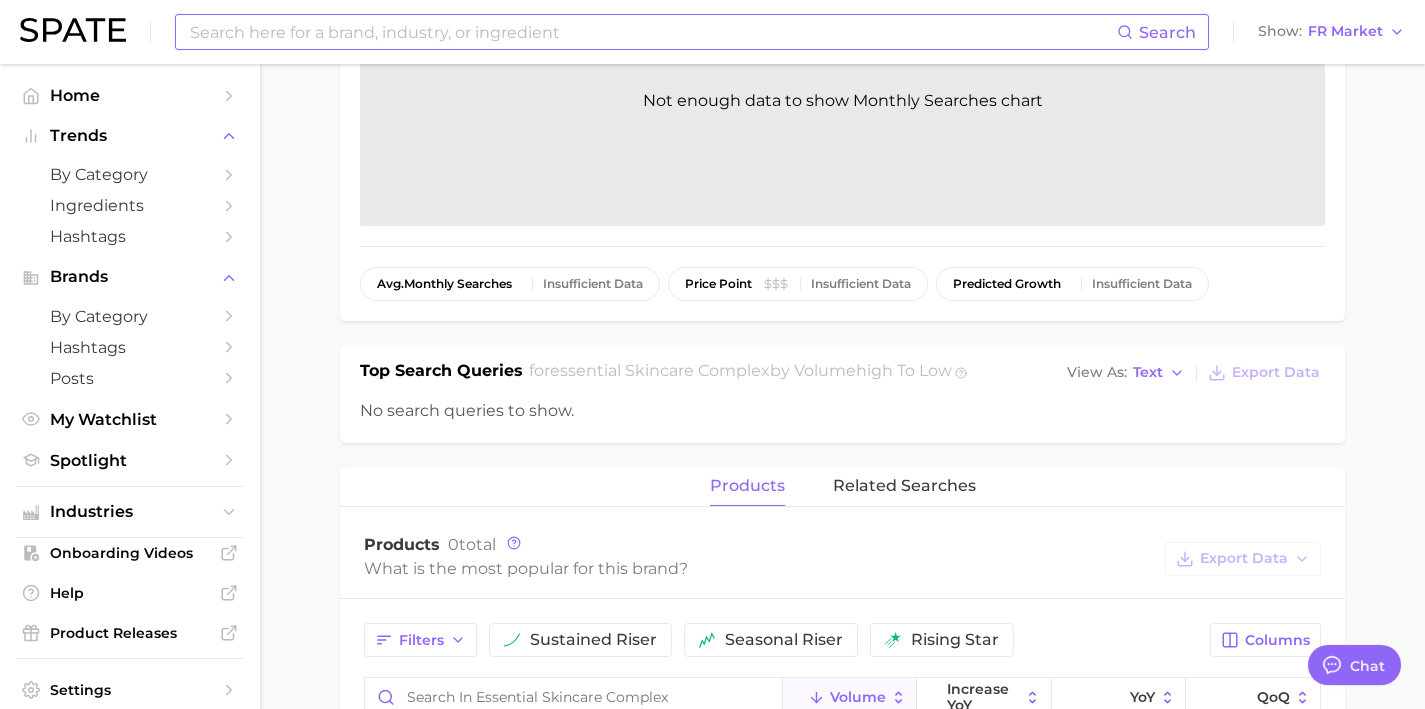 scroll, scrollTop: 299, scrollLeft: 0, axis: vertical 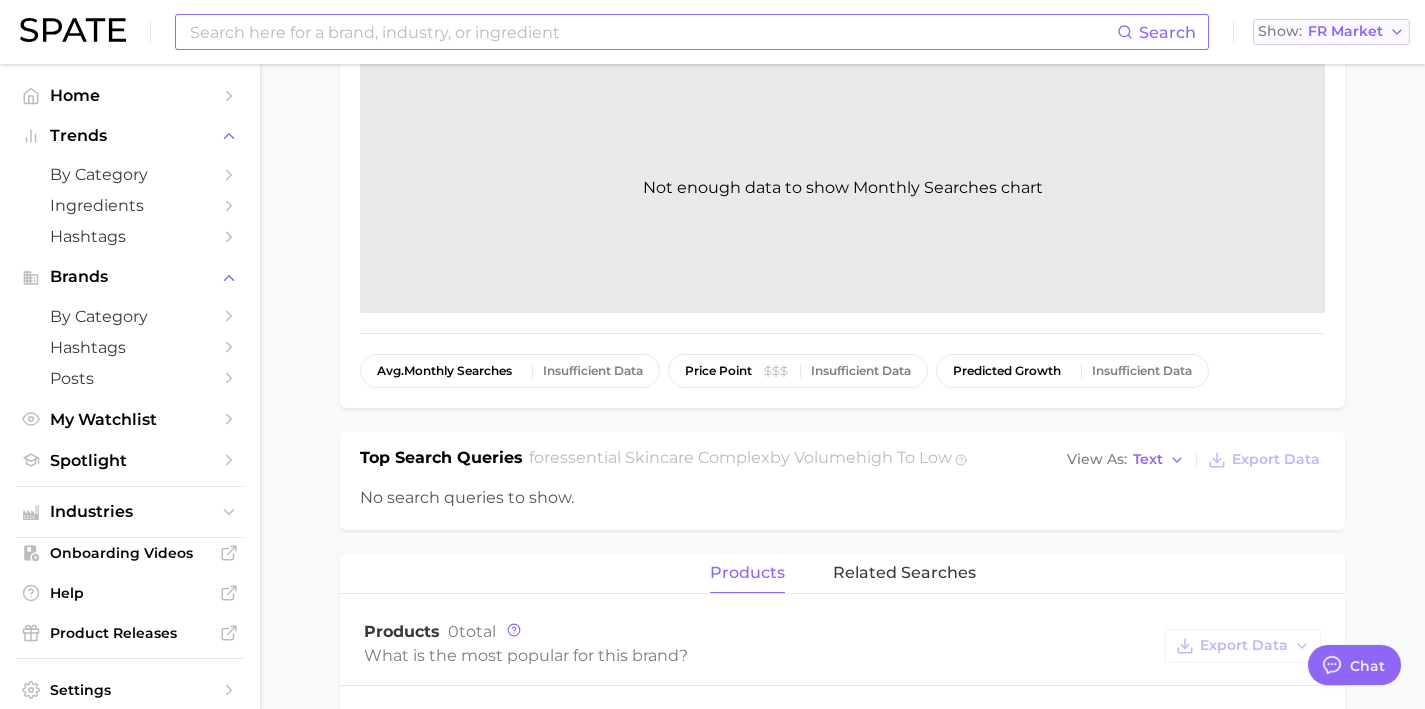 click on "Show FR Market" at bounding box center (1331, 32) 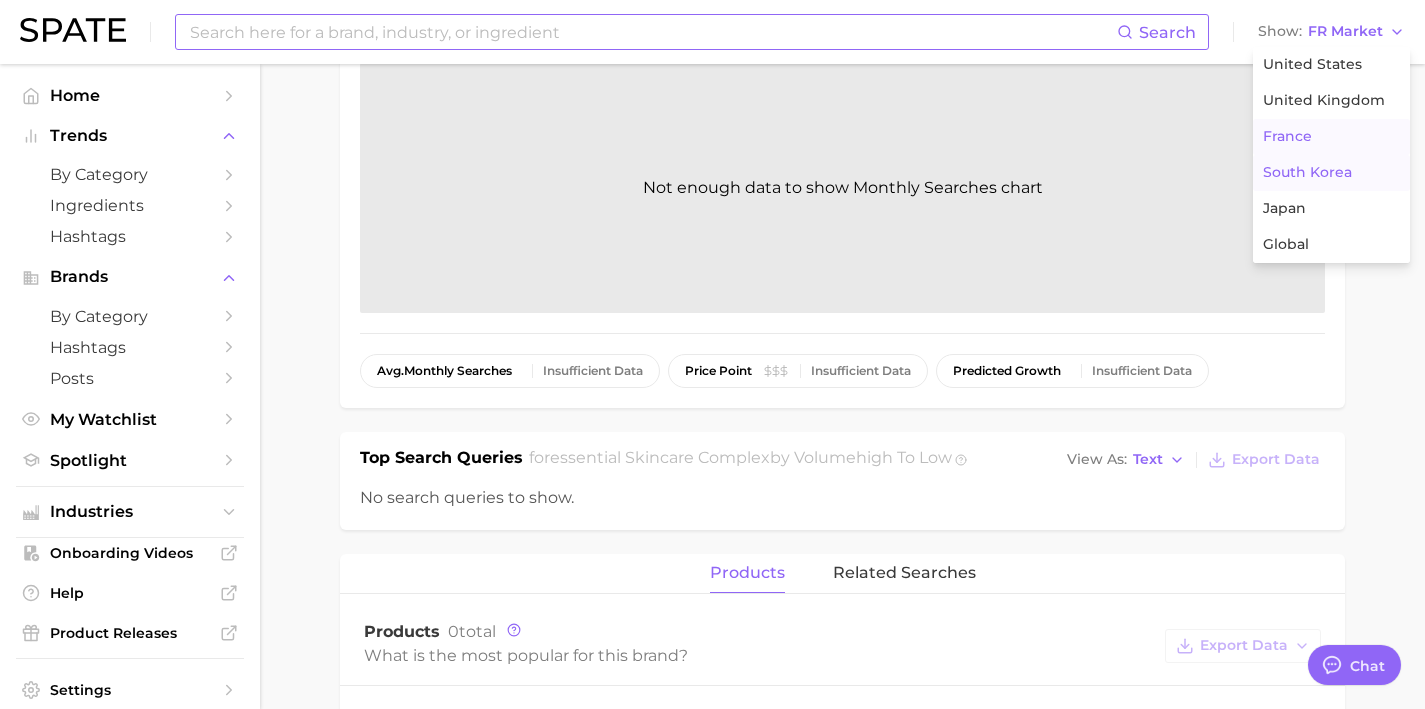 click on "South Korea" at bounding box center [1307, 172] 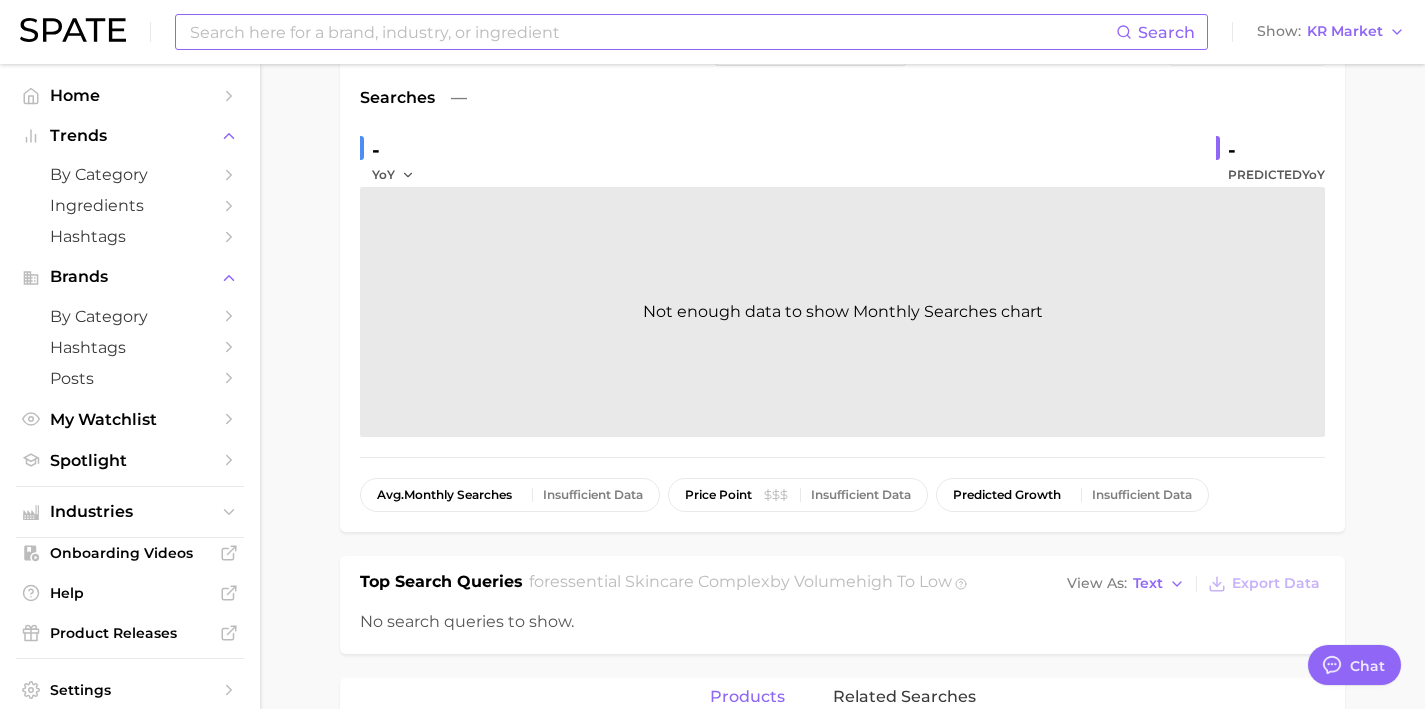 scroll, scrollTop: 177, scrollLeft: 0, axis: vertical 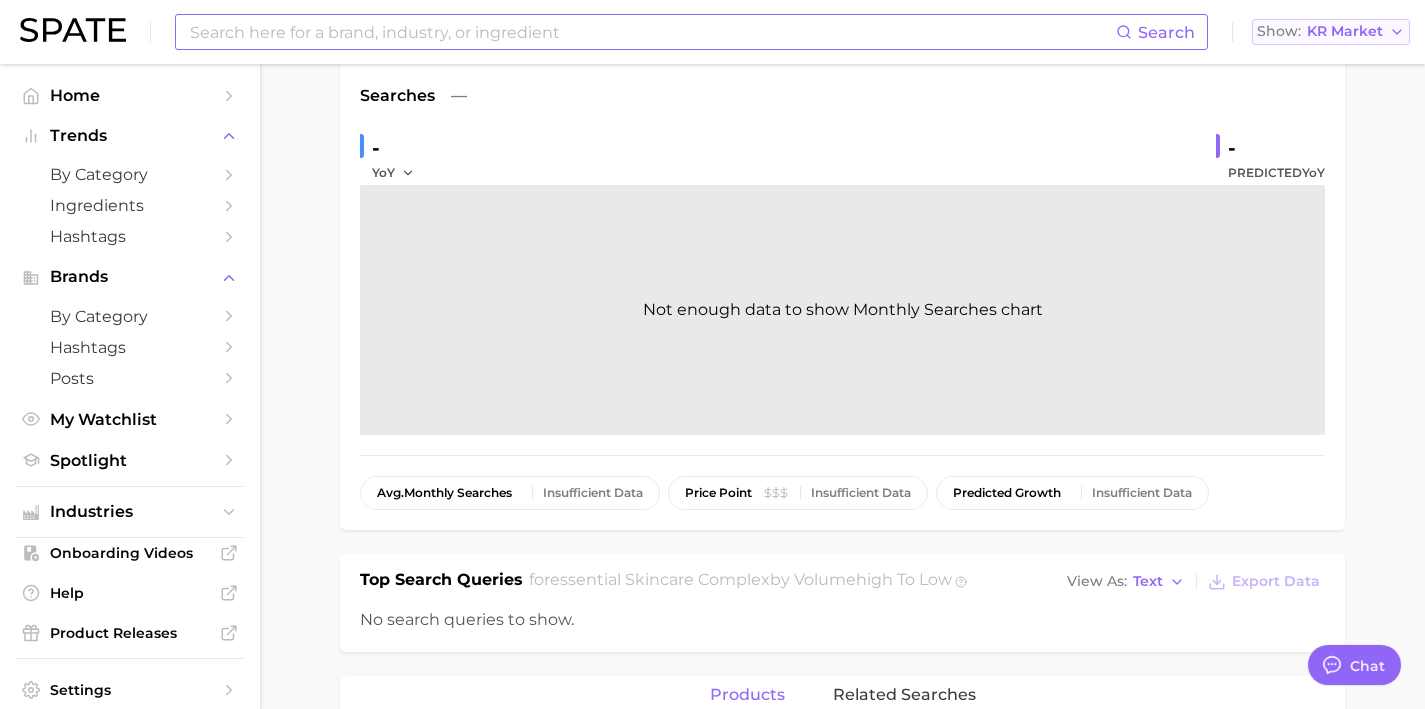 click on "Show KR Market" at bounding box center [1331, 32] 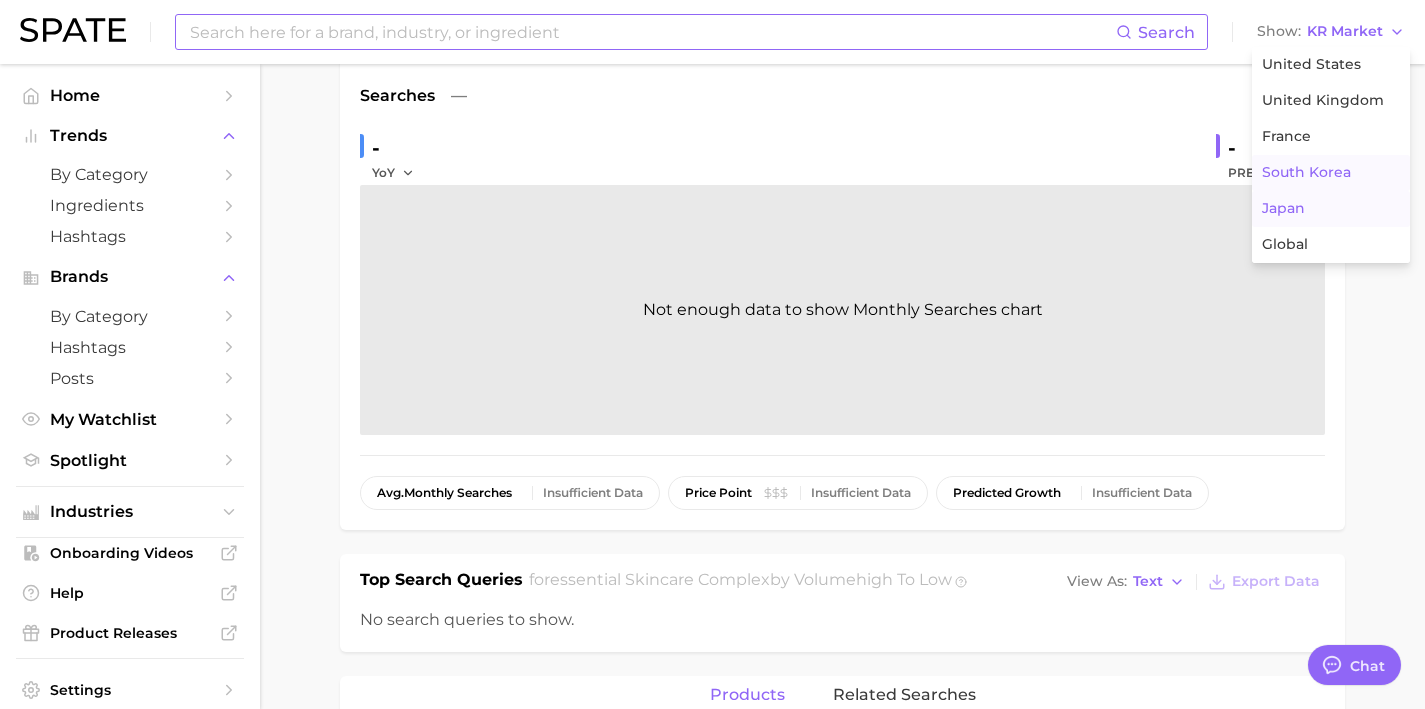 click on "Japan" at bounding box center [1331, 209] 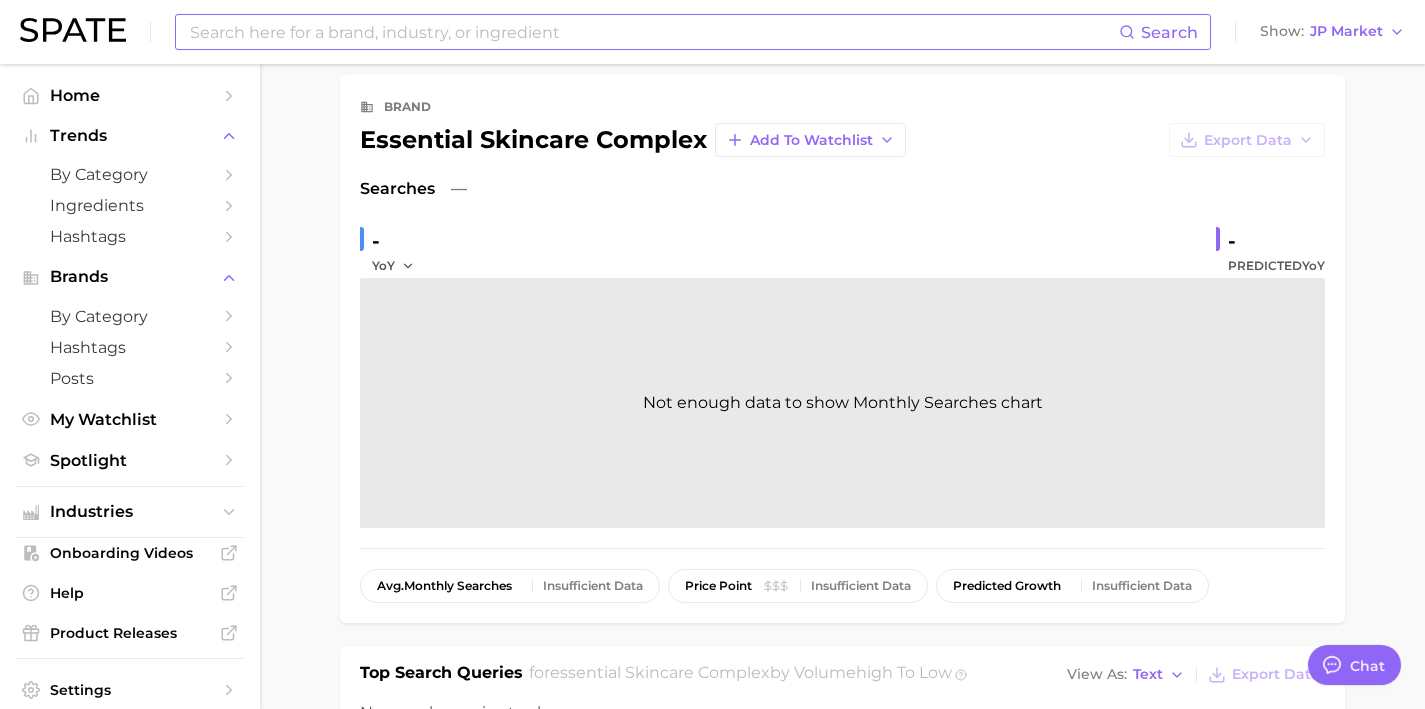 scroll, scrollTop: 0, scrollLeft: 0, axis: both 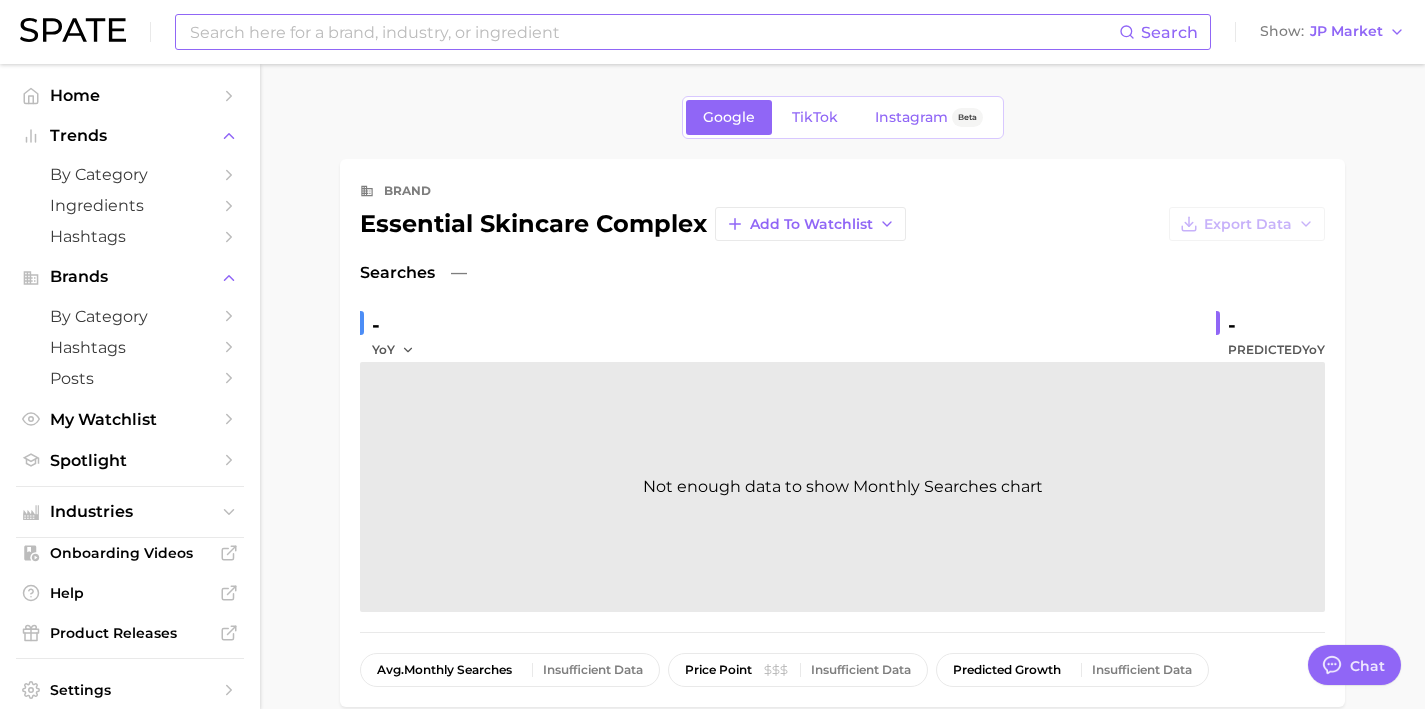 click at bounding box center (653, 32) 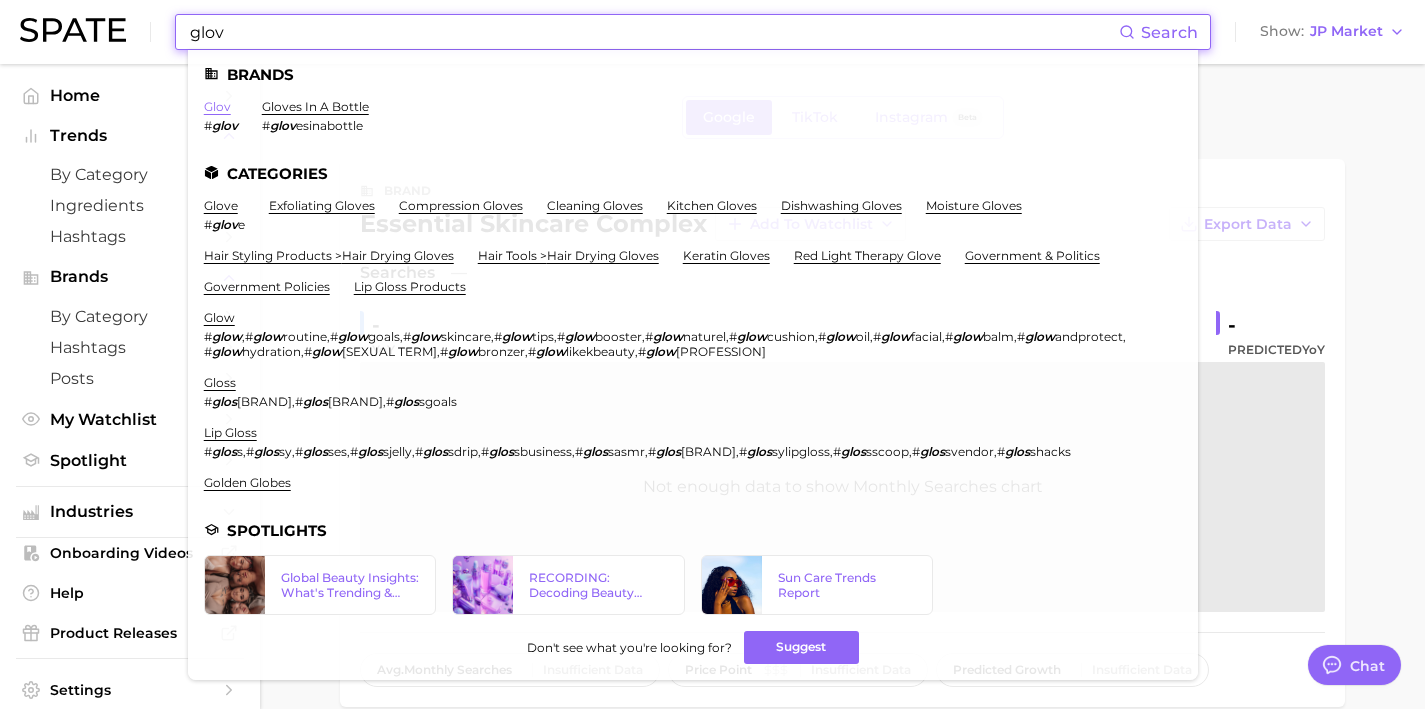 type on "glov" 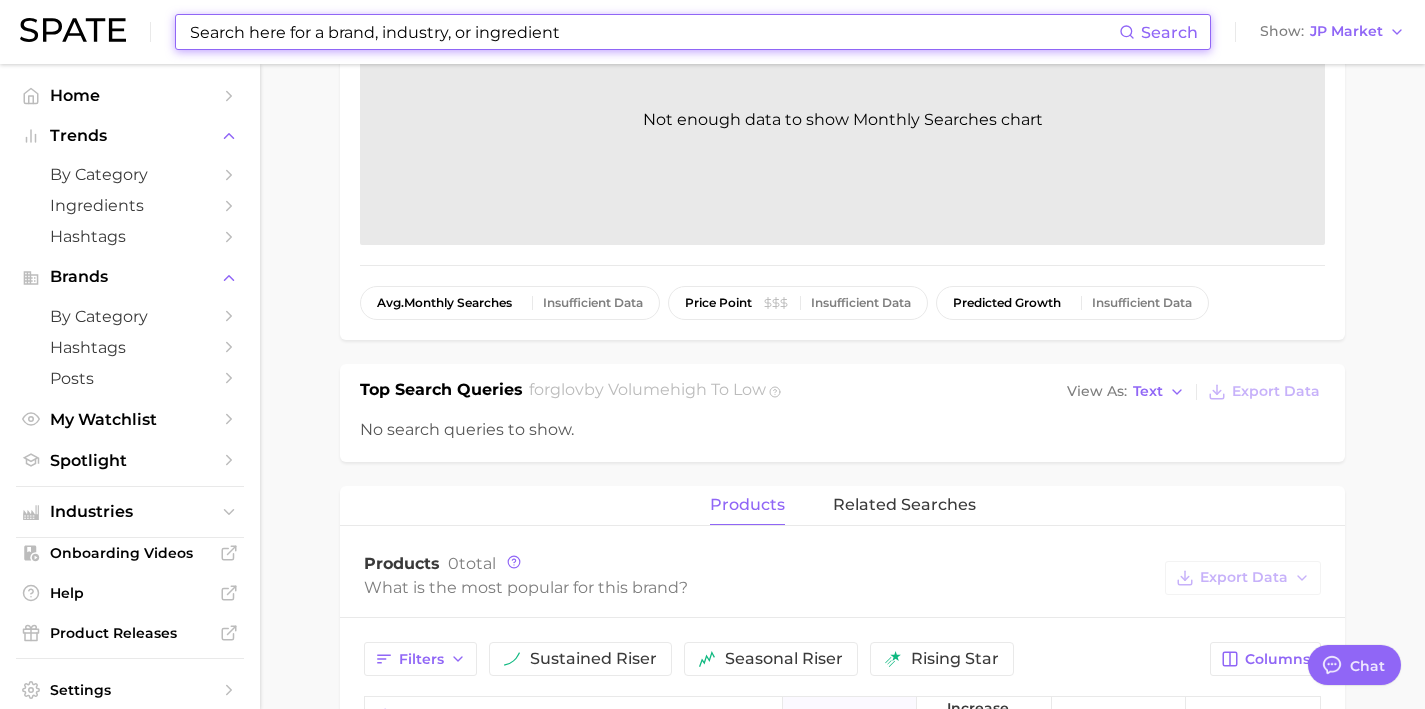 scroll, scrollTop: 376, scrollLeft: 0, axis: vertical 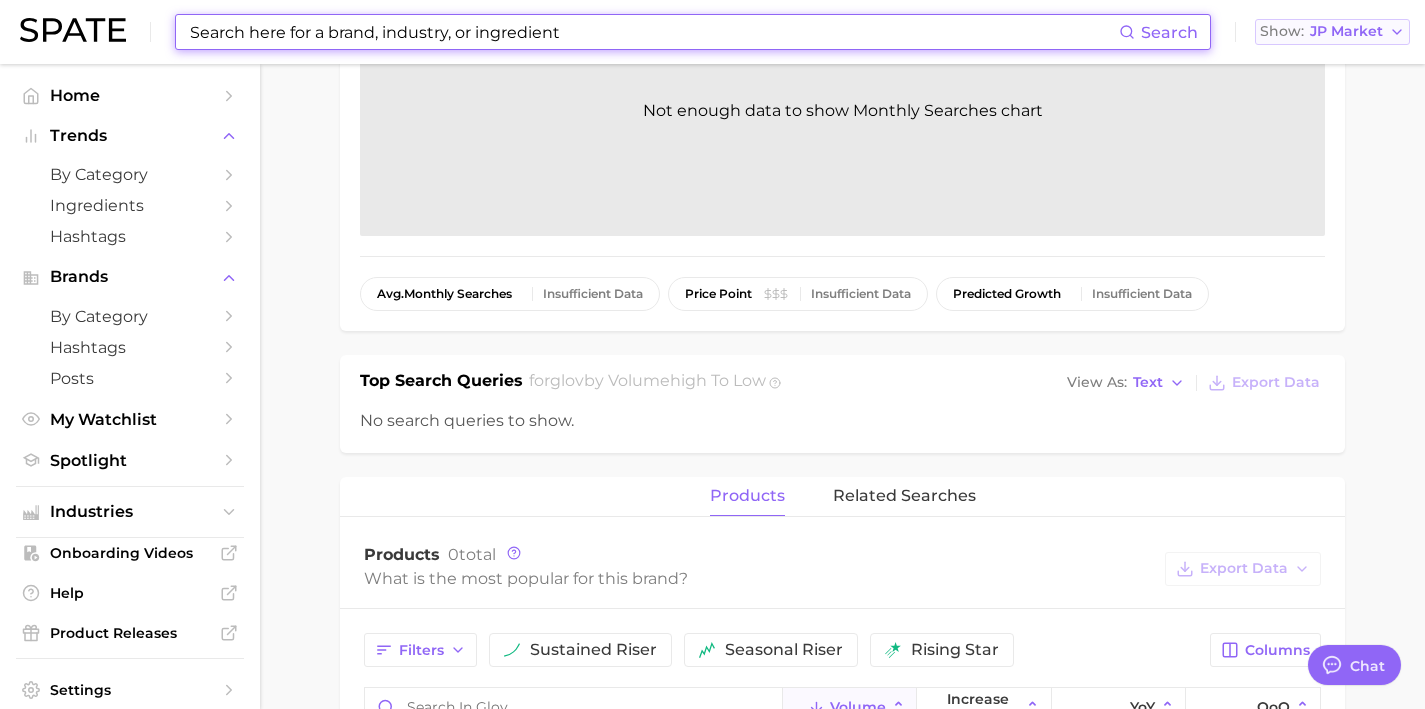 click on "Show" at bounding box center (1282, 31) 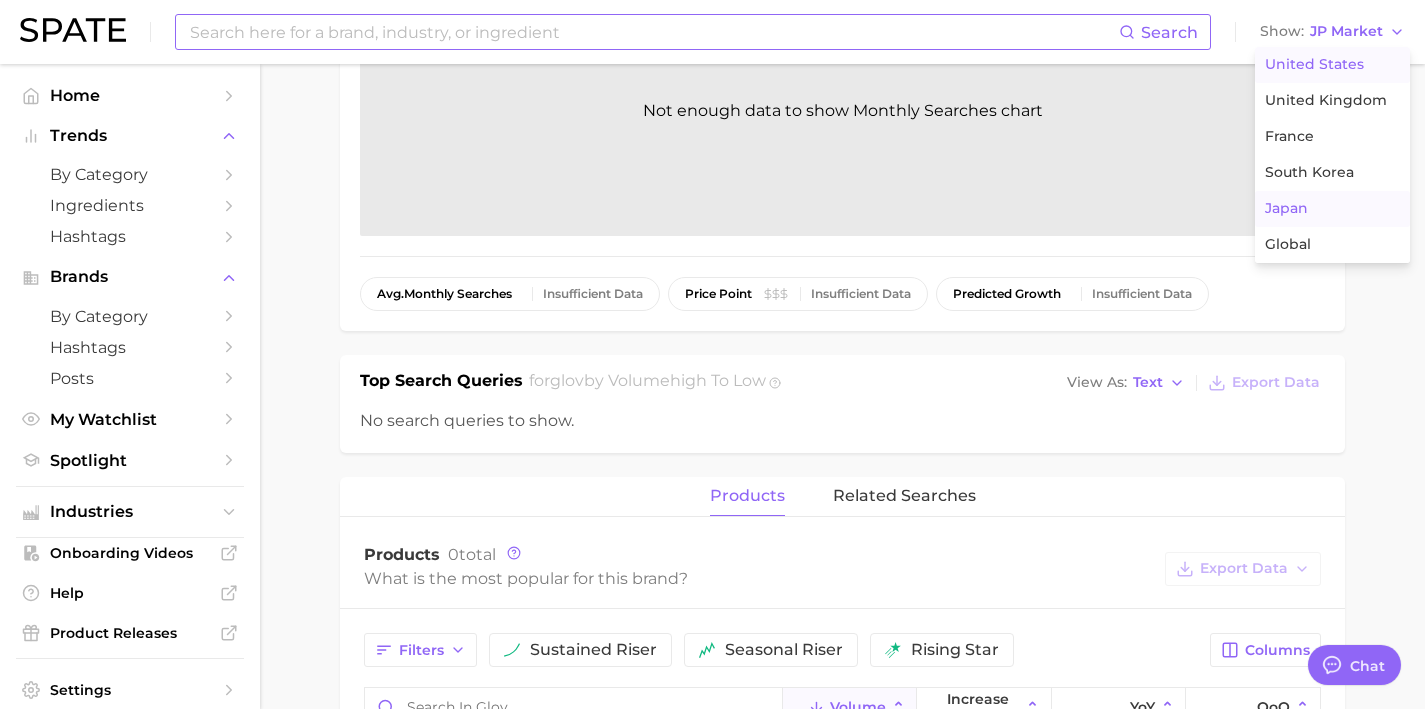 click on "United States" at bounding box center (1314, 64) 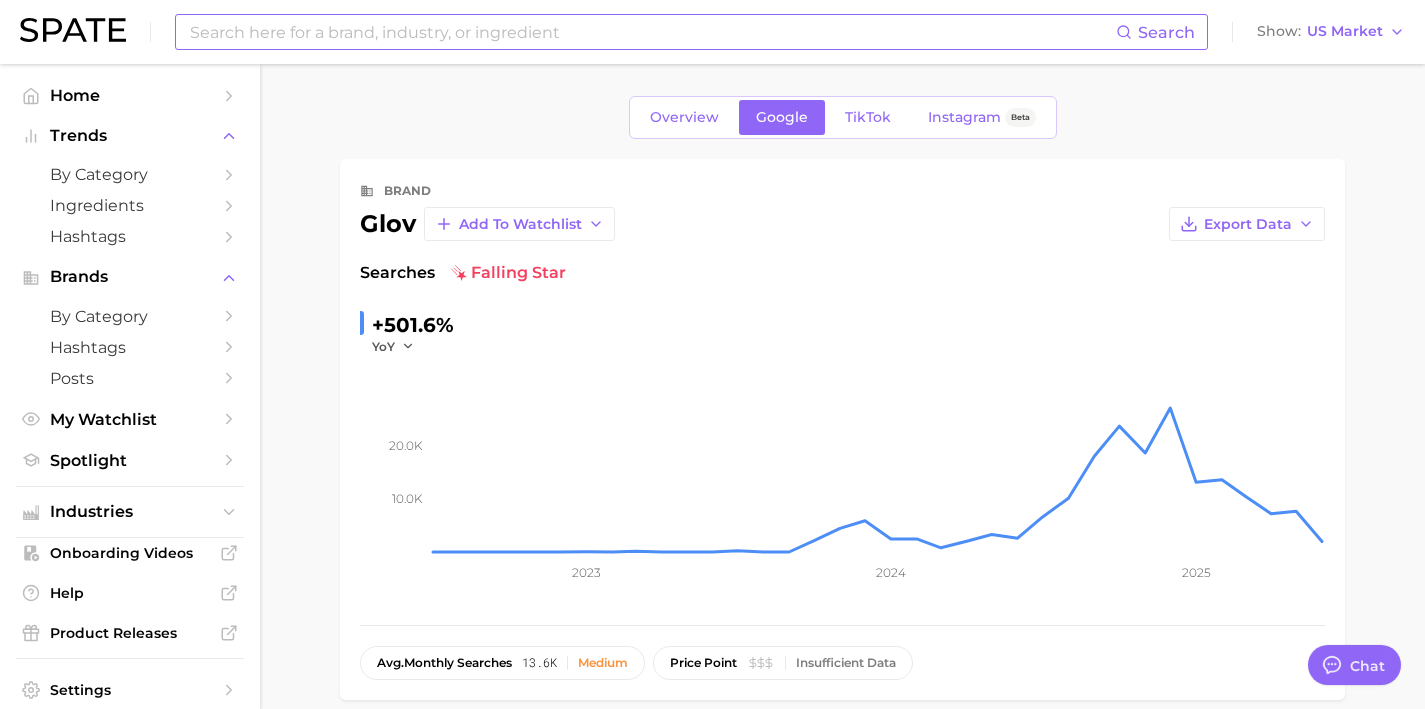 scroll, scrollTop: 408, scrollLeft: 0, axis: vertical 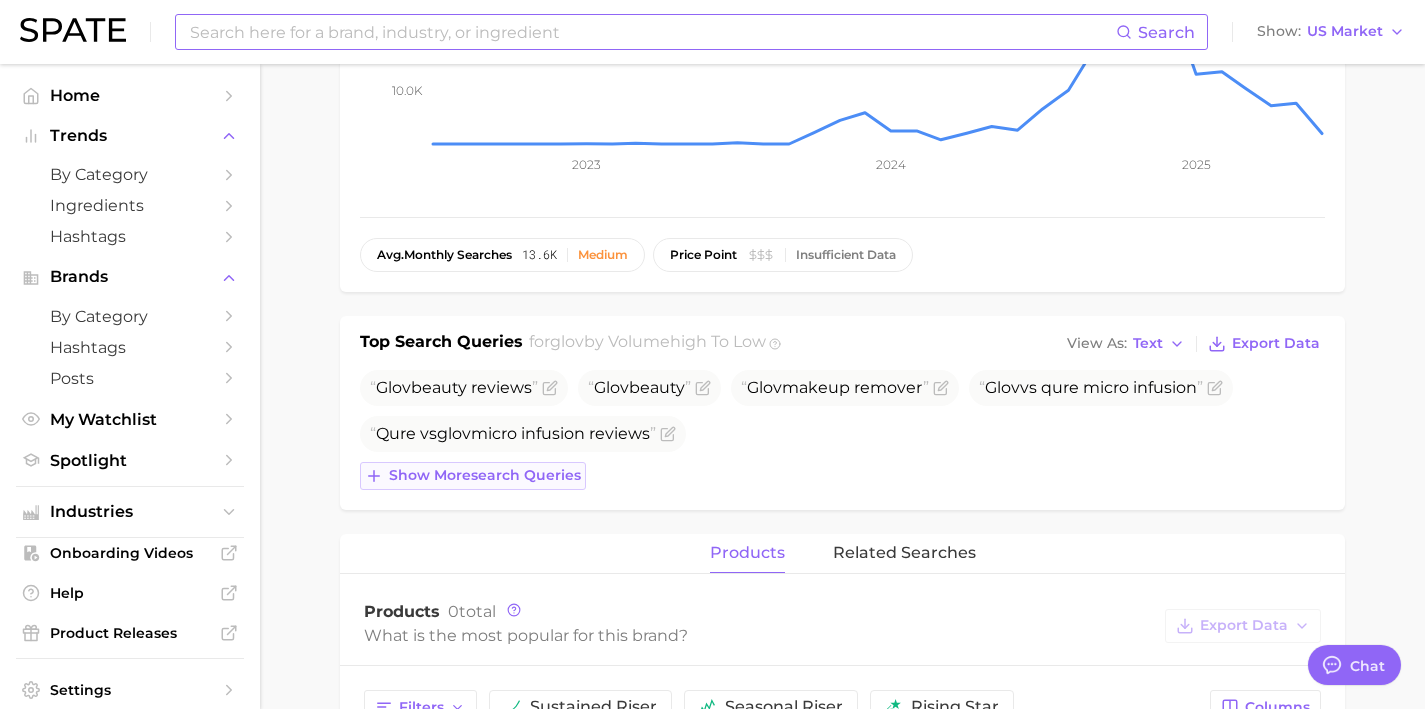 click on "Show more  search queries" at bounding box center (473, 476) 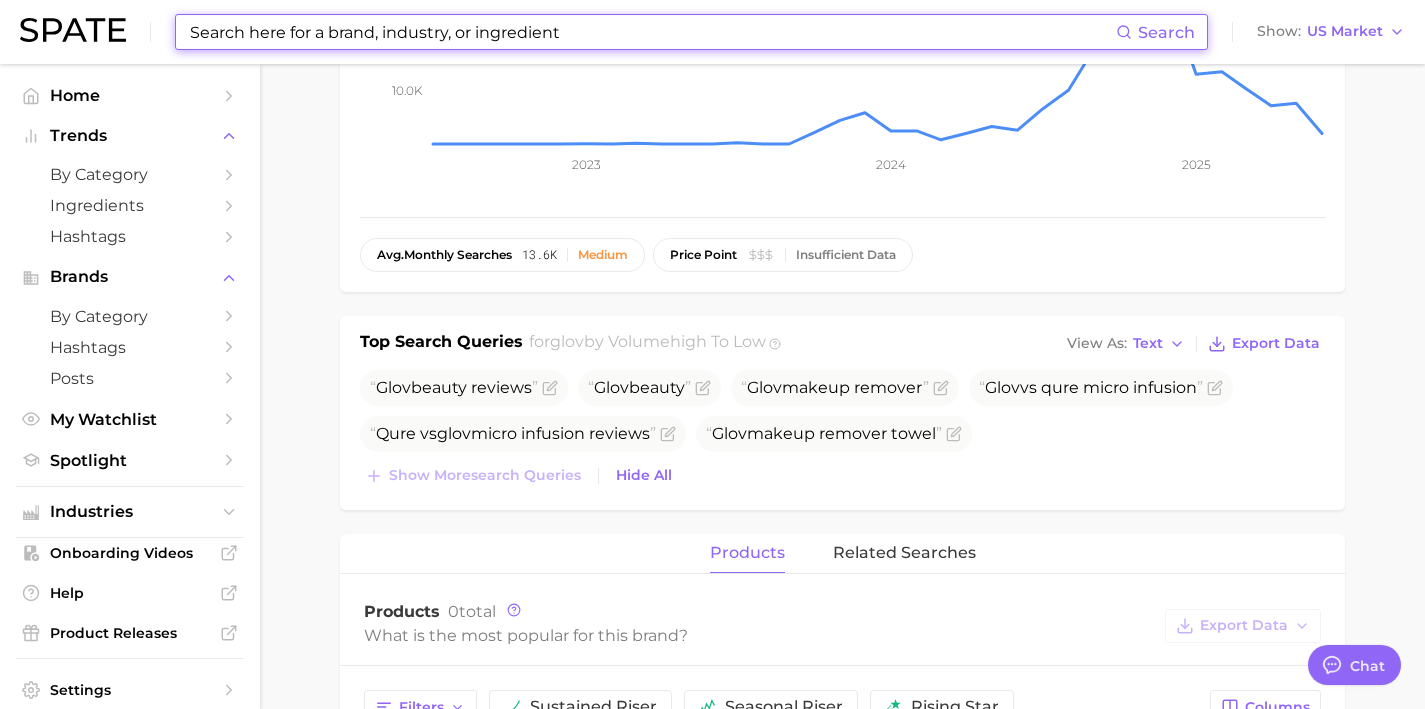 click at bounding box center [652, 32] 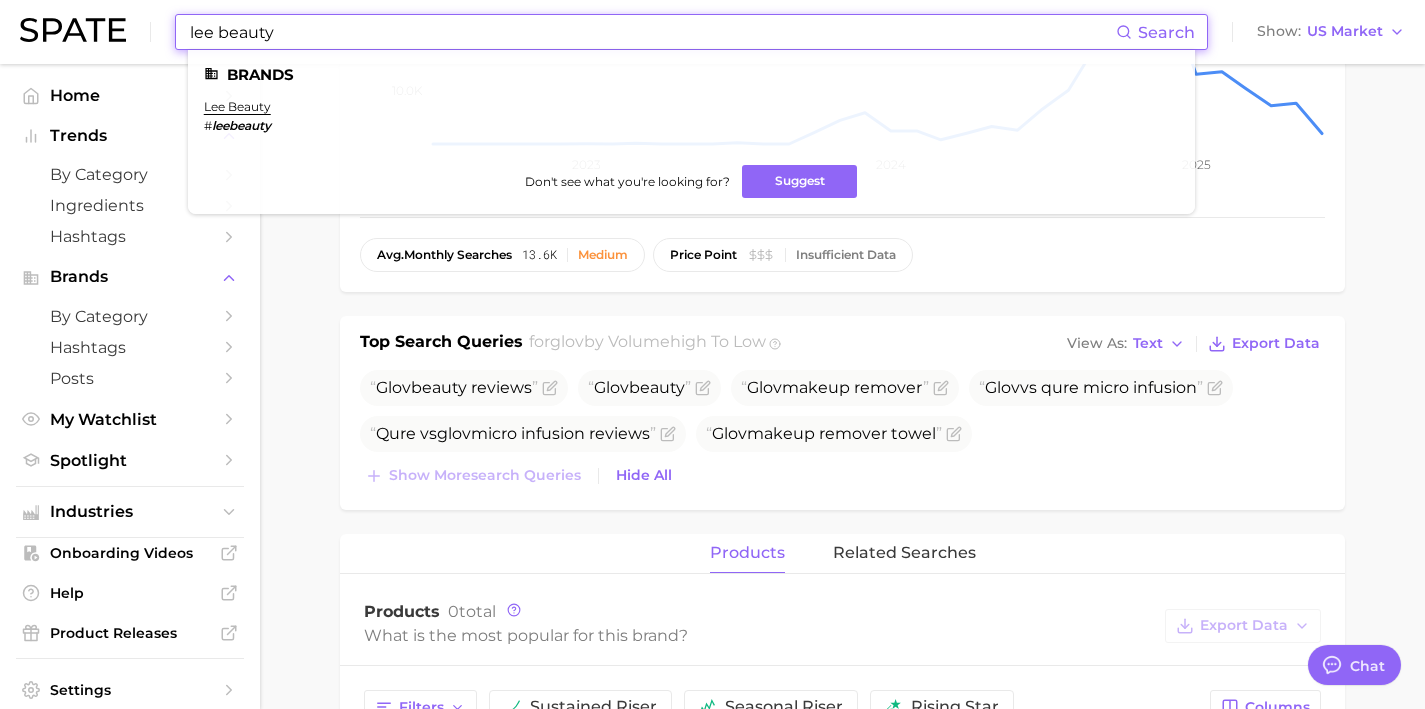 type on "lee beauty" 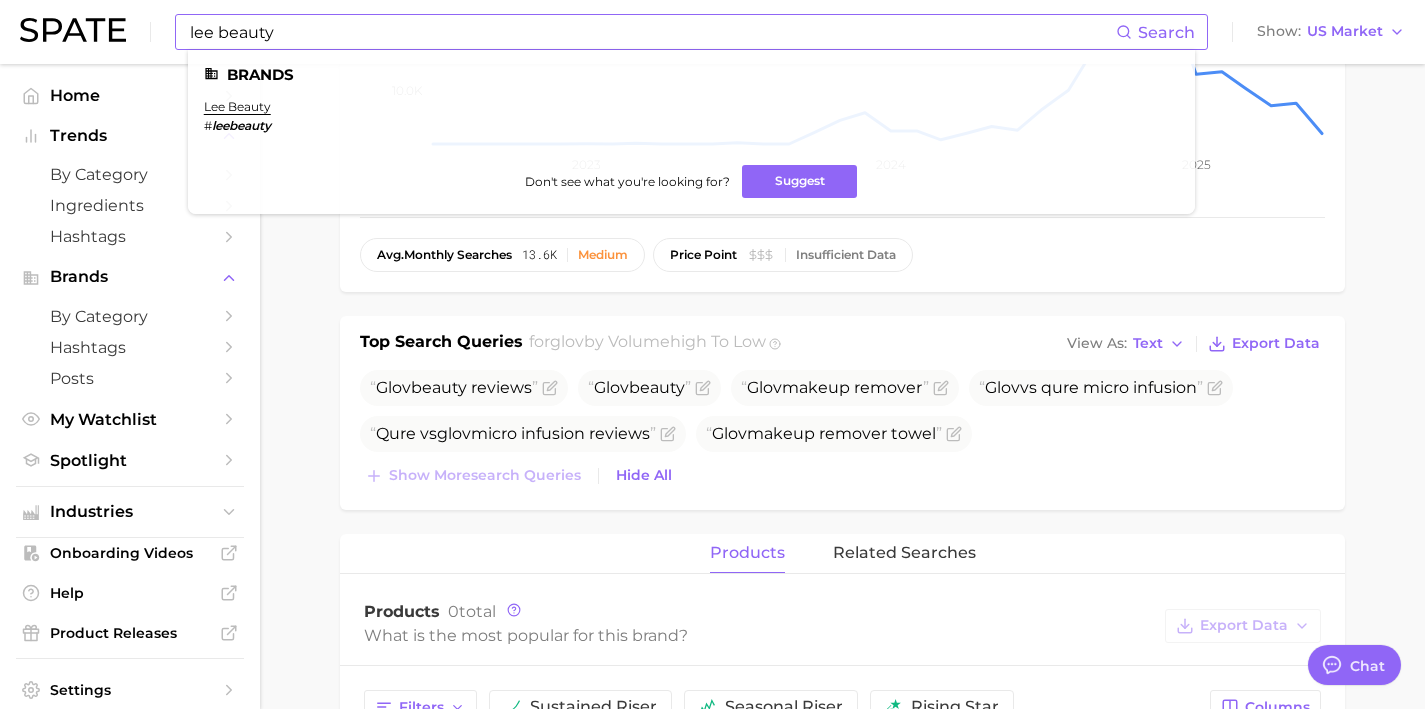 click on "Brands [BRAND] # [BRAND] Don't see what you're looking for? Suggest" at bounding box center [691, 132] 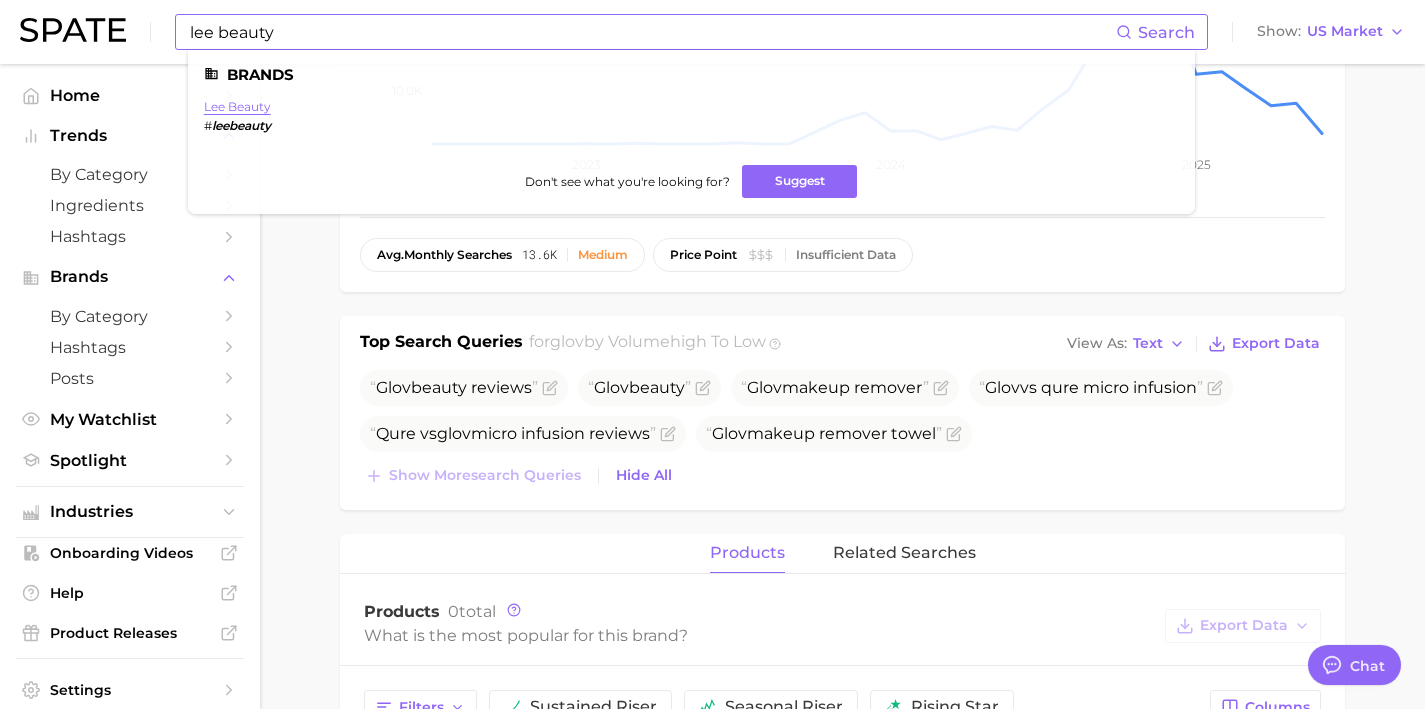 click on "lee beauty" at bounding box center [237, 106] 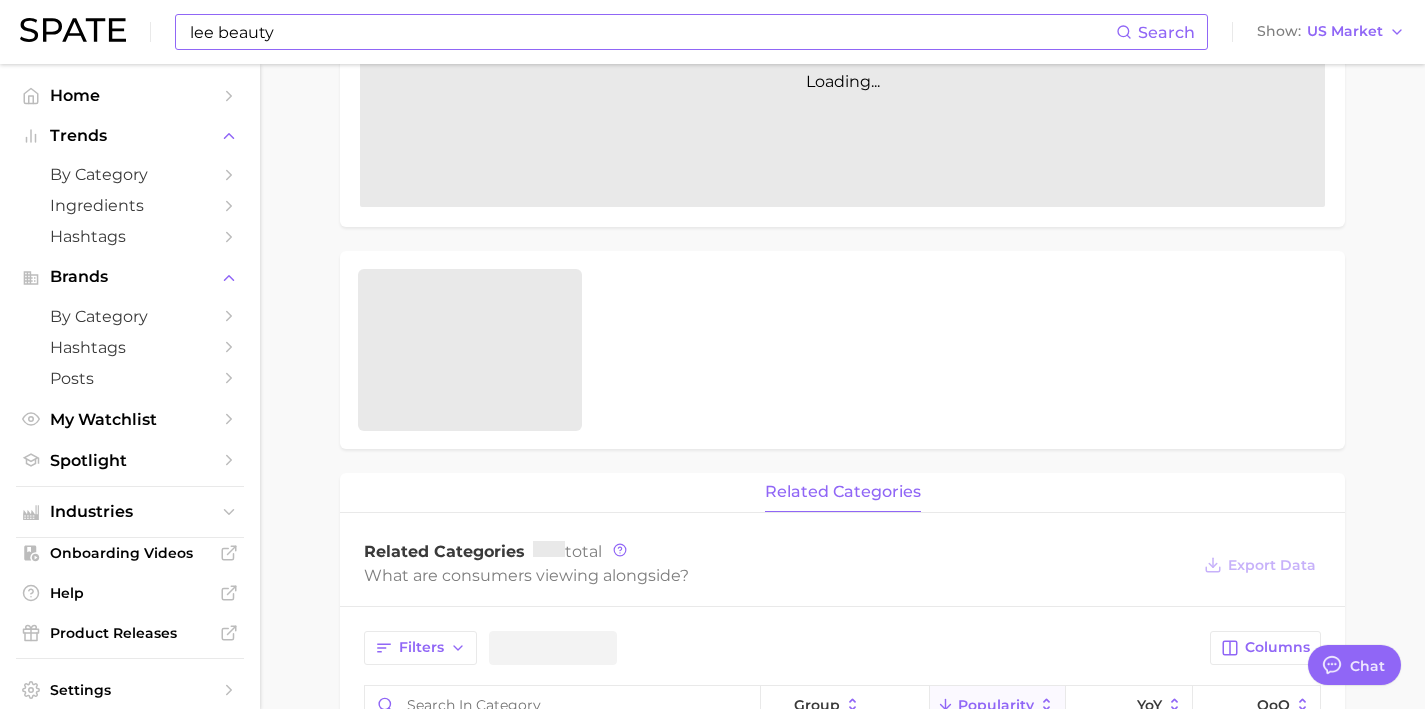 scroll, scrollTop: 0, scrollLeft: 0, axis: both 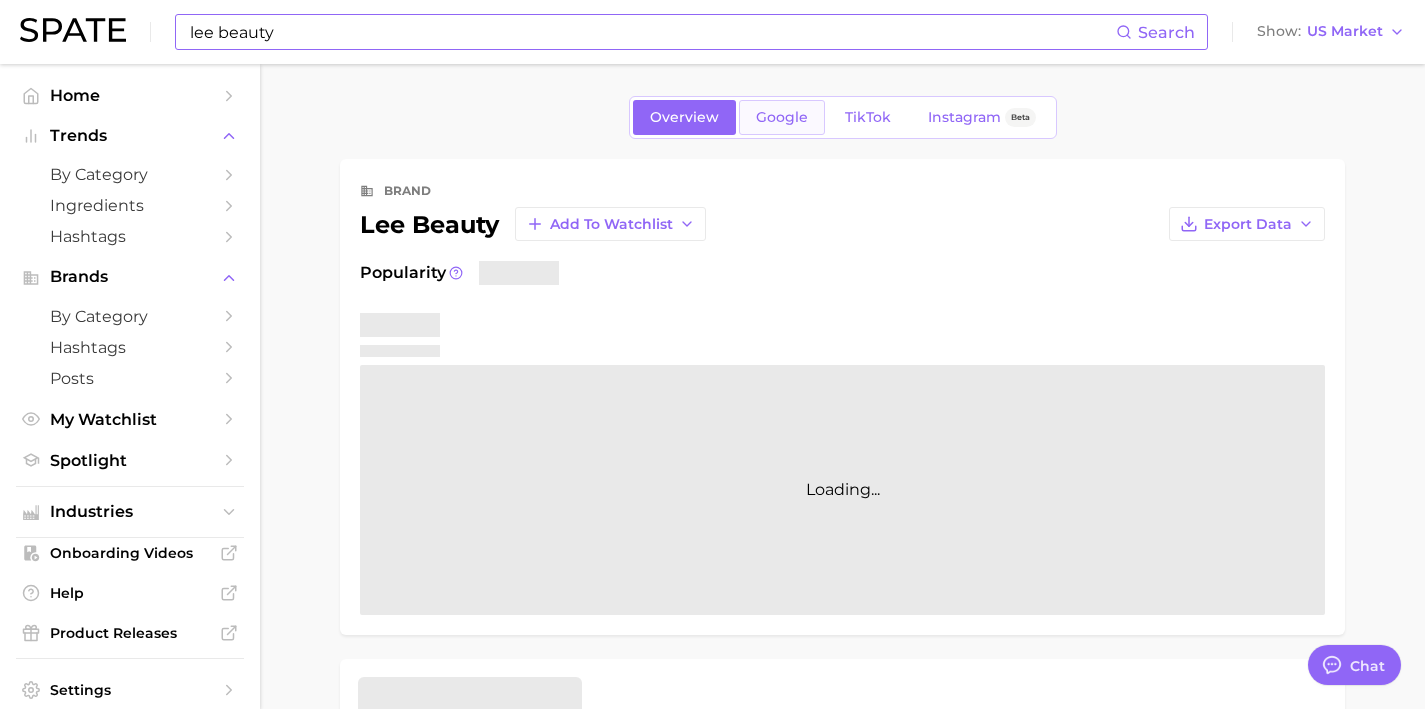 click on "Google" at bounding box center (782, 117) 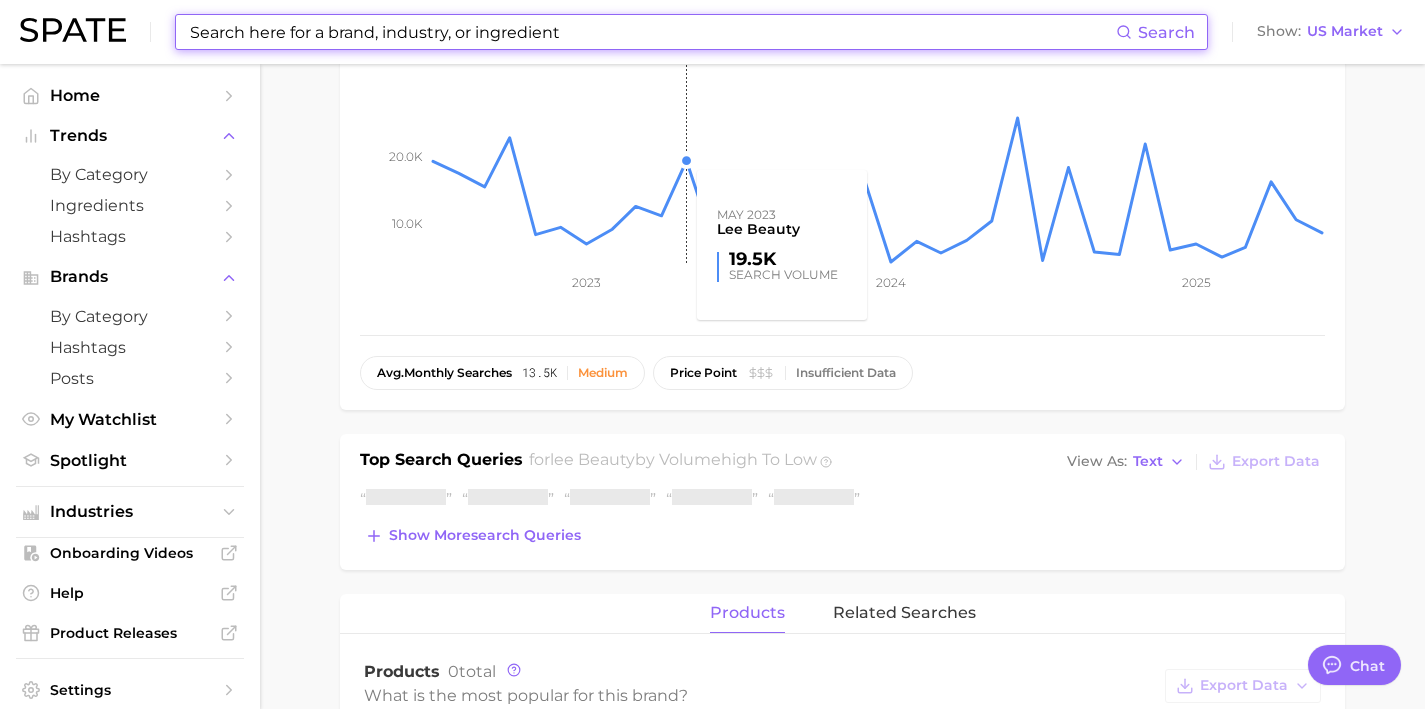 scroll, scrollTop: 341, scrollLeft: 0, axis: vertical 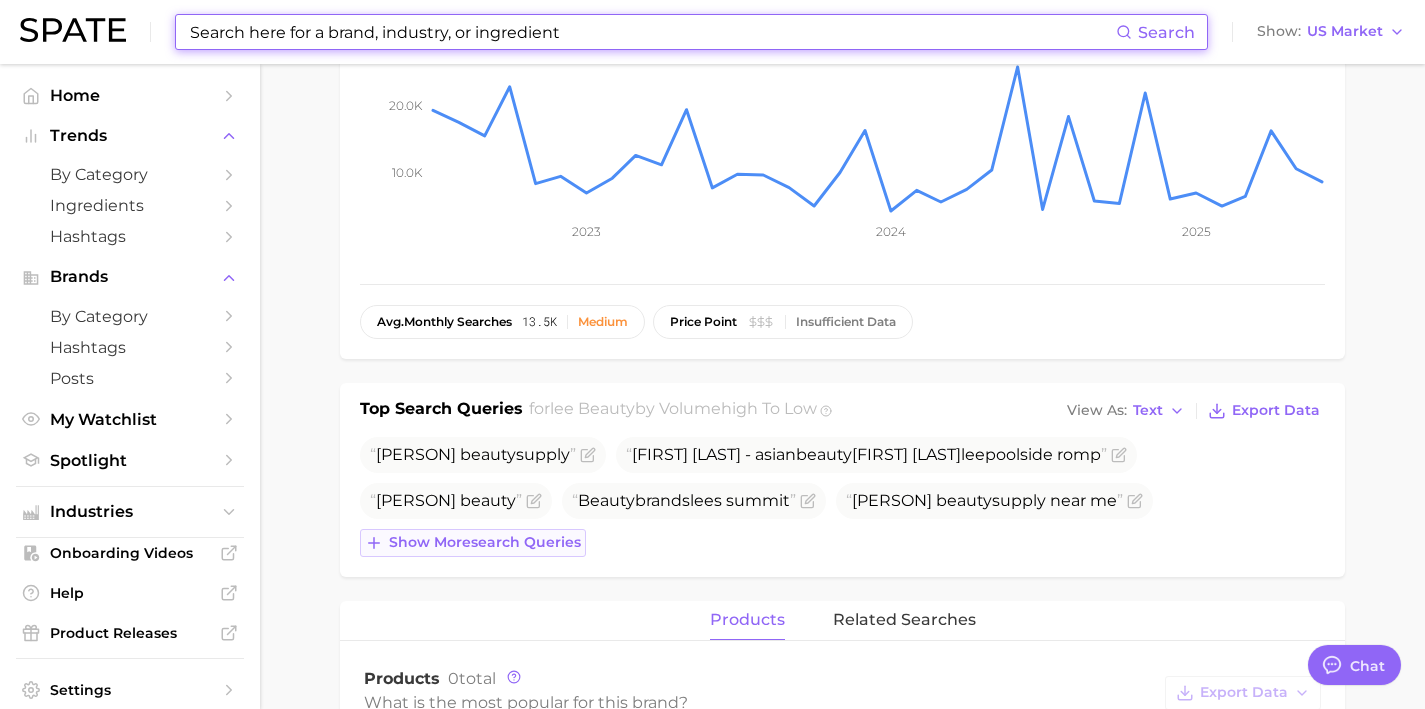 click on "Show more  search queries" at bounding box center [485, 542] 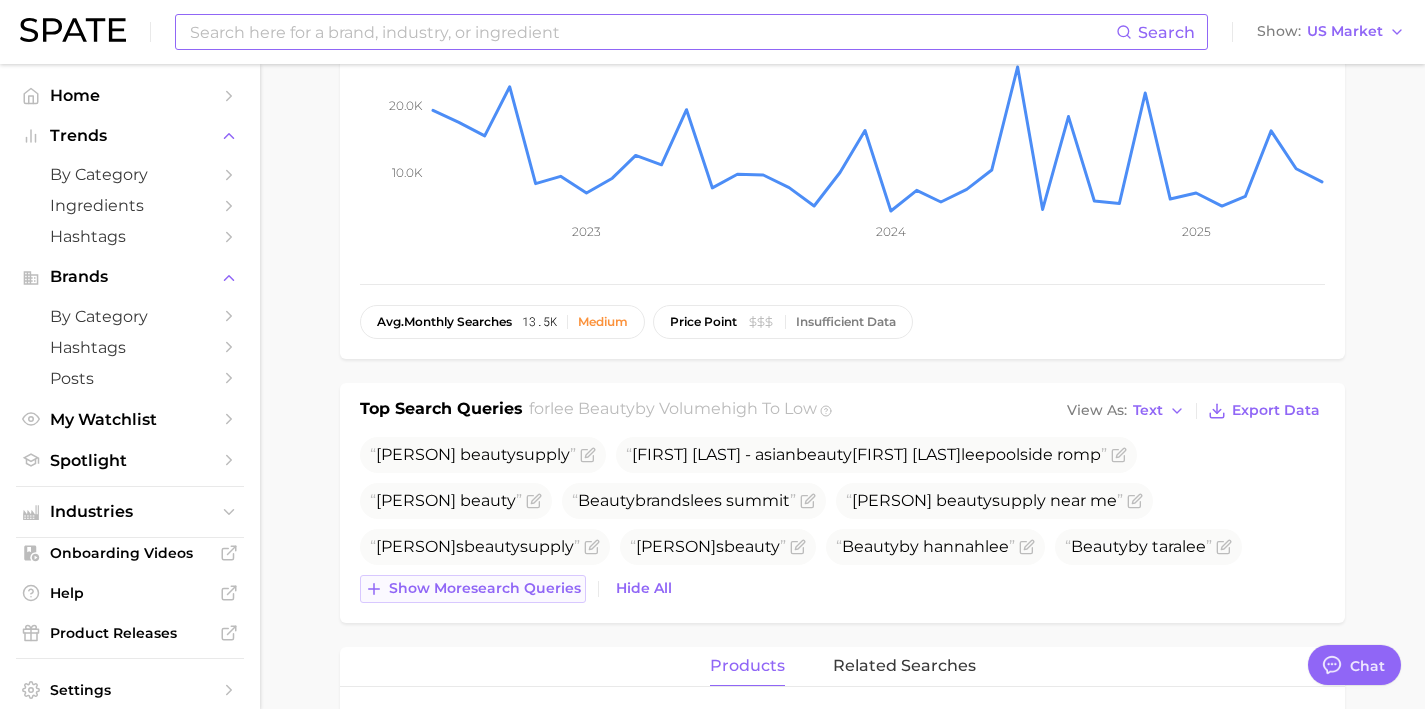 click on "Show more  search queries" at bounding box center (473, 589) 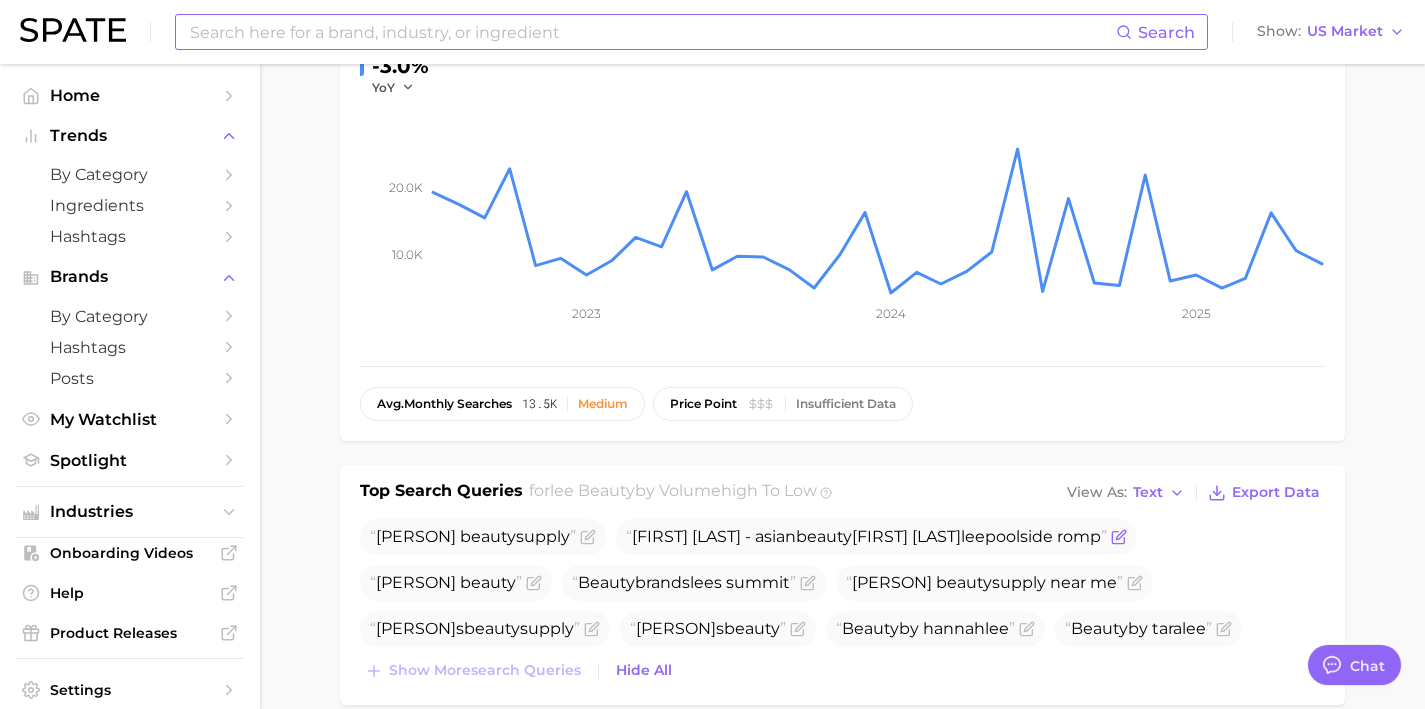 scroll, scrollTop: 0, scrollLeft: 0, axis: both 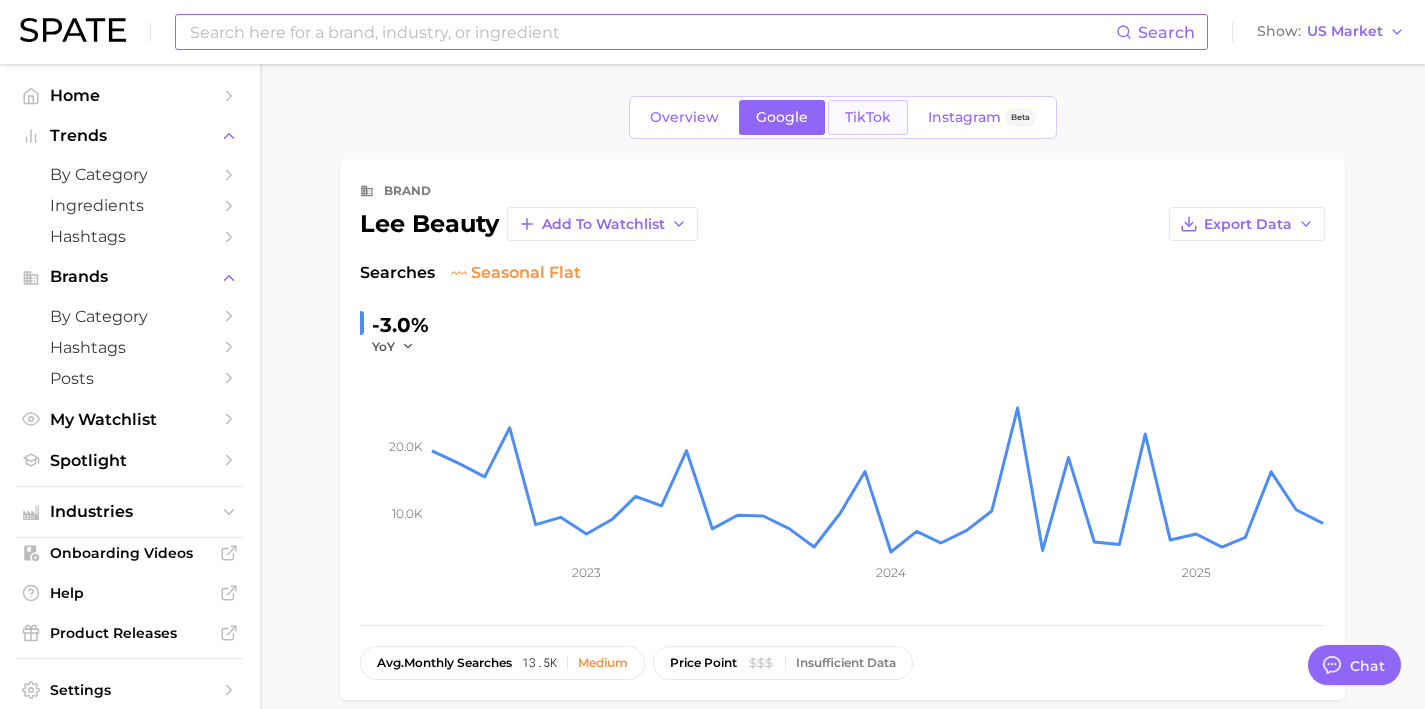 click on "TikTok" at bounding box center [868, 117] 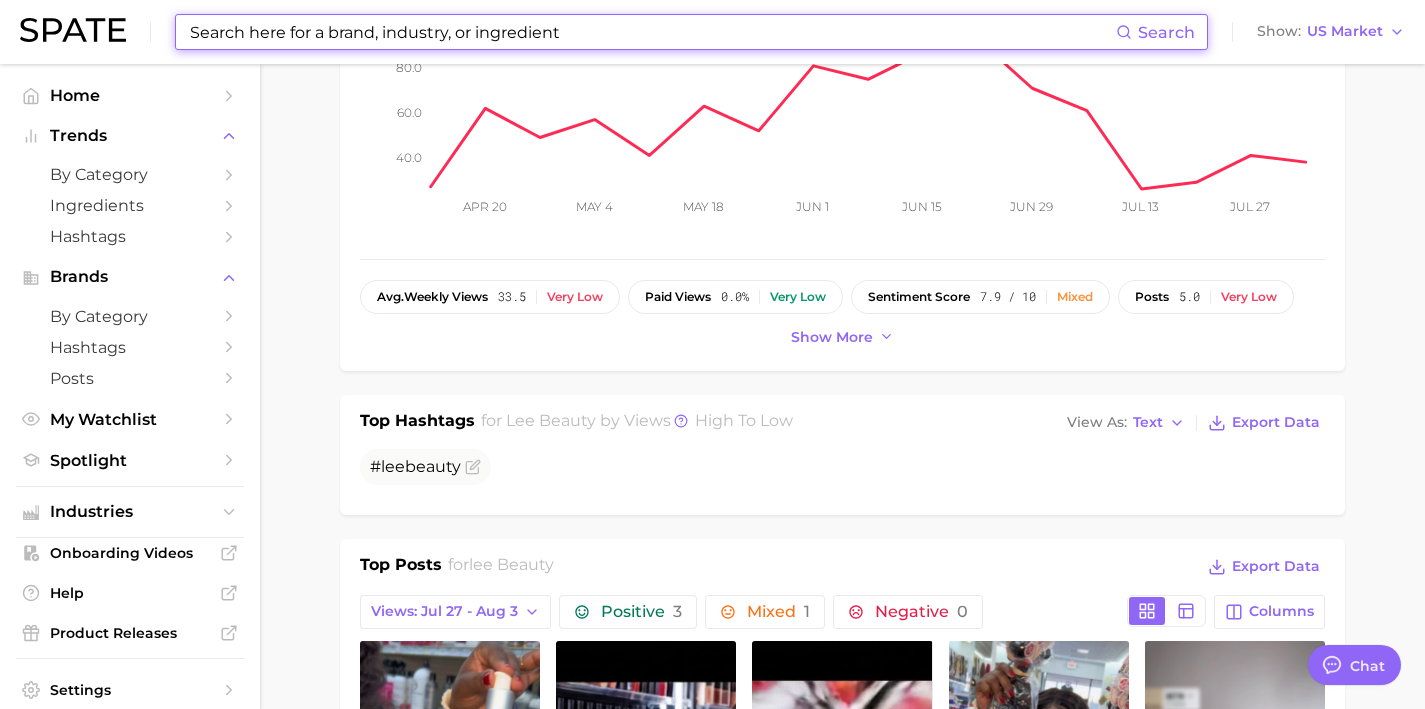 scroll, scrollTop: 807, scrollLeft: 0, axis: vertical 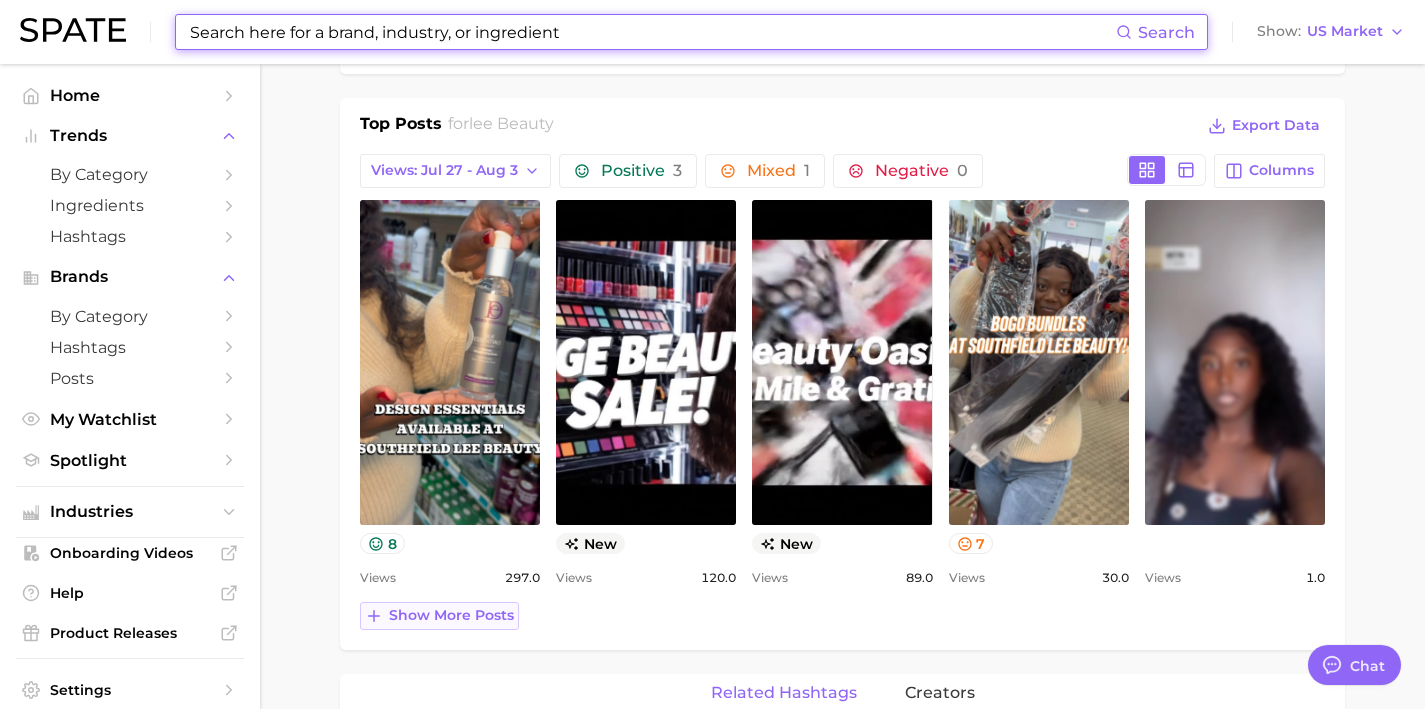 click on "Show more posts" at bounding box center [451, 615] 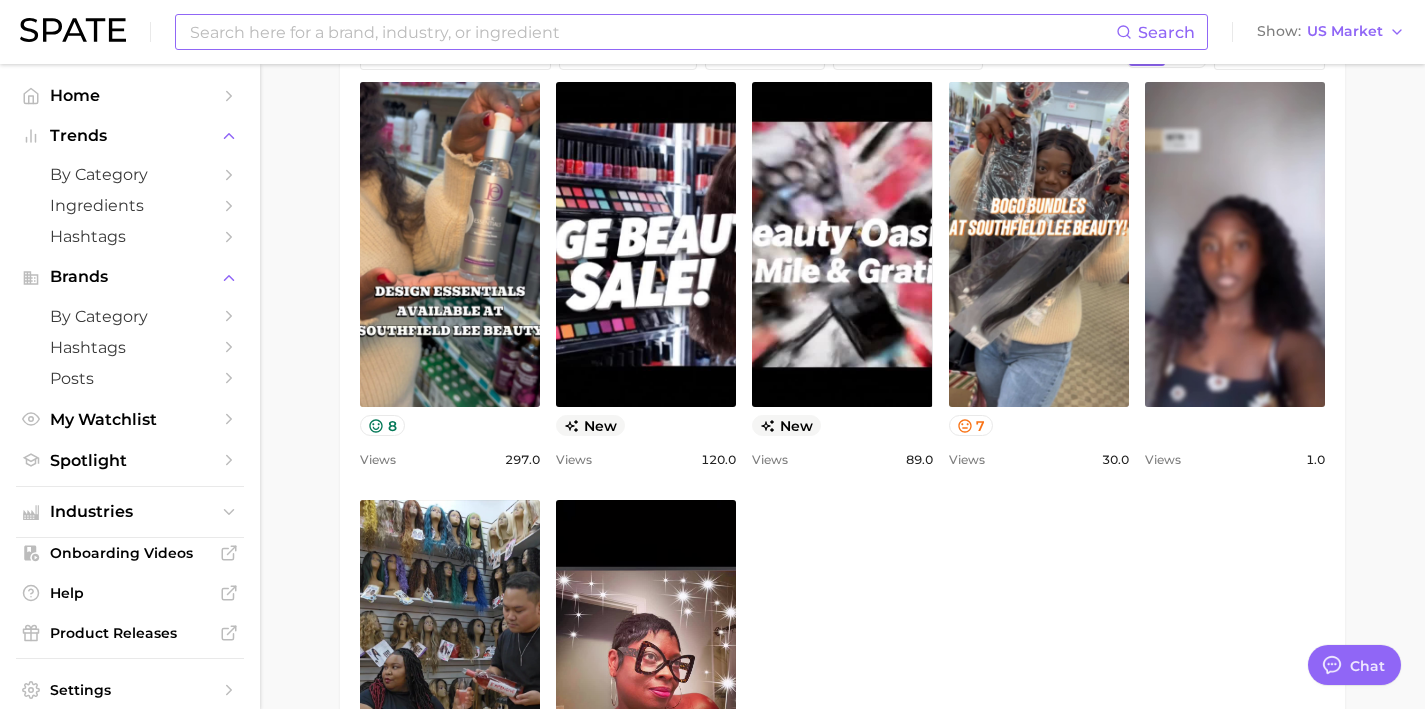 scroll, scrollTop: 896, scrollLeft: 0, axis: vertical 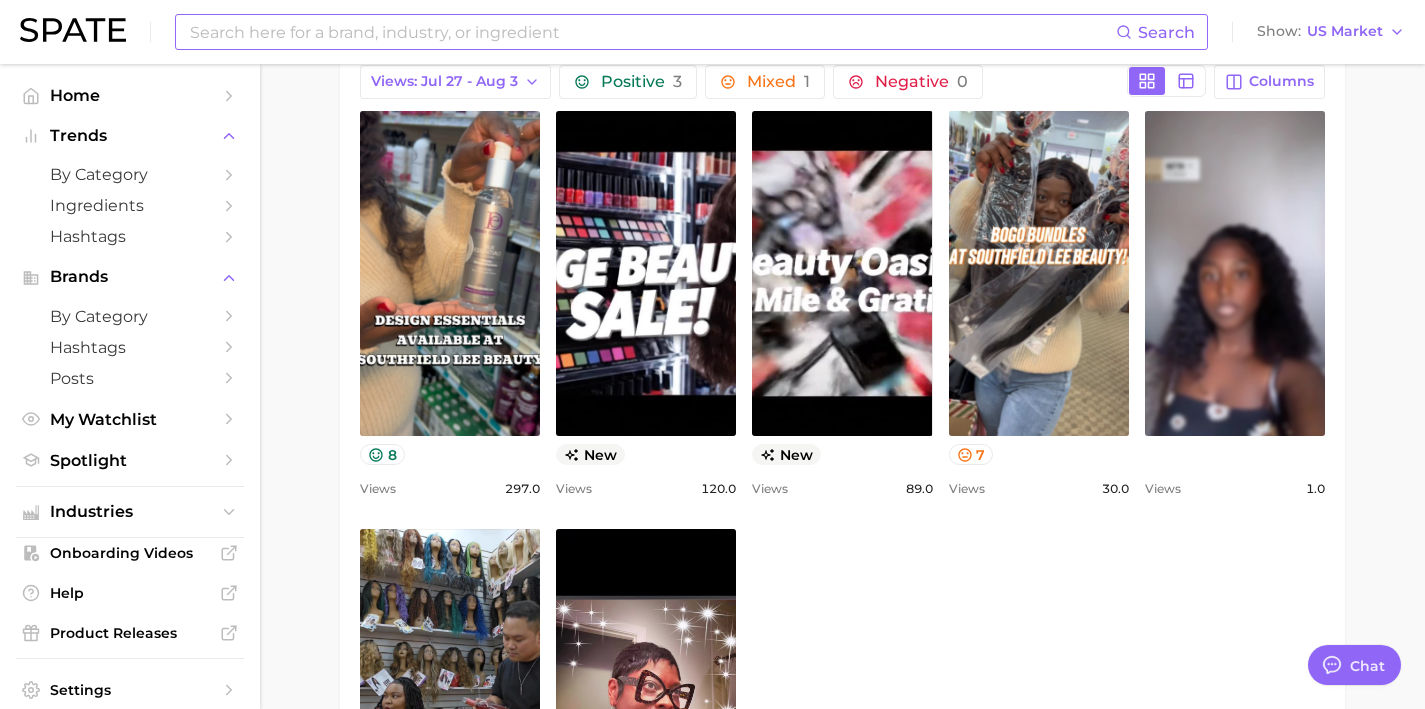 click at bounding box center (652, 32) 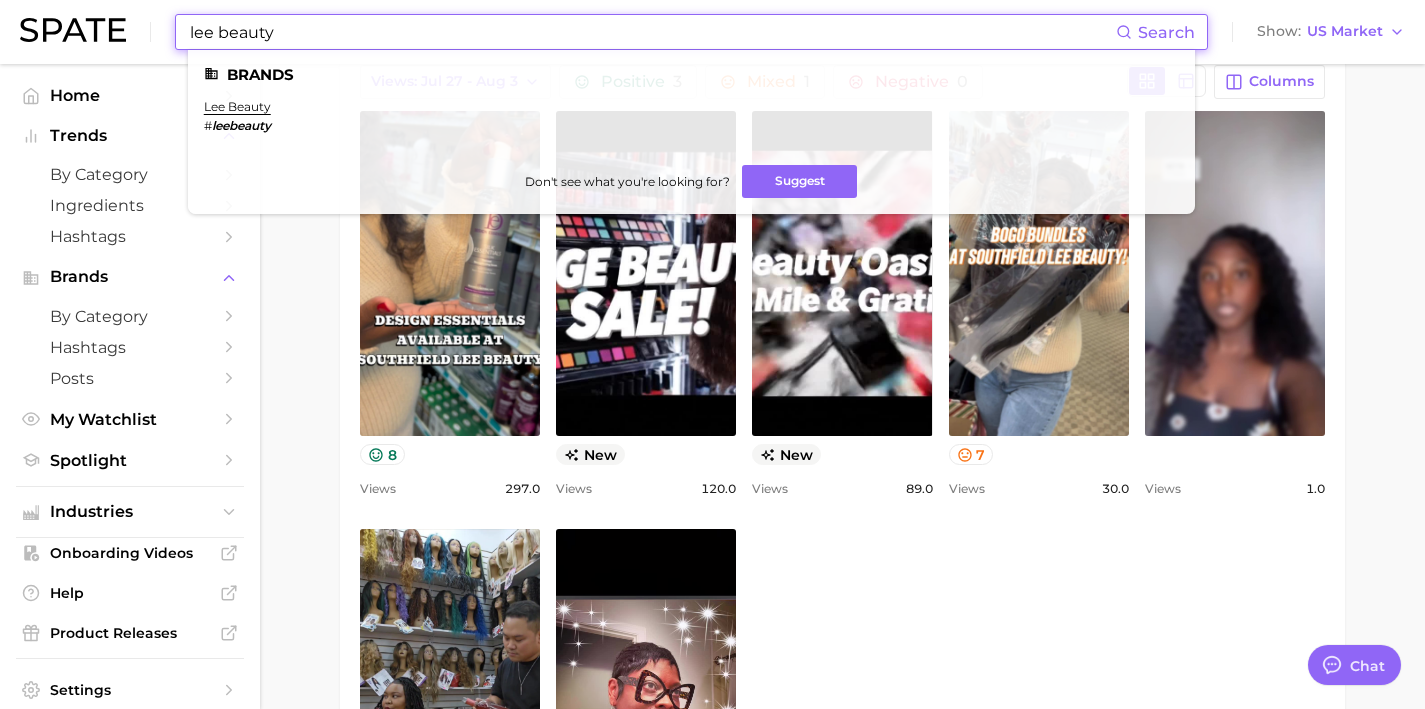 drag, startPoint x: 466, startPoint y: 36, endPoint x: 83, endPoint y: 5, distance: 384.25253 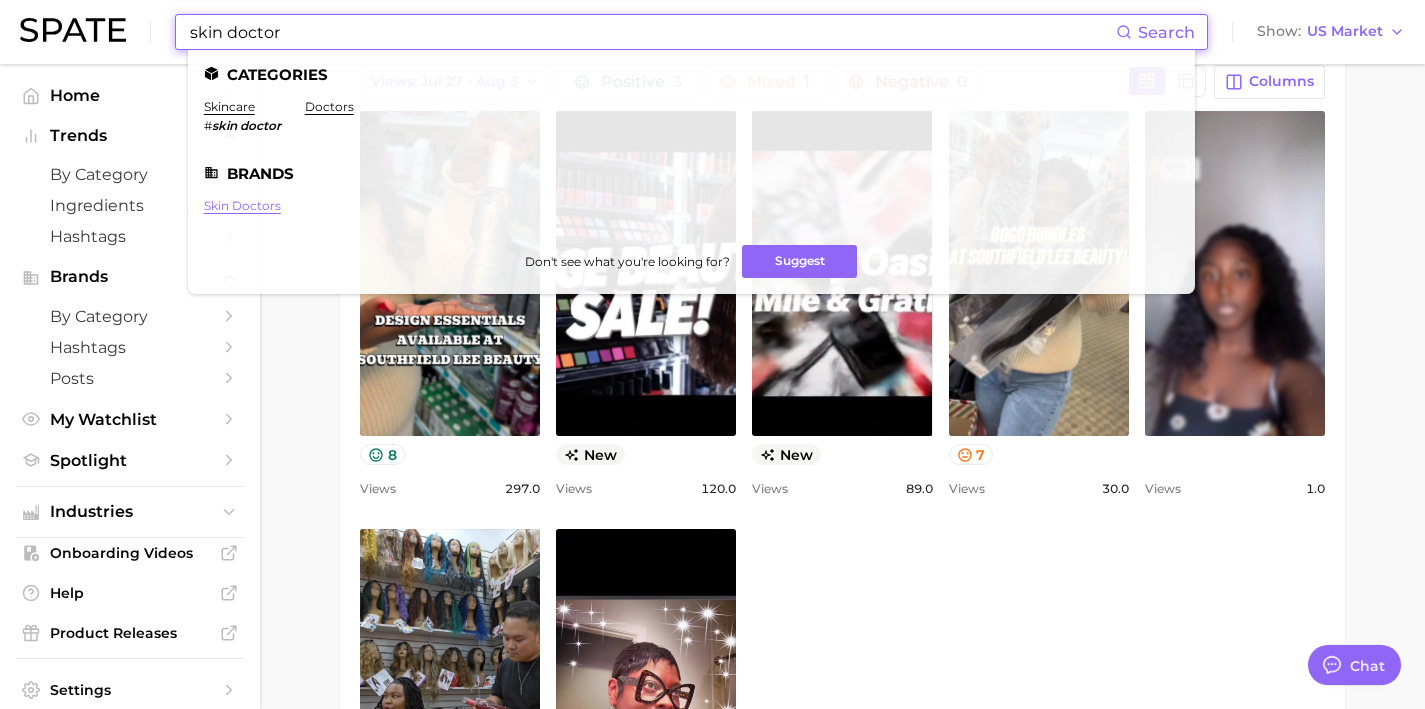 type on "skin doctor" 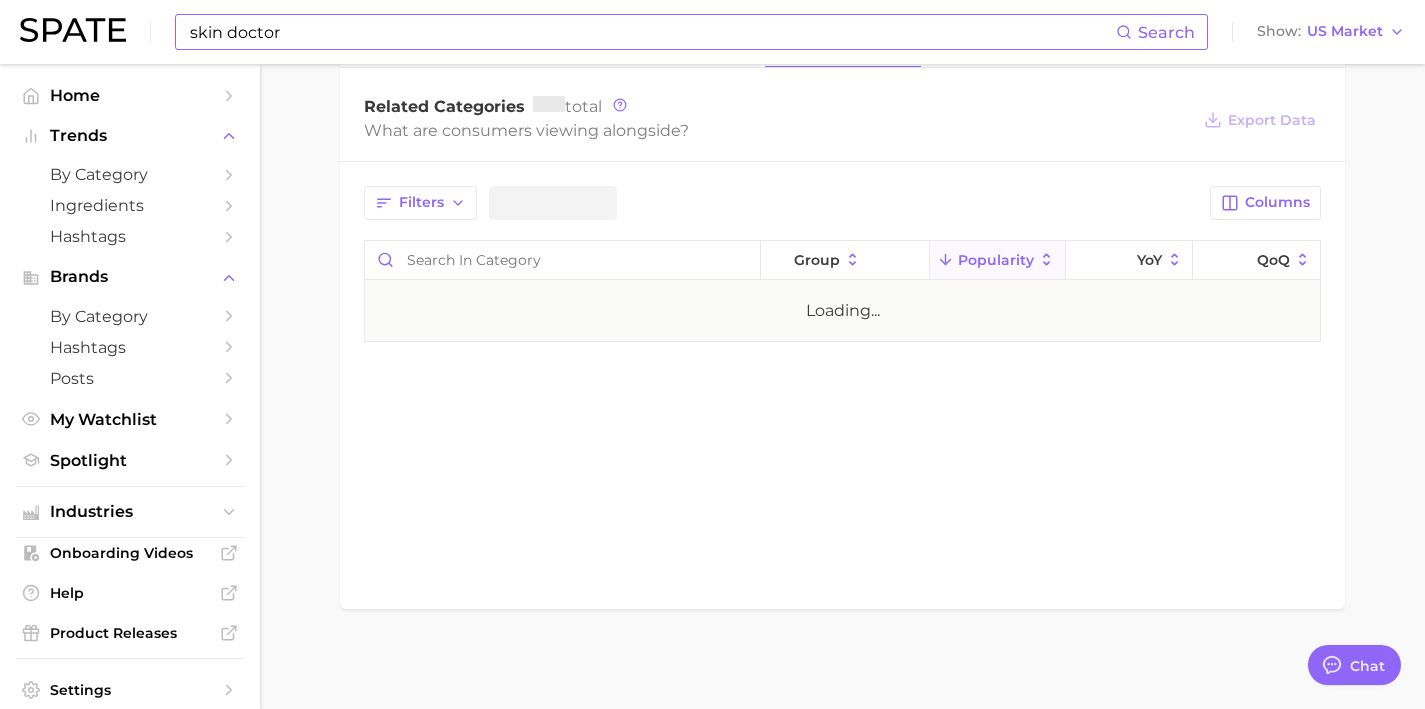 scroll, scrollTop: 0, scrollLeft: 0, axis: both 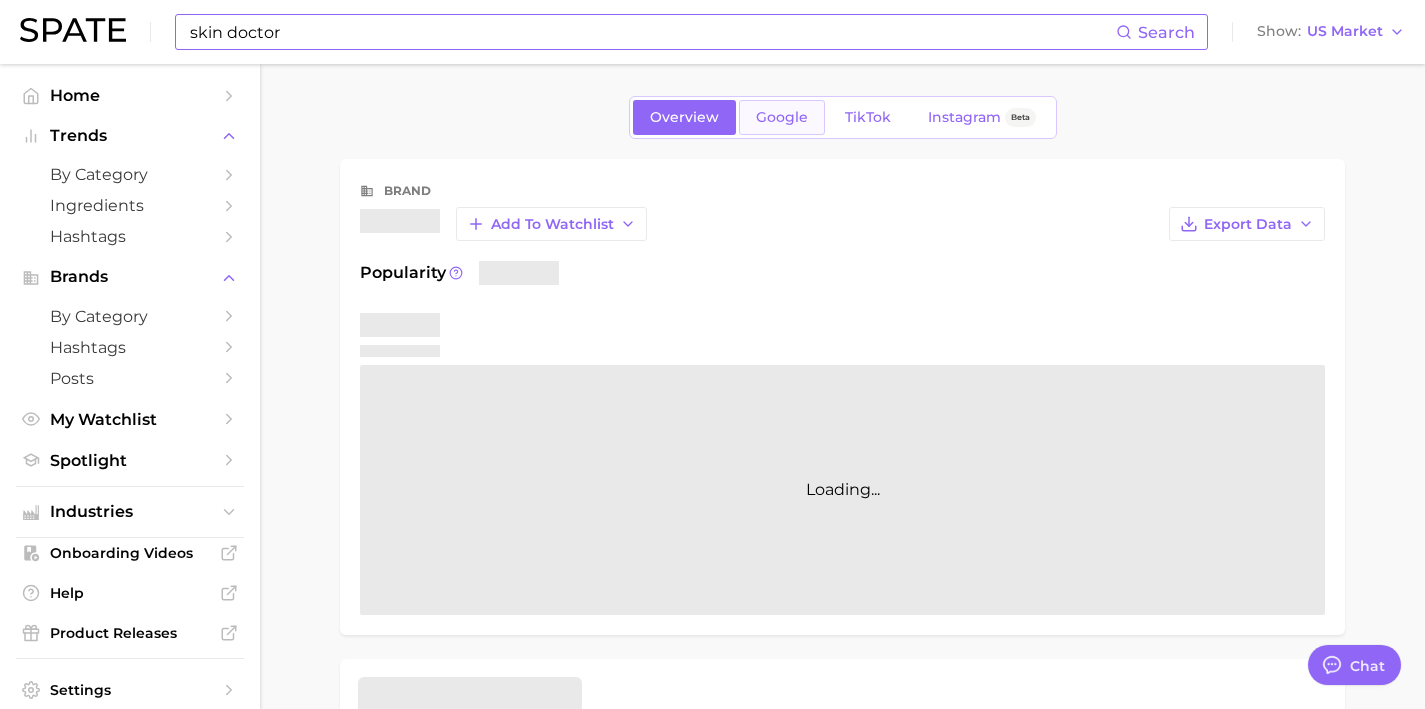 click on "Google" at bounding box center [782, 117] 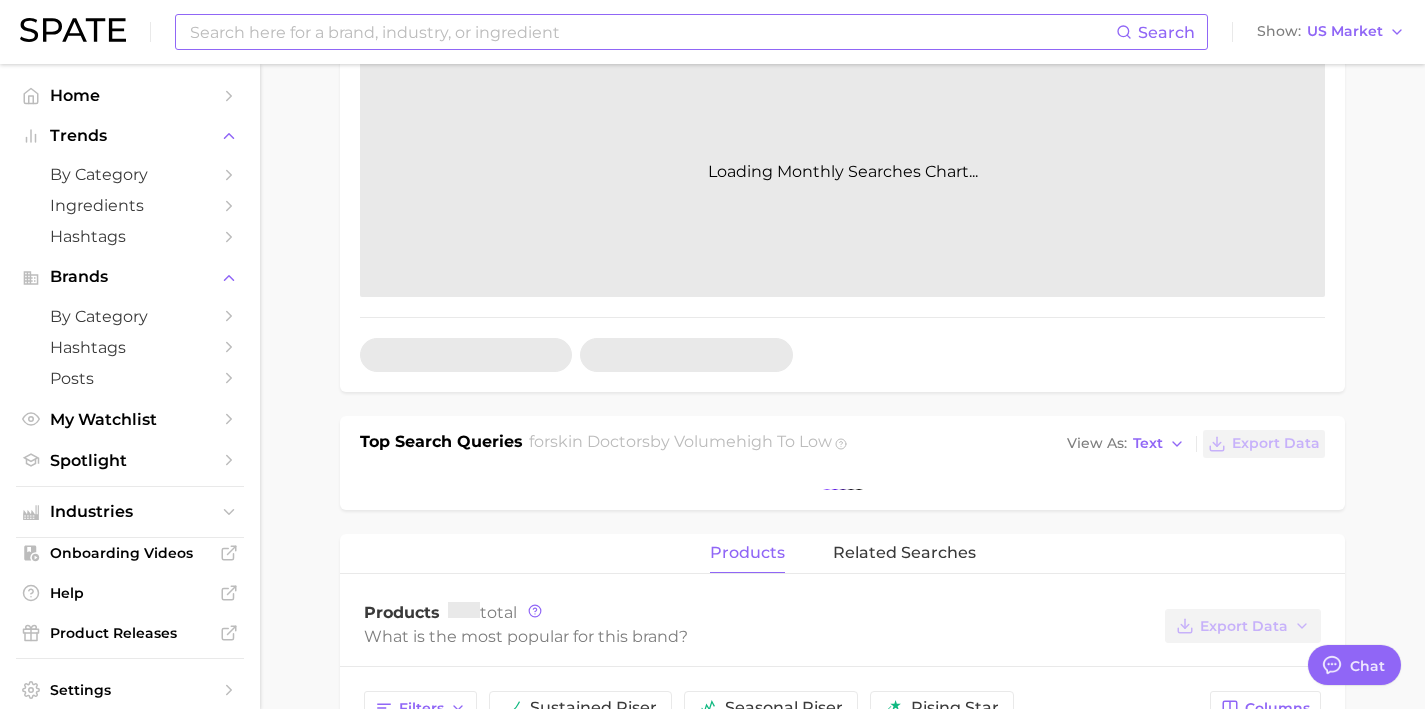 scroll, scrollTop: 423, scrollLeft: 0, axis: vertical 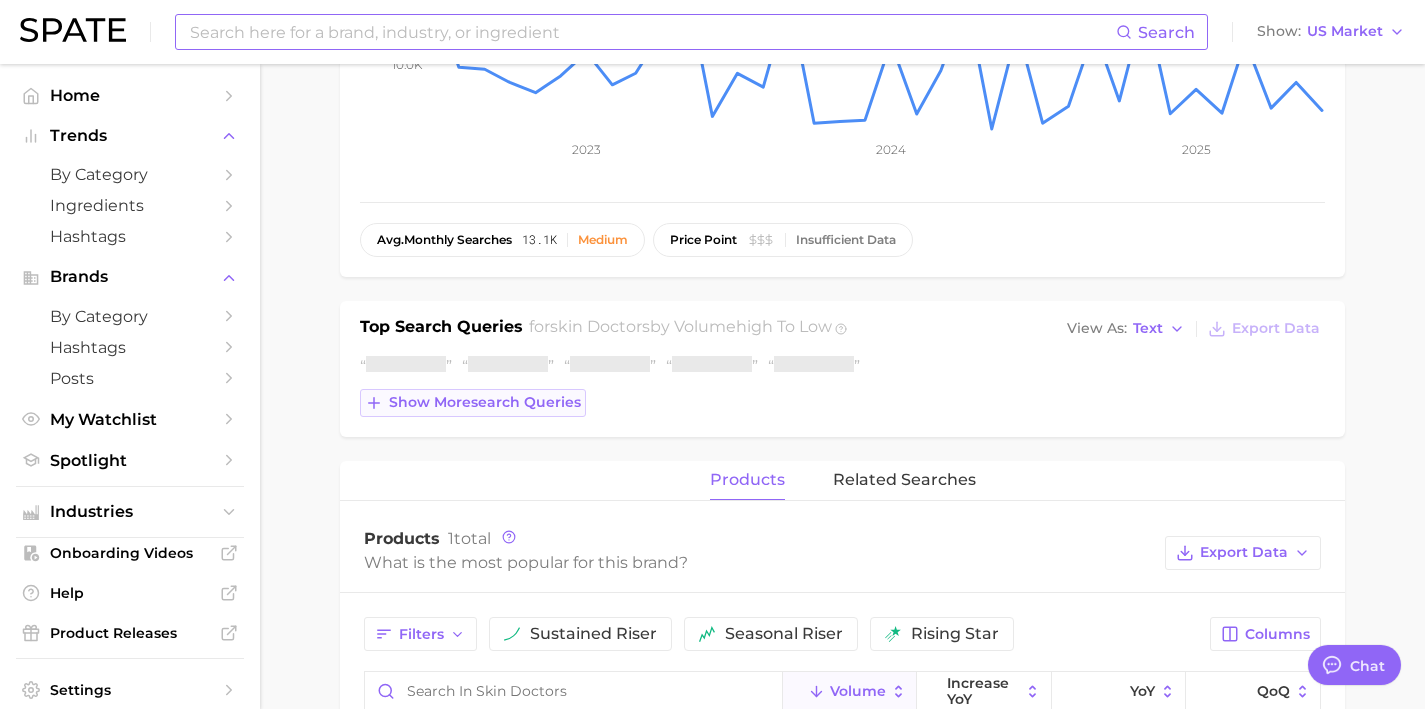 click on "Show more  search queries" at bounding box center (485, 402) 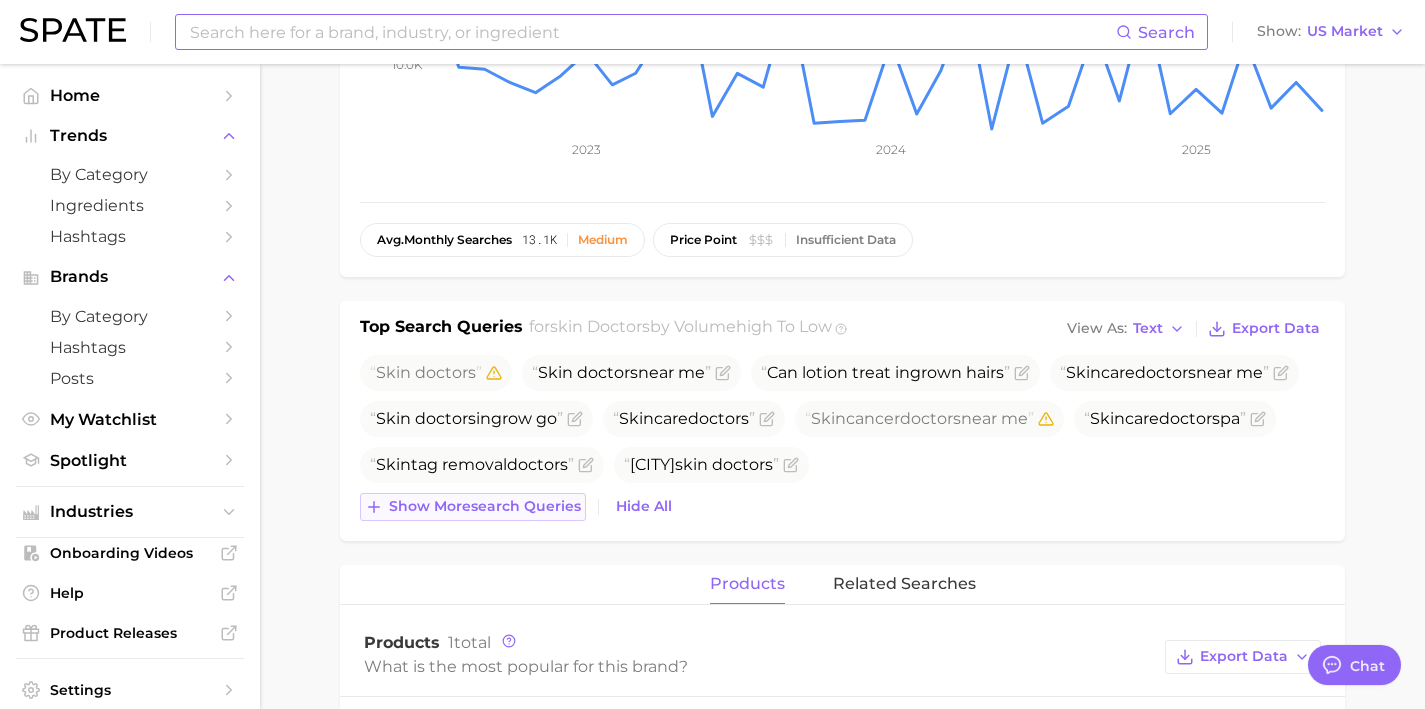 click on "Skin   doctors Skin   doctors  near me Can lotion treat ingrown hairs Skin  care  doctors  near me Skin   doctors  ingrow go Skin  care  doctors Skin  cancer  doctors  near me Skin  care  doctors  pa Skin  tag removal  doctors [CITY]  skin   doctors Show more  search queries Hide All" at bounding box center (842, 438) 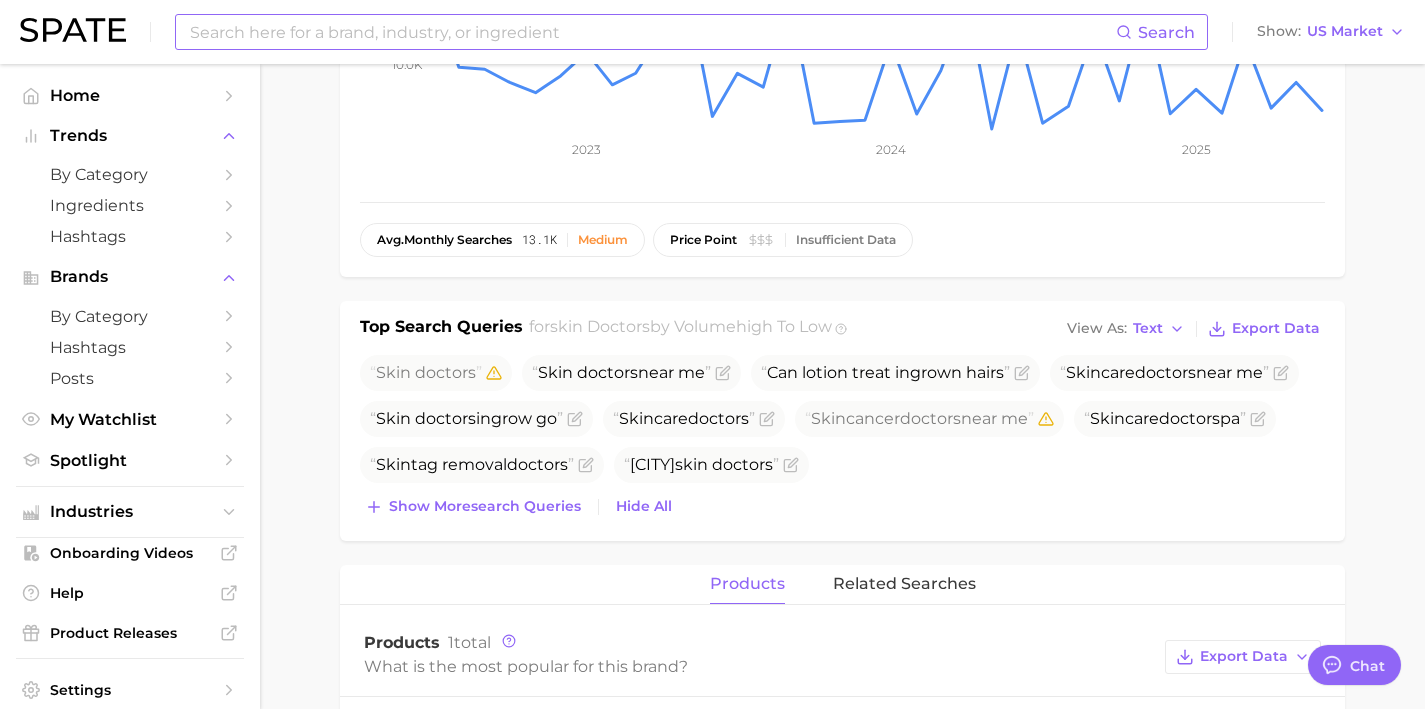 click on "Top Search Queries for skin doctors by Volume high to low View As Text Export Data Skin doctors Skin doctors near me Can lotion treat ingrown hairs Skin care doctors near me Skin doctors ingrow go Skin care doctors Skin cancer doctors near me Skin care doctors pa Skin tag removal doctors [CITY] skin doctors Show more search queries Hide All" at bounding box center [842, 421] 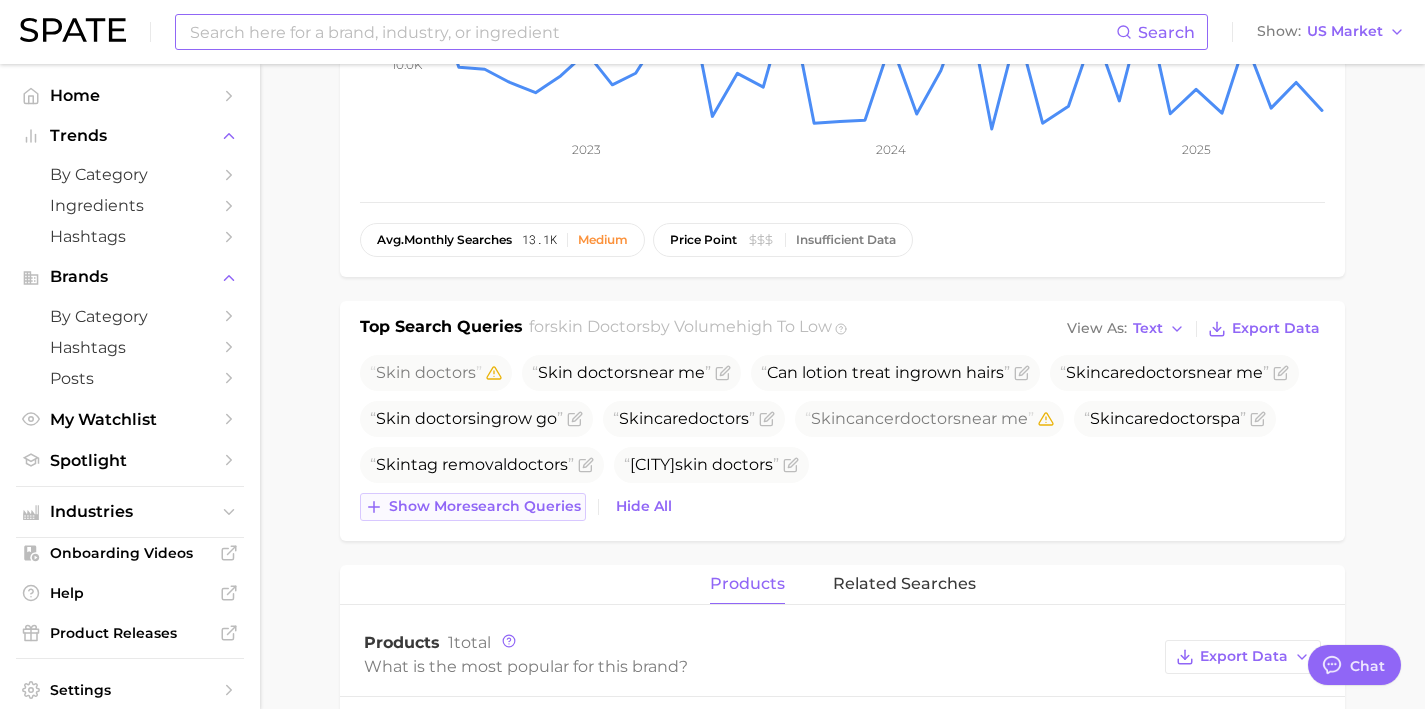 click on "Show more  search queries" at bounding box center [485, 506] 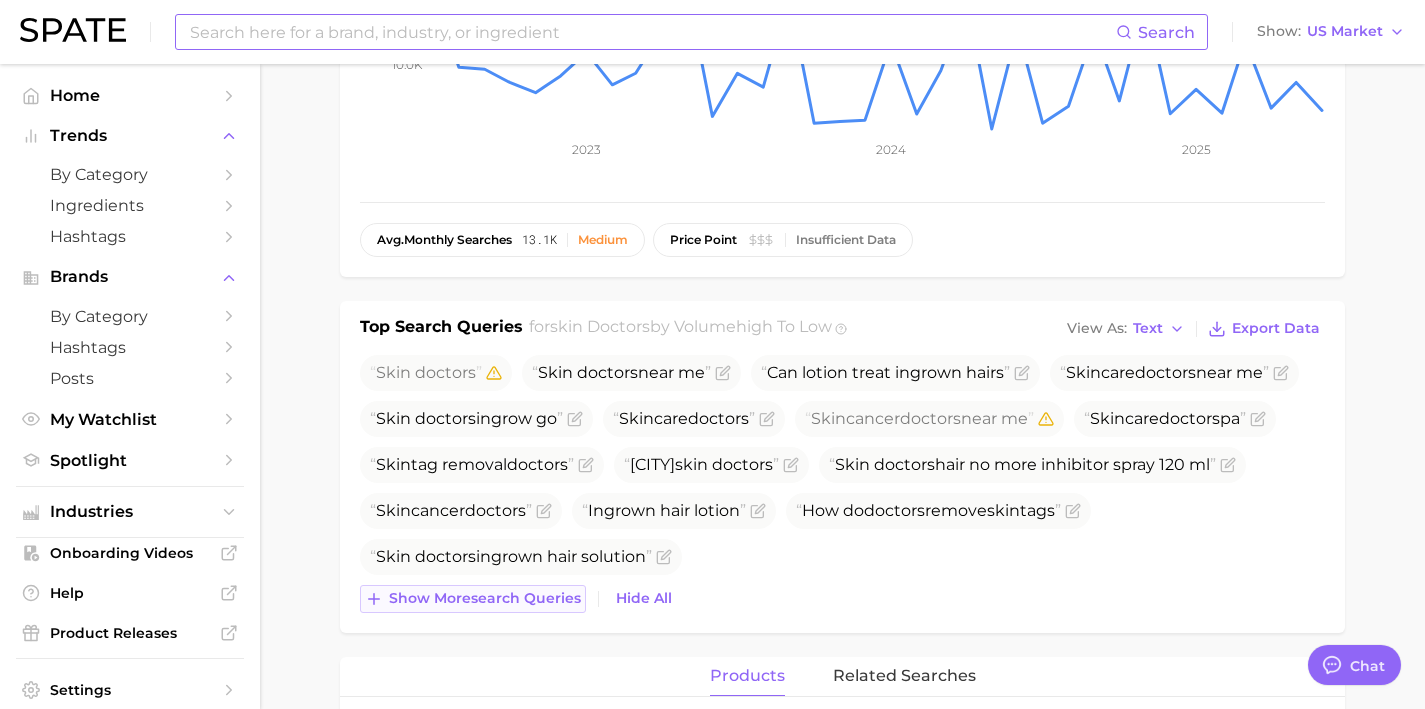 click on "Show more  search queries" at bounding box center (485, 598) 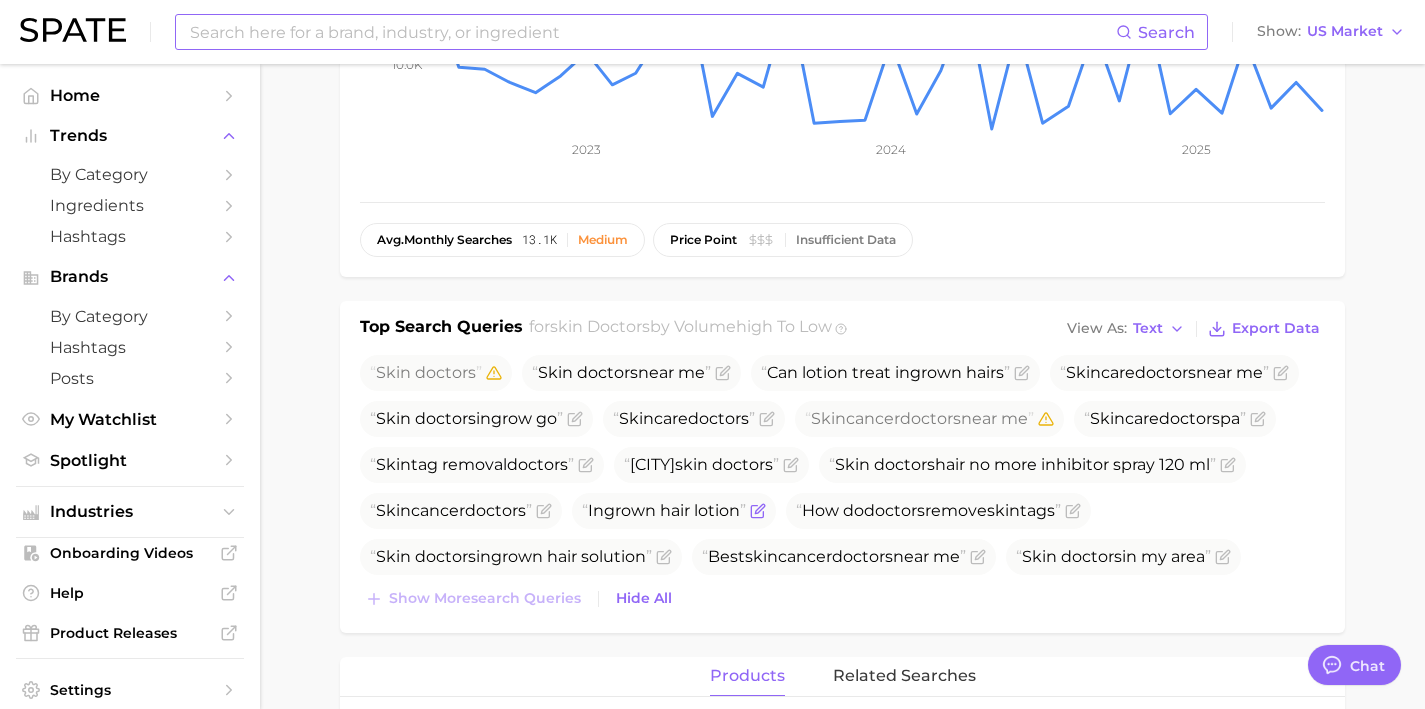 click 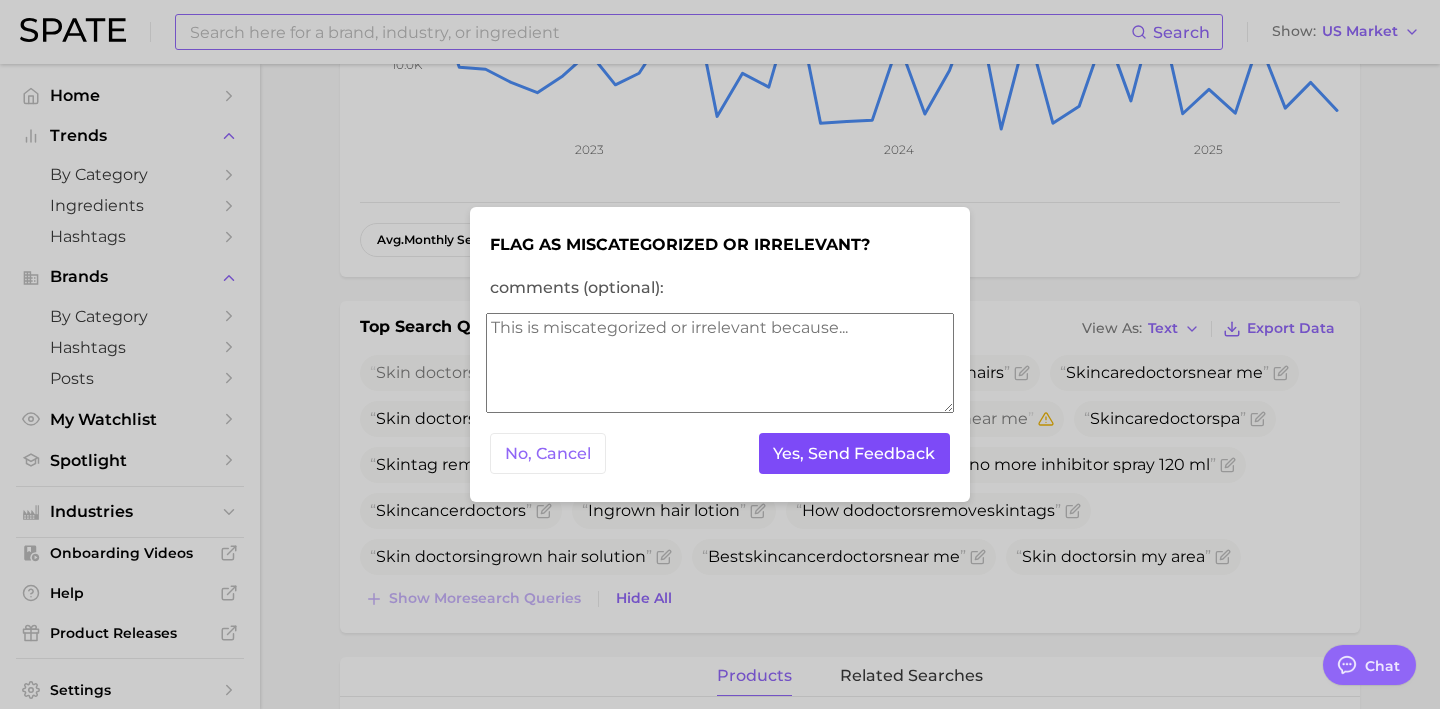 click on "Yes, Send Feedback" at bounding box center (855, 453) 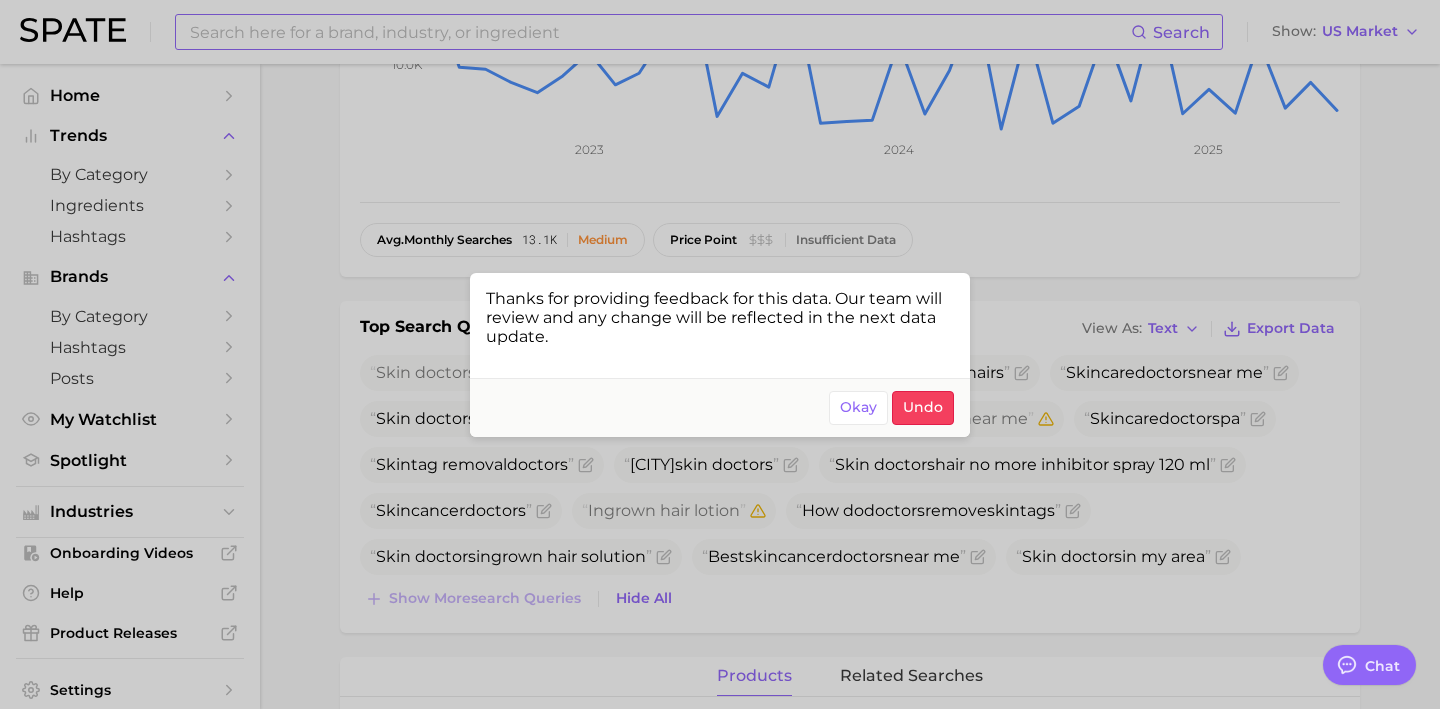click at bounding box center [720, 354] 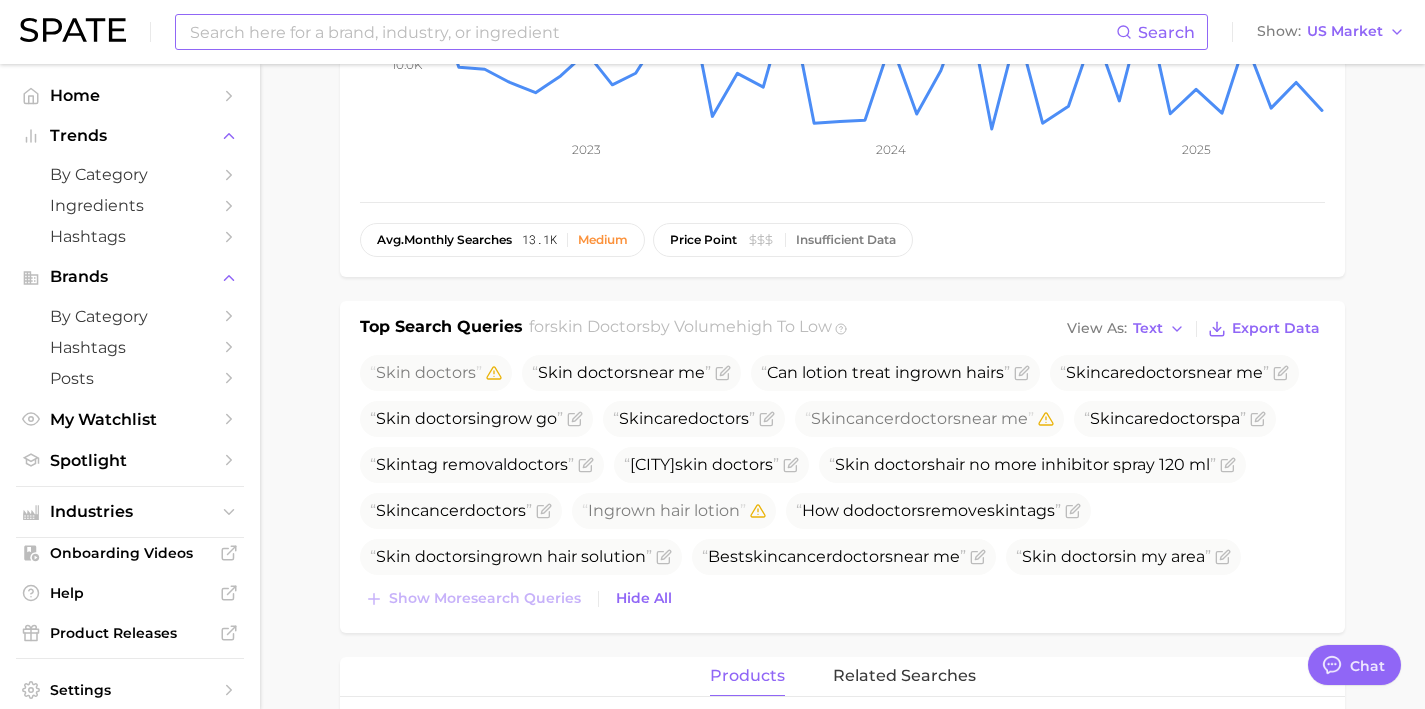 click 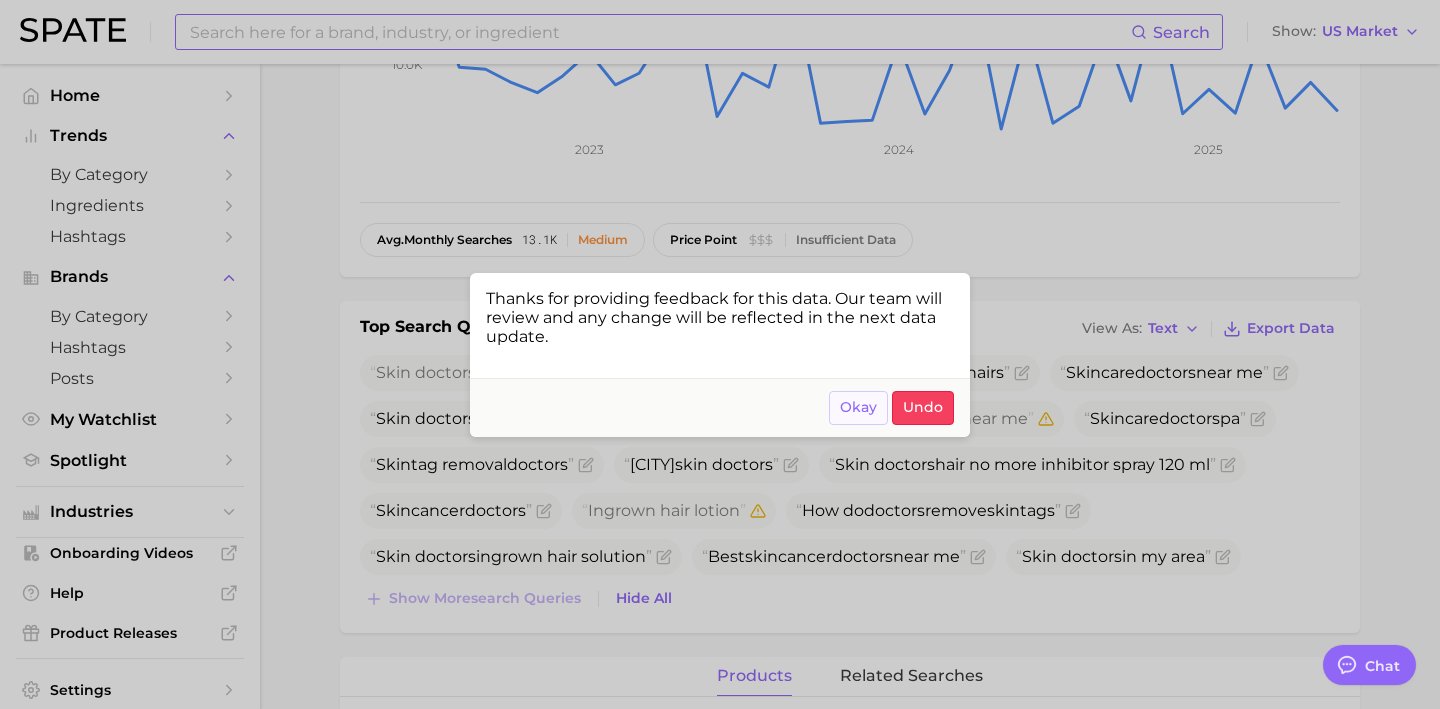 click on "Okay" at bounding box center (858, 407) 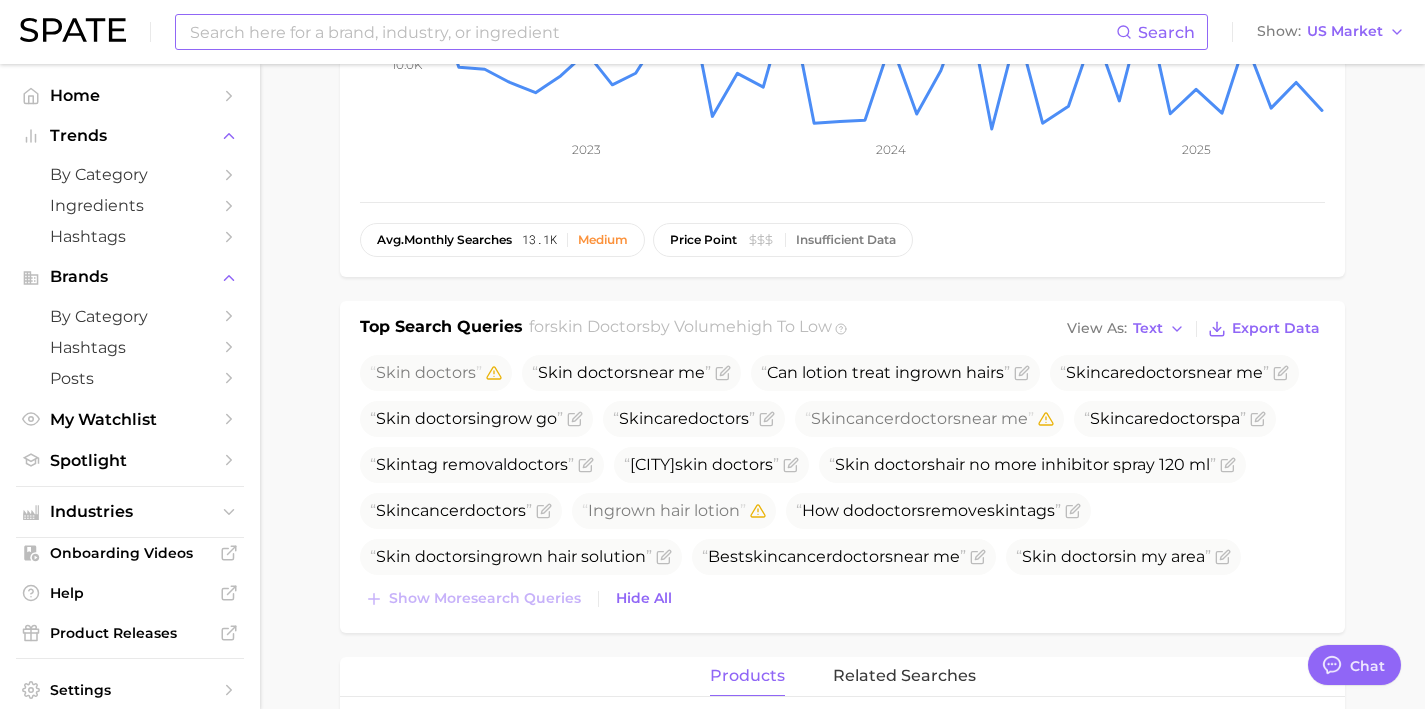 click 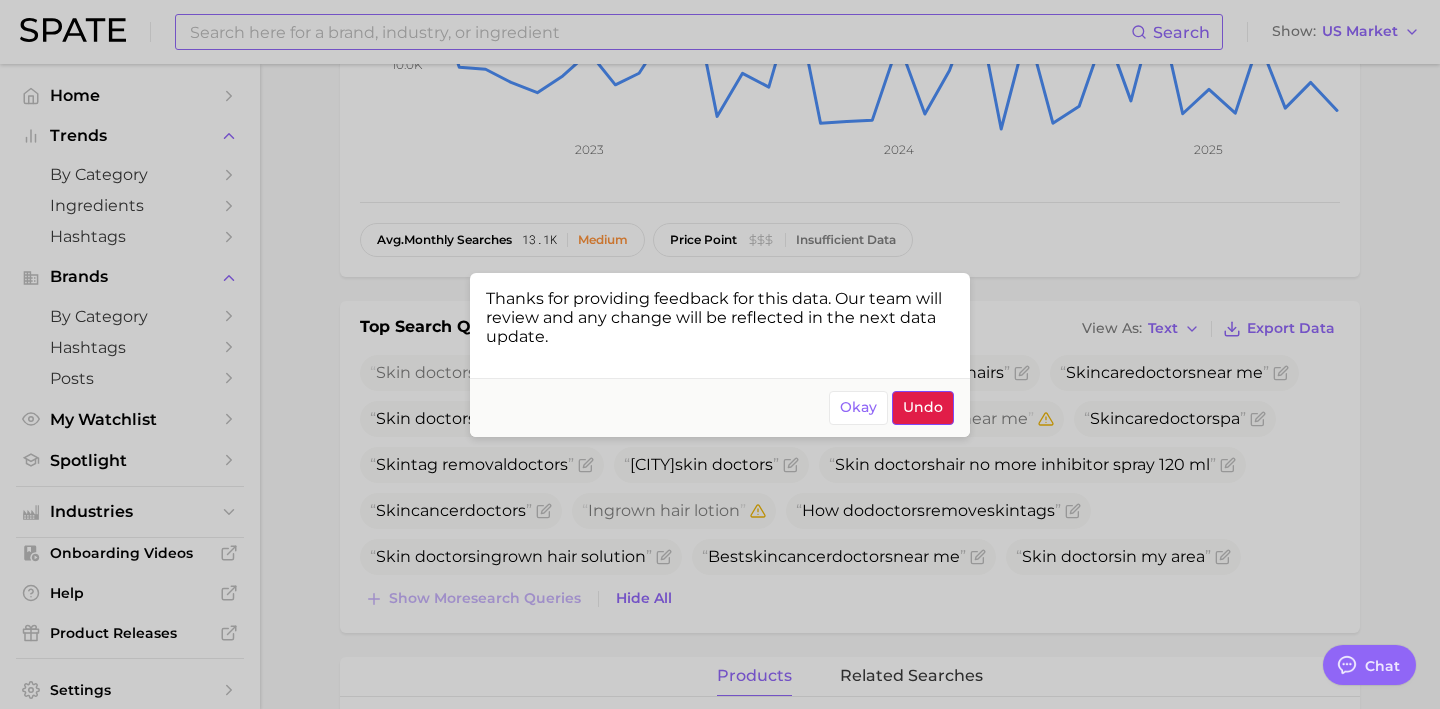 click on "Undo" at bounding box center [923, 408] 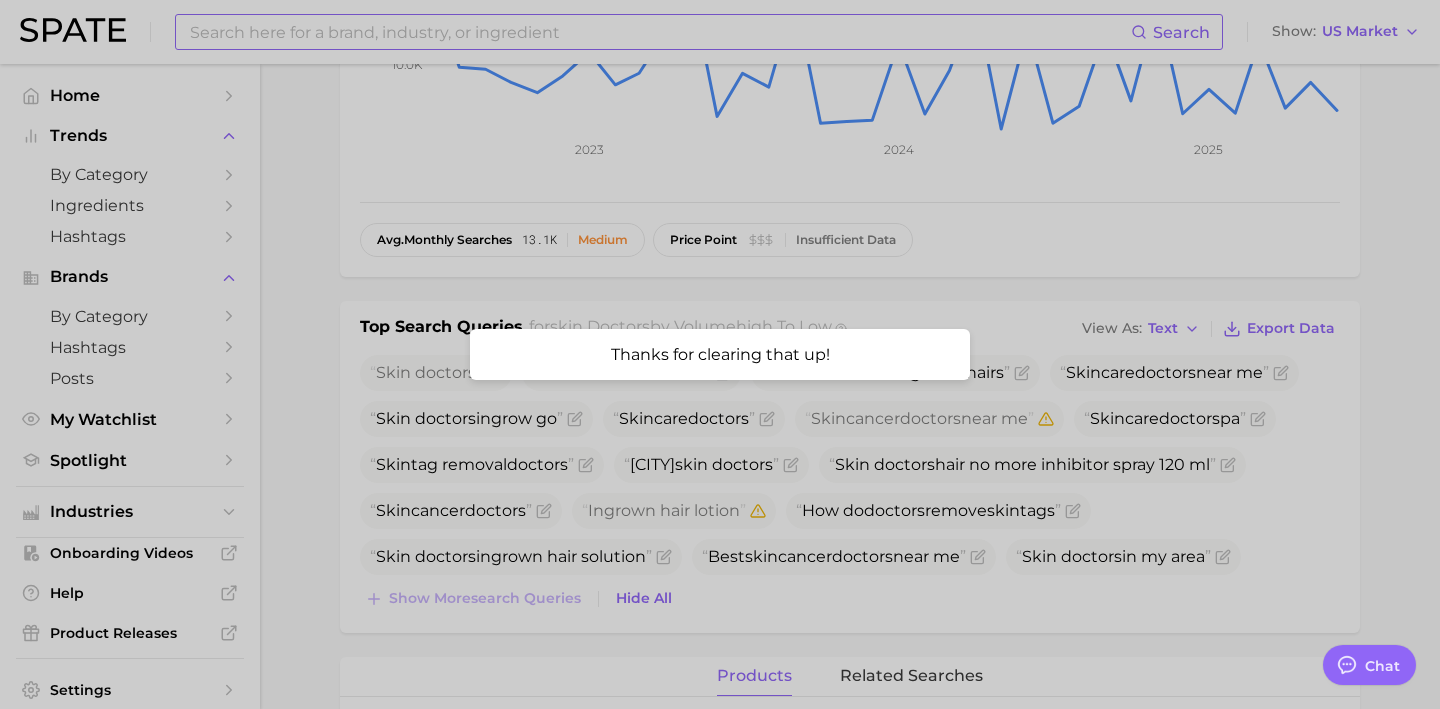 click at bounding box center (720, 354) 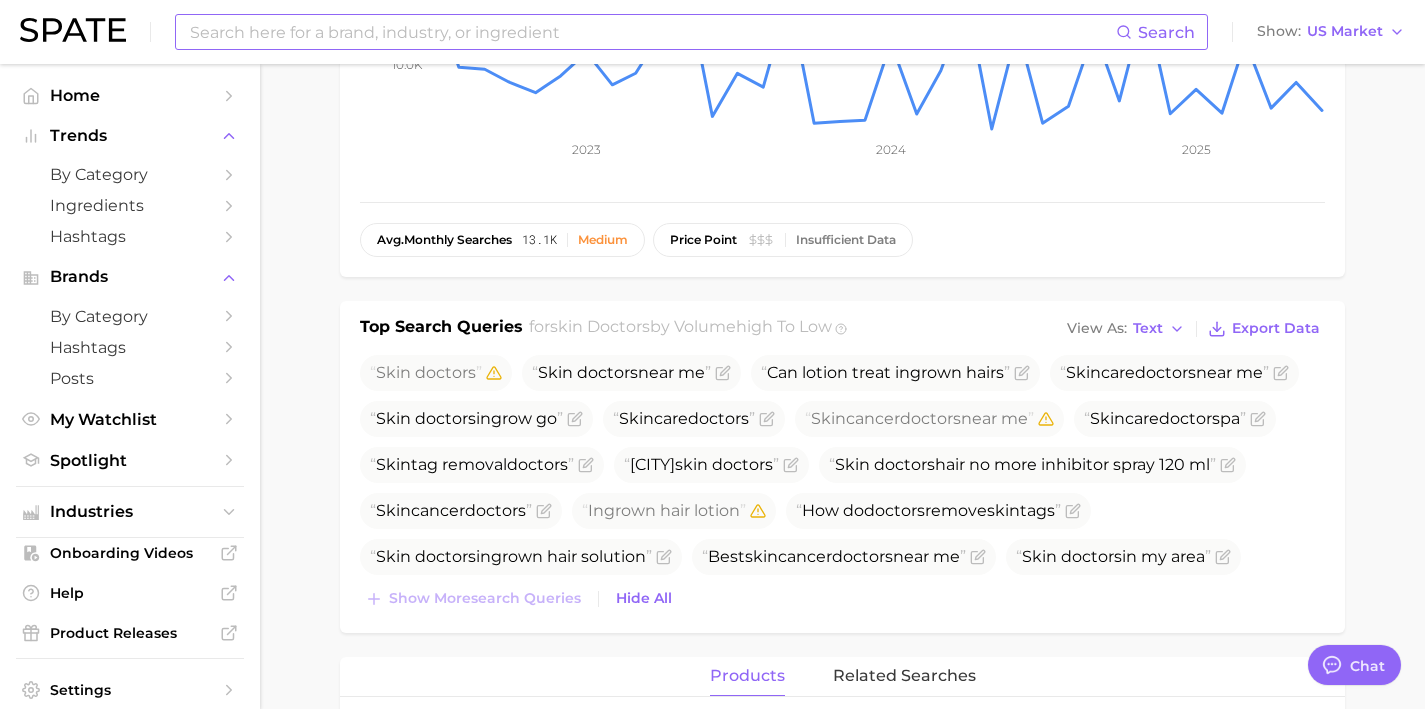 click 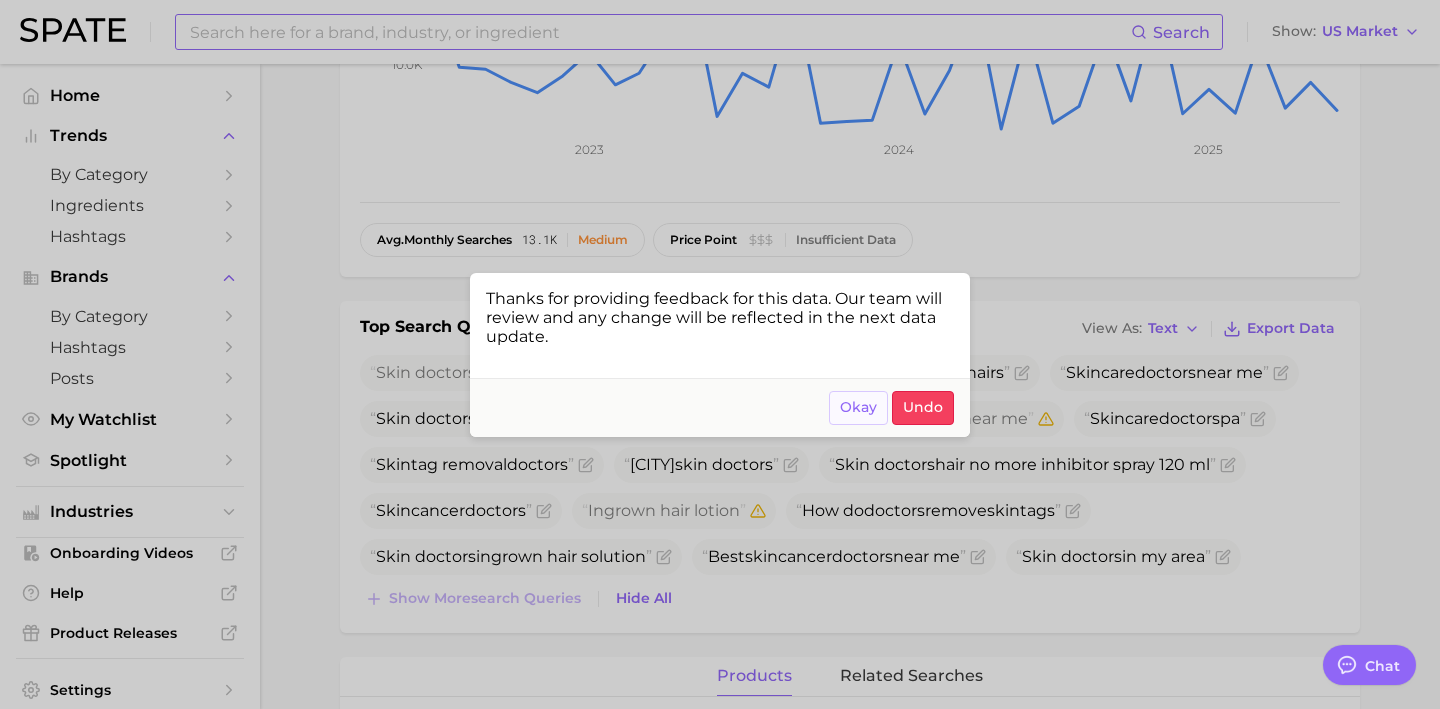click on "Okay" at bounding box center [858, 407] 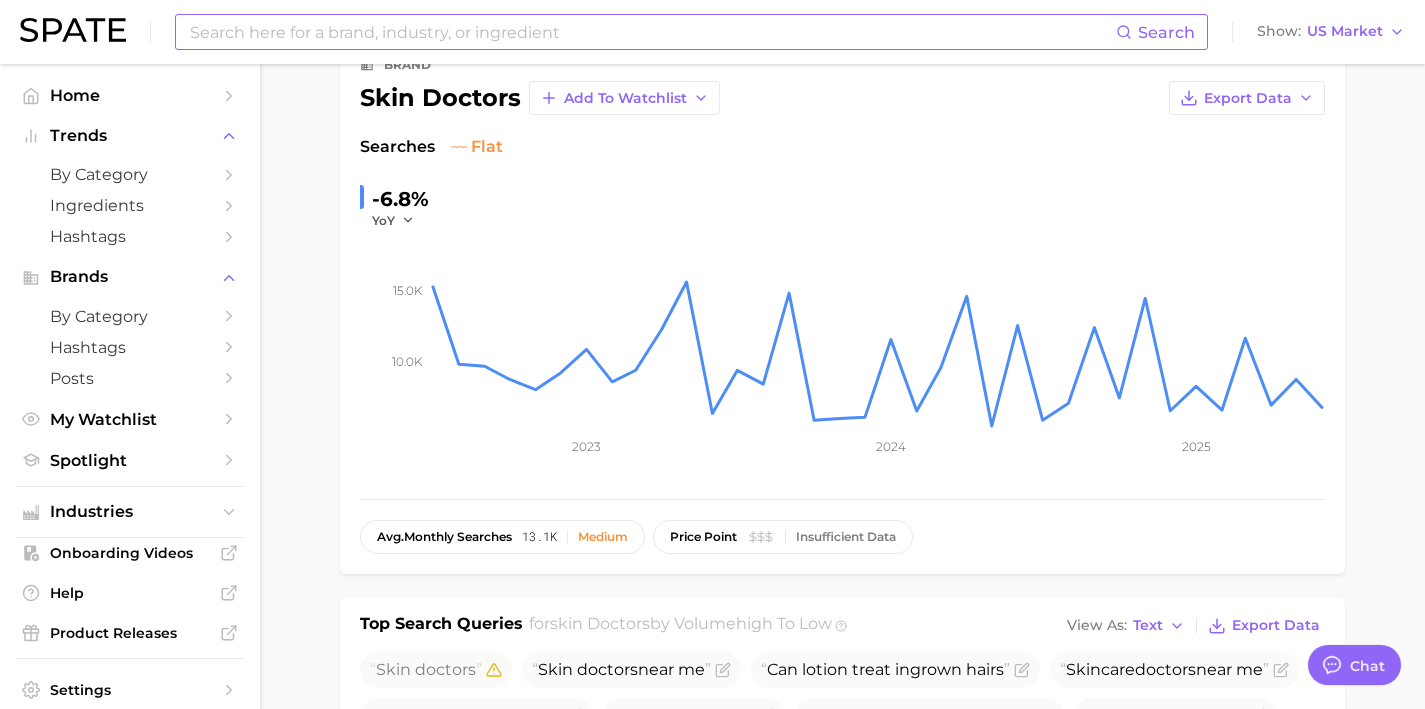 scroll, scrollTop: 0, scrollLeft: 0, axis: both 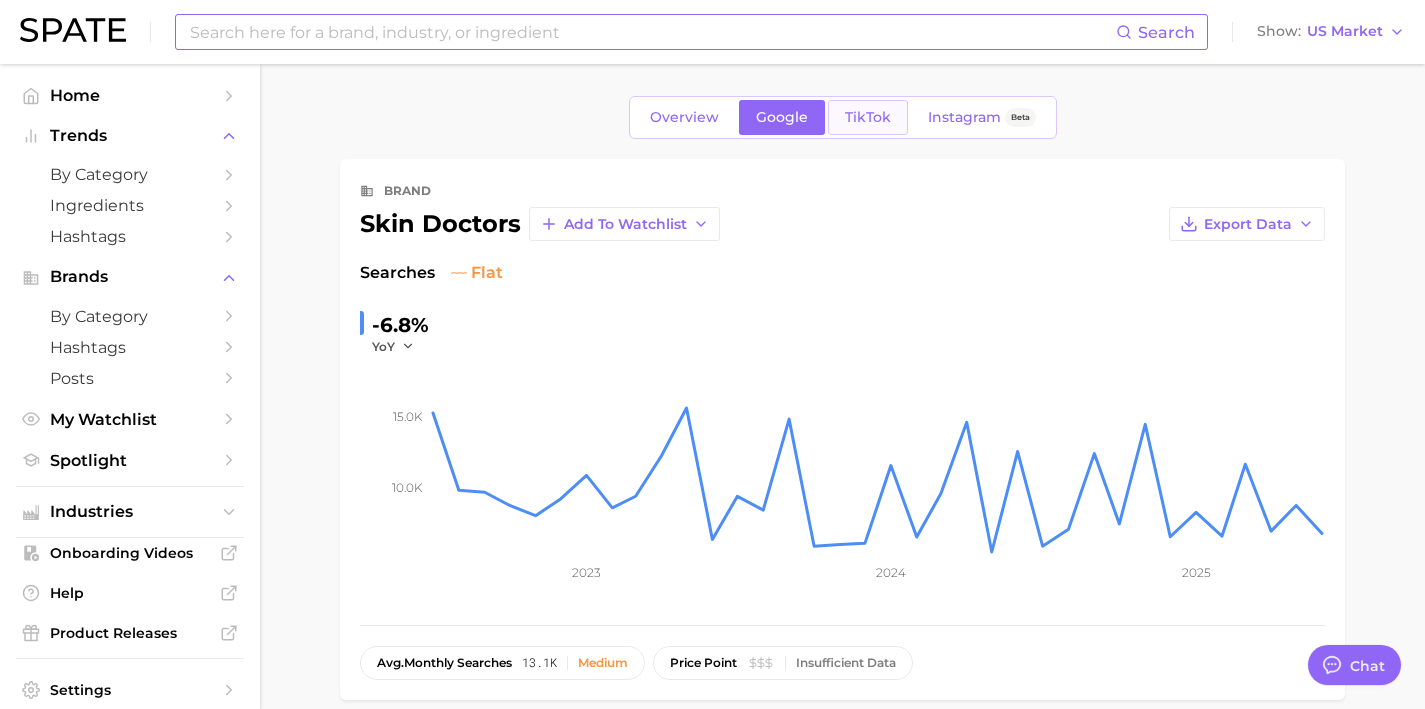 click on "TikTok" at bounding box center (868, 117) 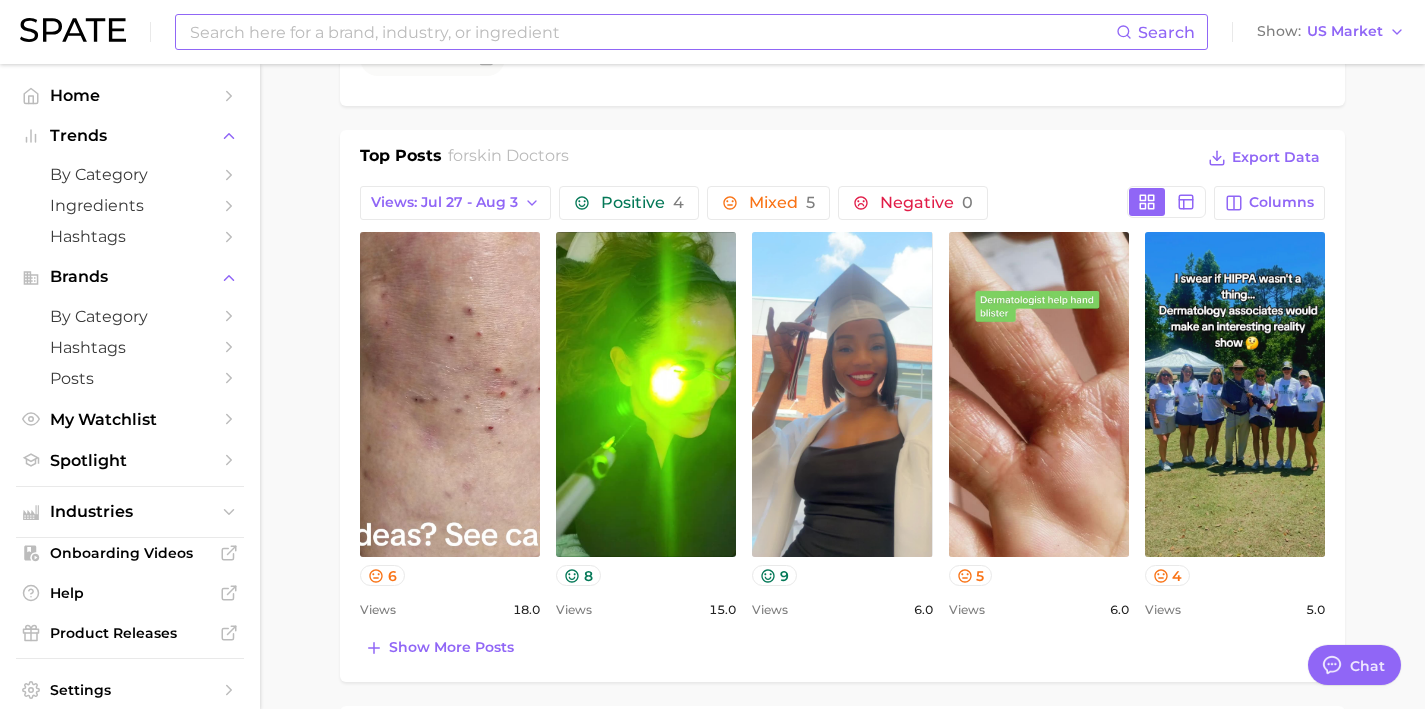 scroll, scrollTop: 1049, scrollLeft: 0, axis: vertical 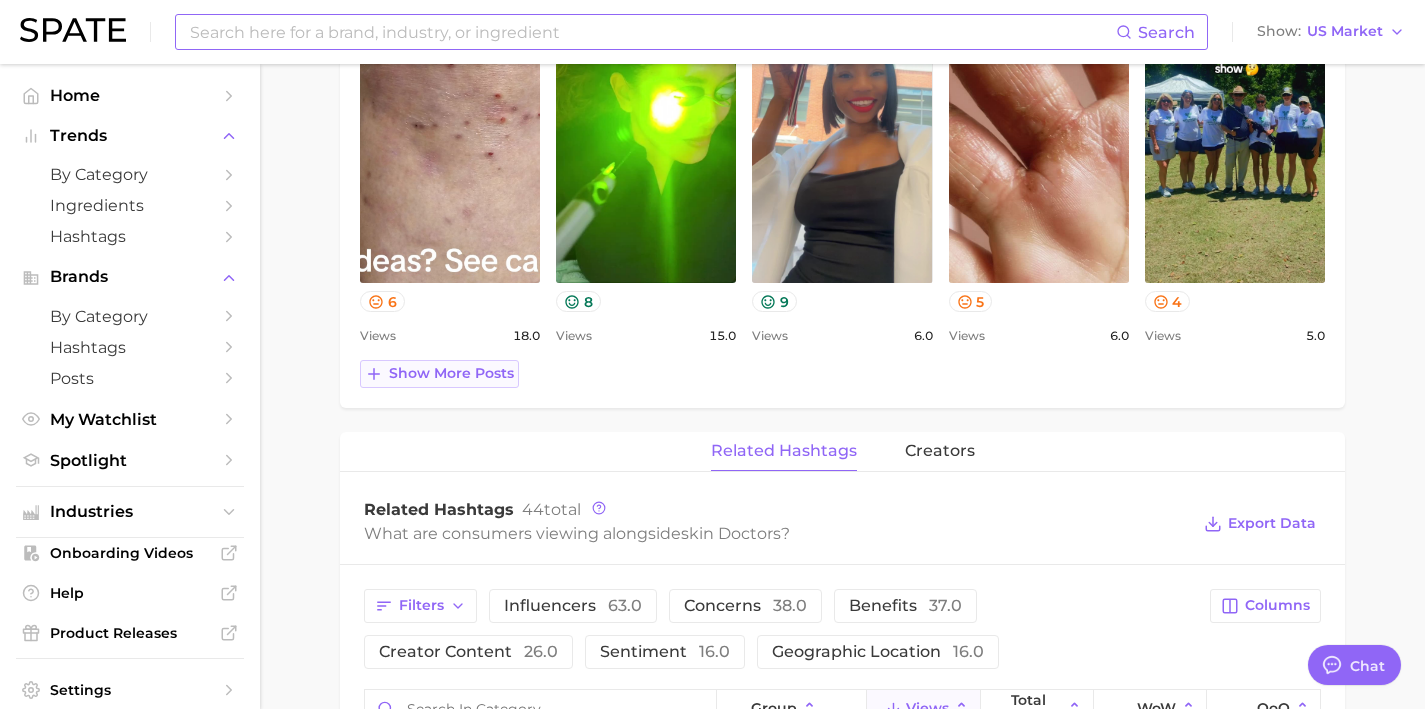 click on "Show more posts" at bounding box center (451, 373) 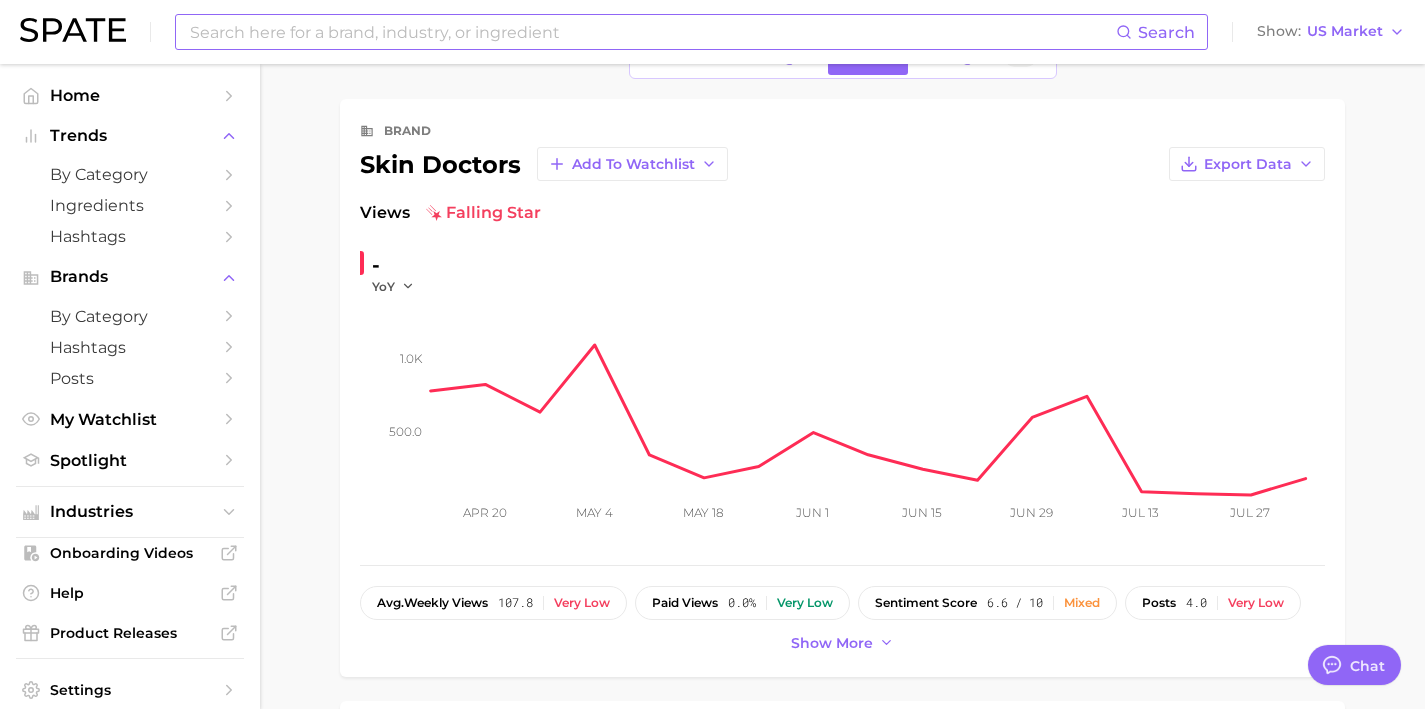 scroll, scrollTop: 0, scrollLeft: 0, axis: both 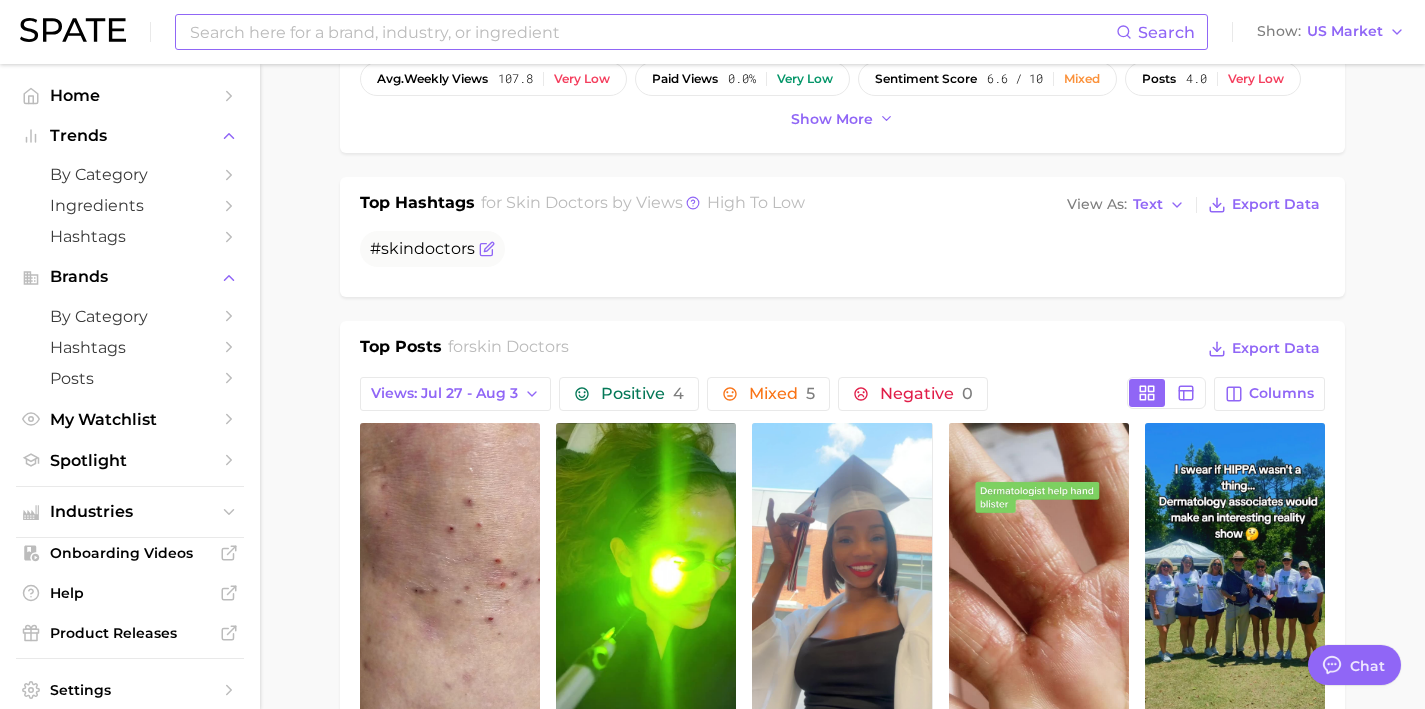 click 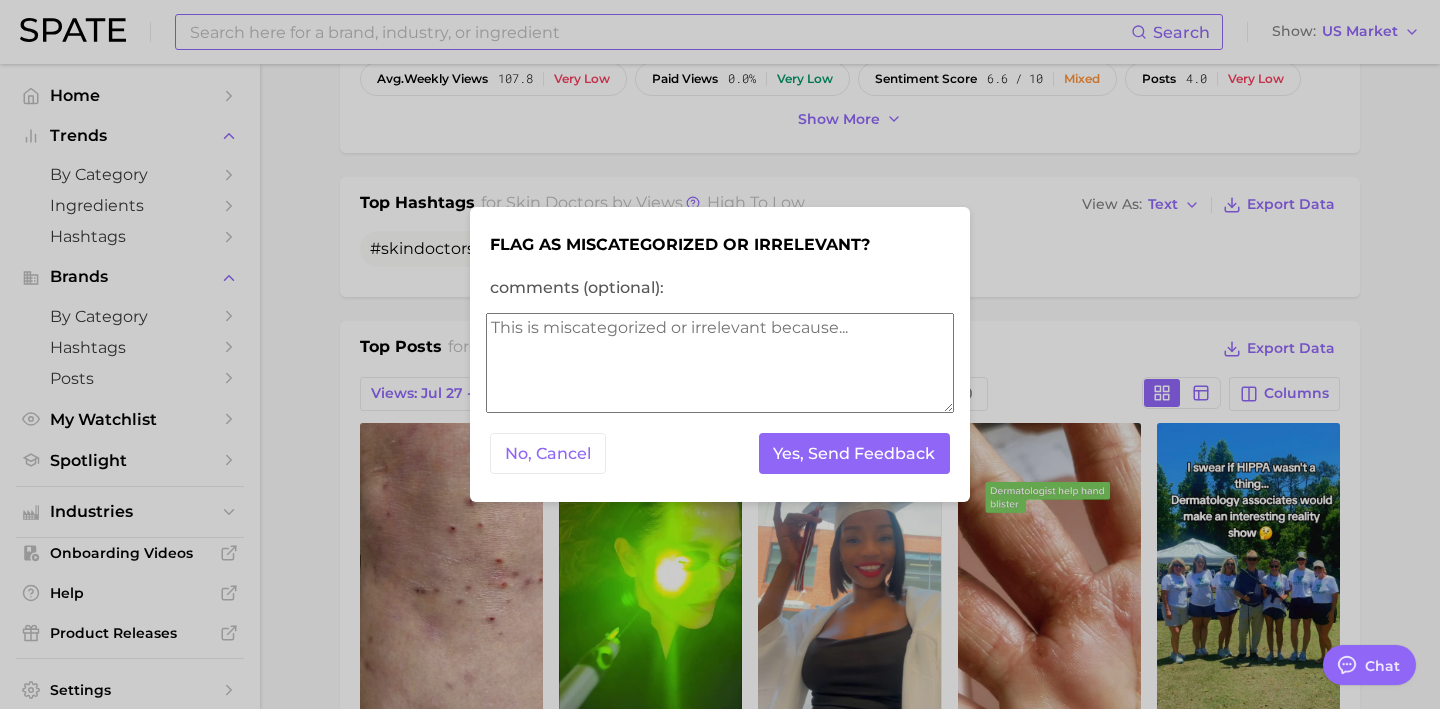 click on "comments (optional):" at bounding box center [720, 363] 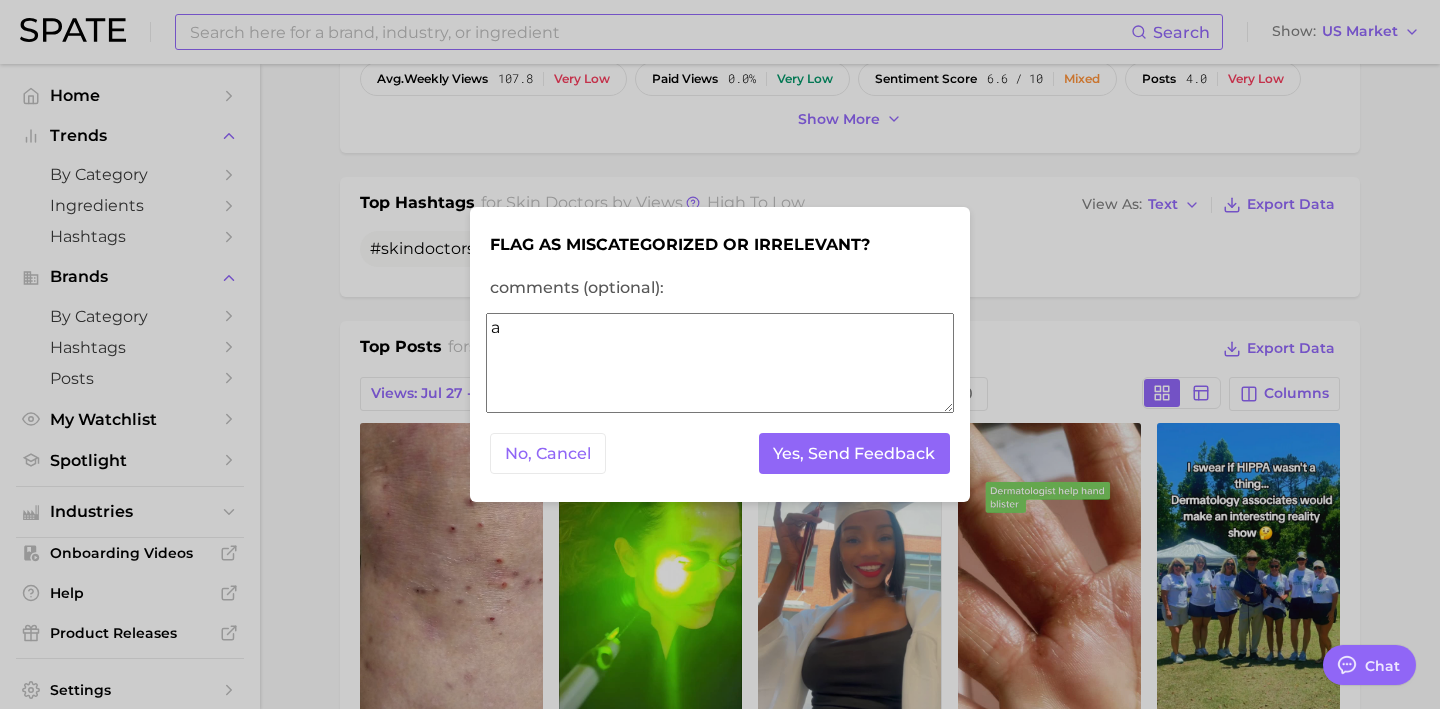 type on "a" 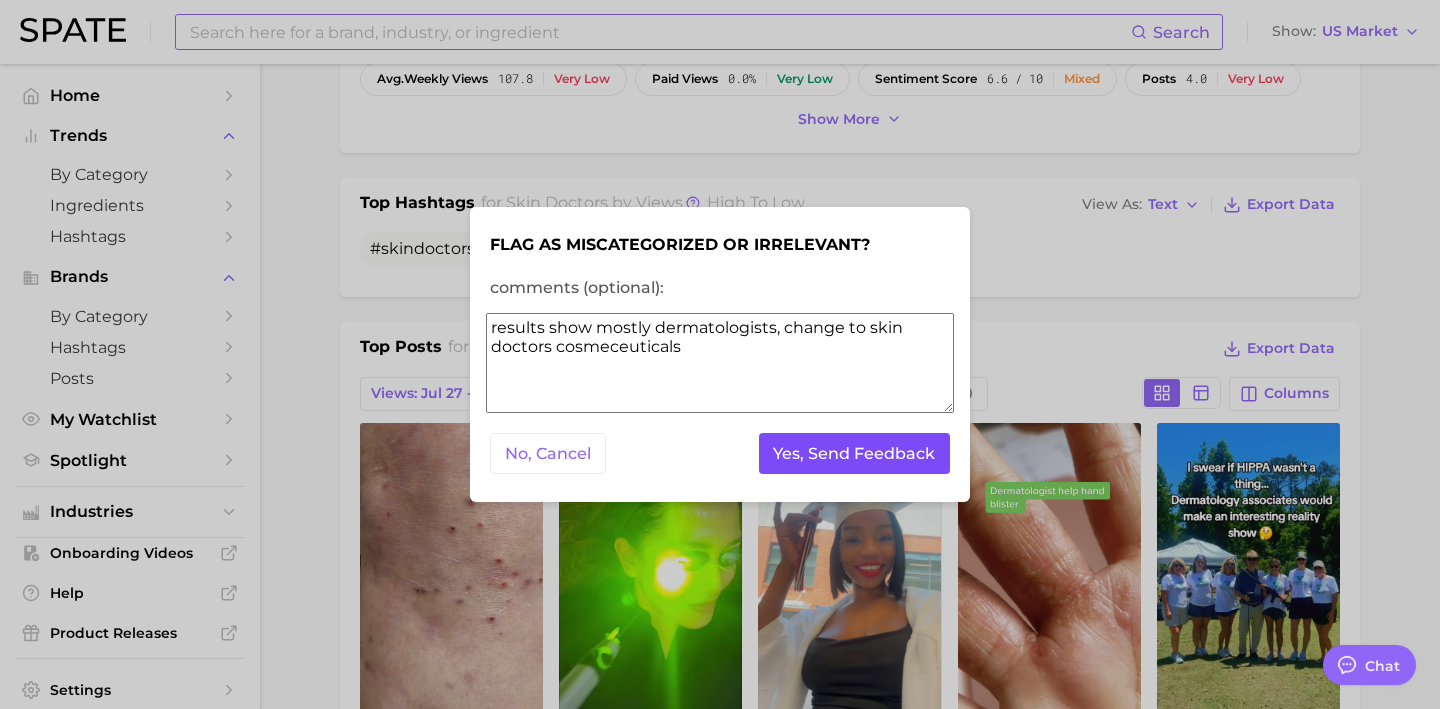 type on "results show mostly dermatologists, change to skin doctors cosmeceuticals" 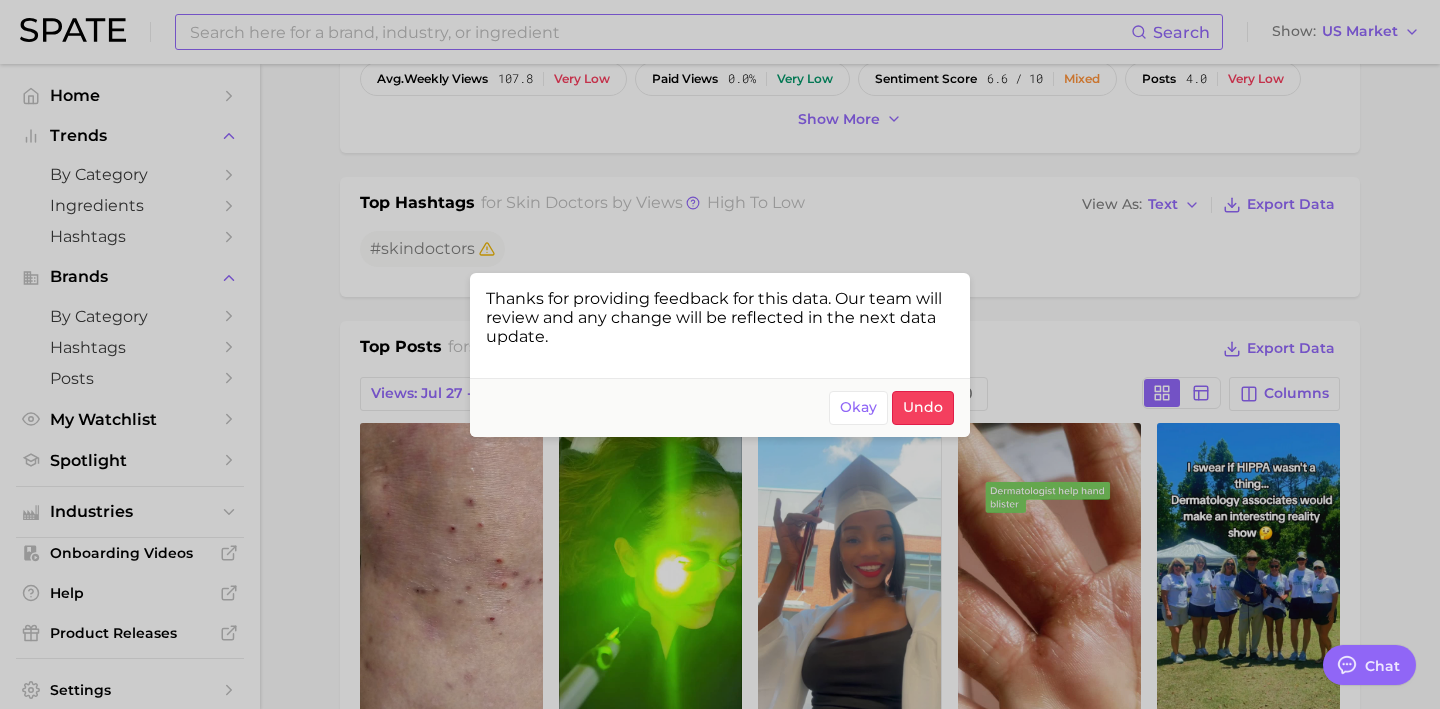 click at bounding box center [720, 354] 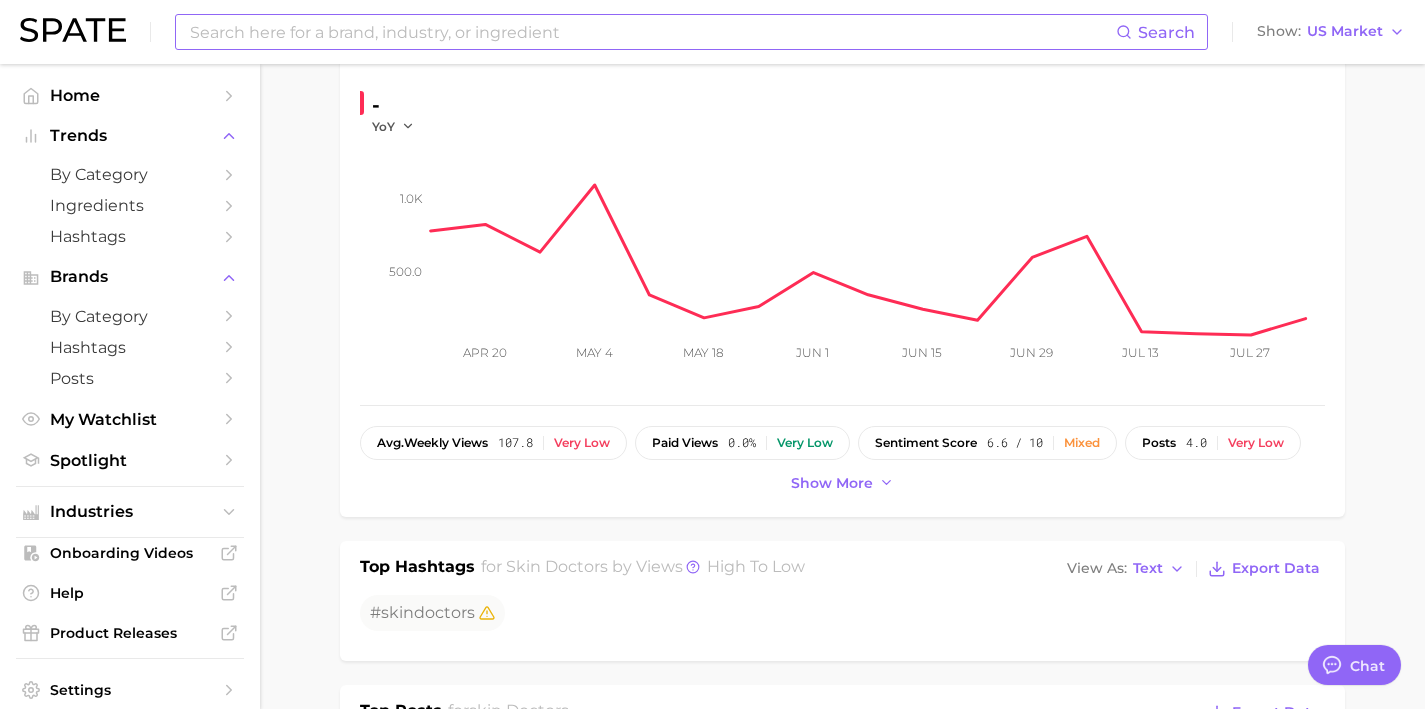 scroll, scrollTop: 0, scrollLeft: 0, axis: both 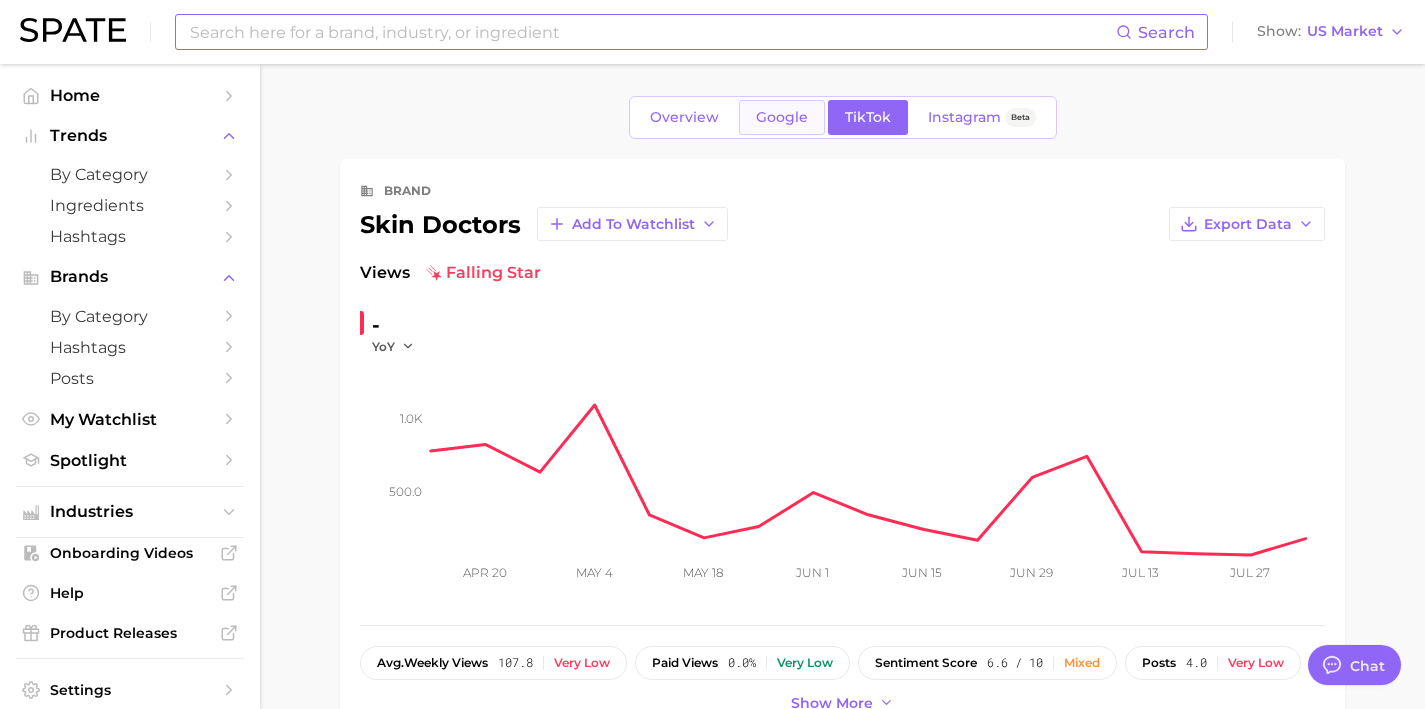 click on "Google" at bounding box center [782, 117] 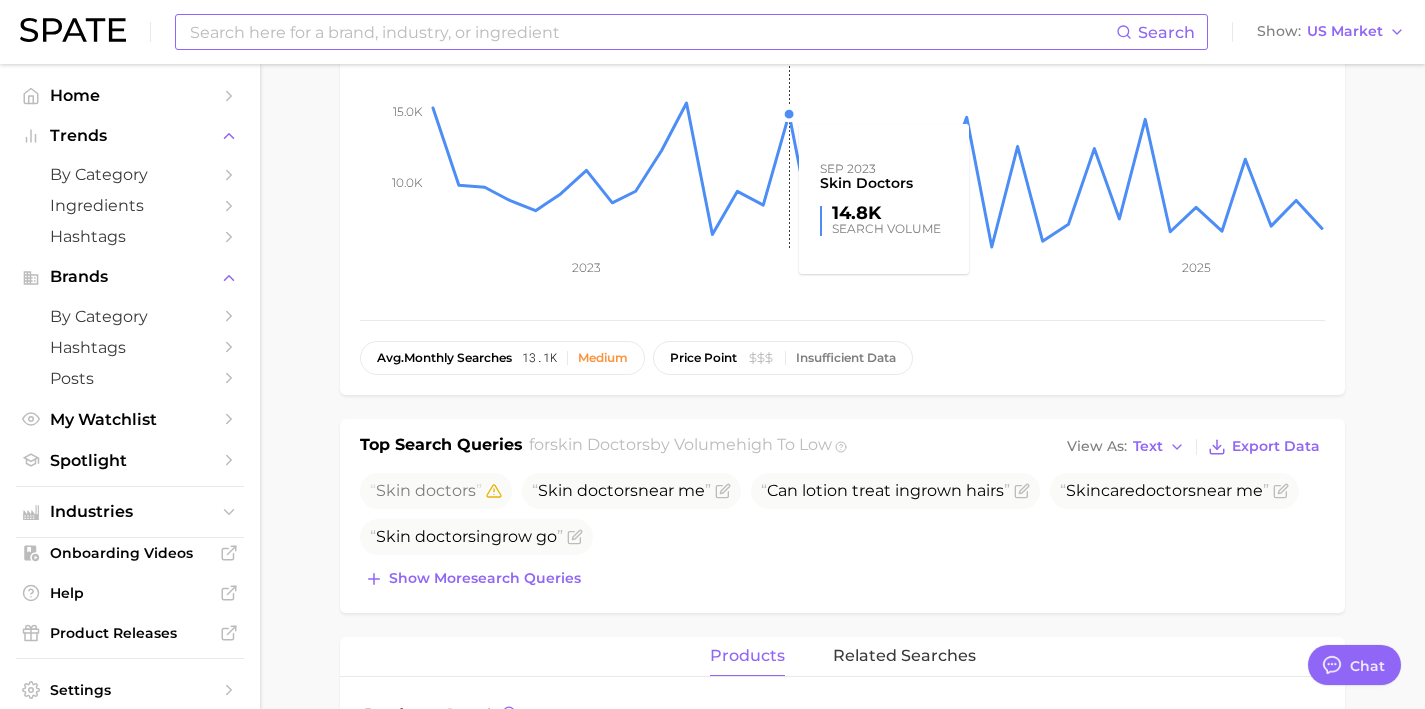 scroll, scrollTop: 419, scrollLeft: 0, axis: vertical 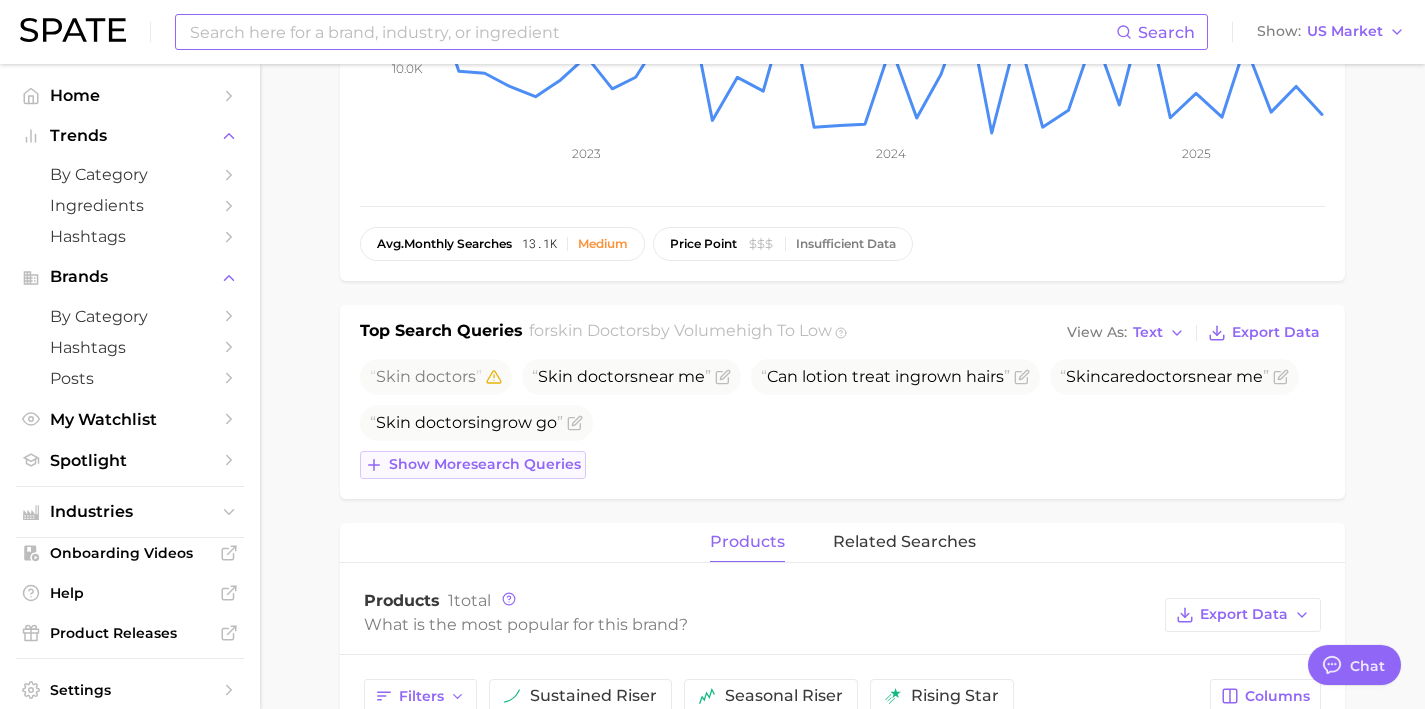 click on "Show more  search queries" at bounding box center [485, 464] 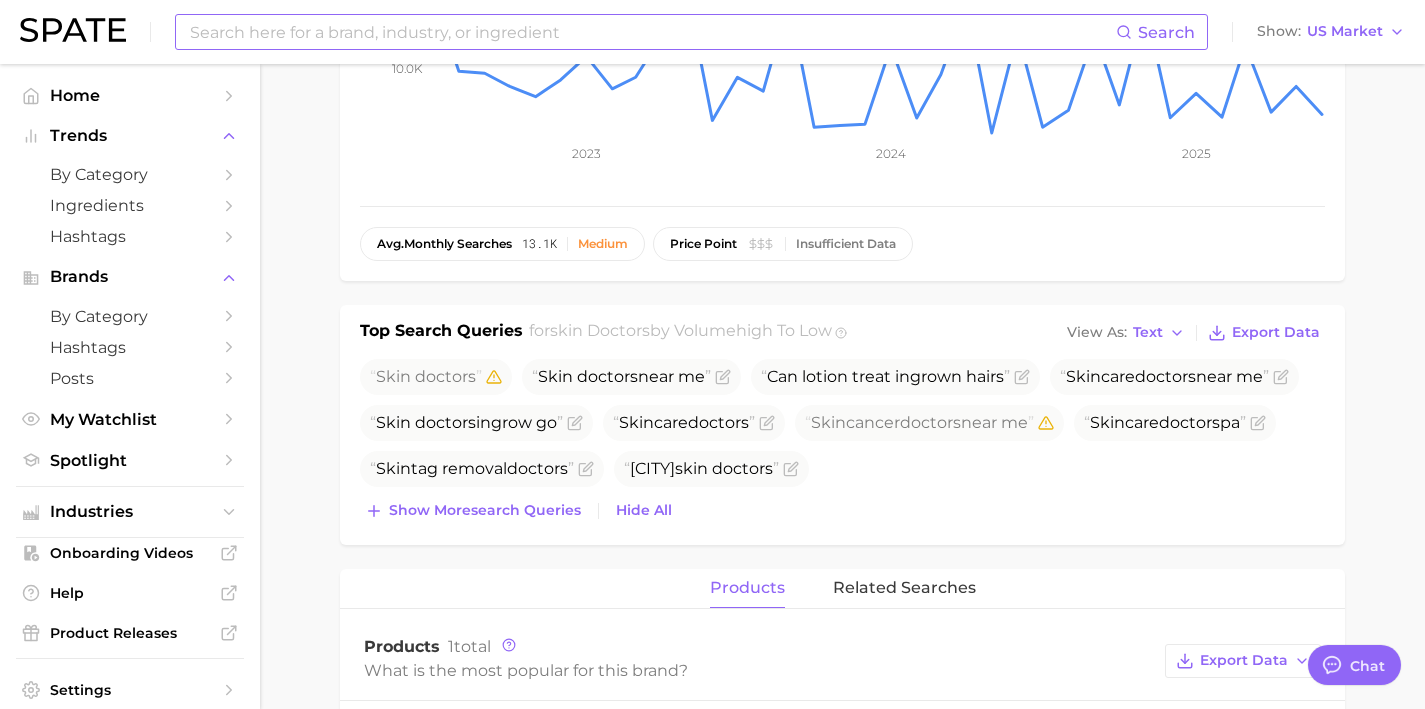 click 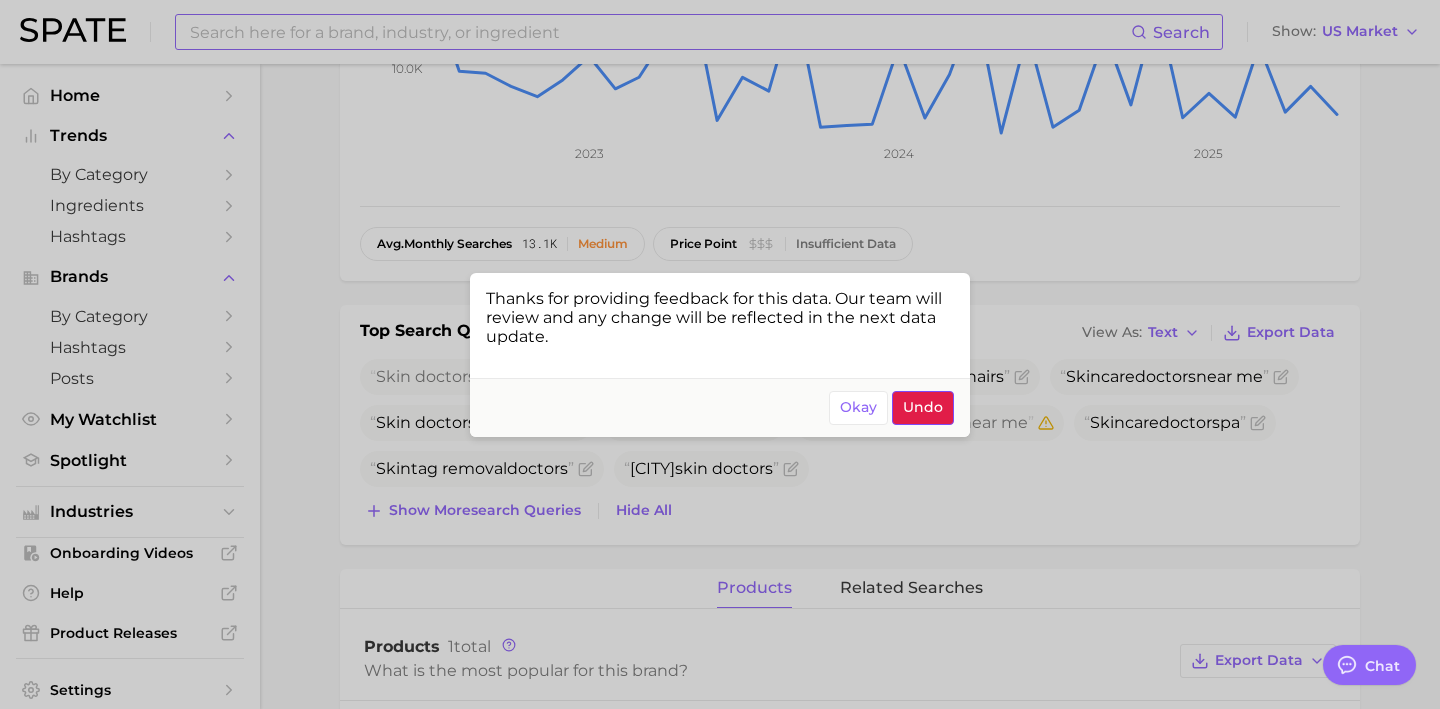 click on "Undo" at bounding box center [923, 407] 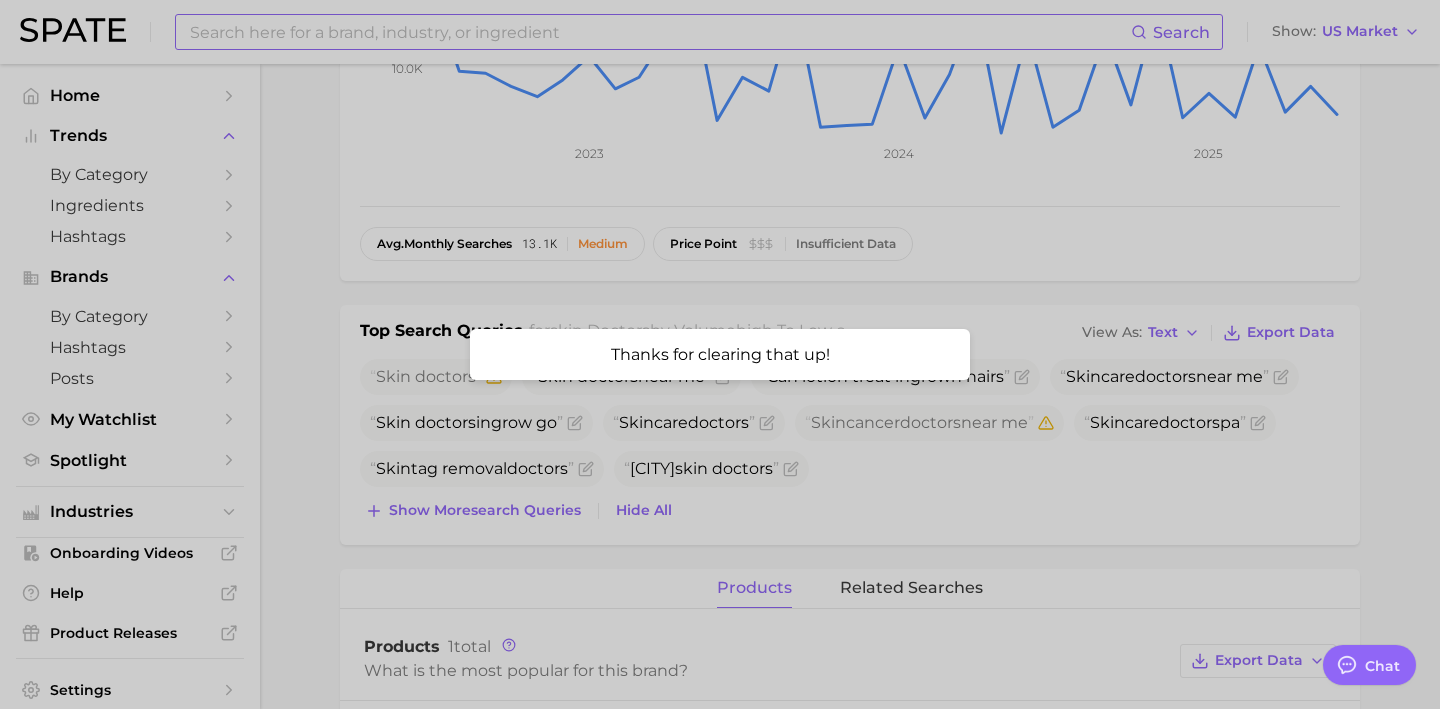 click at bounding box center [720, 354] 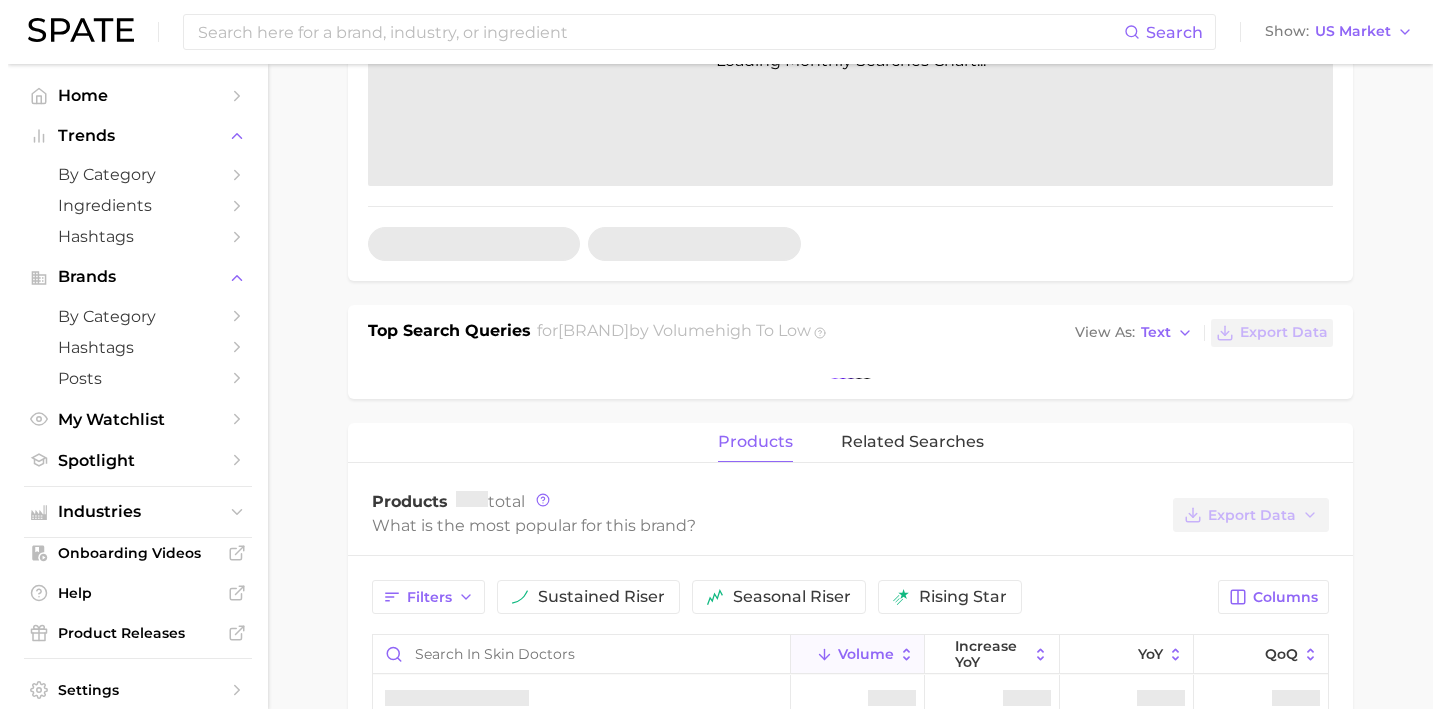 scroll, scrollTop: 412, scrollLeft: 0, axis: vertical 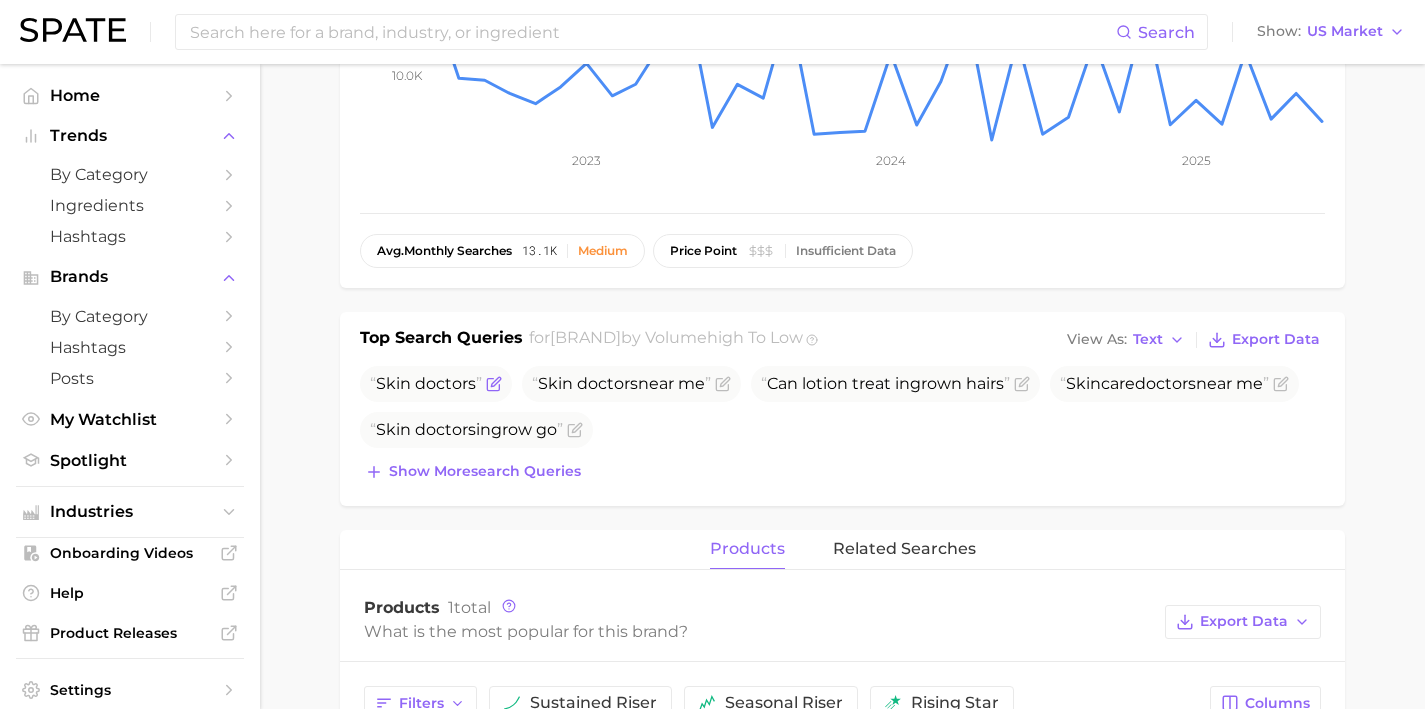 click 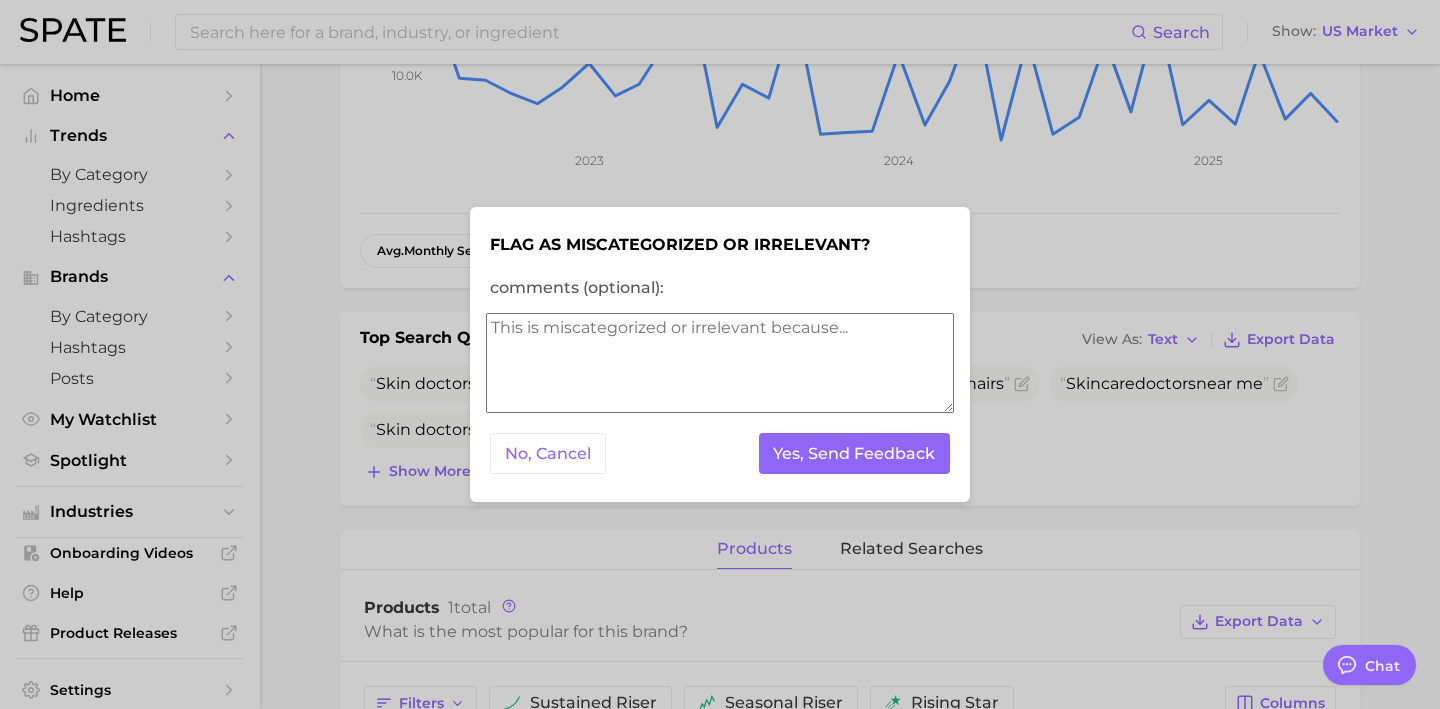 click on "comments (optional):" at bounding box center (720, 363) 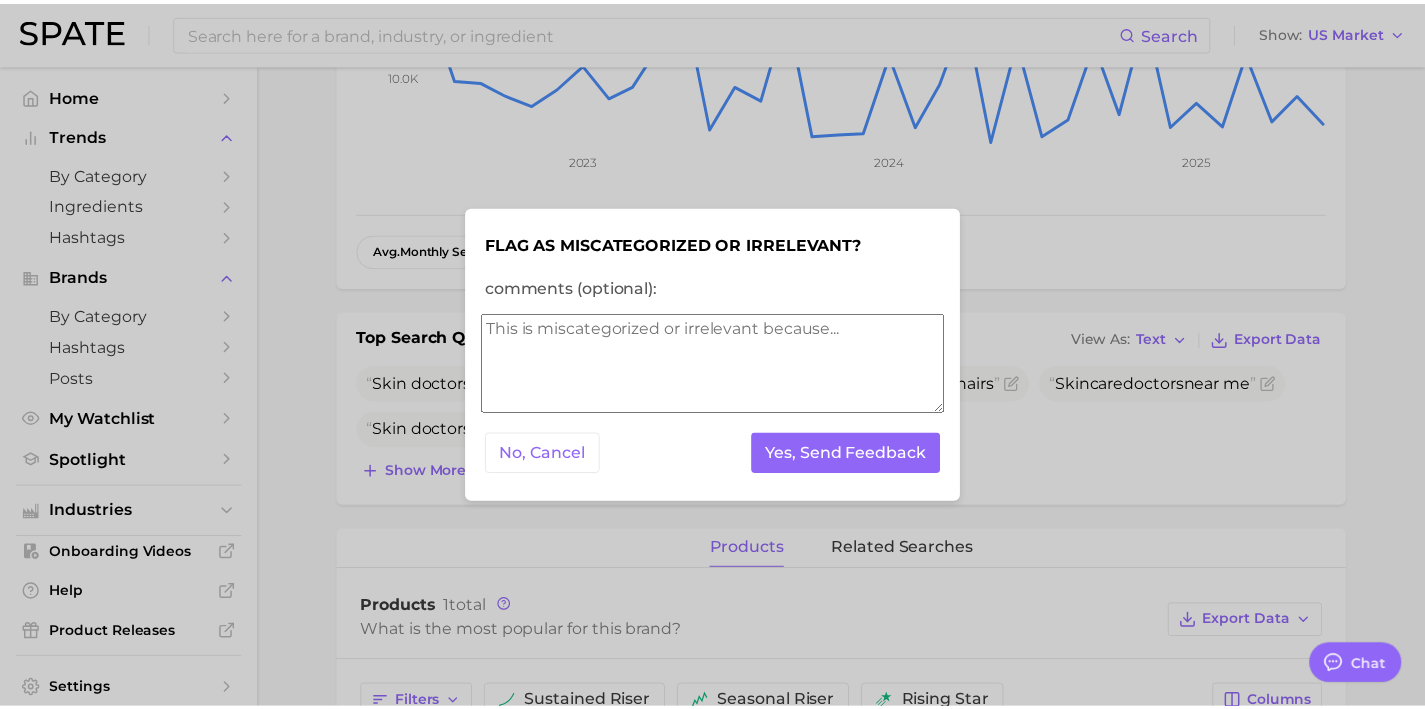 scroll, scrollTop: 7550, scrollLeft: 0, axis: vertical 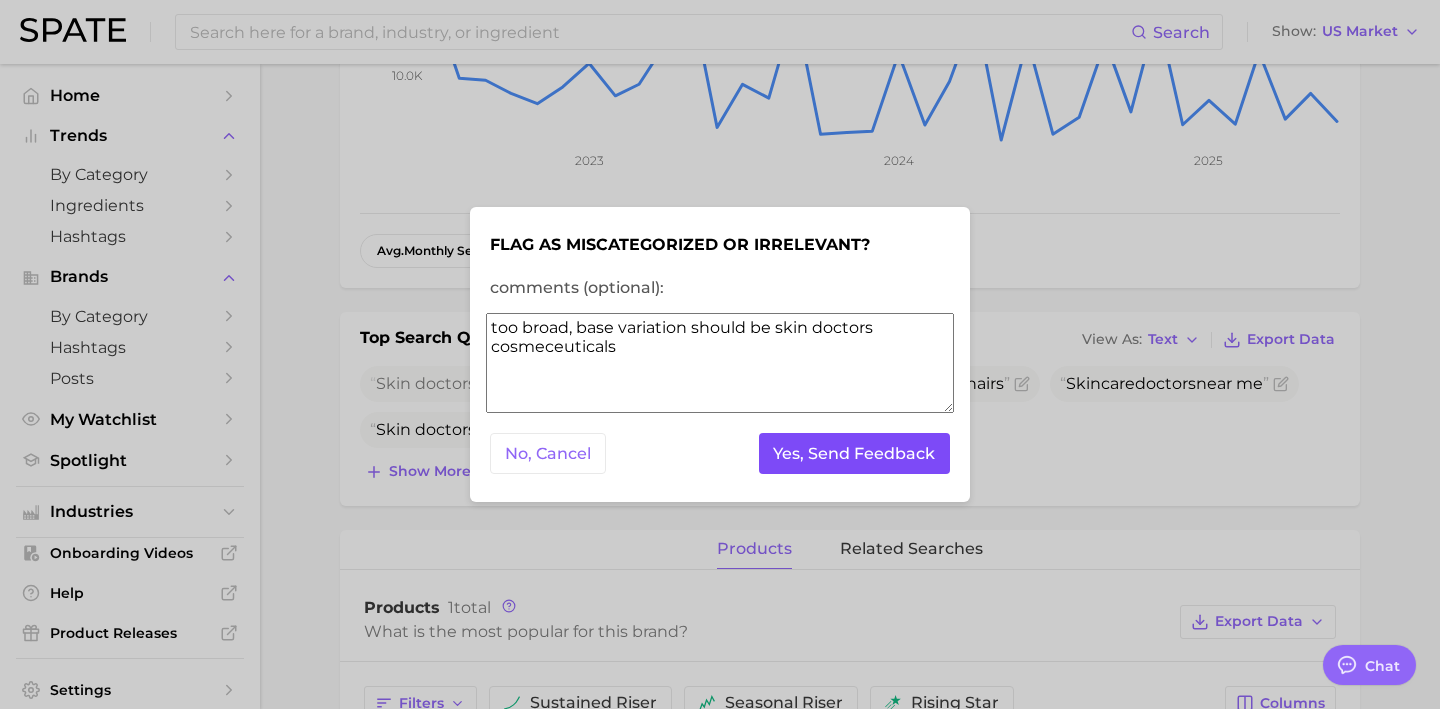type on "too broad, base variation should be skin doctors cosmeceuticals" 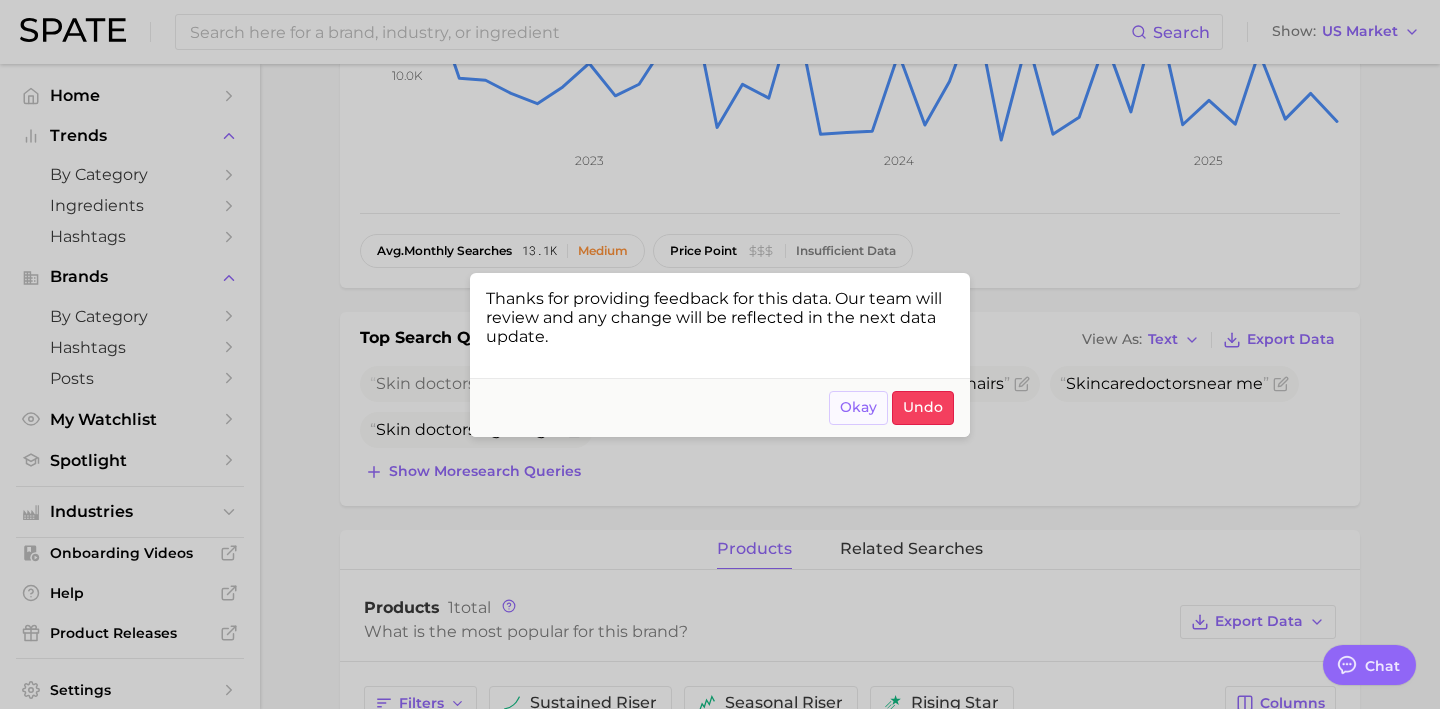 click on "Okay" at bounding box center (858, 408) 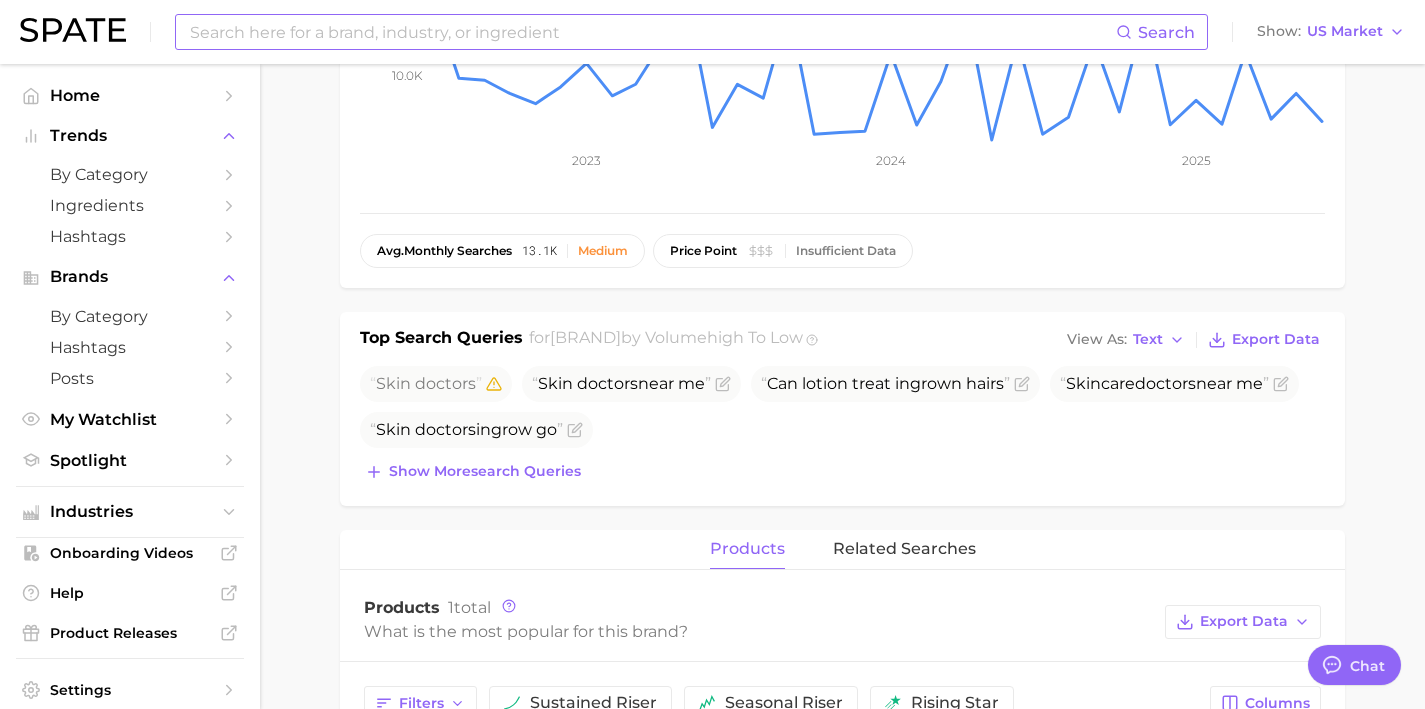 click at bounding box center [652, 32] 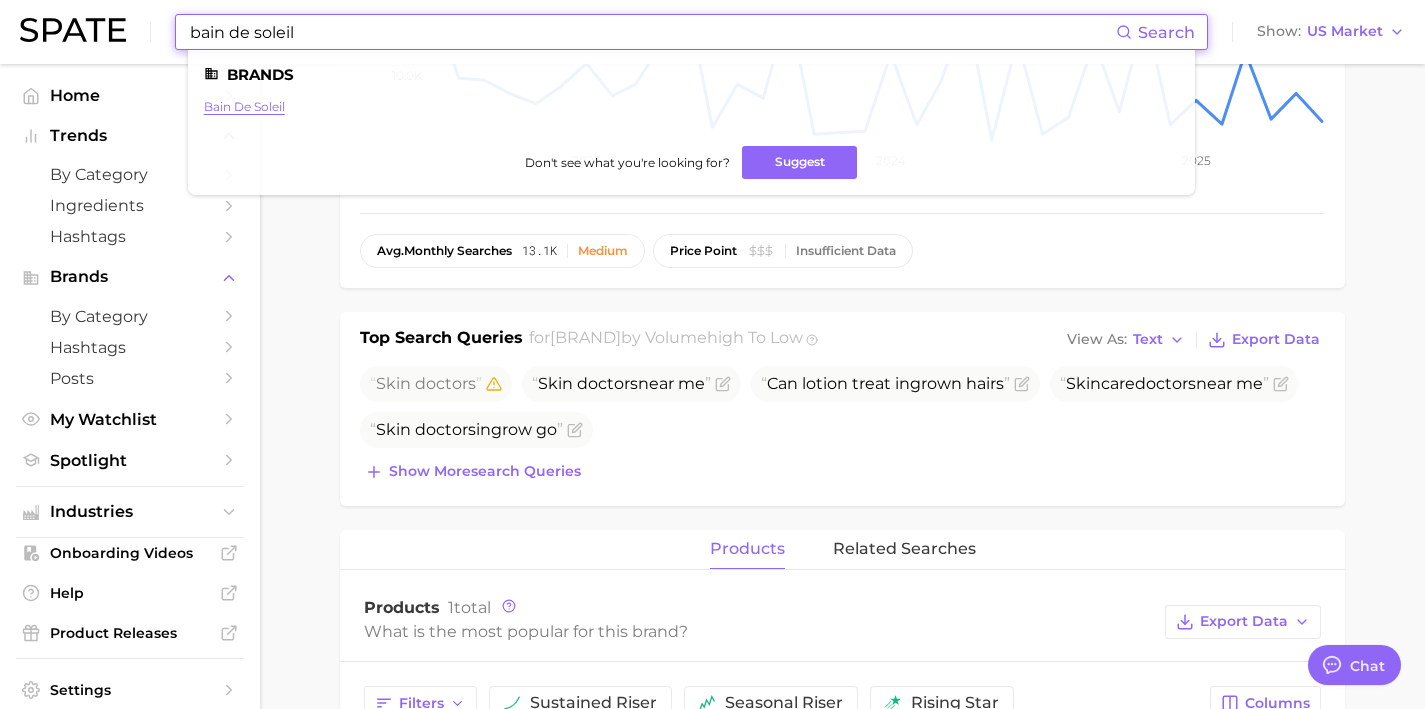type on "bain de soleil" 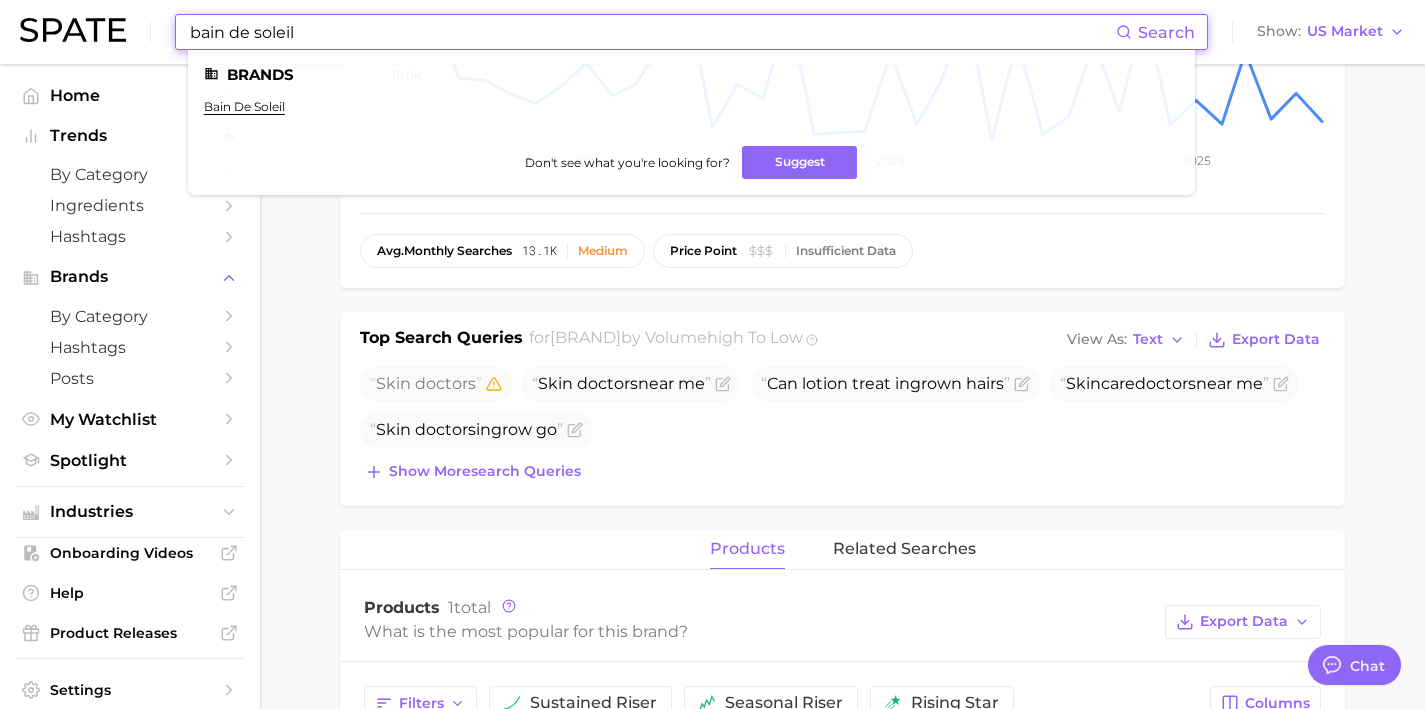 click on "bain de soleil" at bounding box center [244, 106] 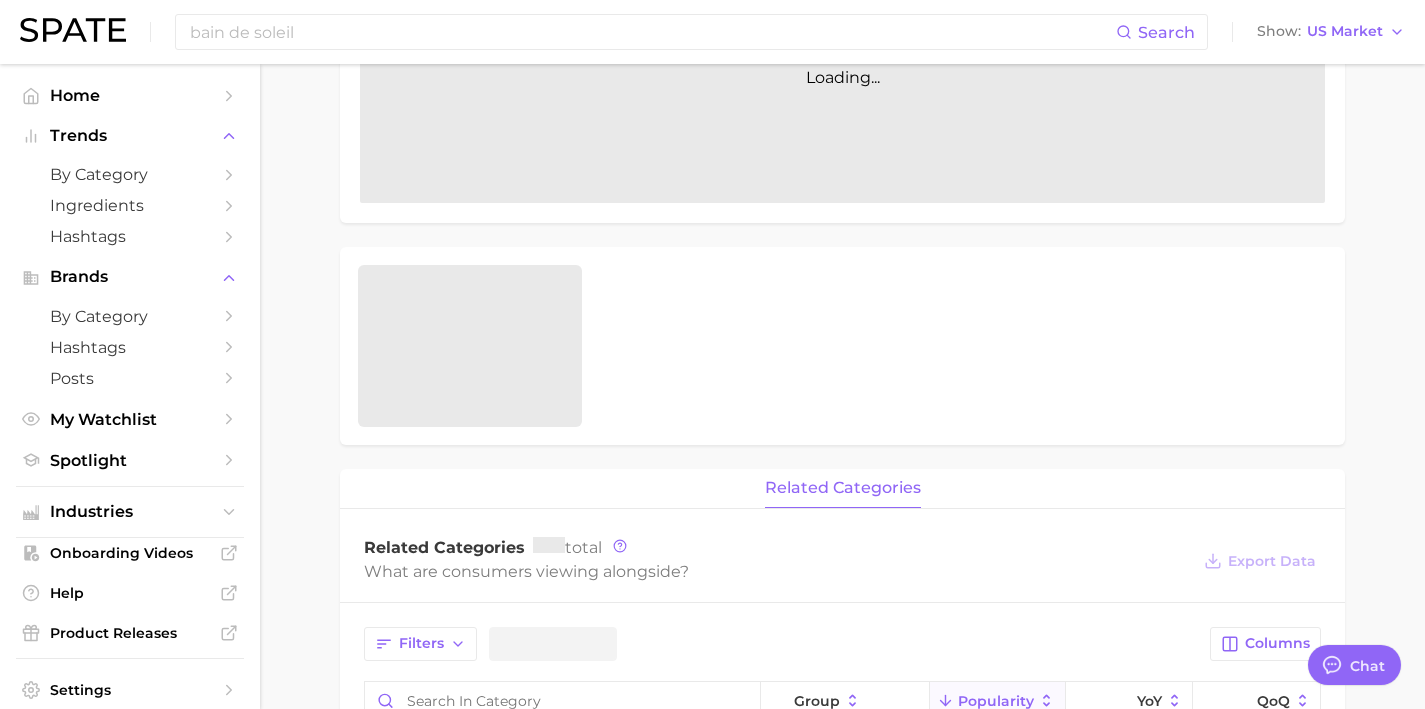 scroll, scrollTop: 0, scrollLeft: 0, axis: both 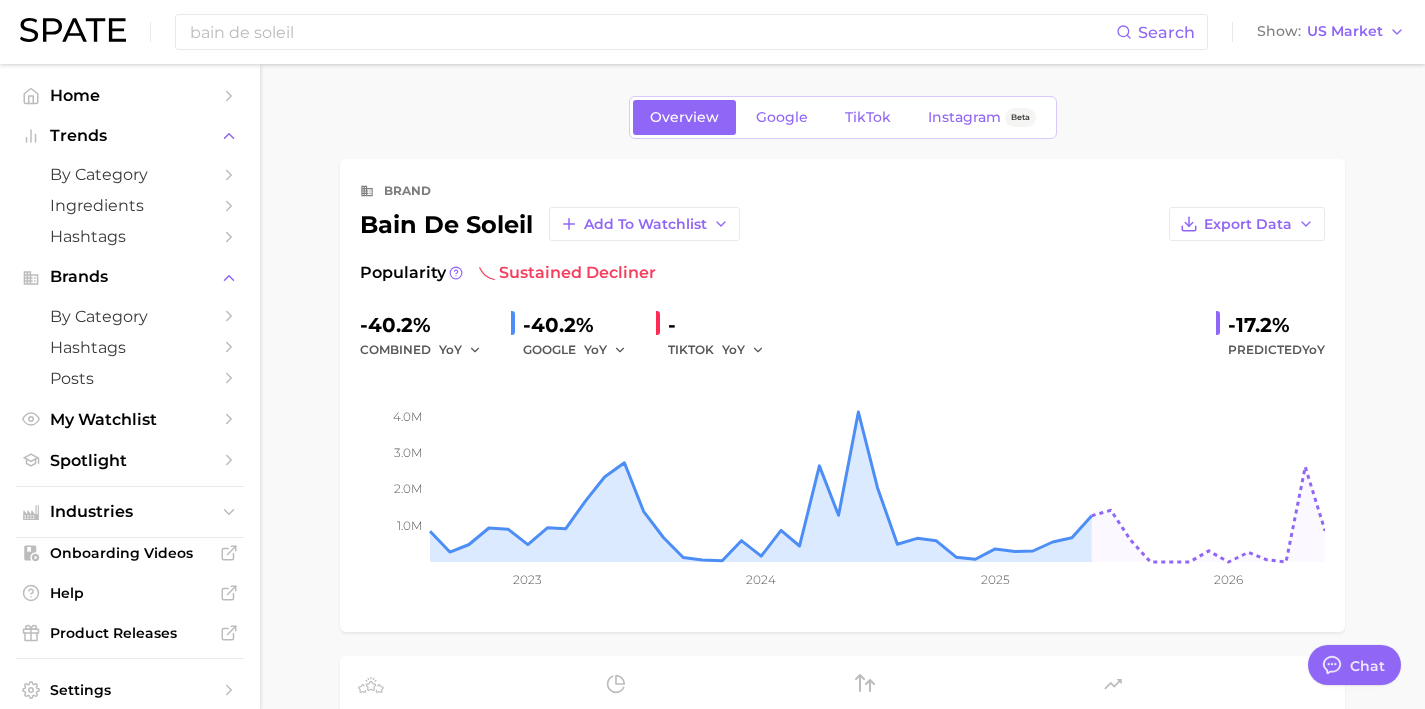 click on "Overview Google TikTok Instagram Beta" at bounding box center (843, 117) 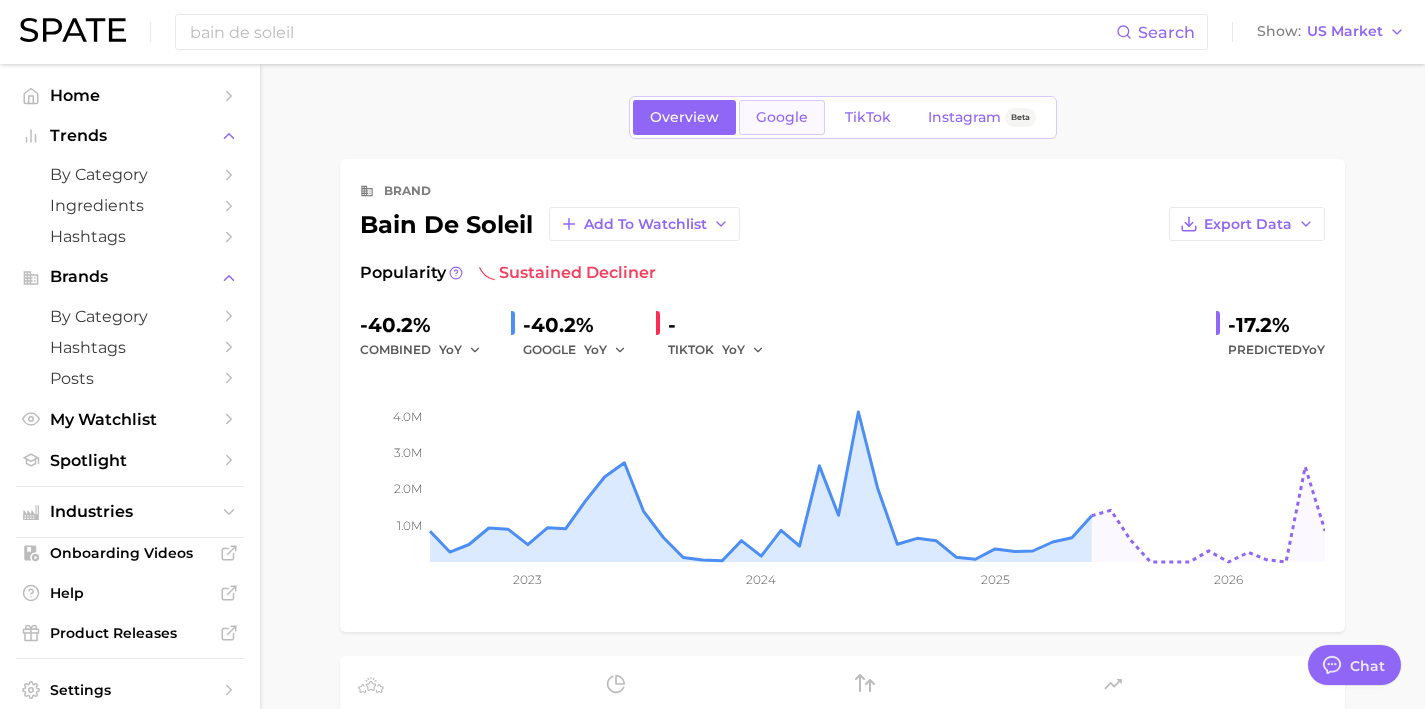 click on "Google" at bounding box center (782, 117) 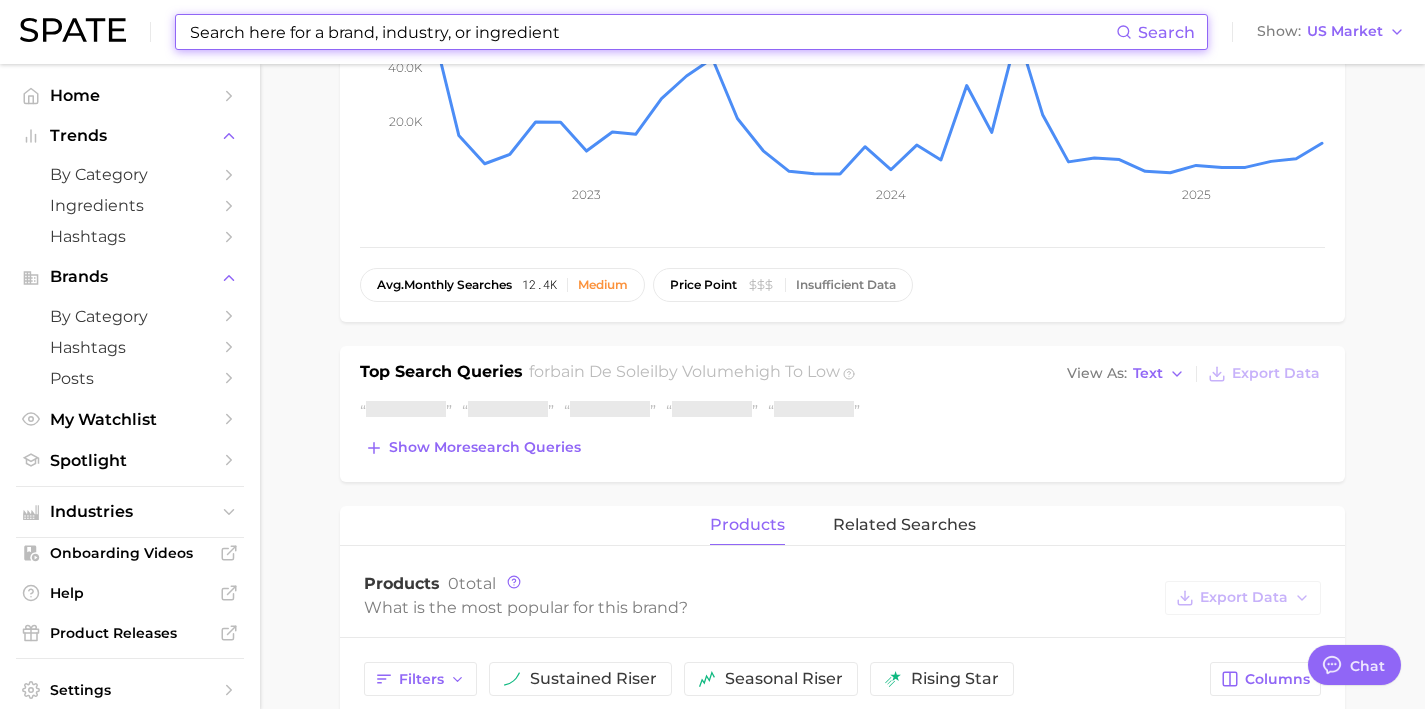 scroll, scrollTop: 382, scrollLeft: 0, axis: vertical 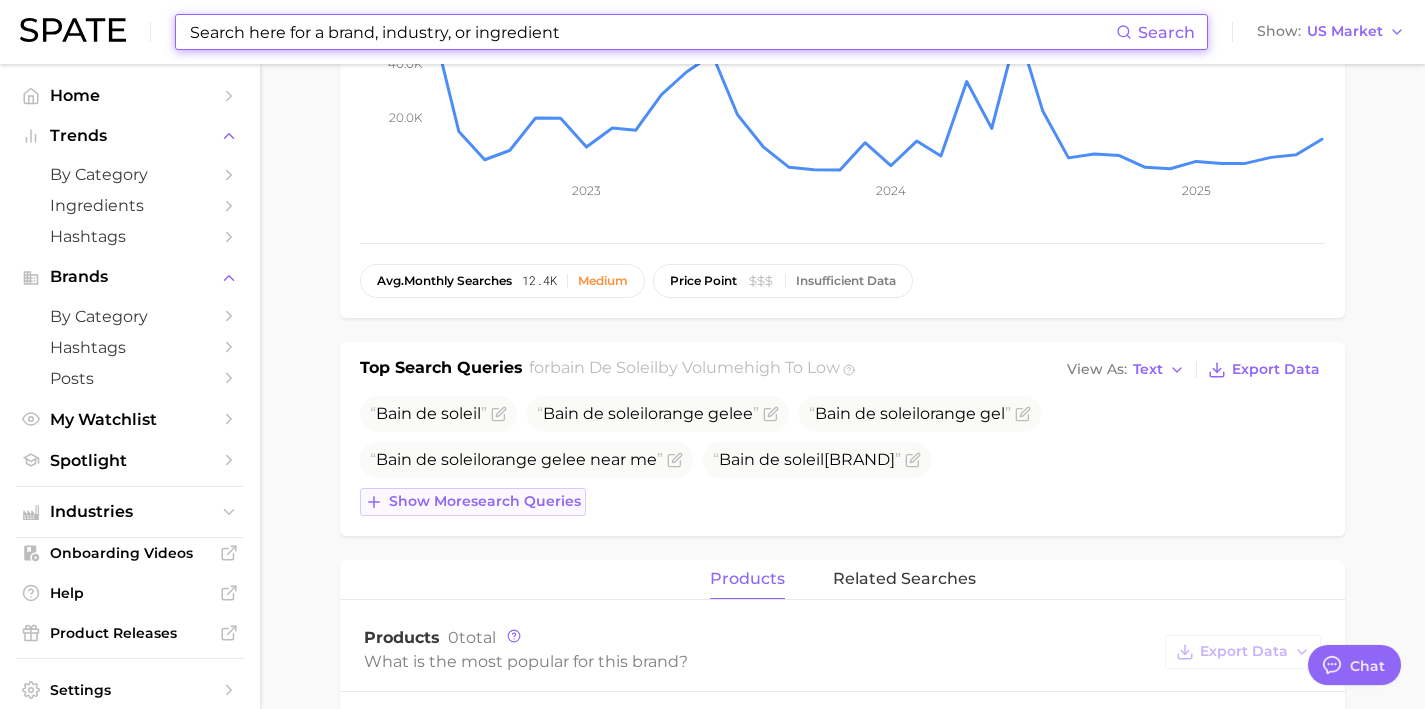 click on "Show more  search queries" at bounding box center (473, 502) 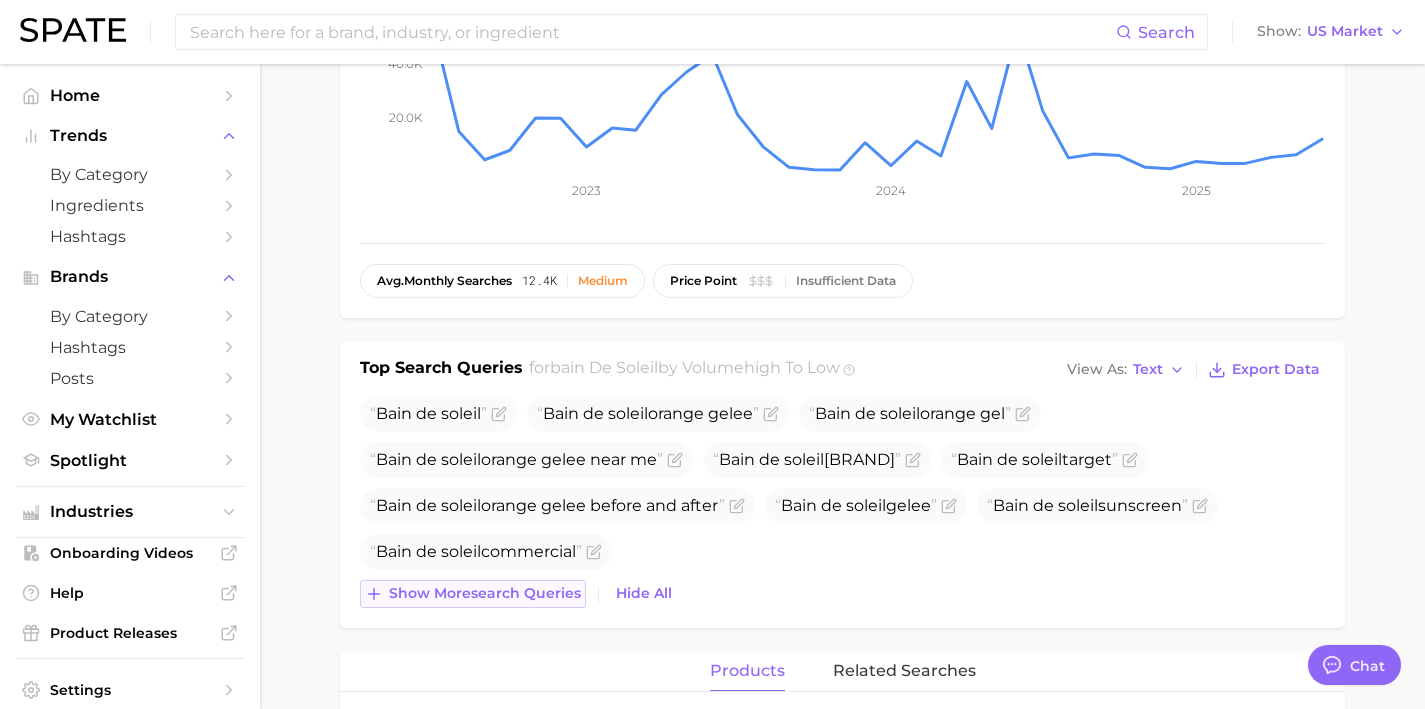 click on "Show more  search queries" at bounding box center (473, 594) 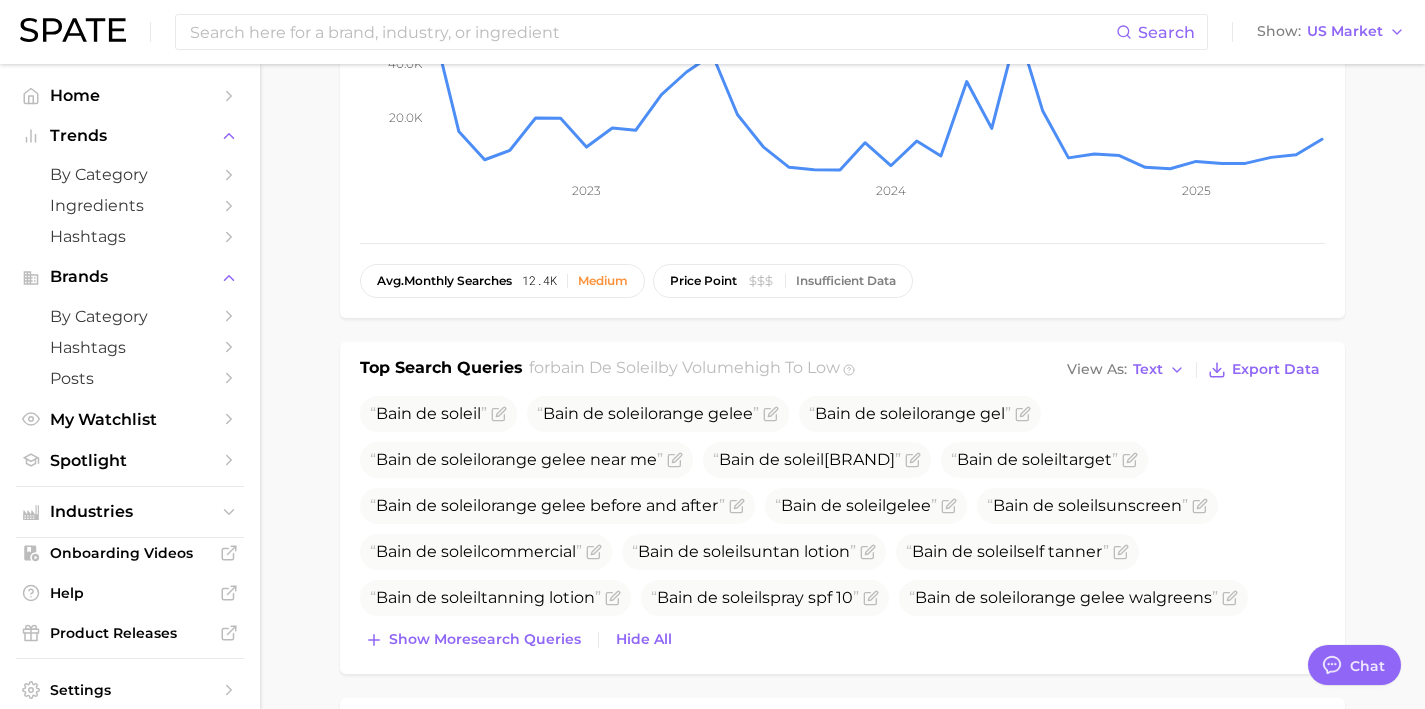 click on "Bain   de   soleil Bain   de   soleil  orange gelee Bain   de   soleil  orange gel Bain   de   soleil  orange gelee near me Bain   de   soleil  mega tan Bain   de   soleil  target Bain   de   soleil  orange gelee before and after Bain   de   soleil  gelee Bain   de   soleil  sunscreen Bain   de   soleil  commercial Bain   de   soleil  suntan lotion Bain   de   soleil  self tanner Bain   de   soleil  tanning lotion Bain   de   soleil  spray spf 10 Bain   de   soleil  orange gelee walgreens Show more  search queries Hide All" at bounding box center (842, 525) 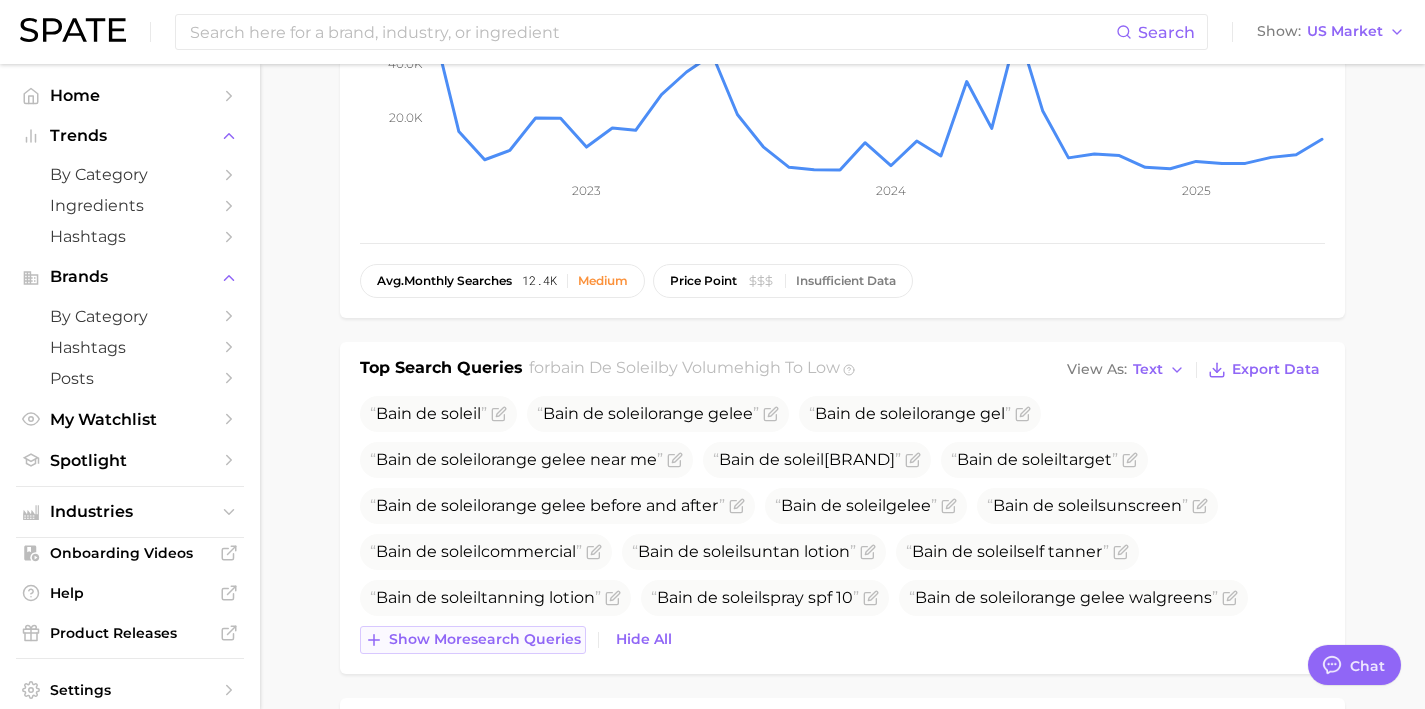click on "Show more  search queries" at bounding box center [485, 639] 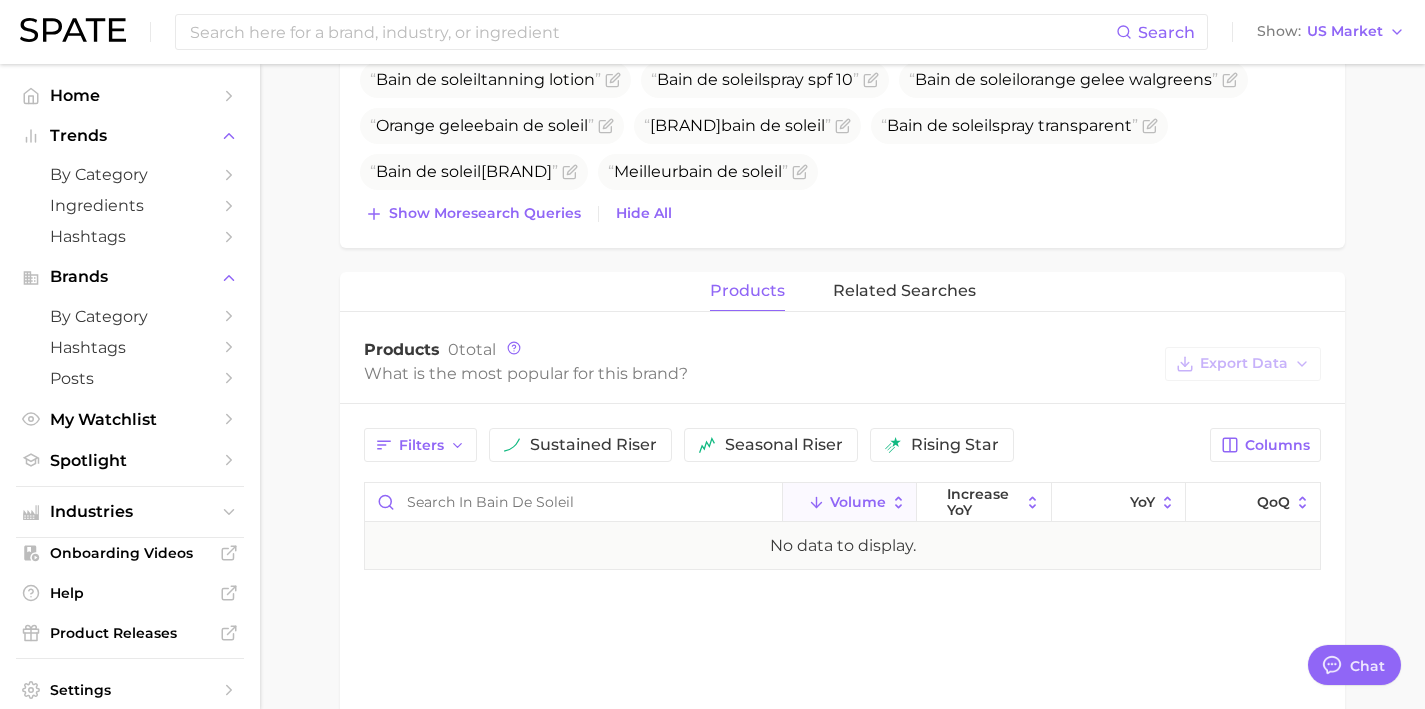 scroll, scrollTop: 922, scrollLeft: 0, axis: vertical 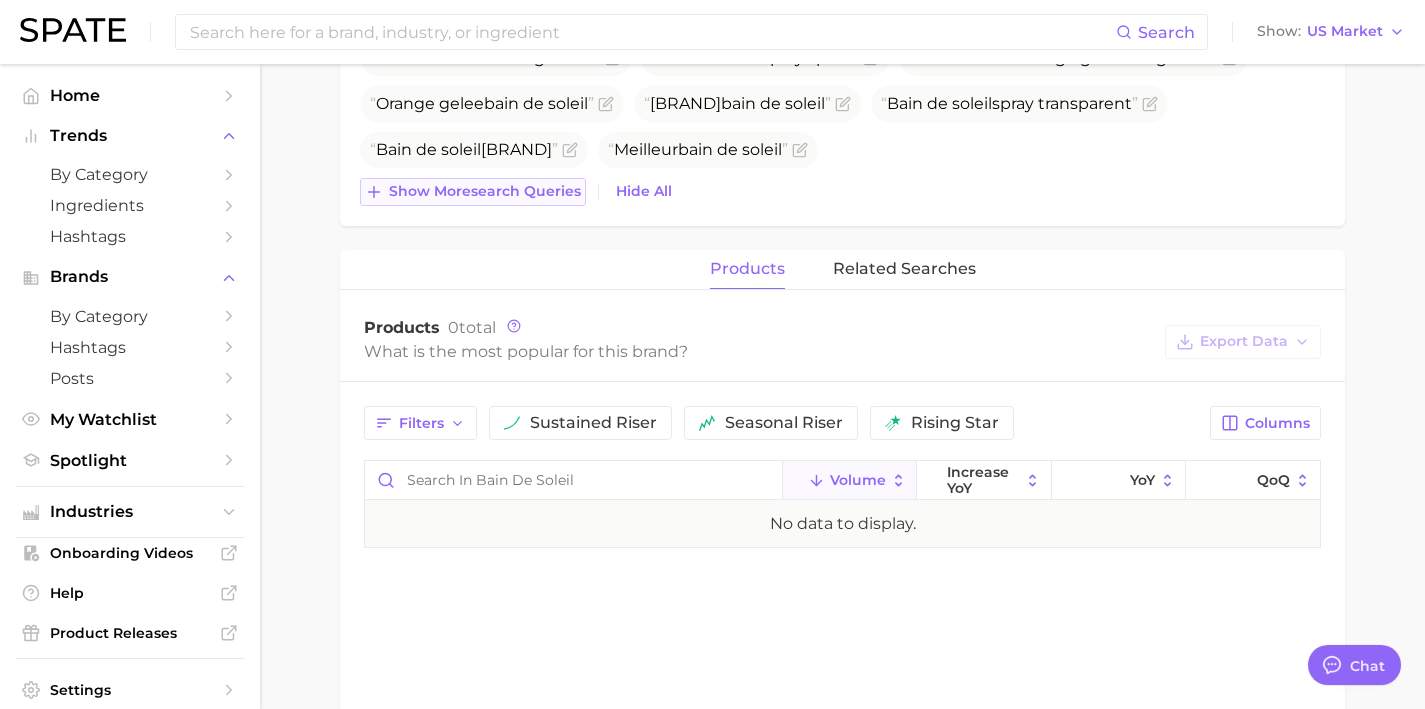 click on "Show more  search queries" at bounding box center (485, 191) 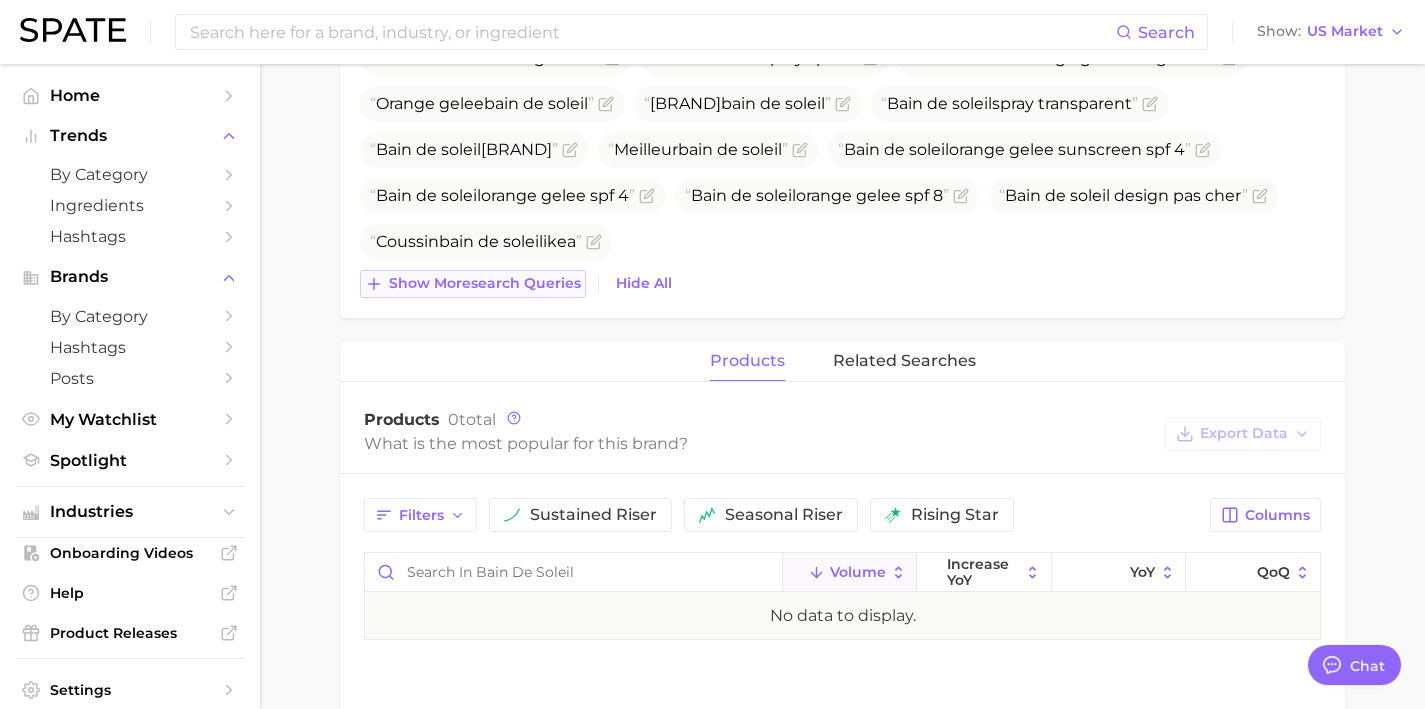 click on "Show more  search queries" at bounding box center [485, 283] 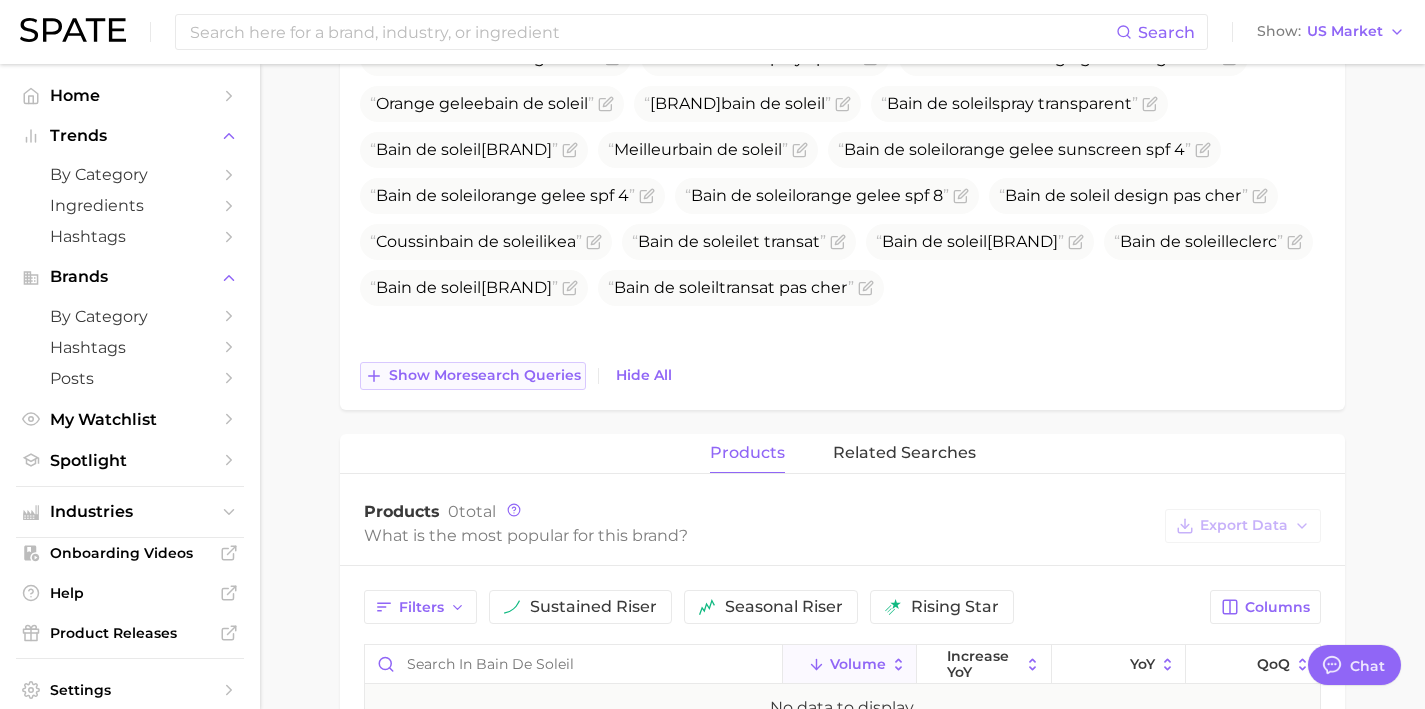click on "Show more  search queries" at bounding box center (485, 375) 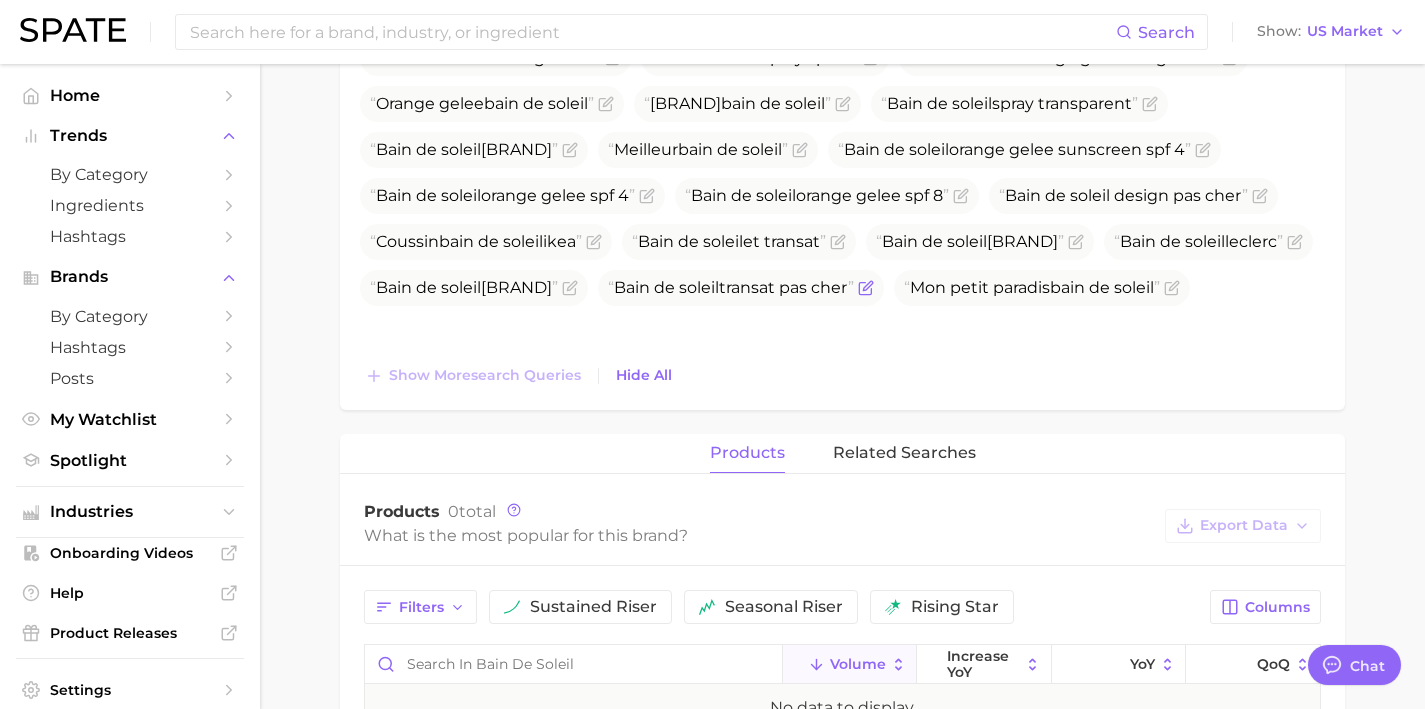 click 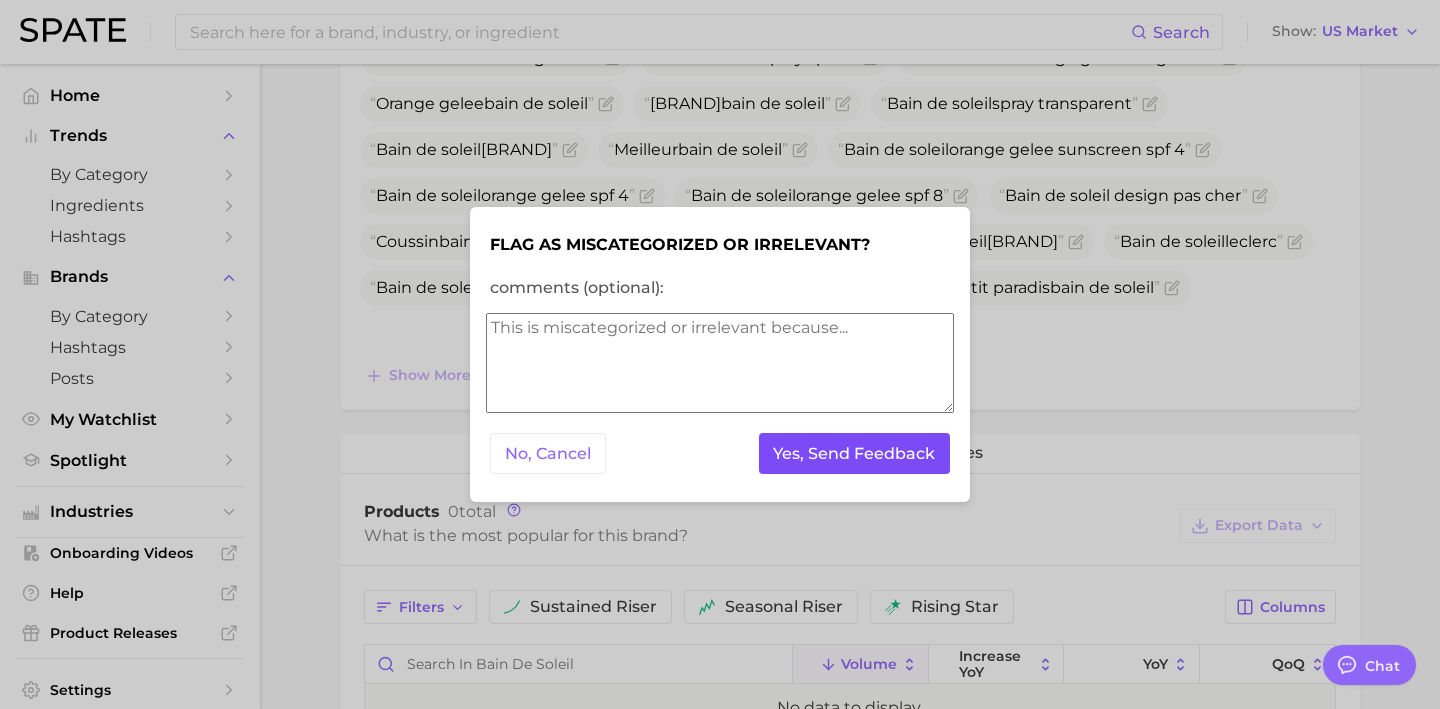 click on "Yes, Send Feedback" at bounding box center (855, 453) 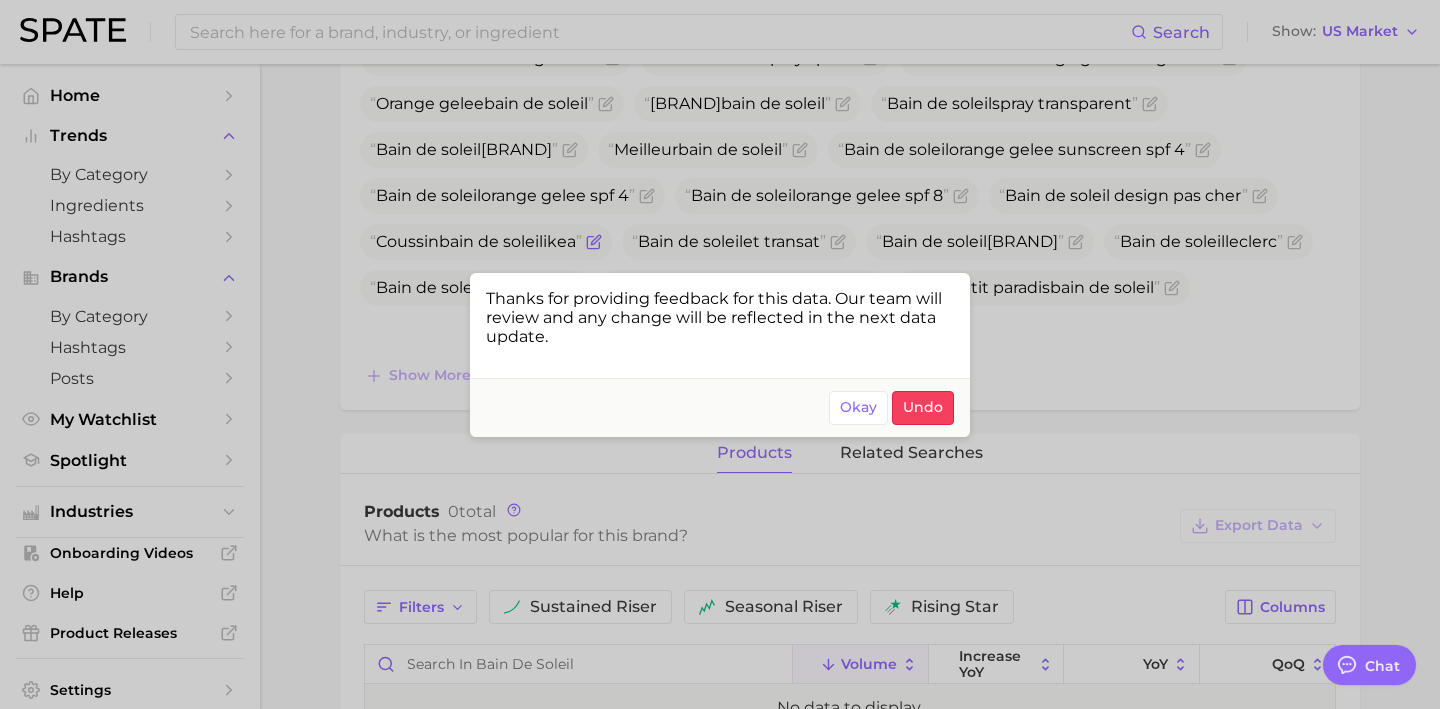 click at bounding box center [720, 354] 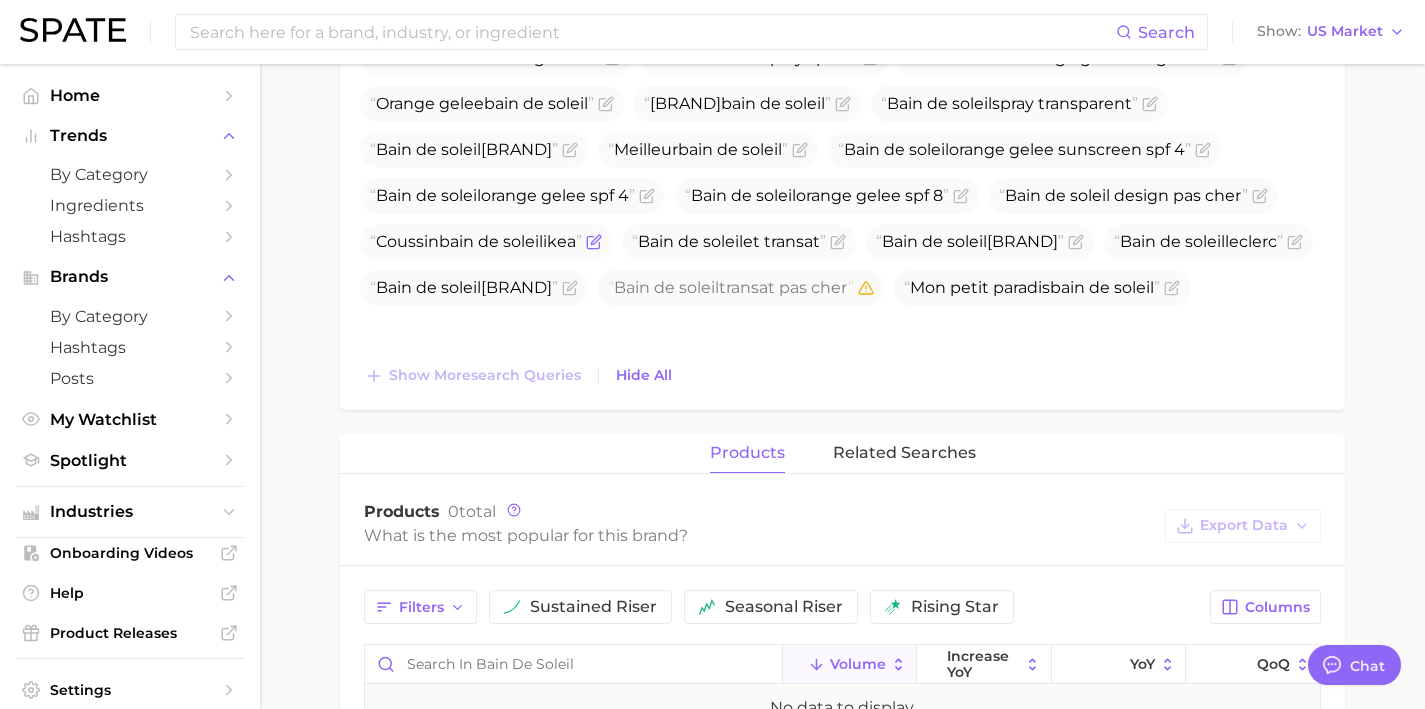 click 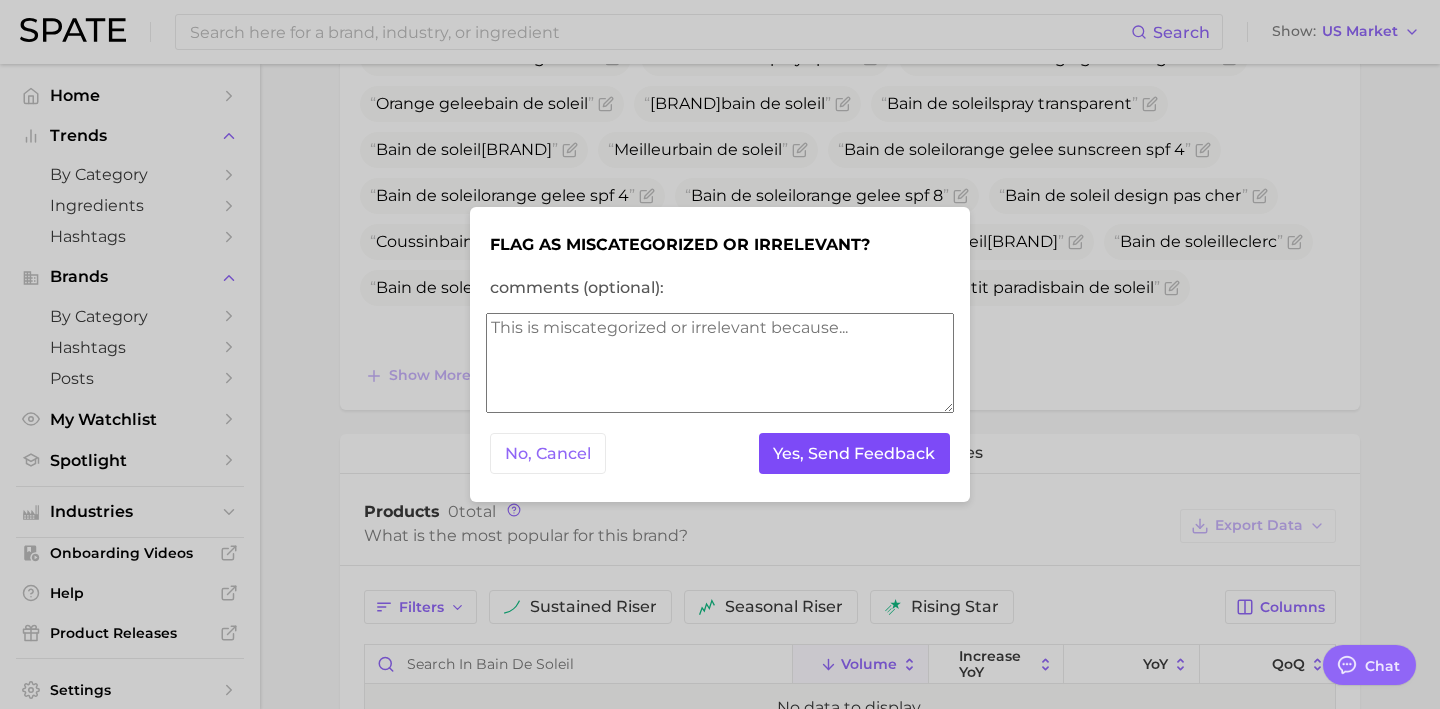 click on "Yes, Send Feedback" at bounding box center [855, 453] 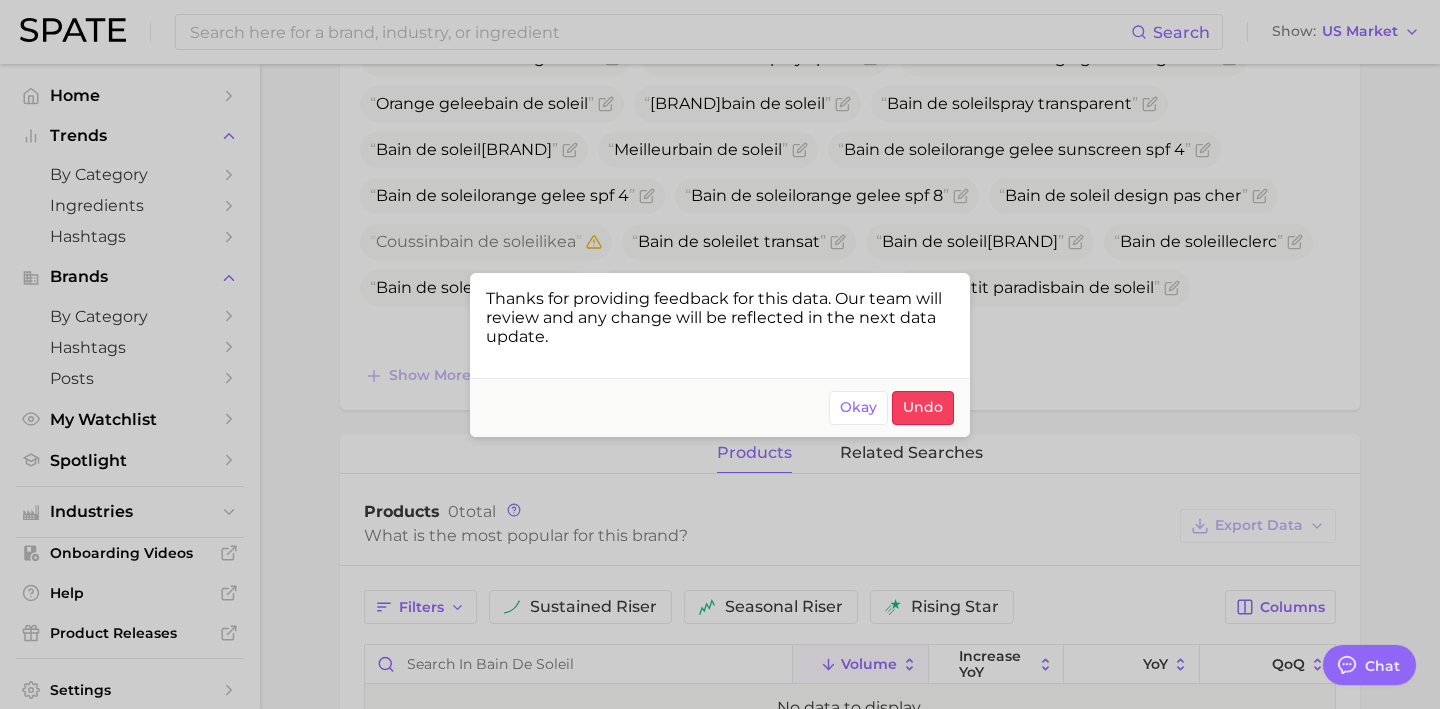 click at bounding box center (720, 354) 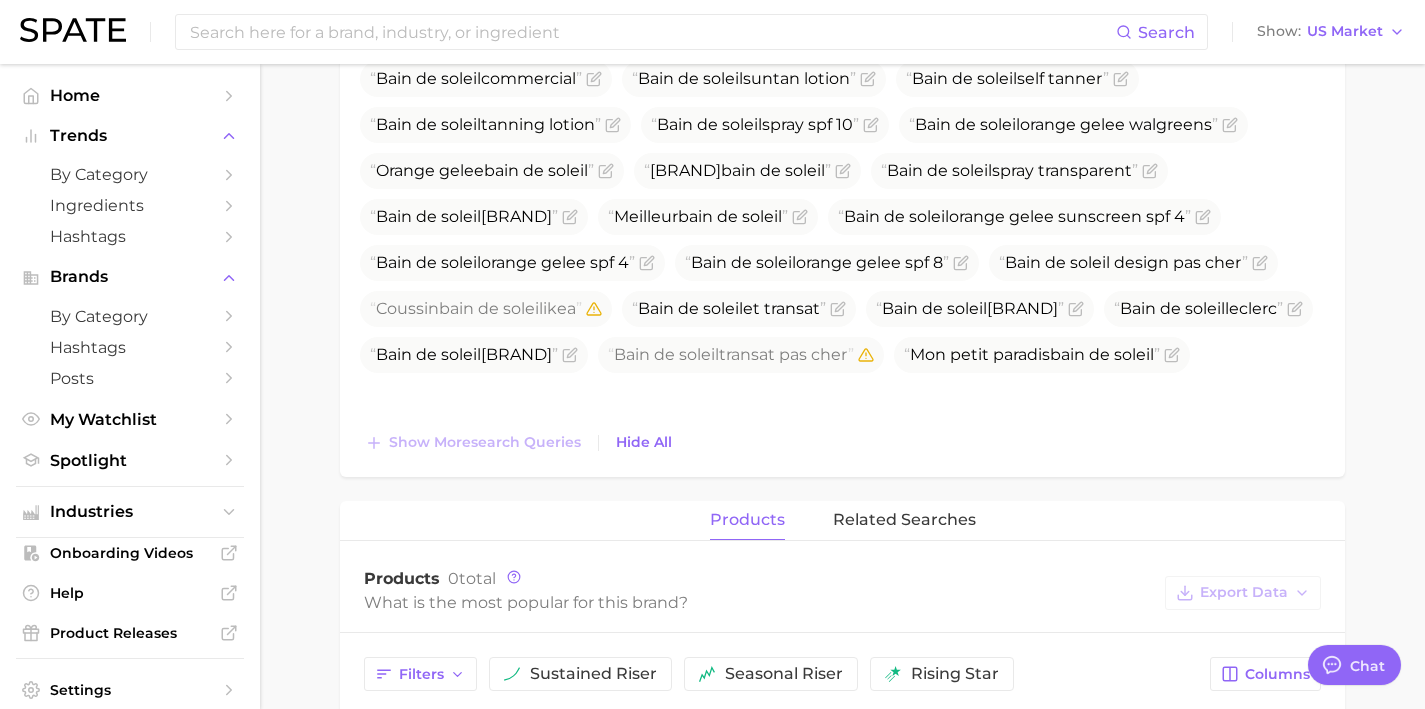 scroll, scrollTop: 855, scrollLeft: 0, axis: vertical 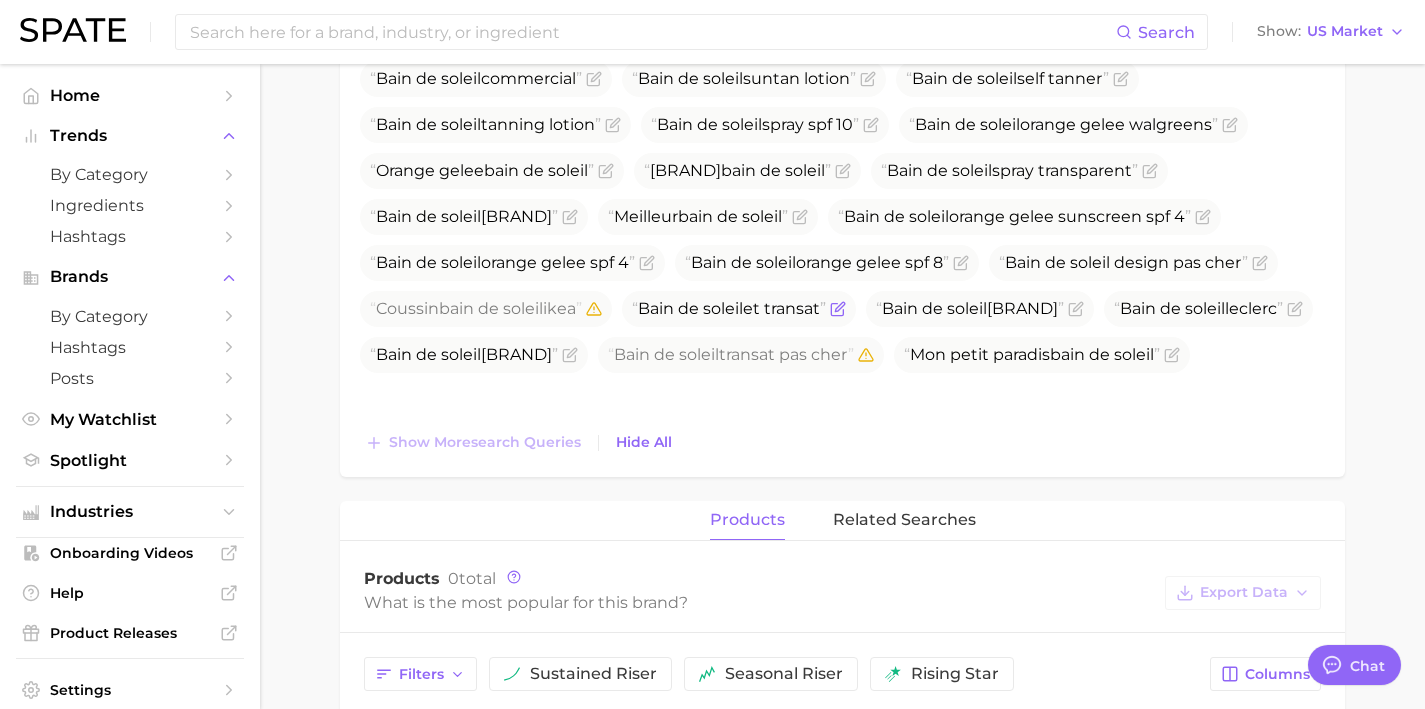 click 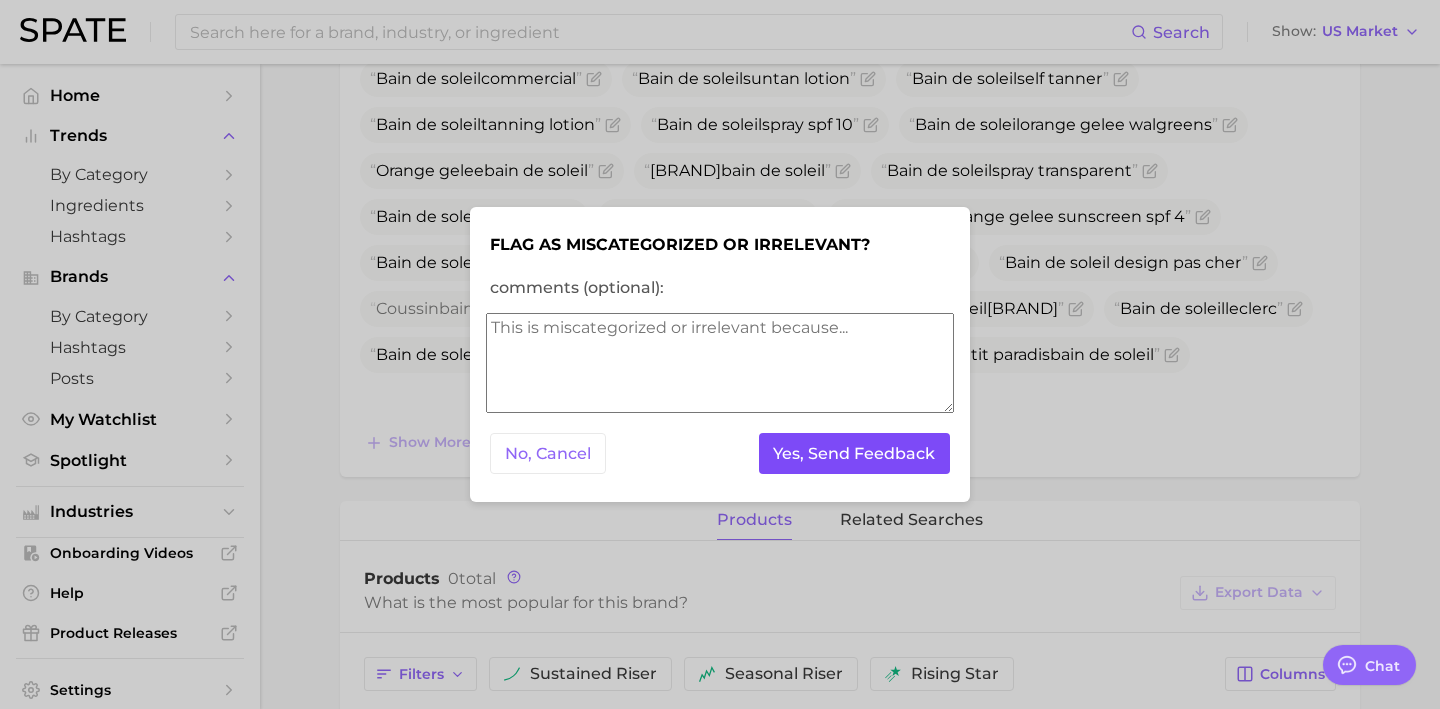 click on "Yes, Send Feedback" at bounding box center [855, 453] 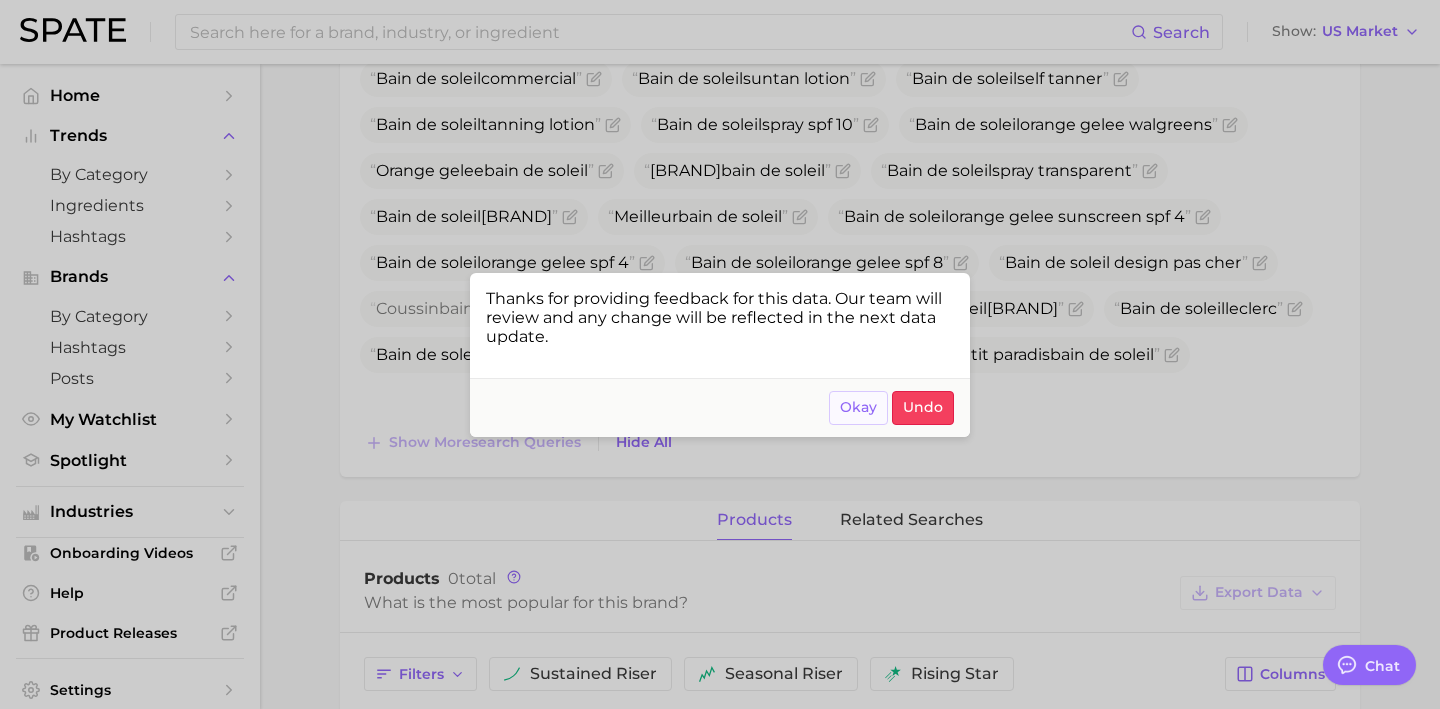 click on "Okay" at bounding box center (858, 408) 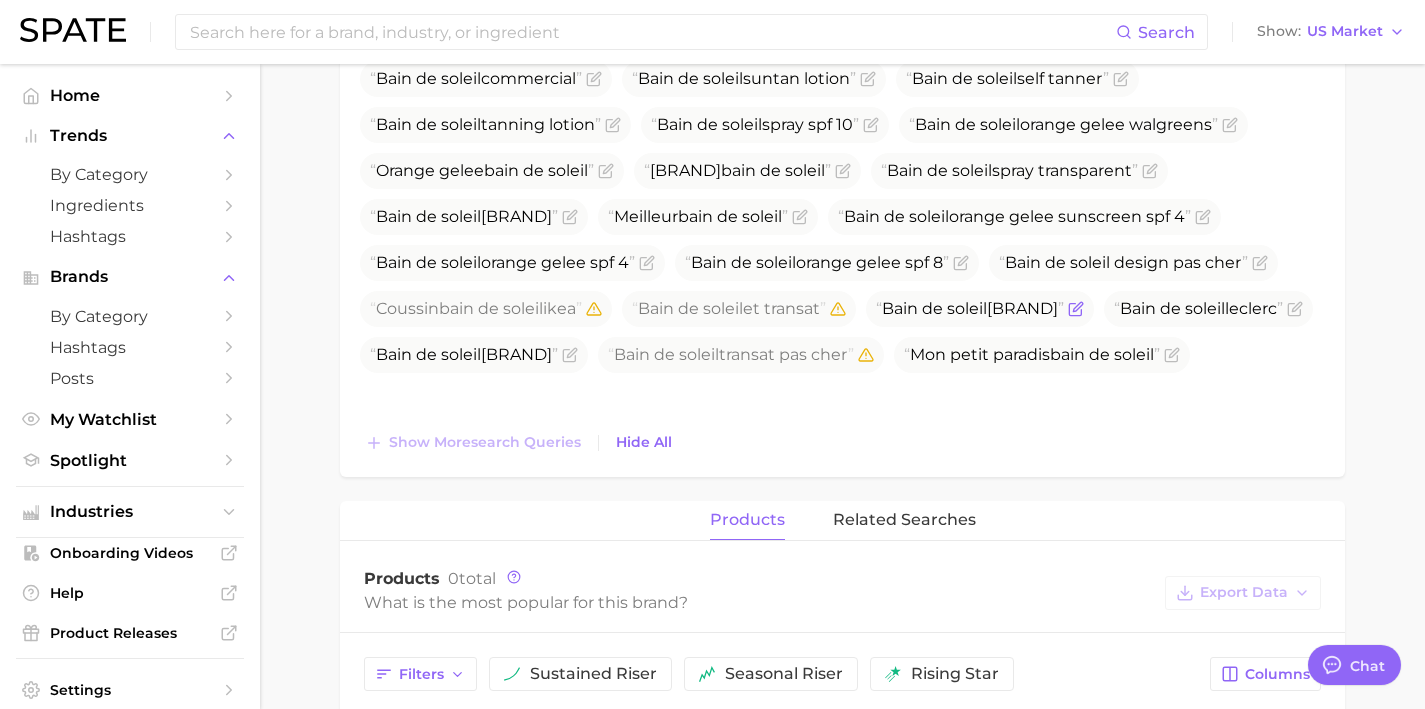 click 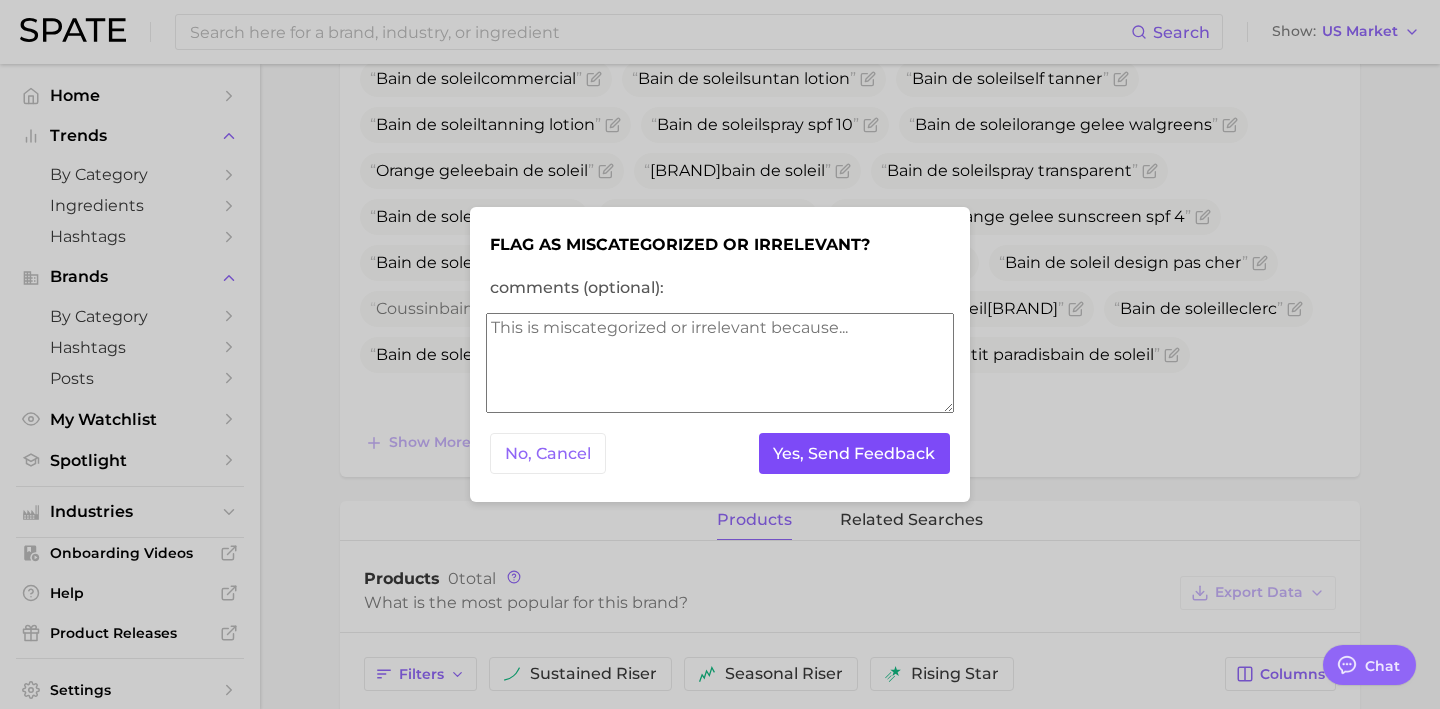 click on "Yes, Send Feedback" at bounding box center (855, 453) 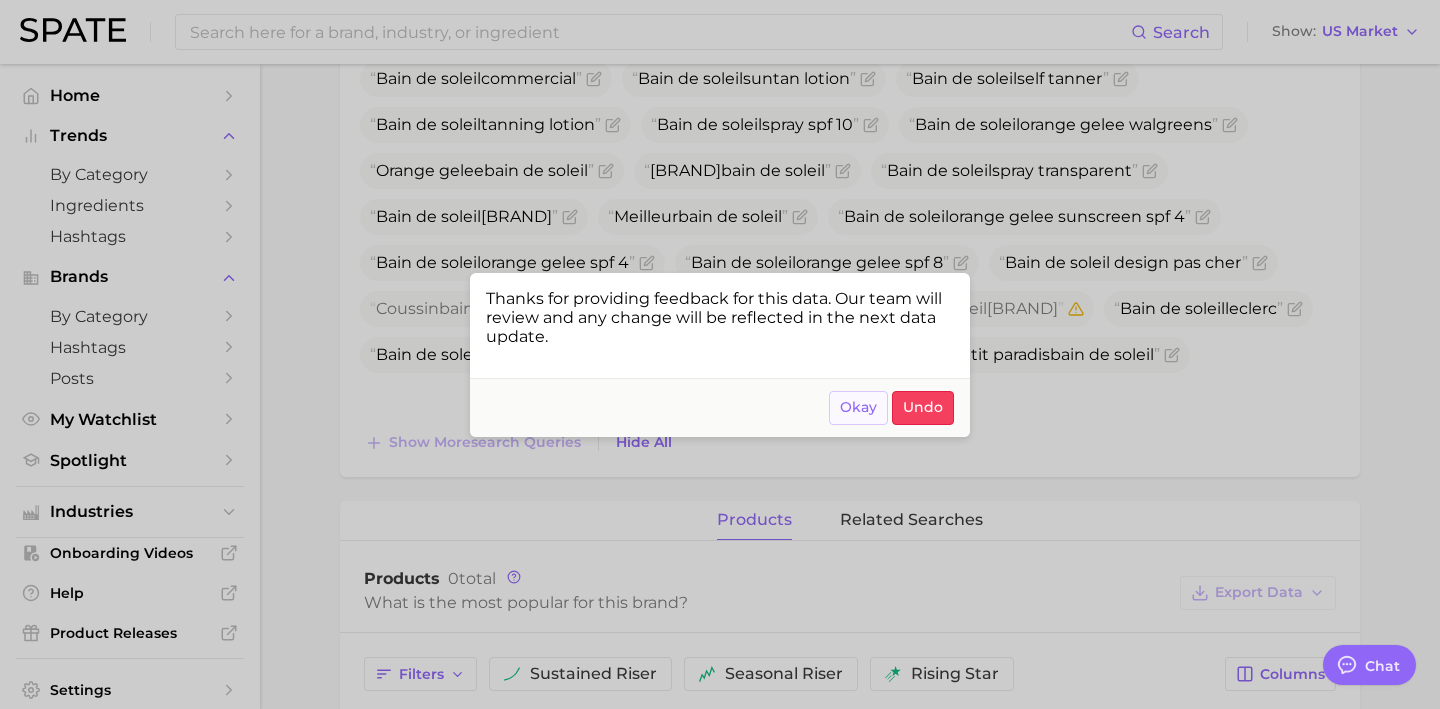 click on "Okay" at bounding box center (858, 407) 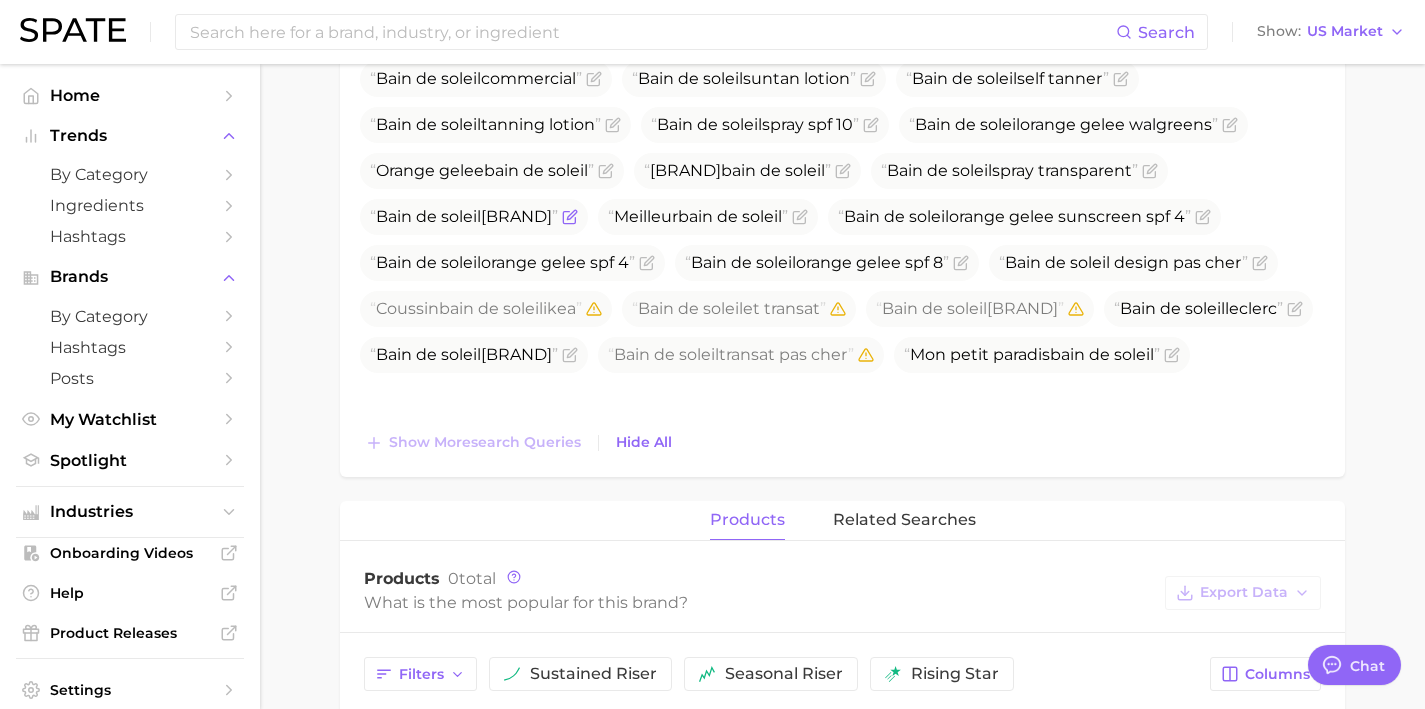 drag, startPoint x: 548, startPoint y: 206, endPoint x: 375, endPoint y: 204, distance: 173.01157 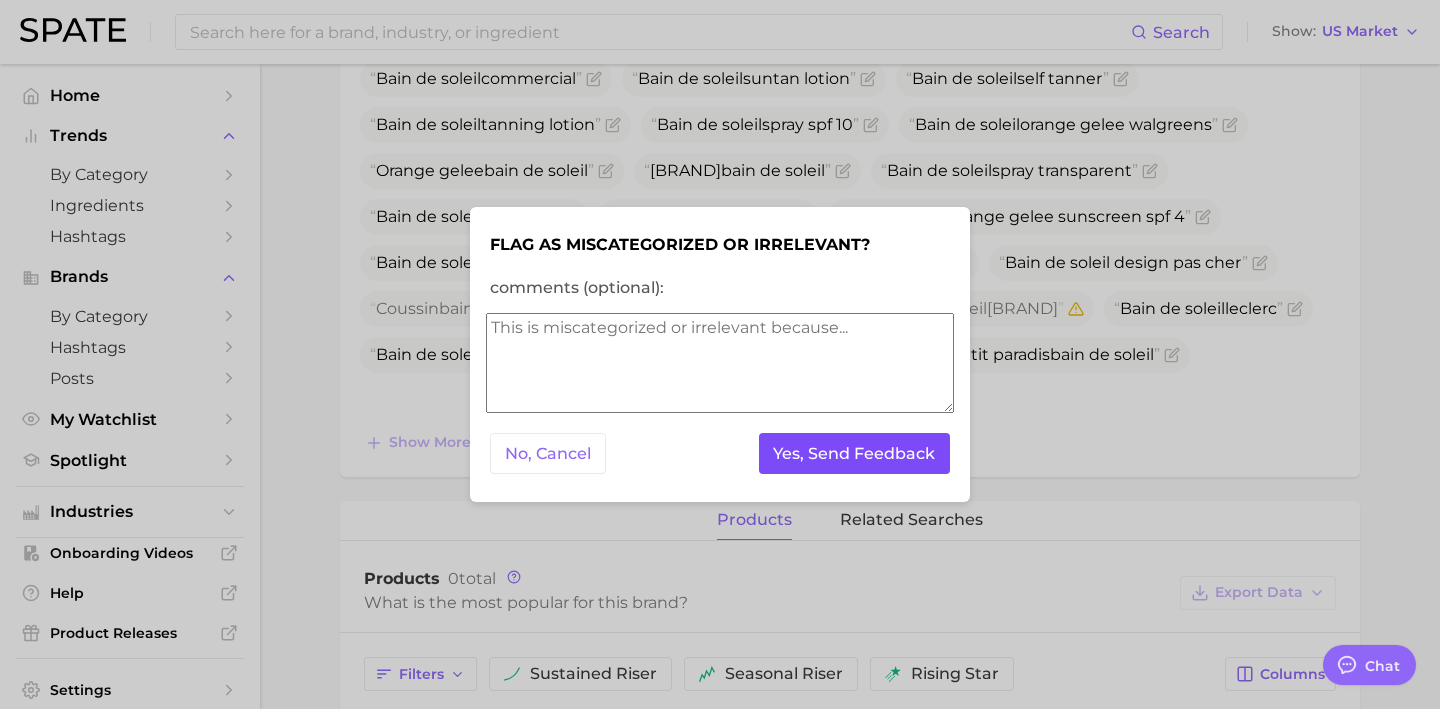 click on "Yes, Send Feedback" at bounding box center [855, 453] 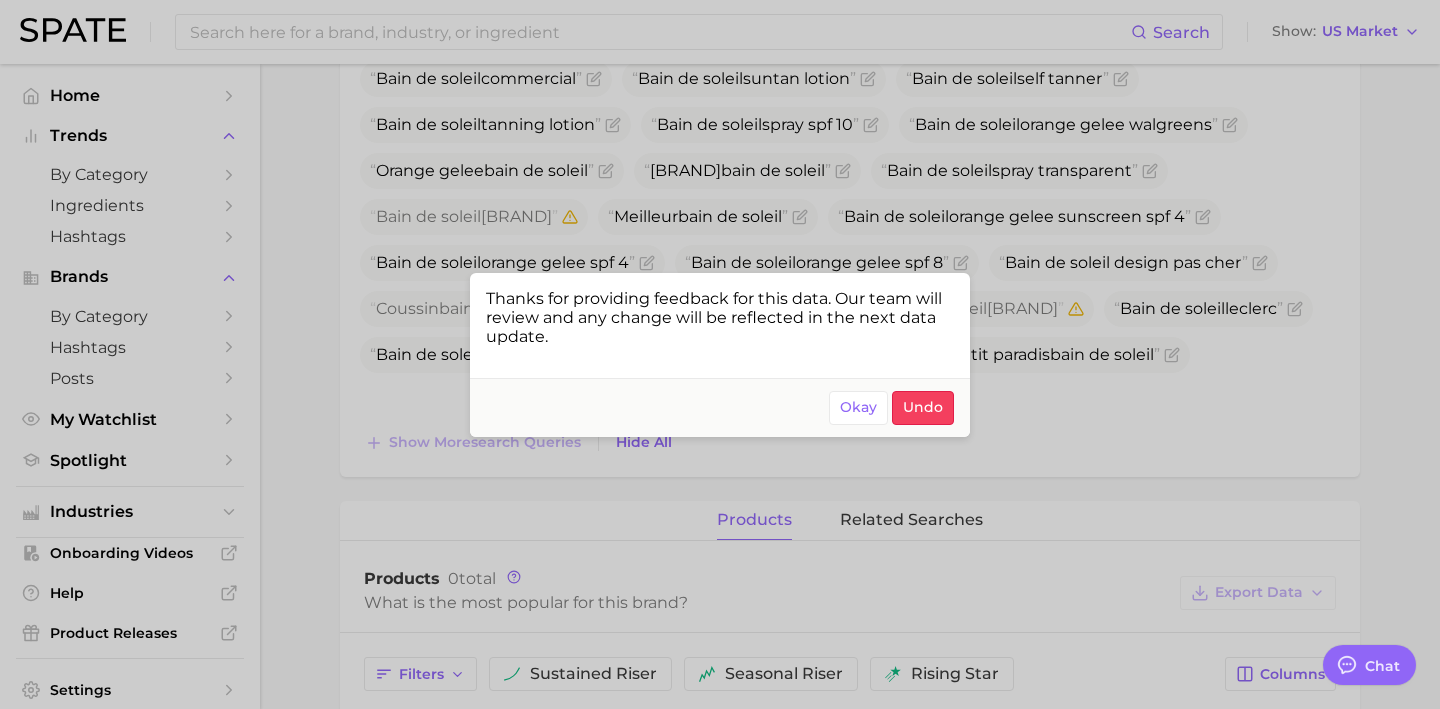 click at bounding box center [720, 354] 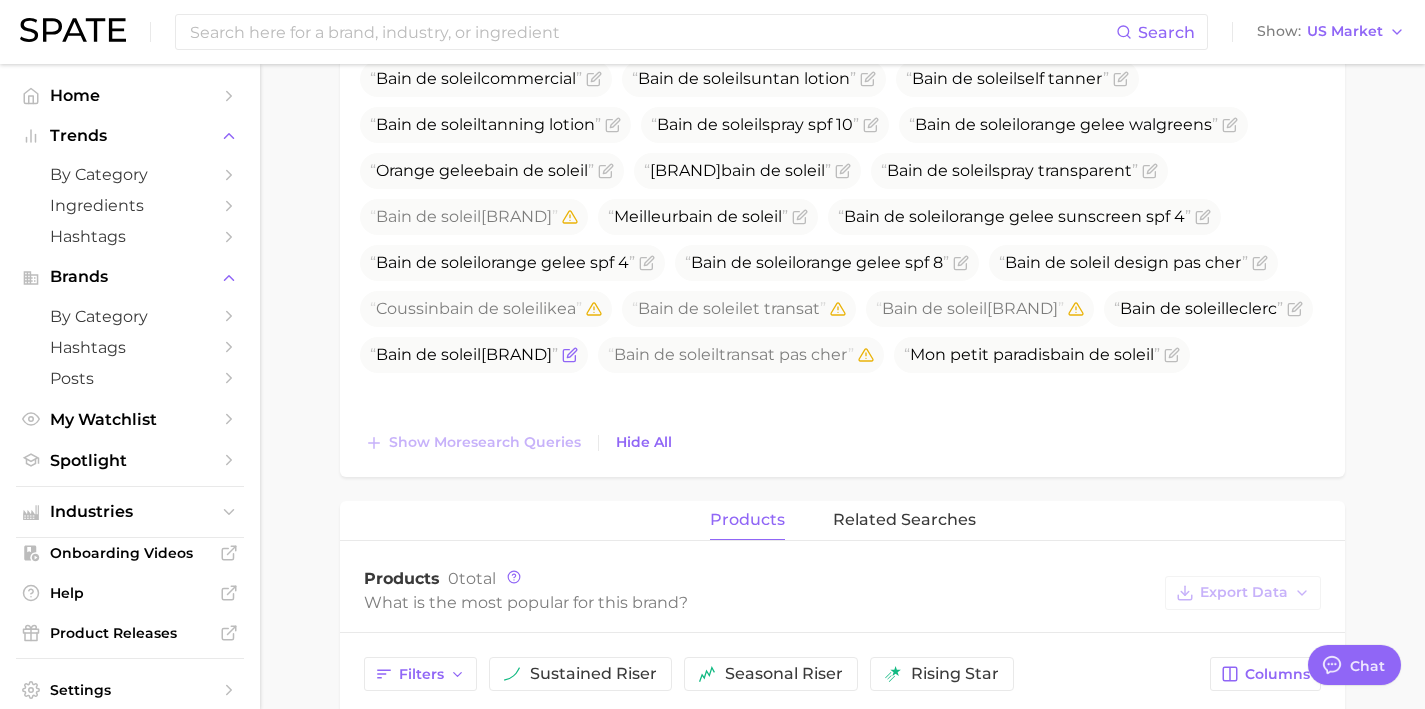 click 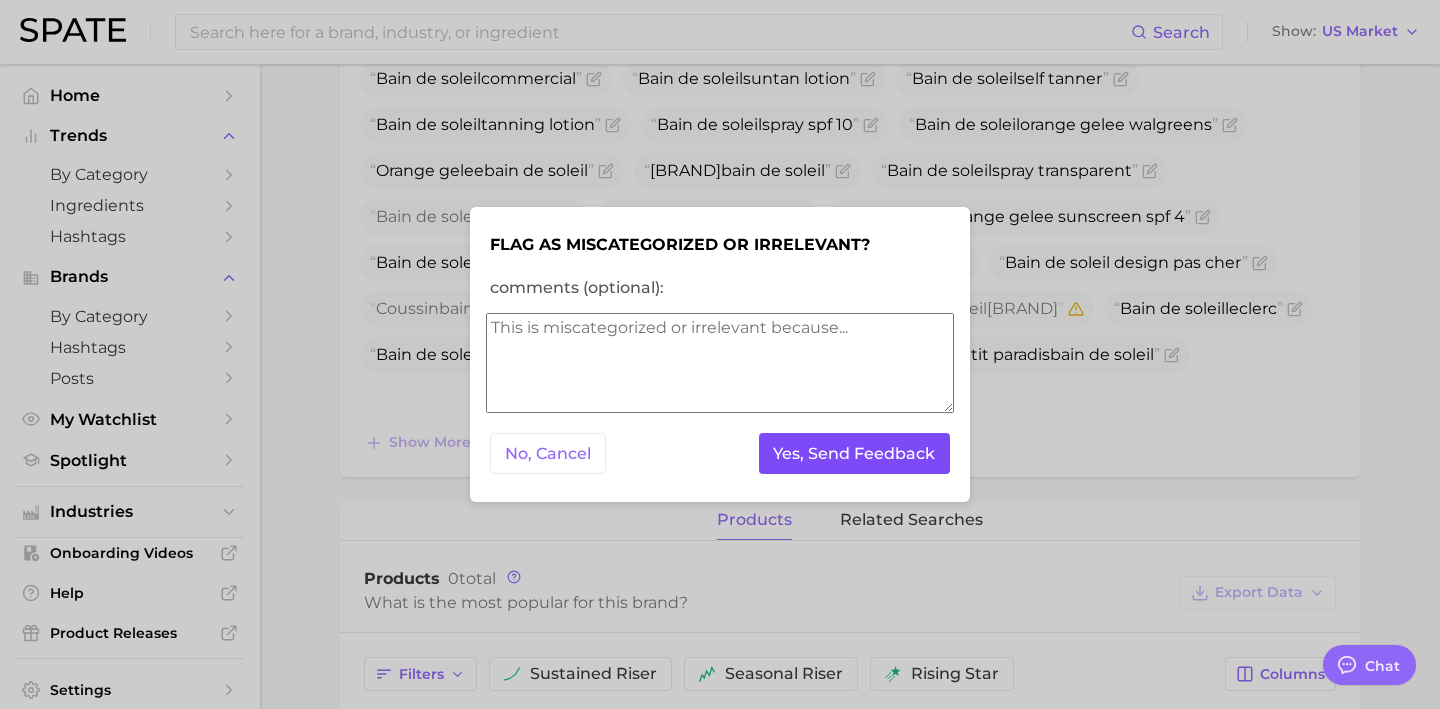 click on "Yes, Send Feedback" at bounding box center (855, 453) 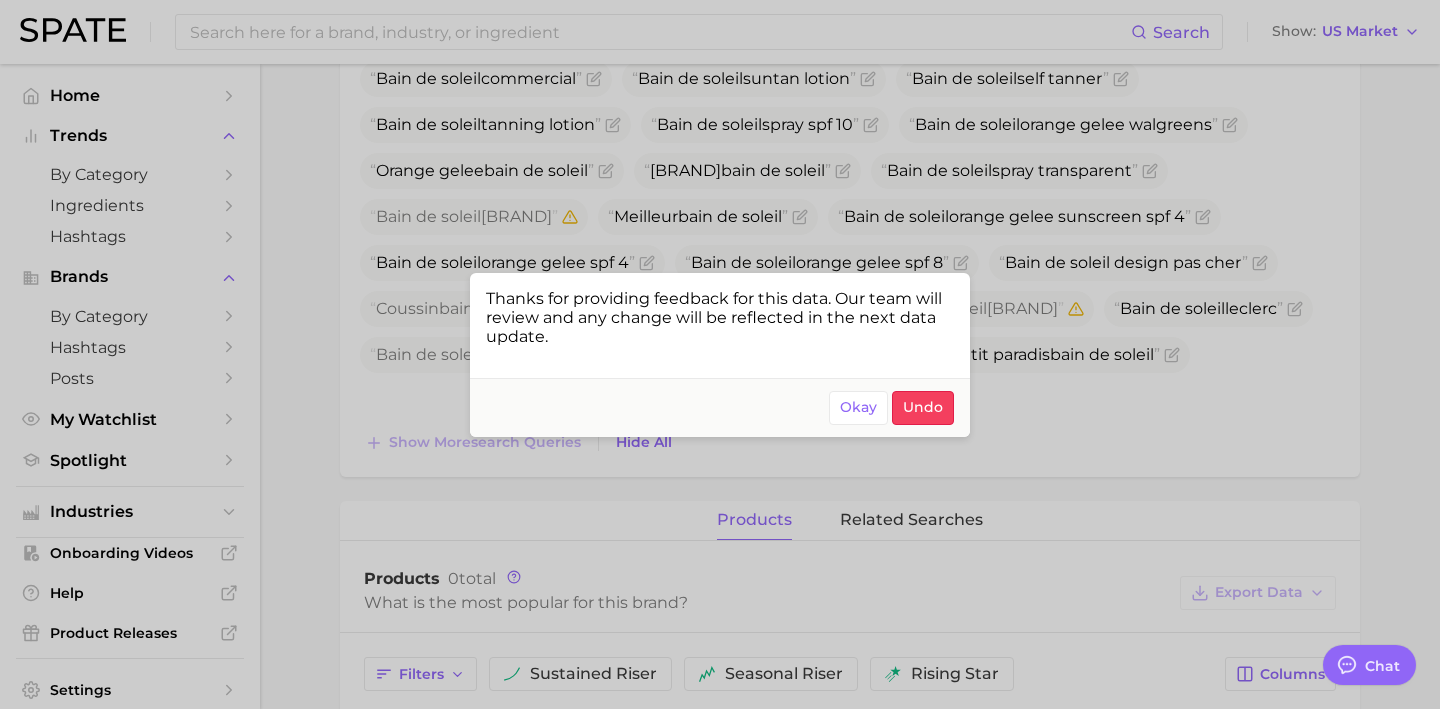click at bounding box center [720, 354] 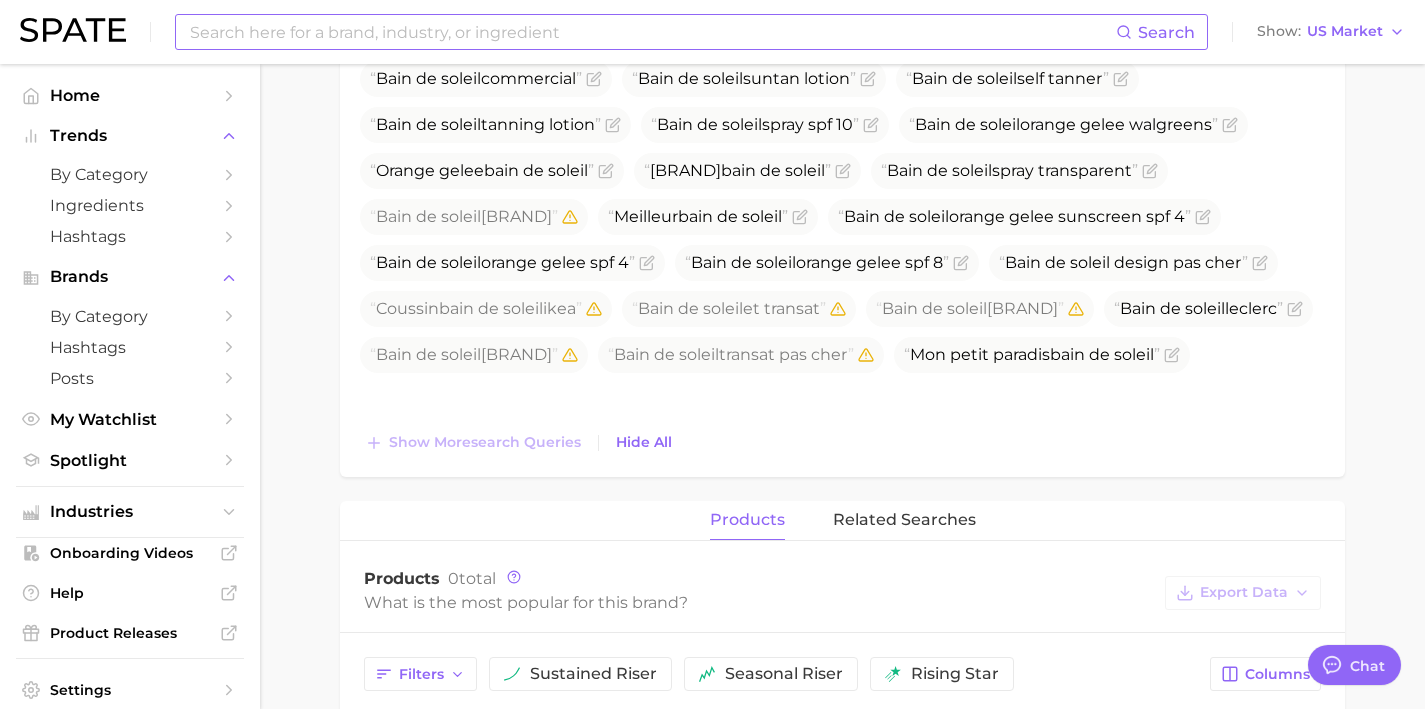 click at bounding box center (652, 32) 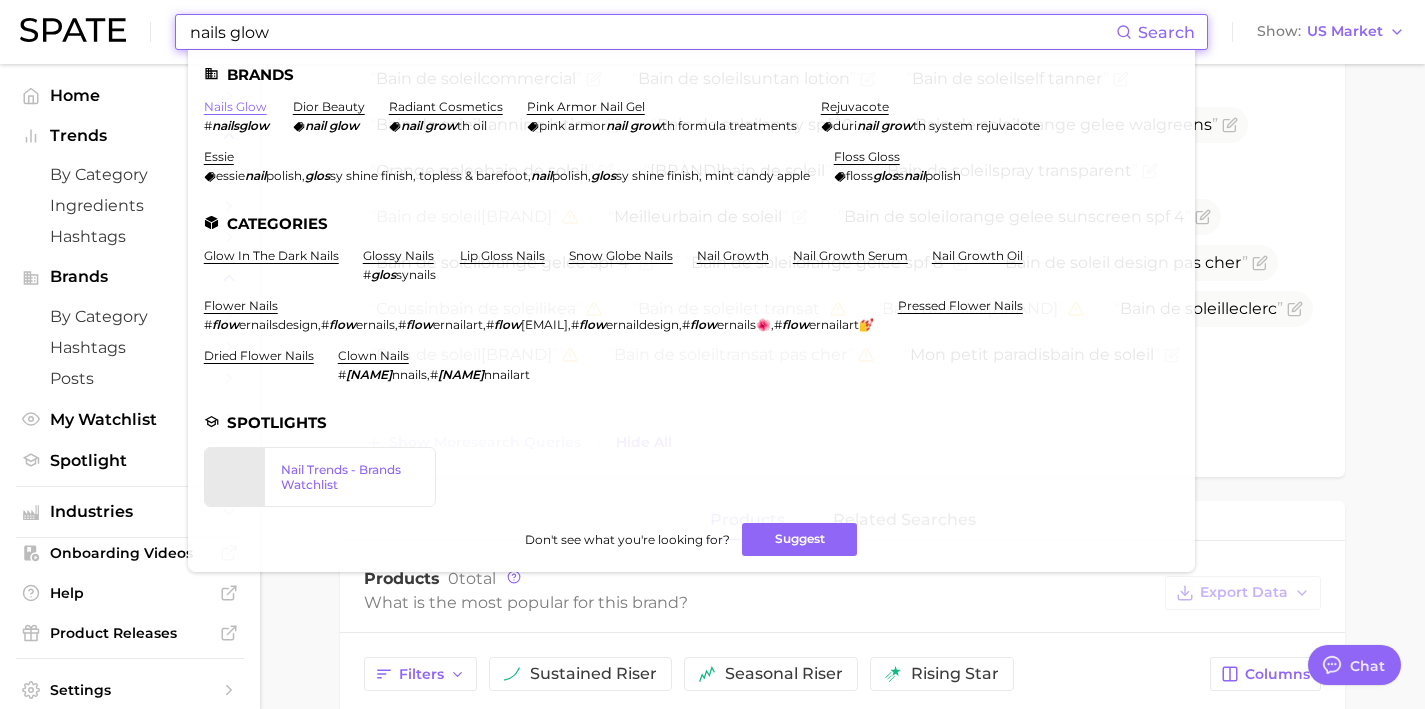 type on "nails glow" 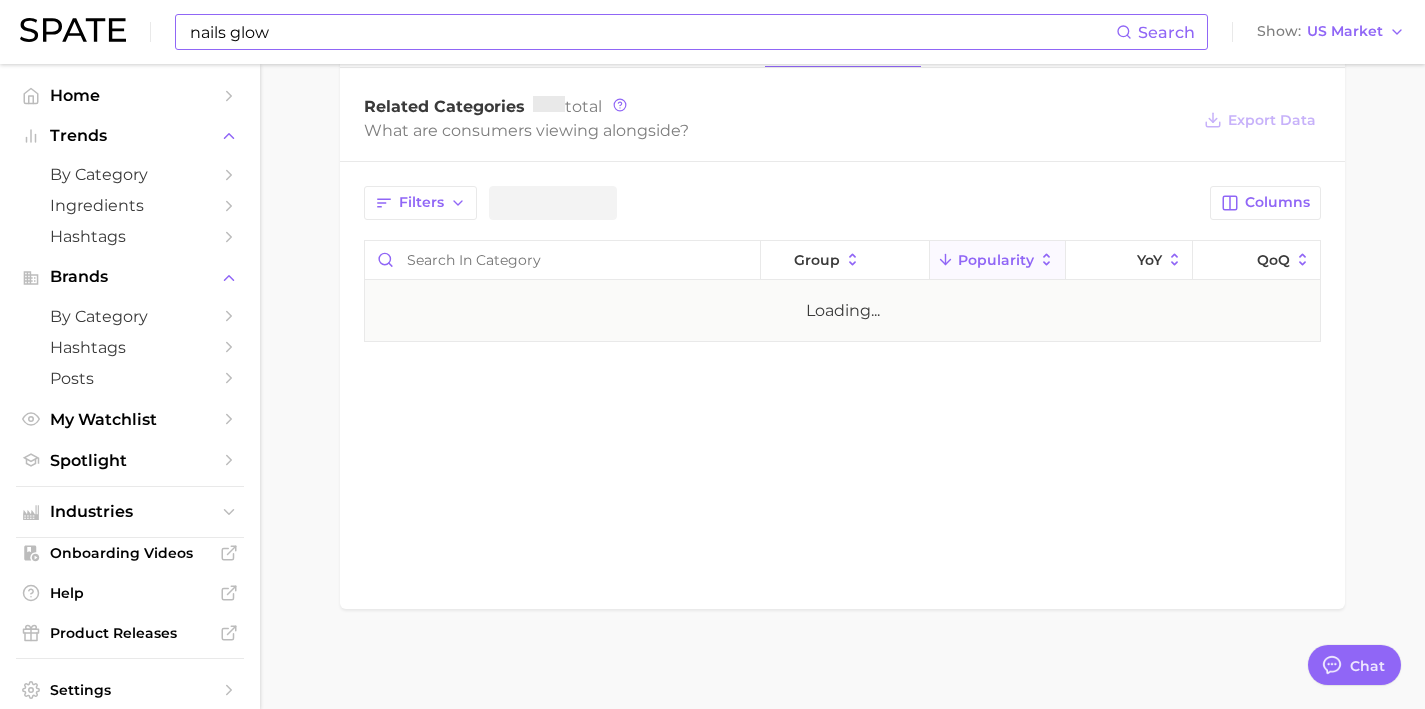 scroll, scrollTop: 0, scrollLeft: 0, axis: both 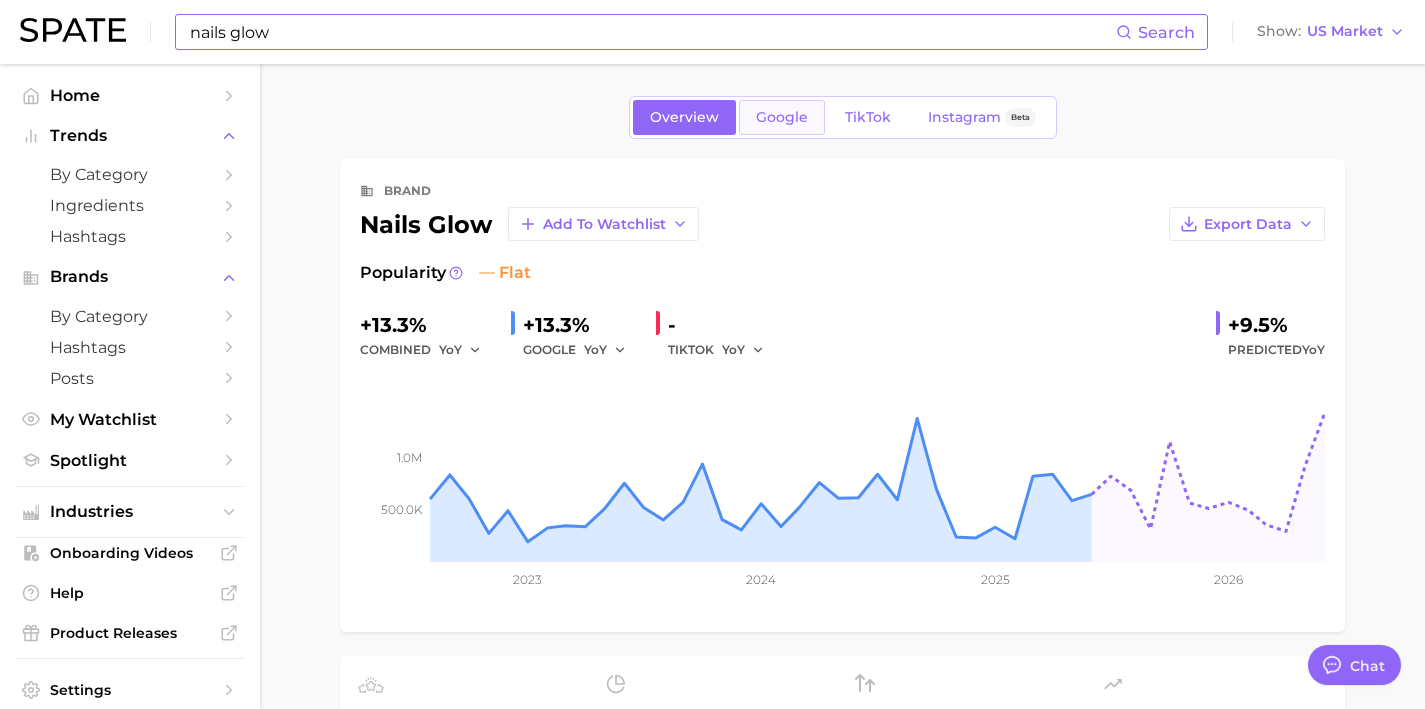 click on "Google" at bounding box center (782, 117) 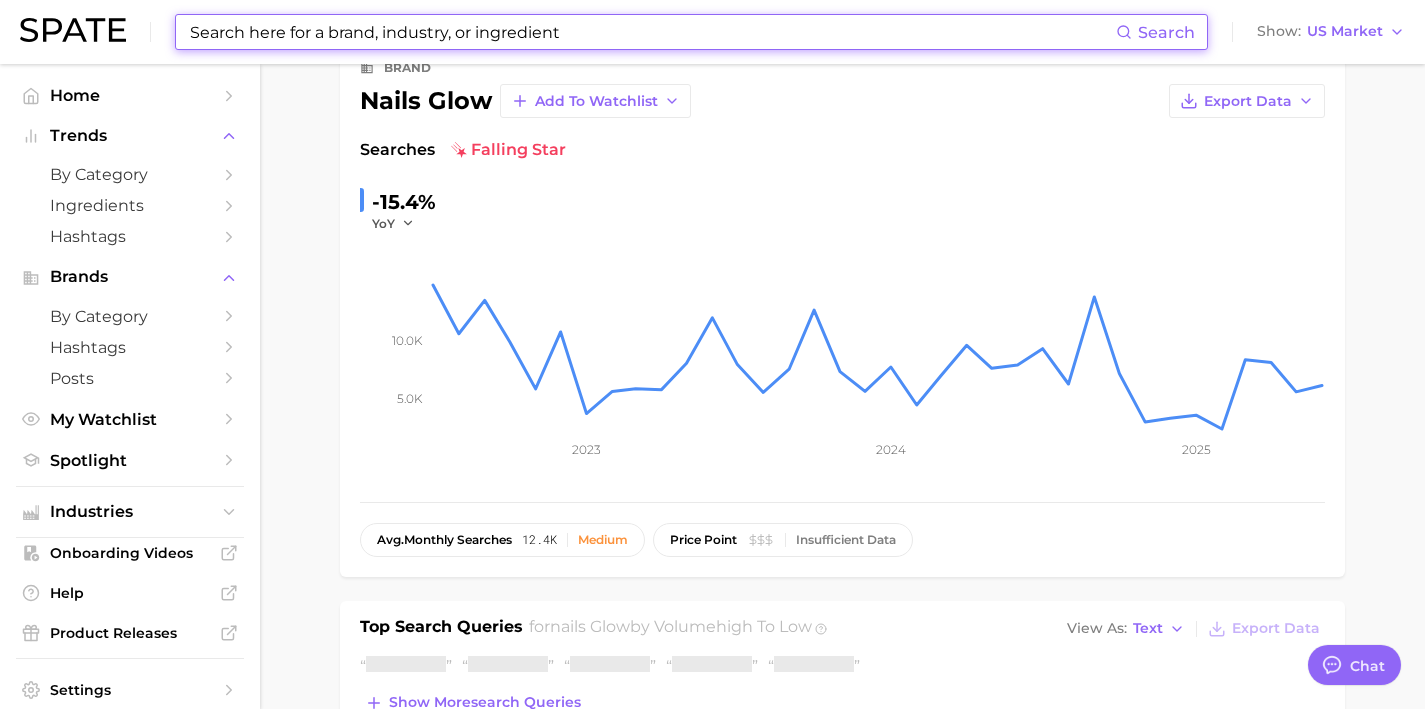 scroll, scrollTop: 279, scrollLeft: 0, axis: vertical 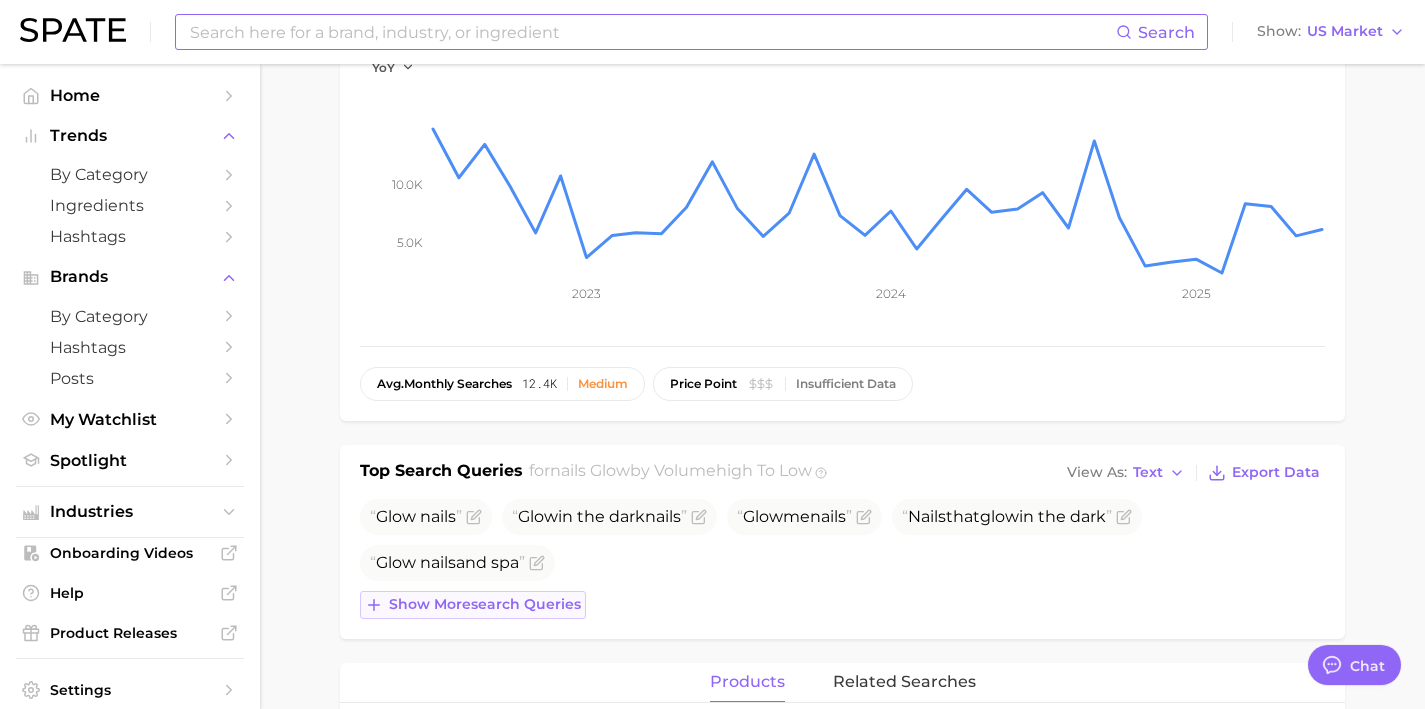 click on "Show more  search queries" at bounding box center [485, 604] 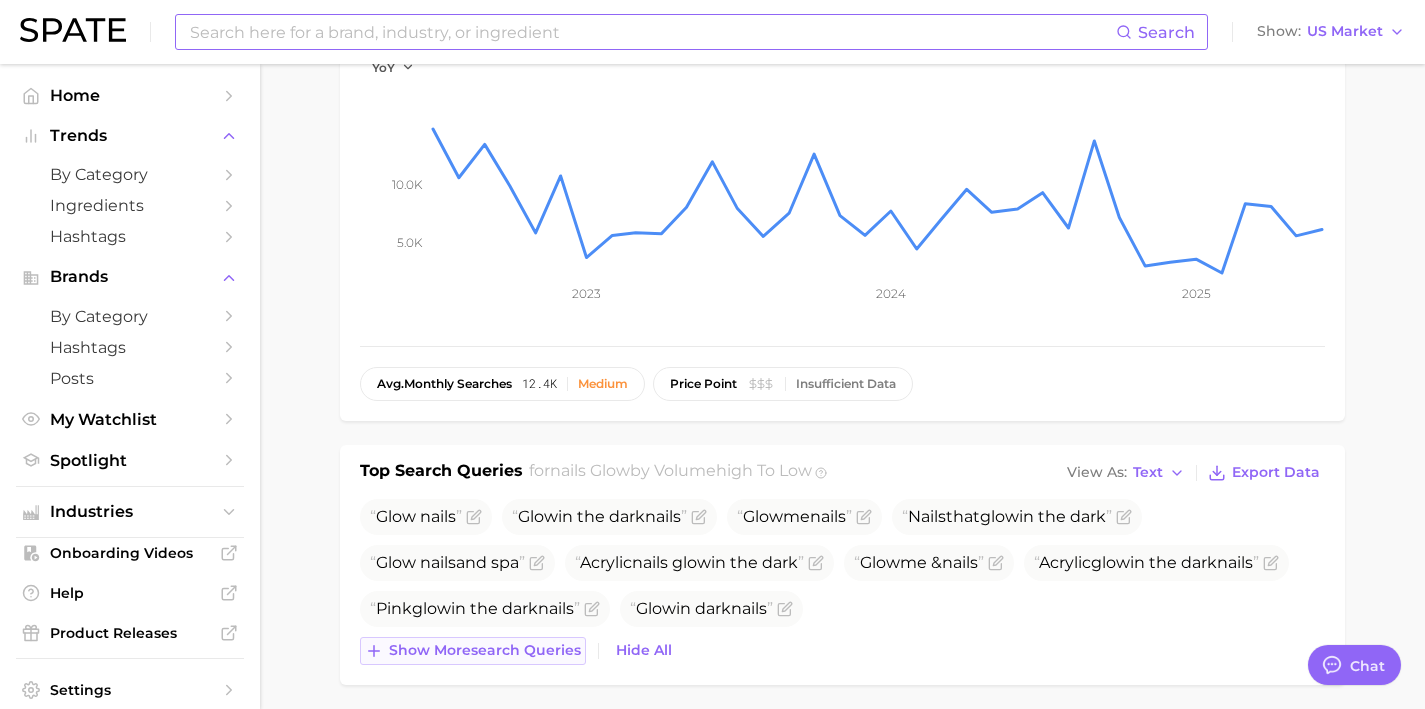 click on "Show more  search queries" at bounding box center [485, 650] 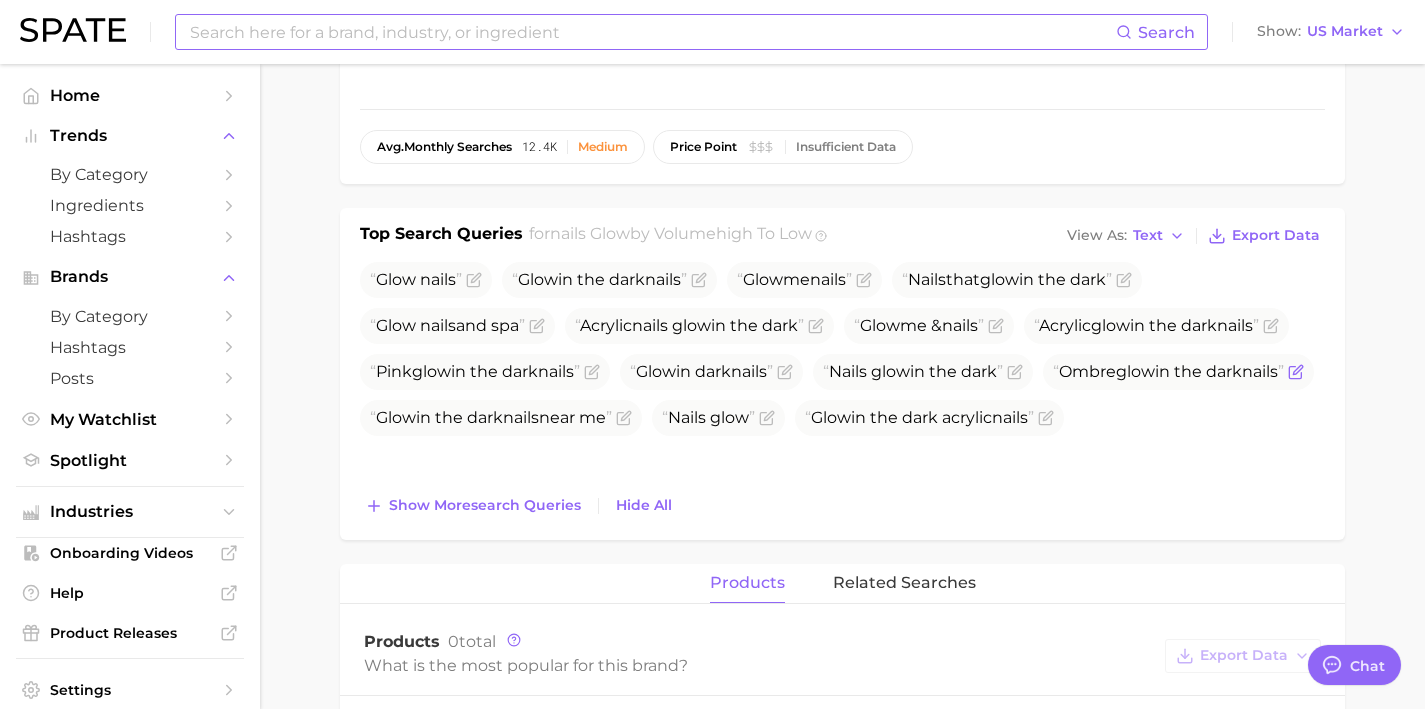 scroll, scrollTop: 593, scrollLeft: 0, axis: vertical 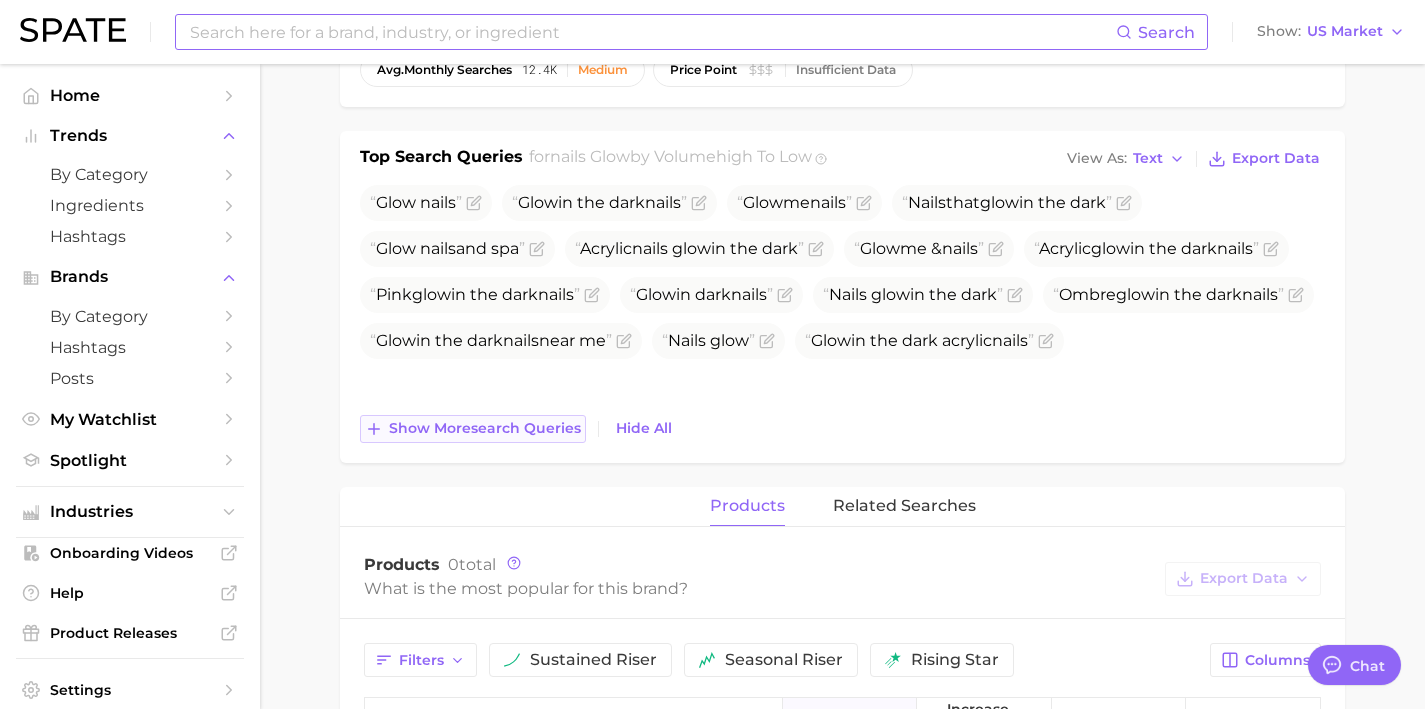 click on "Show more  search queries" at bounding box center [485, 428] 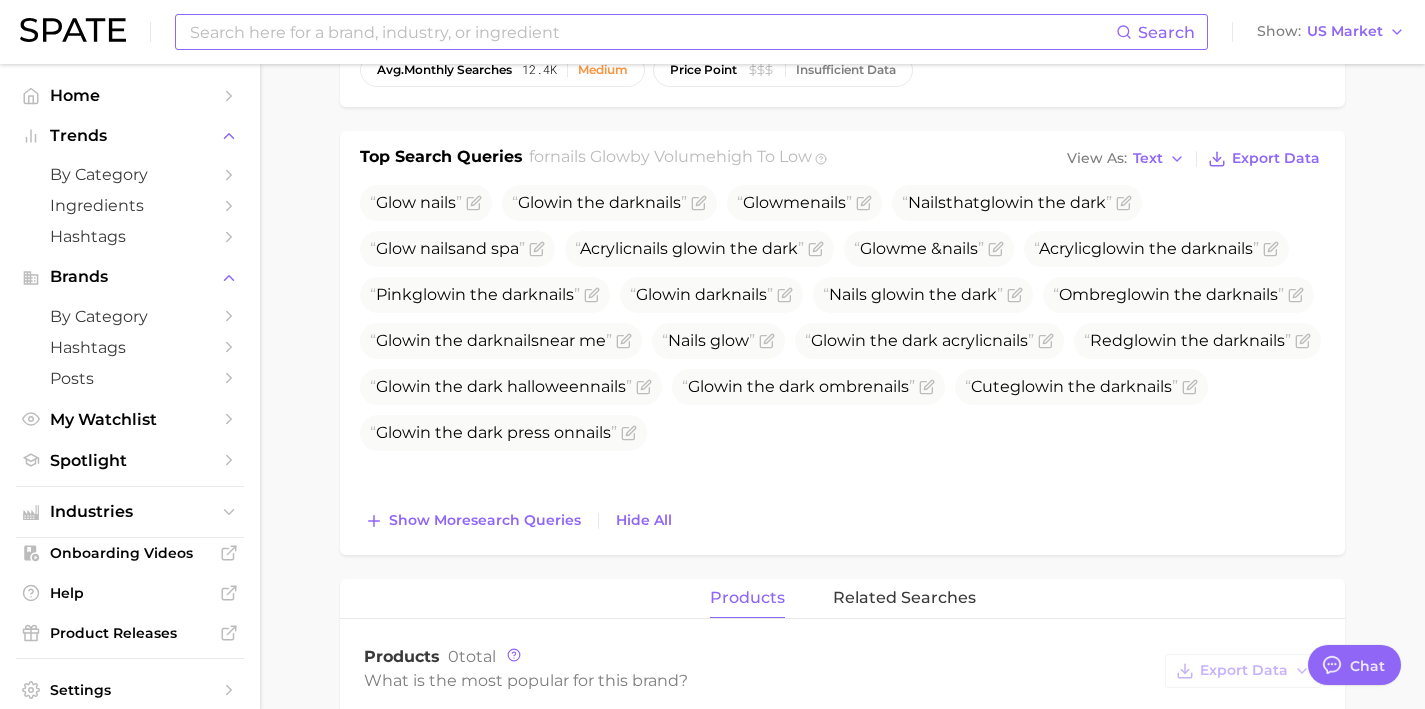 click on "Top Search Queries for  nails glow  by Volume  high to low View As Text Export Data Glow   nails Glow  in the dark  nails Glow  me  nails Nails  that  glow  in the dark Glow   nails  and spa Acrylic  nails   glow  in the dark Glow  me &  nails Acrylic  glow  in the dark  nails Pink  glow  in the dark  nails Glow  in dark  nails Nails   glow  in the dark Ombre  glow  in the dark  nails Glow  in the dark  nails  near me Nails   glow Glow  in the dark acrylic  nails Red  glow  in the dark  nails Glow  in the dark halloween  nails Glow  in the dark ombre  nails Cute  glow  in the dark  nails Glow  in the dark press on  nails Show more  search queries Hide All" at bounding box center (842, 343) 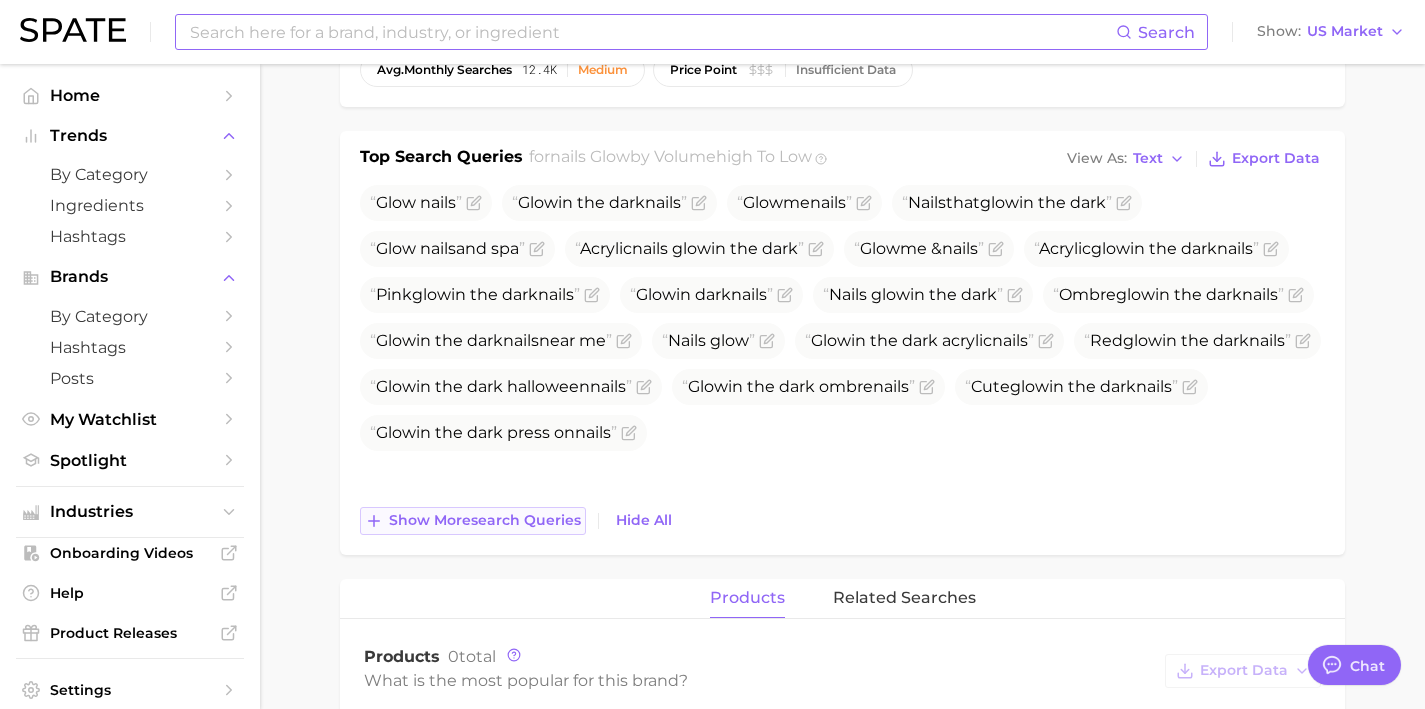click on "Show more  search queries" at bounding box center (485, 520) 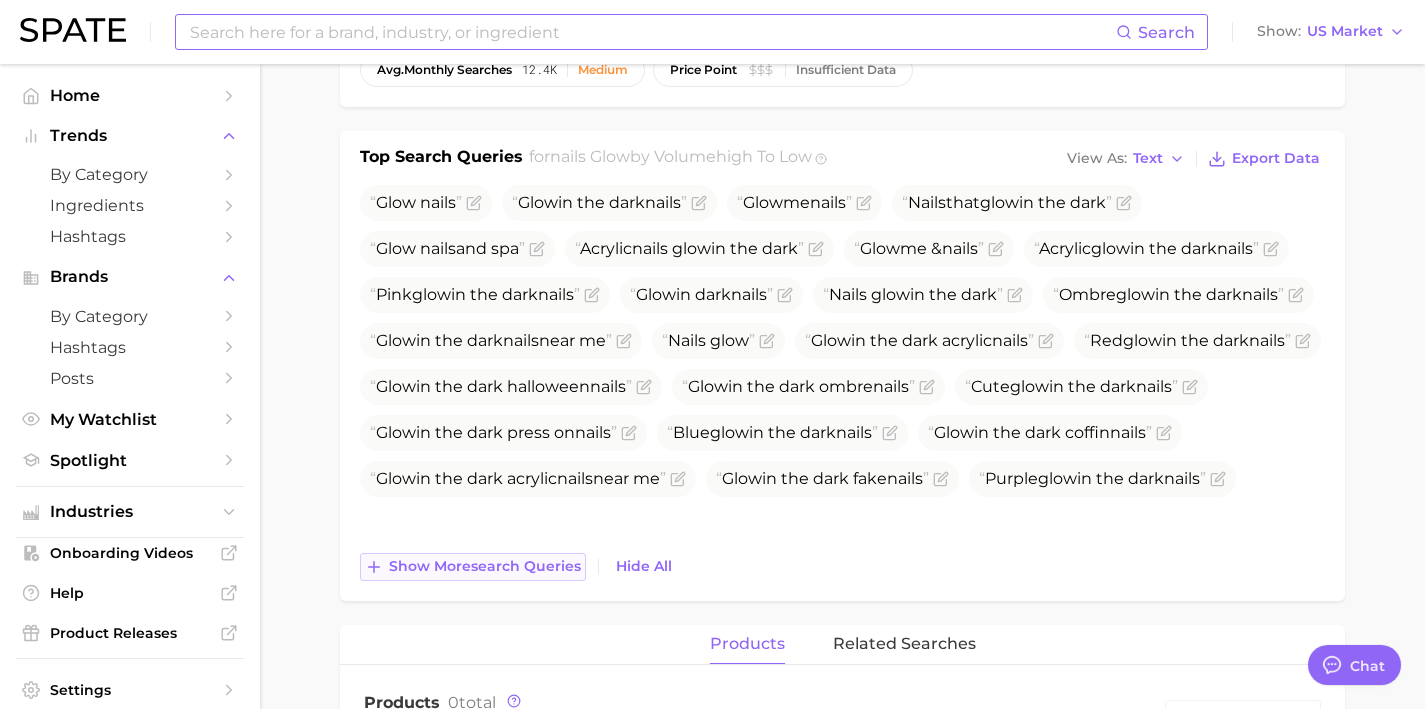 click on "Show more  search queries" at bounding box center [485, 566] 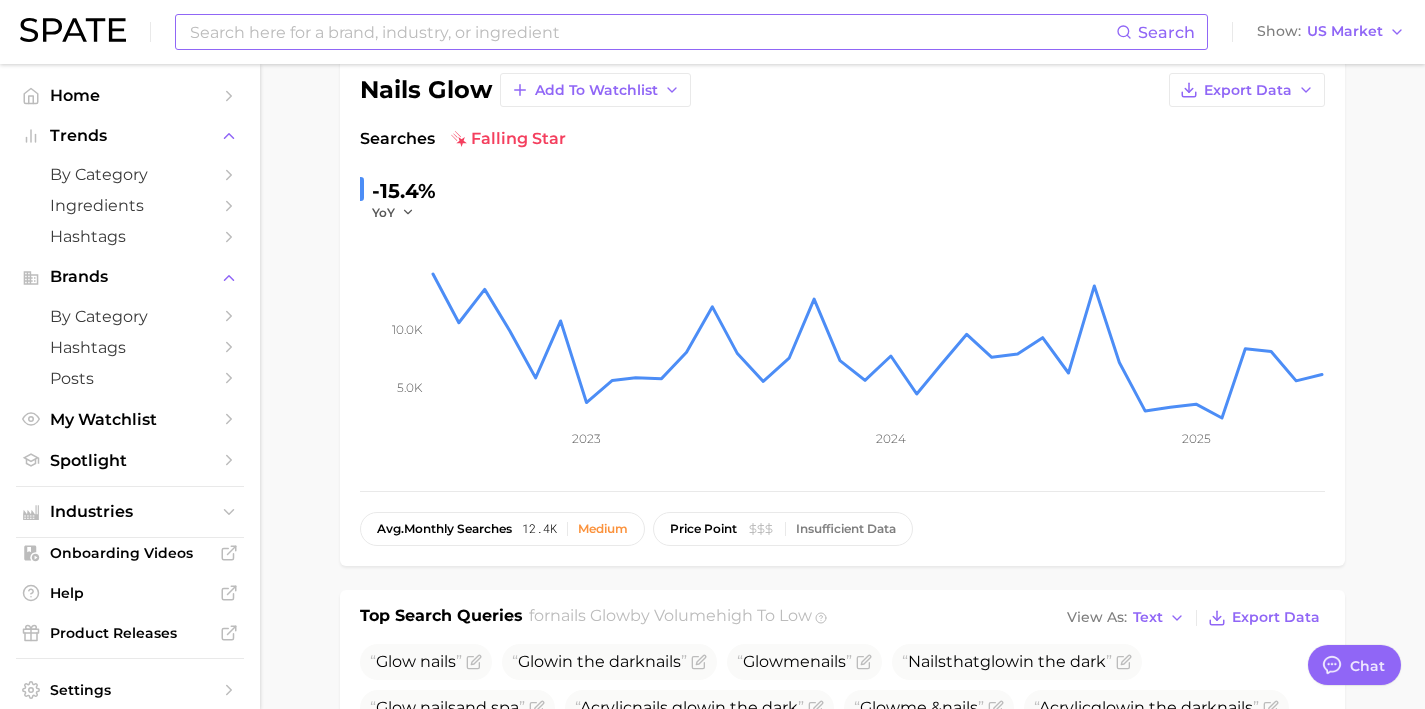 scroll, scrollTop: 0, scrollLeft: 0, axis: both 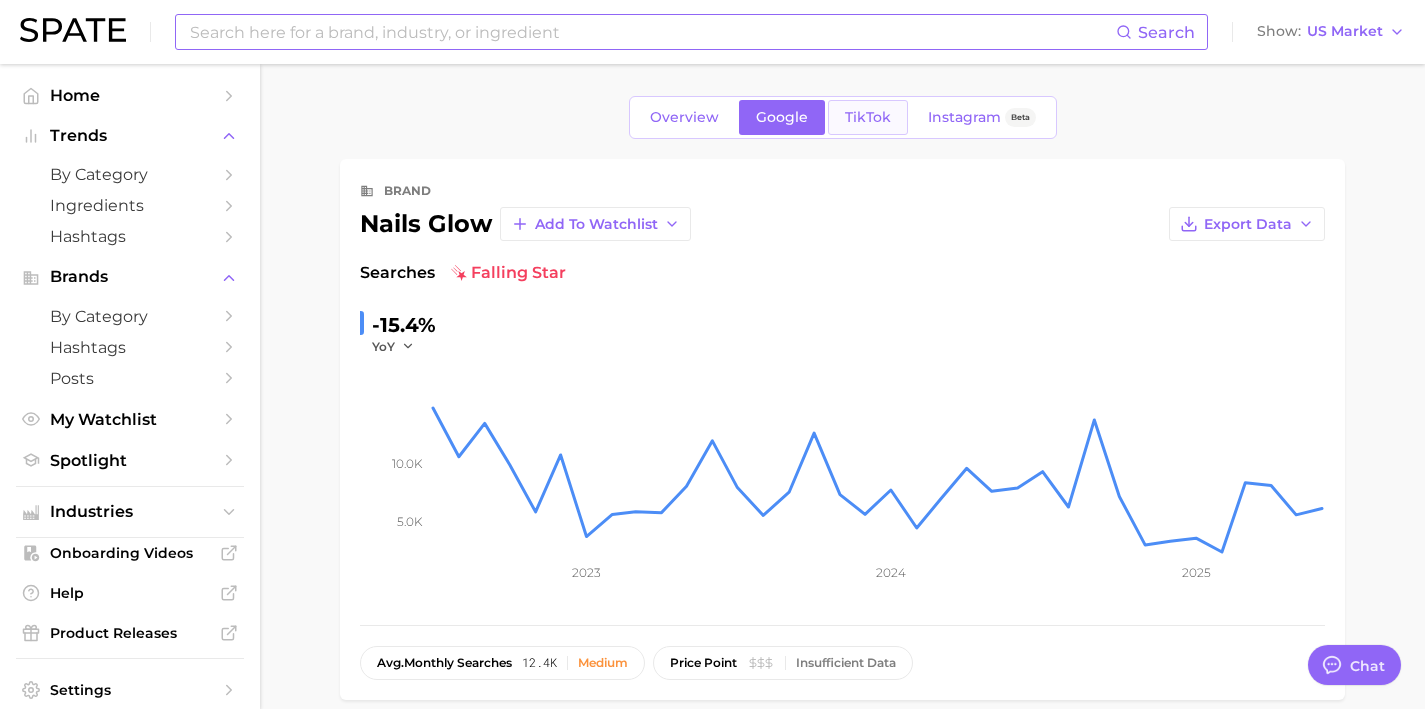 click on "TikTok" at bounding box center (868, 117) 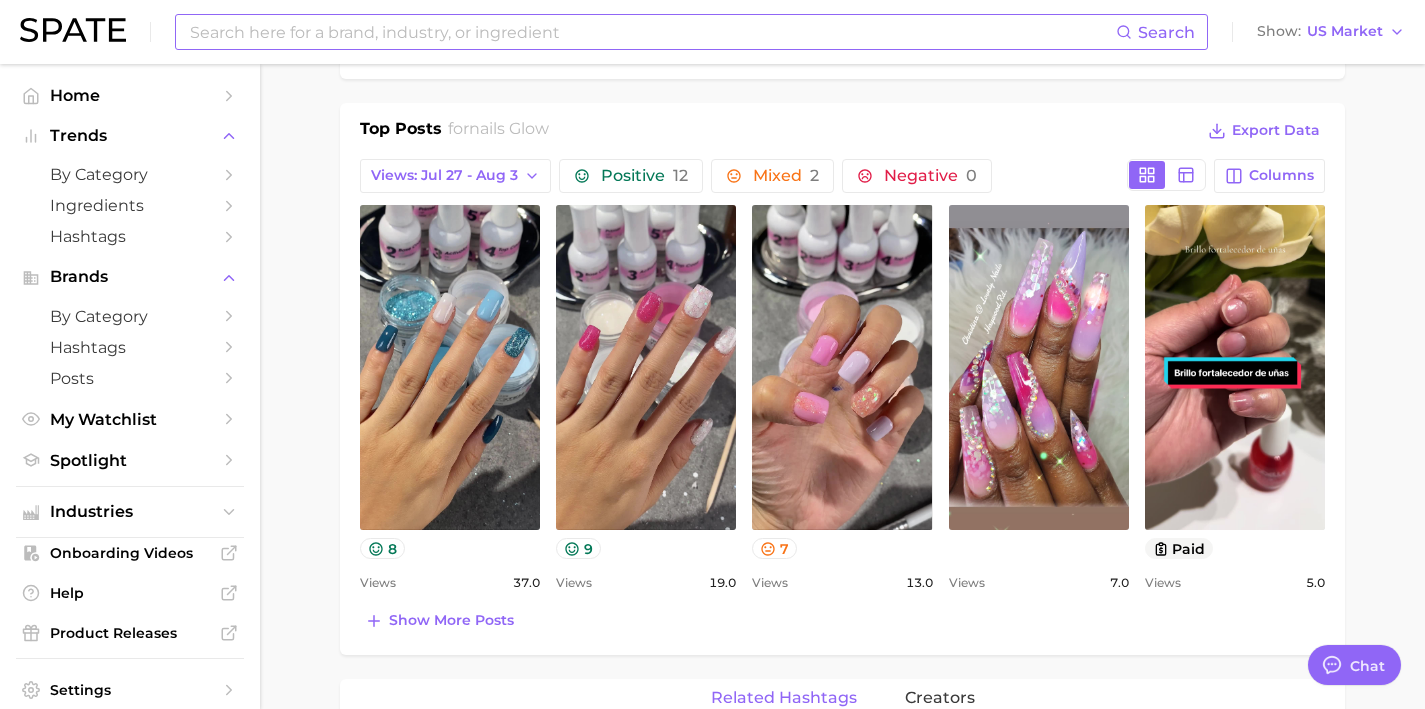 scroll, scrollTop: 803, scrollLeft: 0, axis: vertical 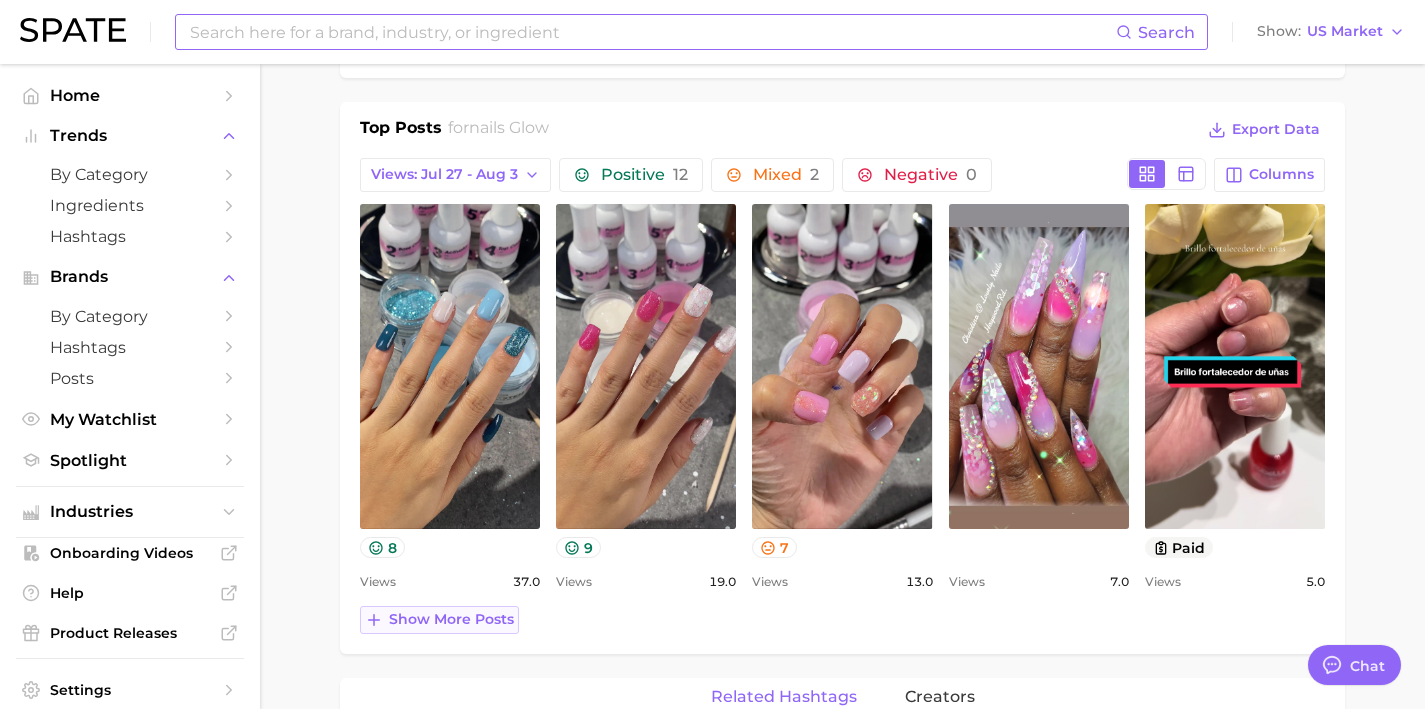 click on "Show more posts" at bounding box center [451, 619] 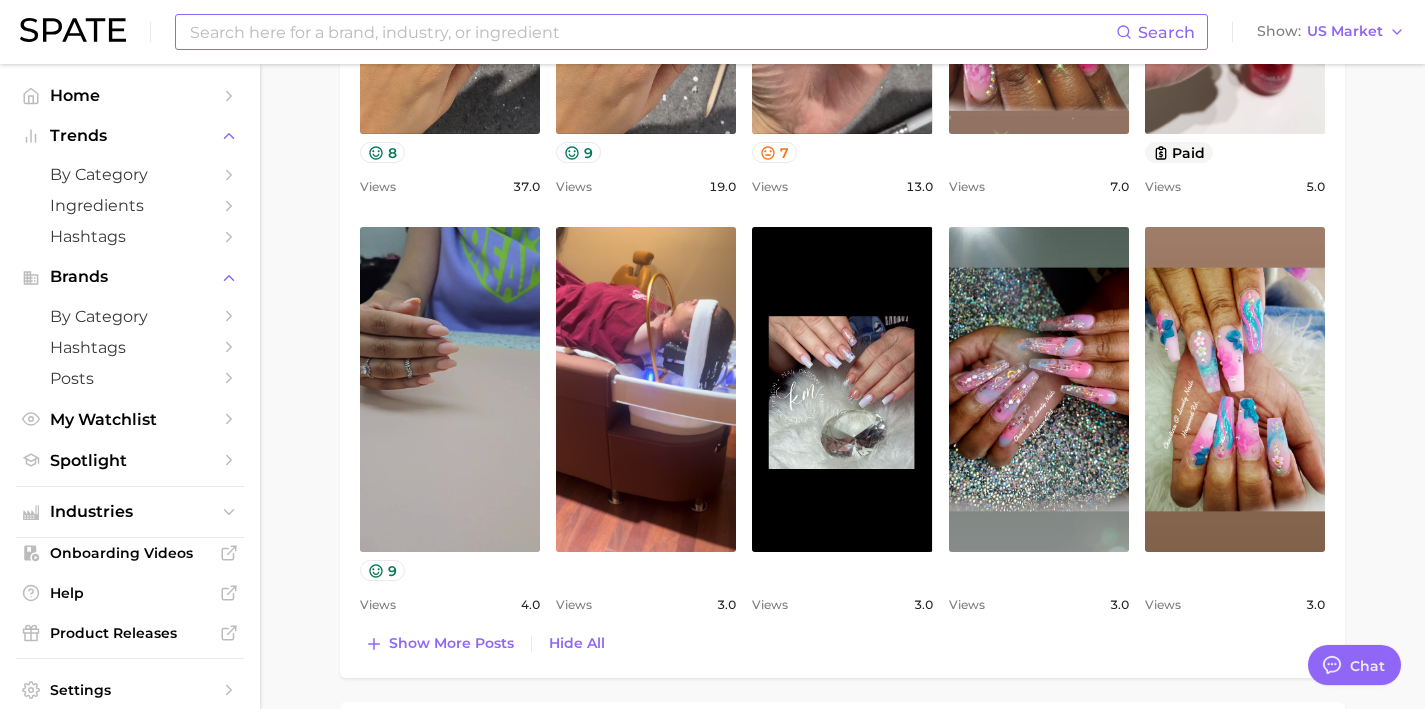 scroll, scrollTop: 1193, scrollLeft: 0, axis: vertical 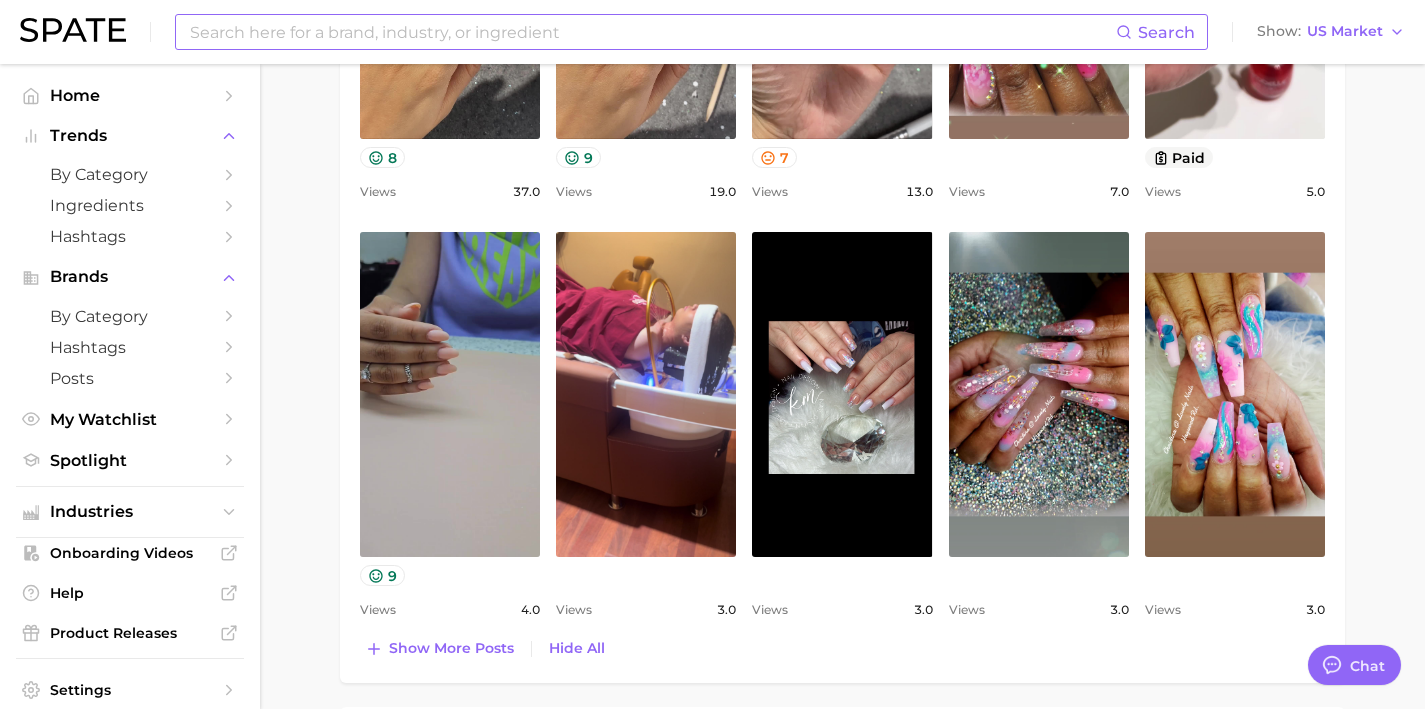 click at bounding box center (652, 32) 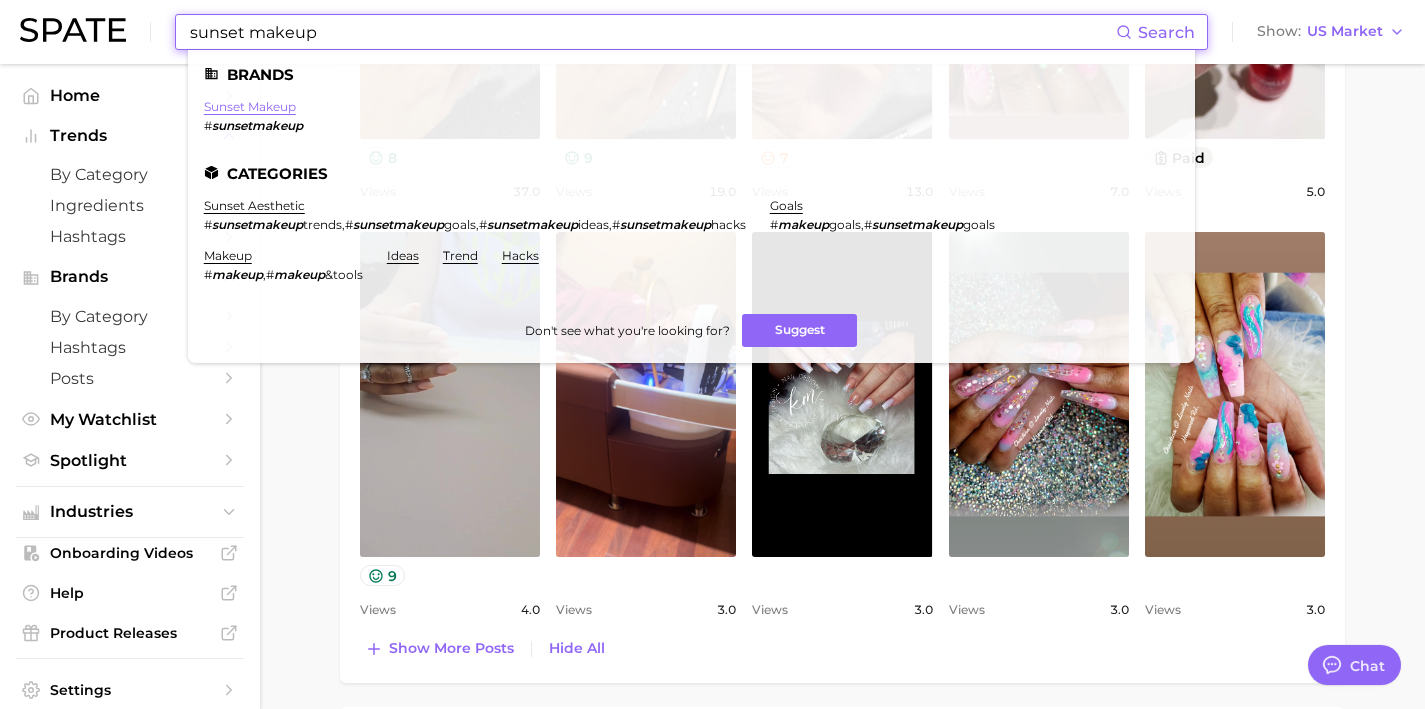 type on "sunset makeup" 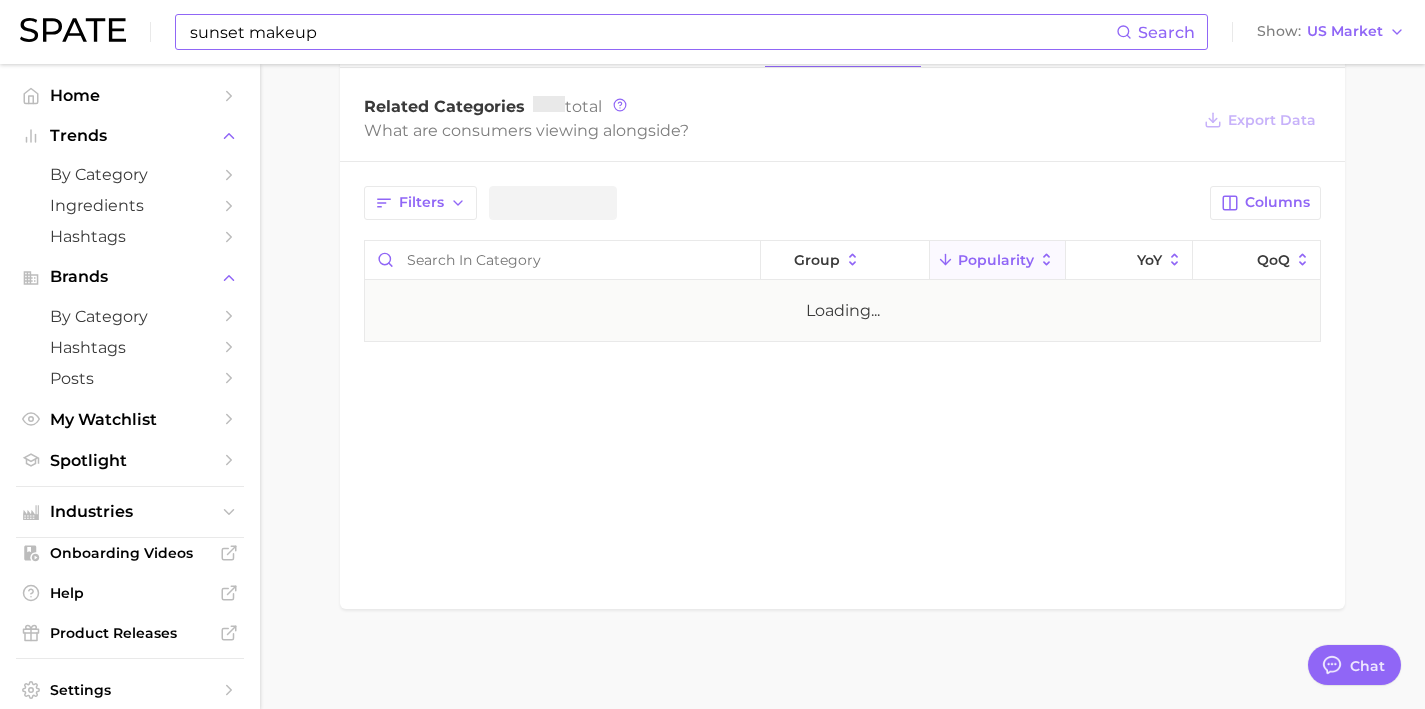 scroll, scrollTop: 0, scrollLeft: 0, axis: both 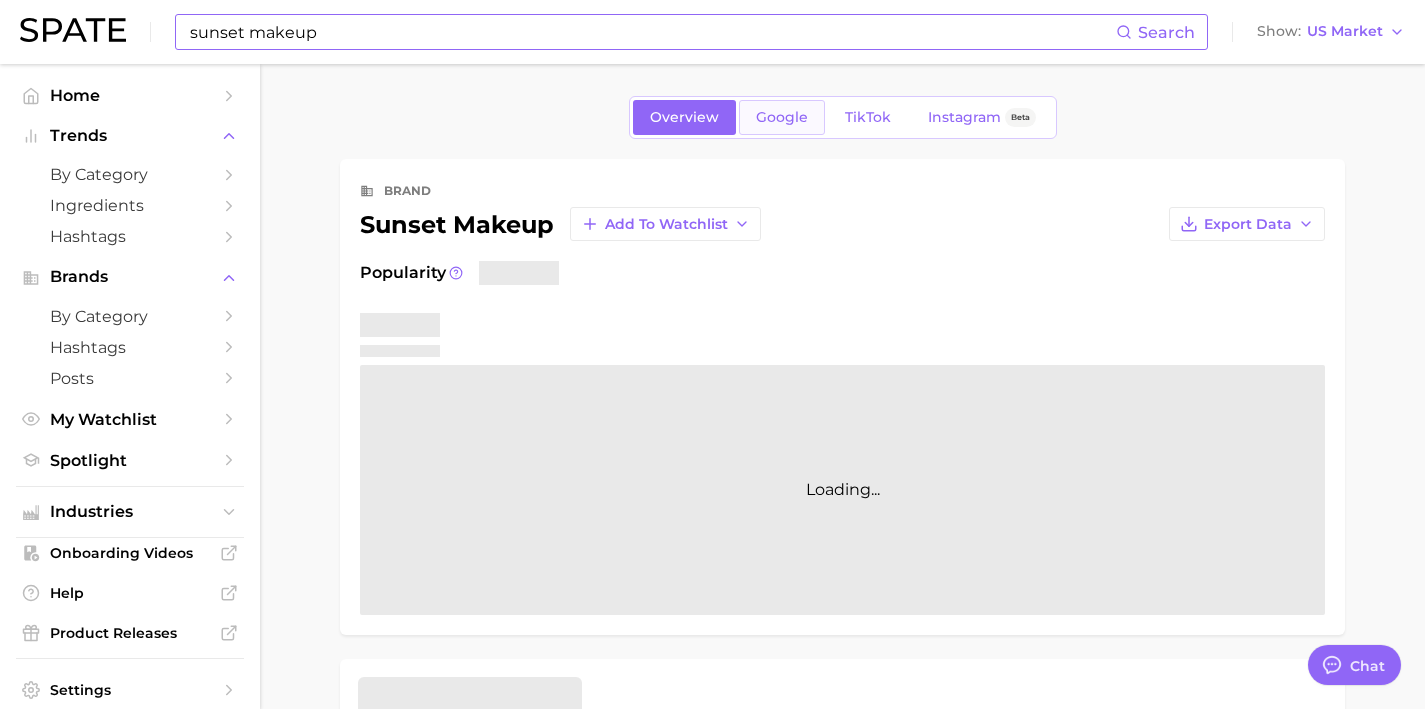 click on "Google" at bounding box center (782, 117) 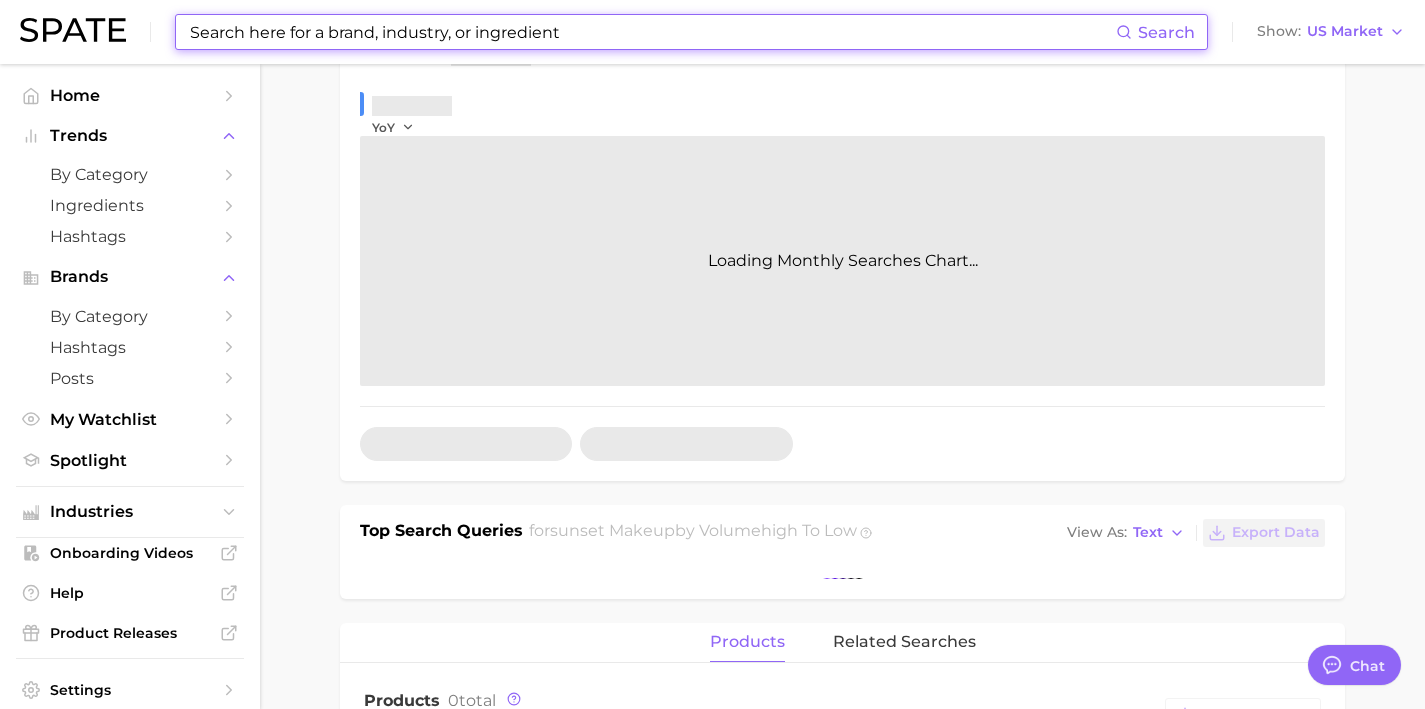 scroll, scrollTop: 400, scrollLeft: 0, axis: vertical 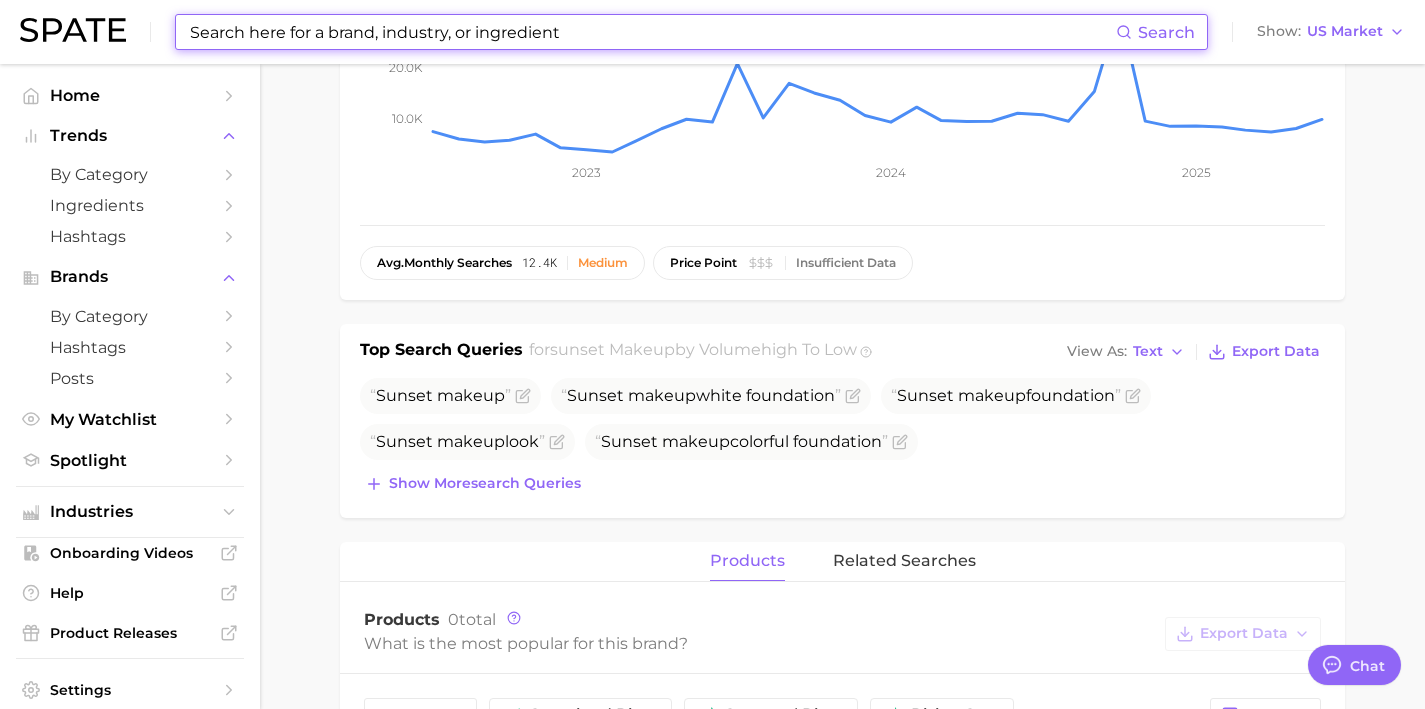 click on "Sunset   makeup Sunset   makeup  white foundation Sunset   makeup  foundation Sunset   makeup  look Sunset   makeup  colorful foundation" at bounding box center [842, 419] 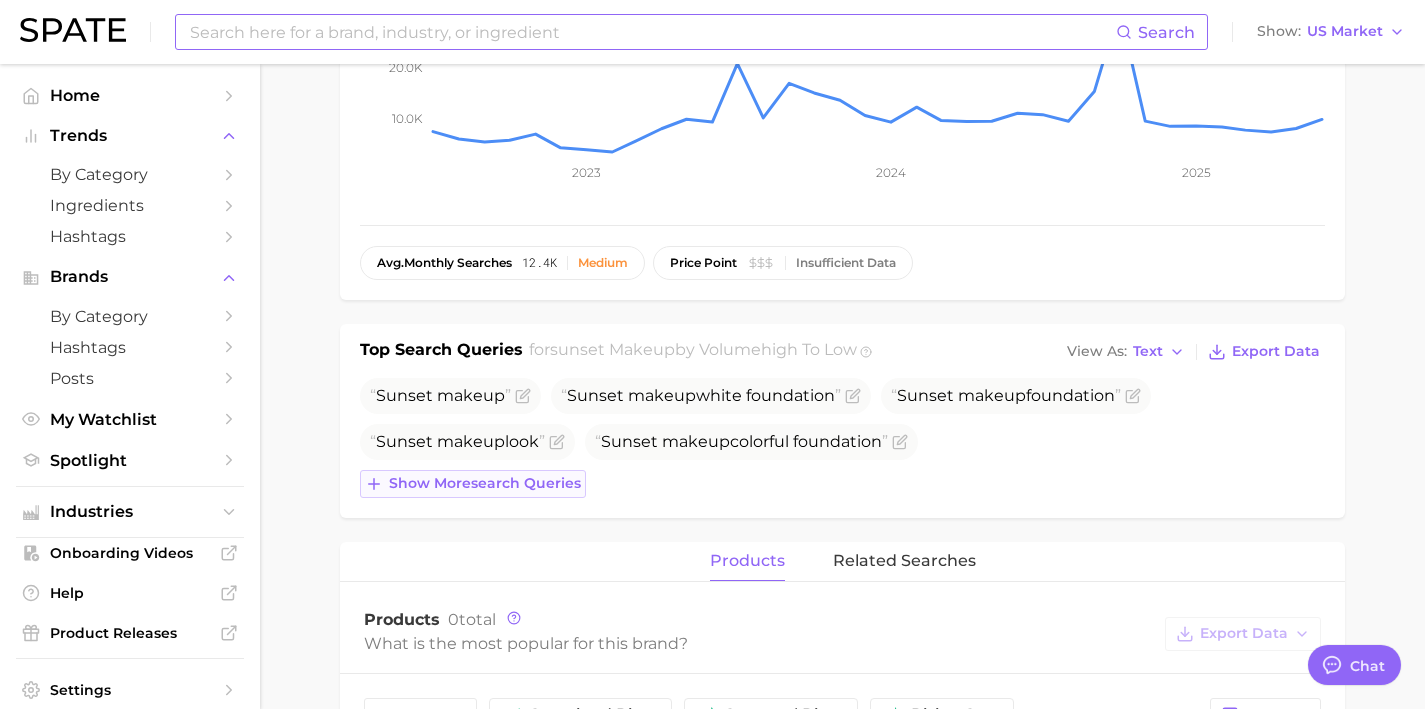 click on "Show more  search queries" at bounding box center [485, 483] 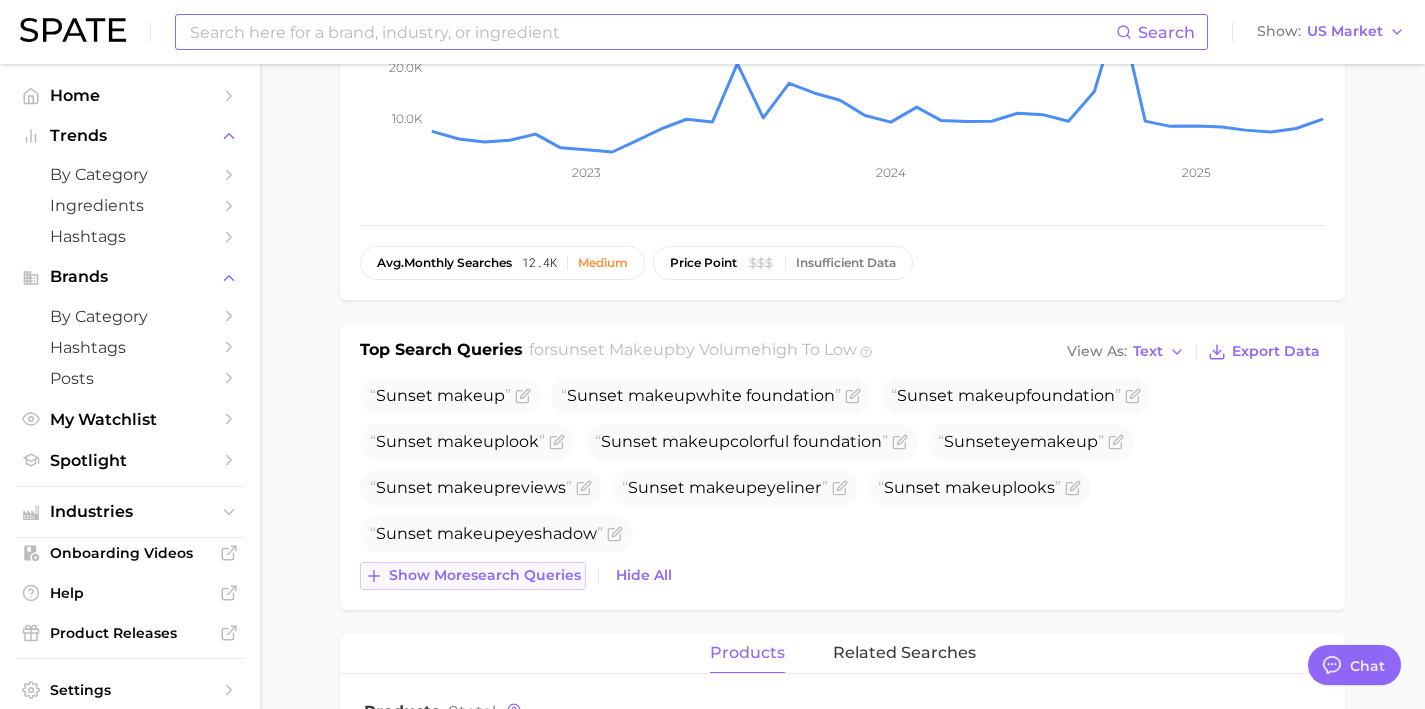click on "Show more  search queries" at bounding box center (485, 575) 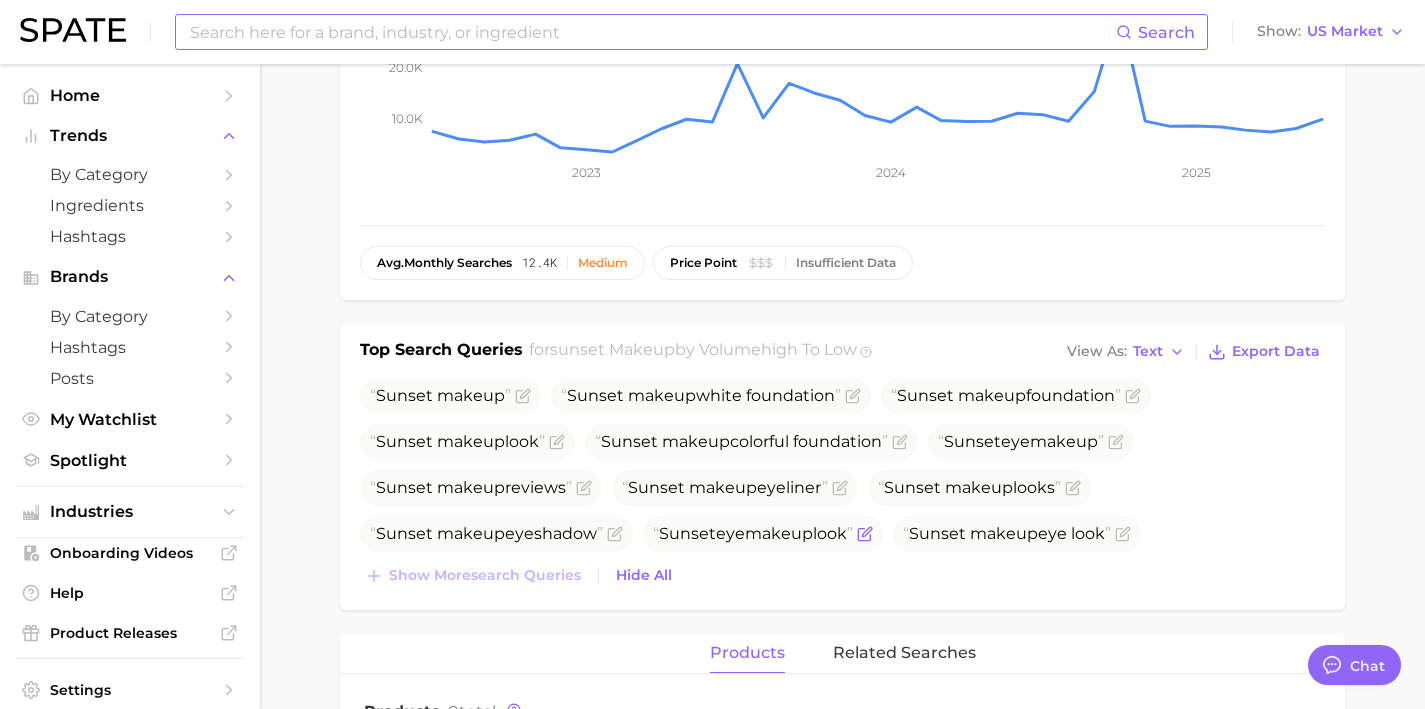 click 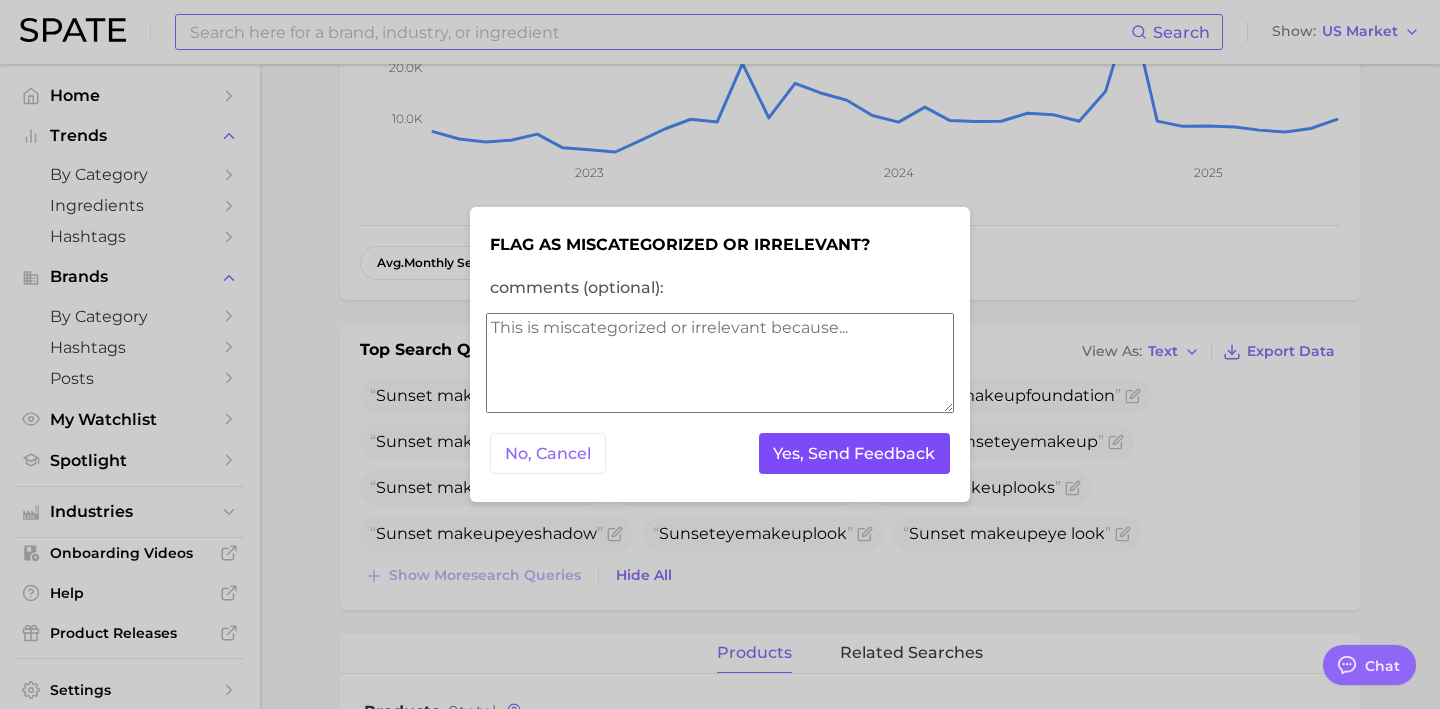 click on "Yes, Send Feedback" at bounding box center (855, 453) 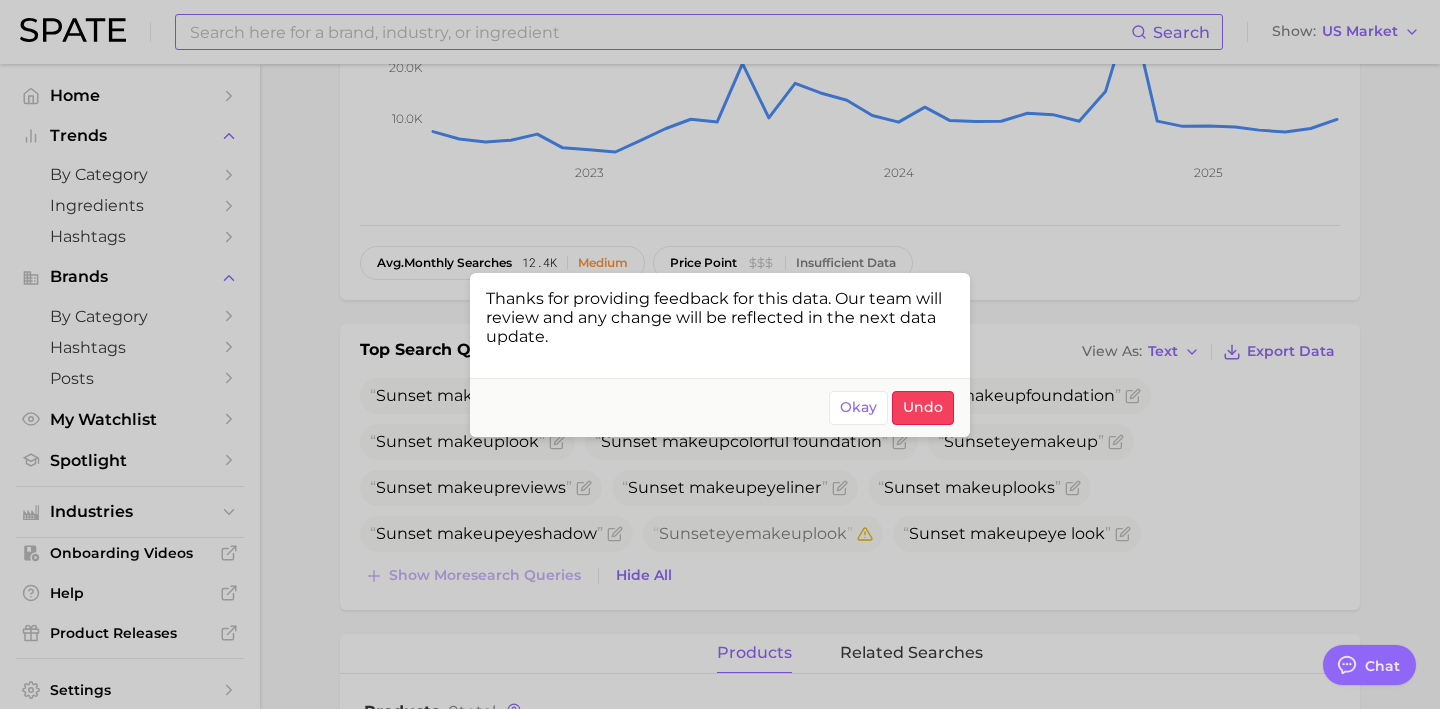 click at bounding box center (720, 354) 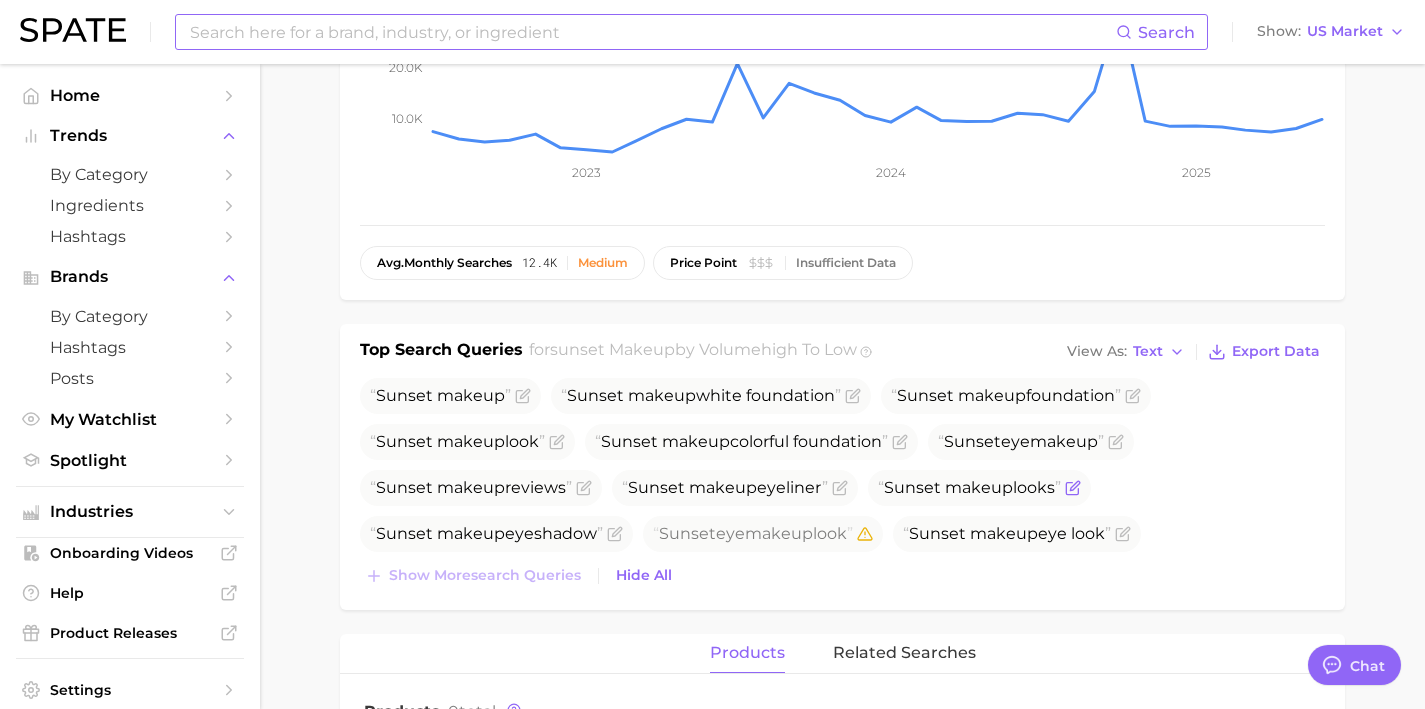 click 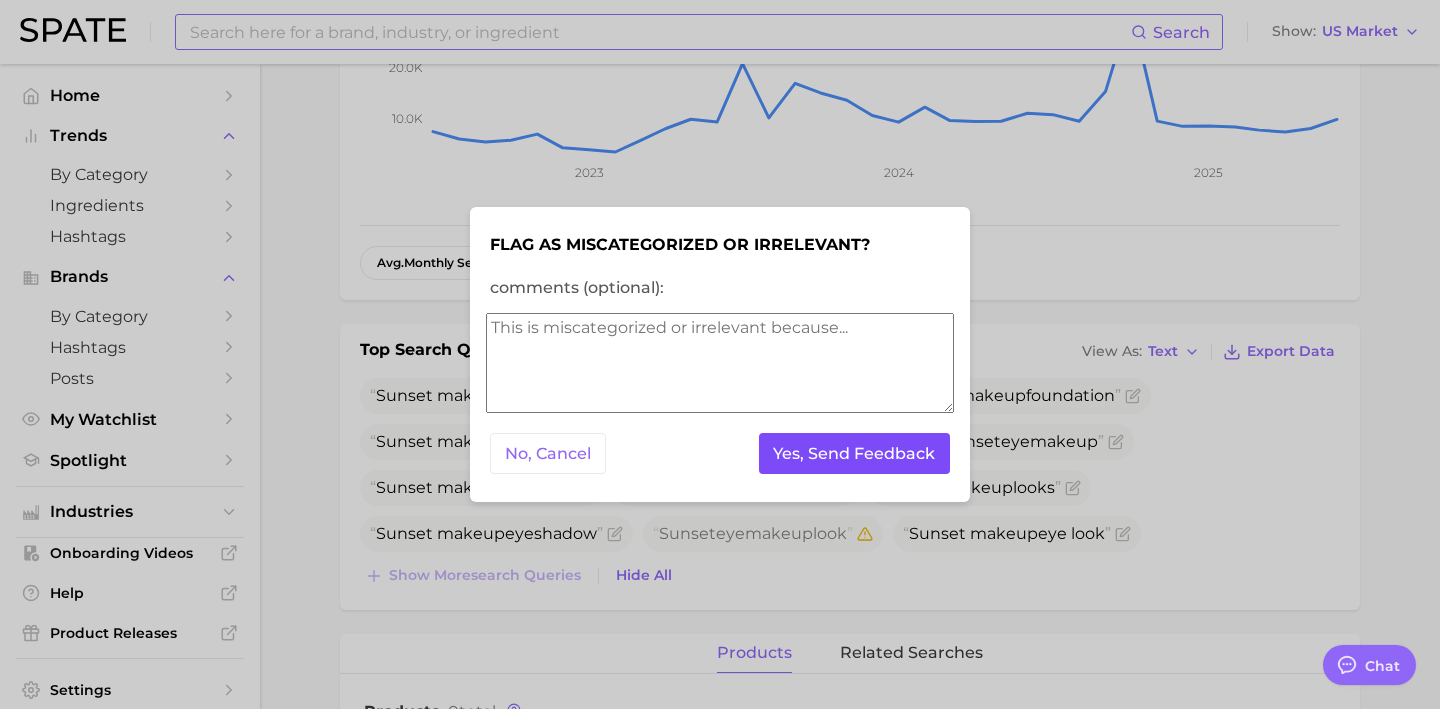 click on "Yes, Send Feedback" at bounding box center [855, 453] 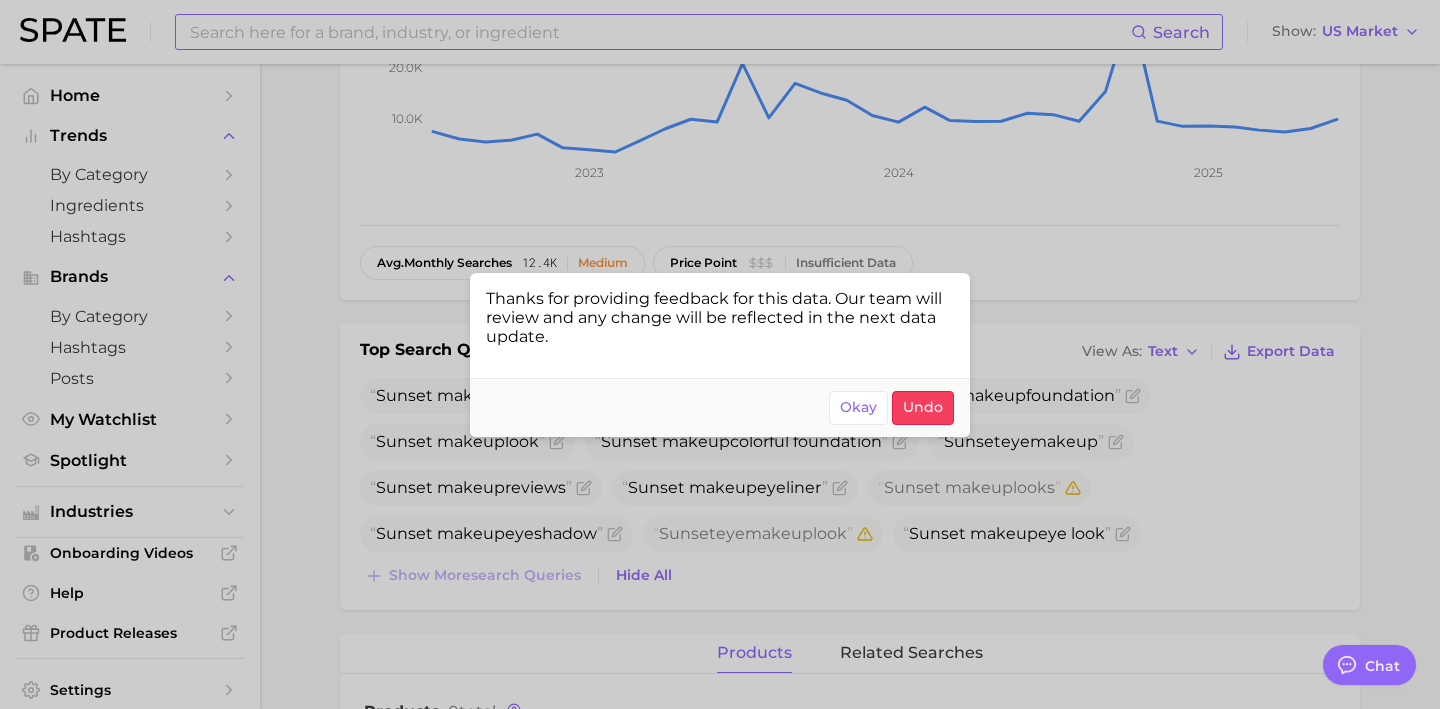 click at bounding box center (720, 354) 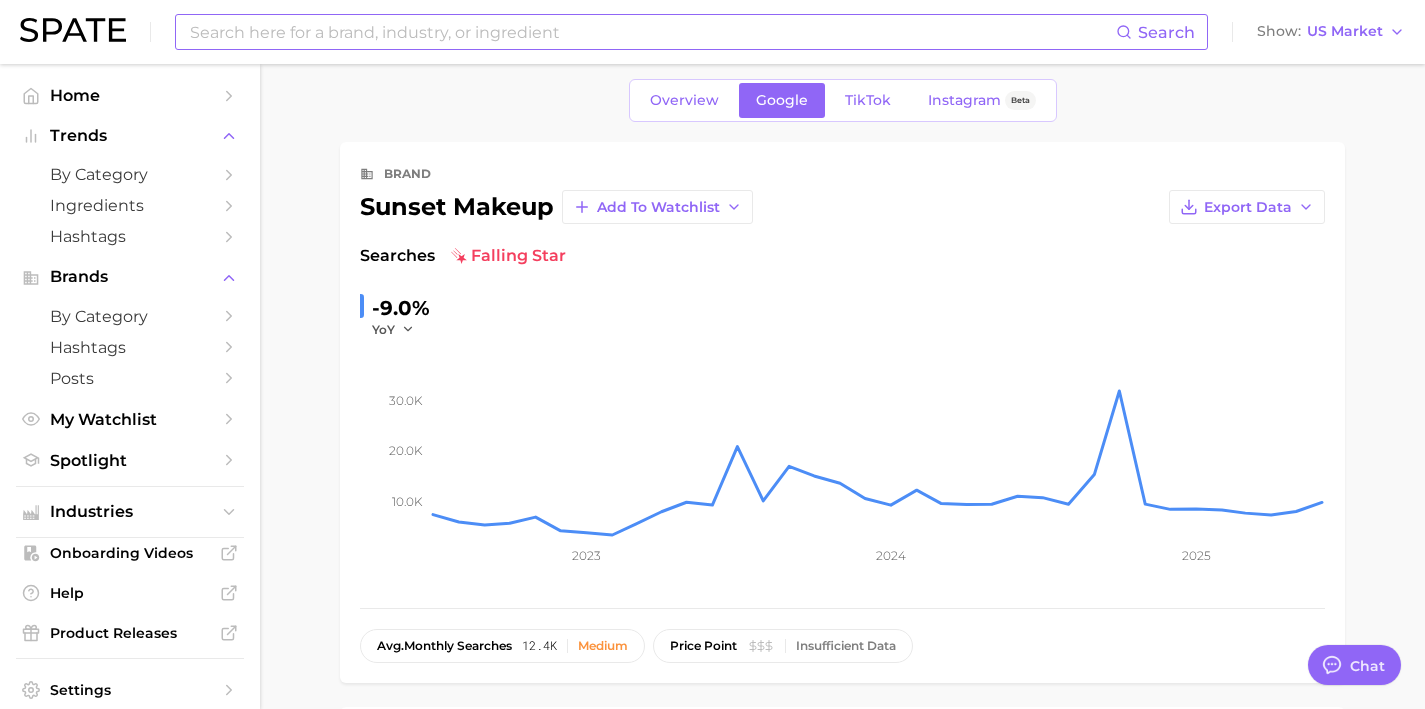 scroll, scrollTop: 0, scrollLeft: 0, axis: both 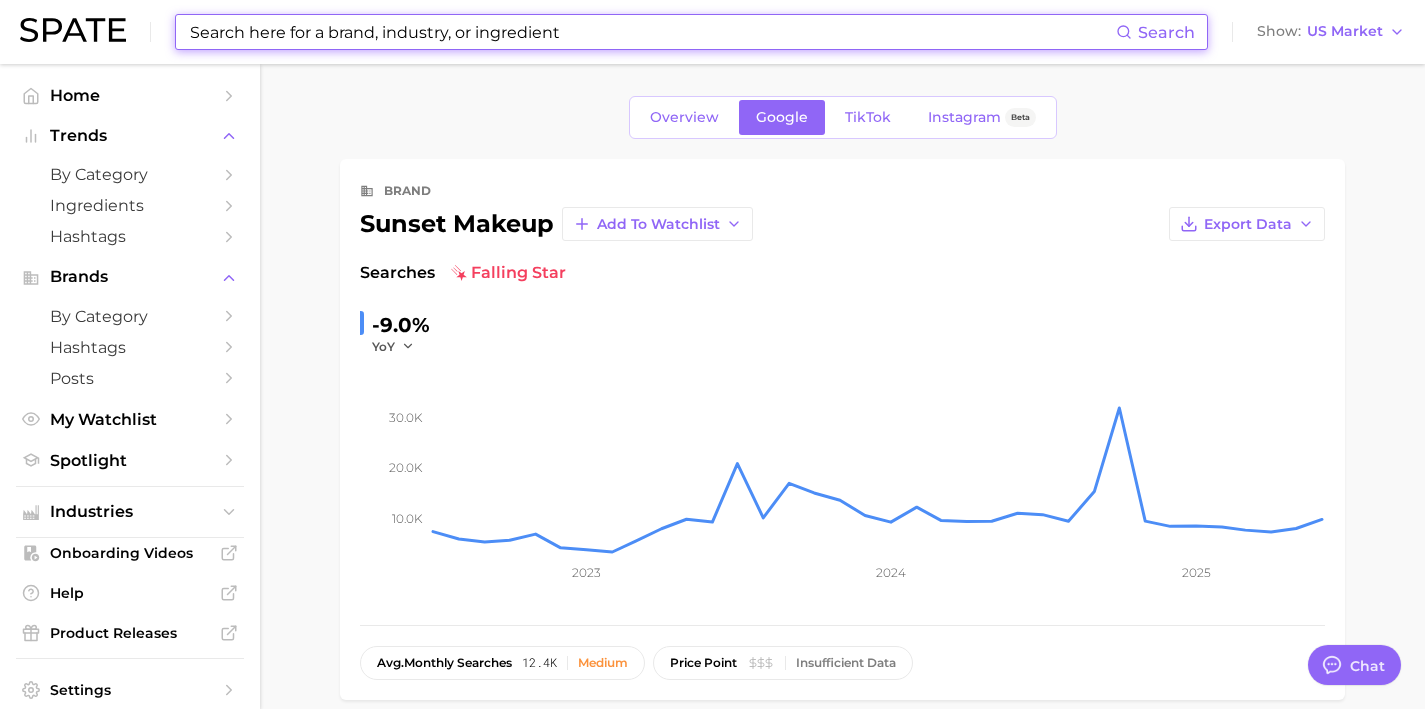 click at bounding box center (652, 32) 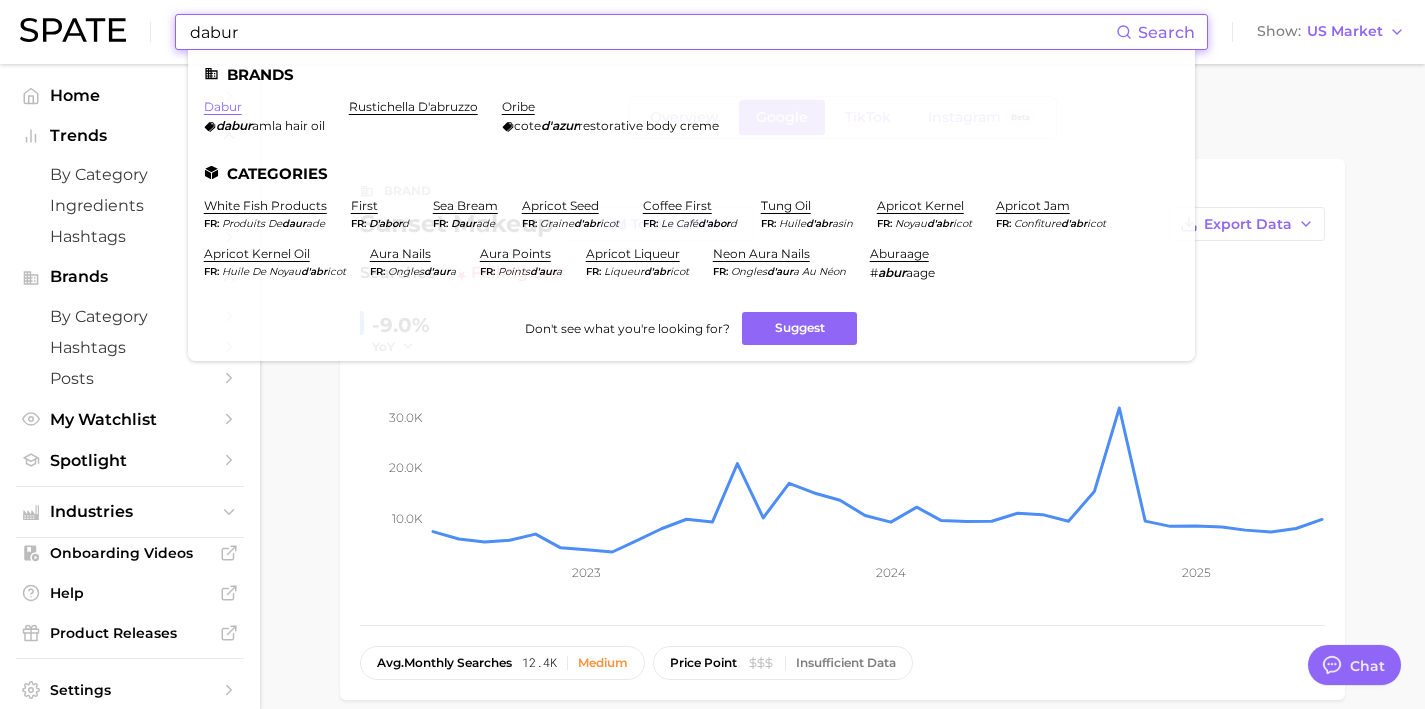 type on "dabur" 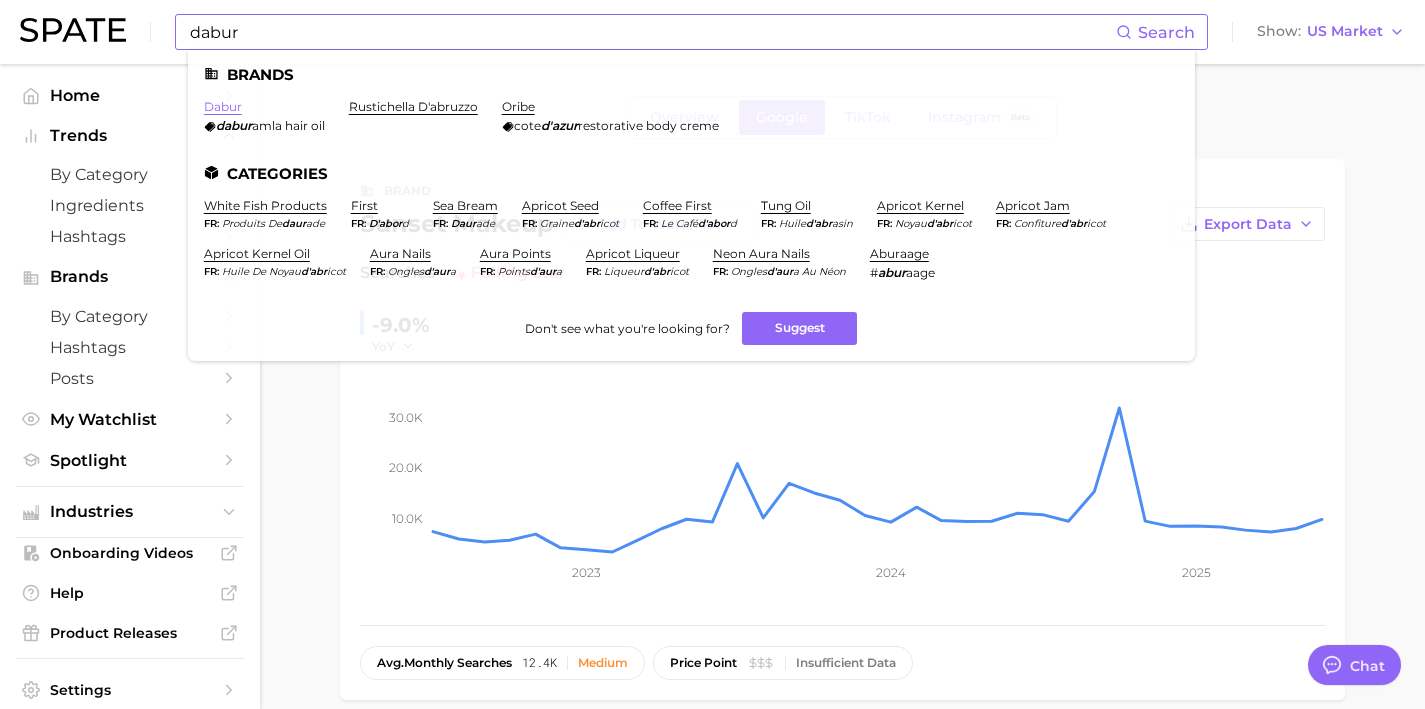 click on "dabur" at bounding box center (223, 106) 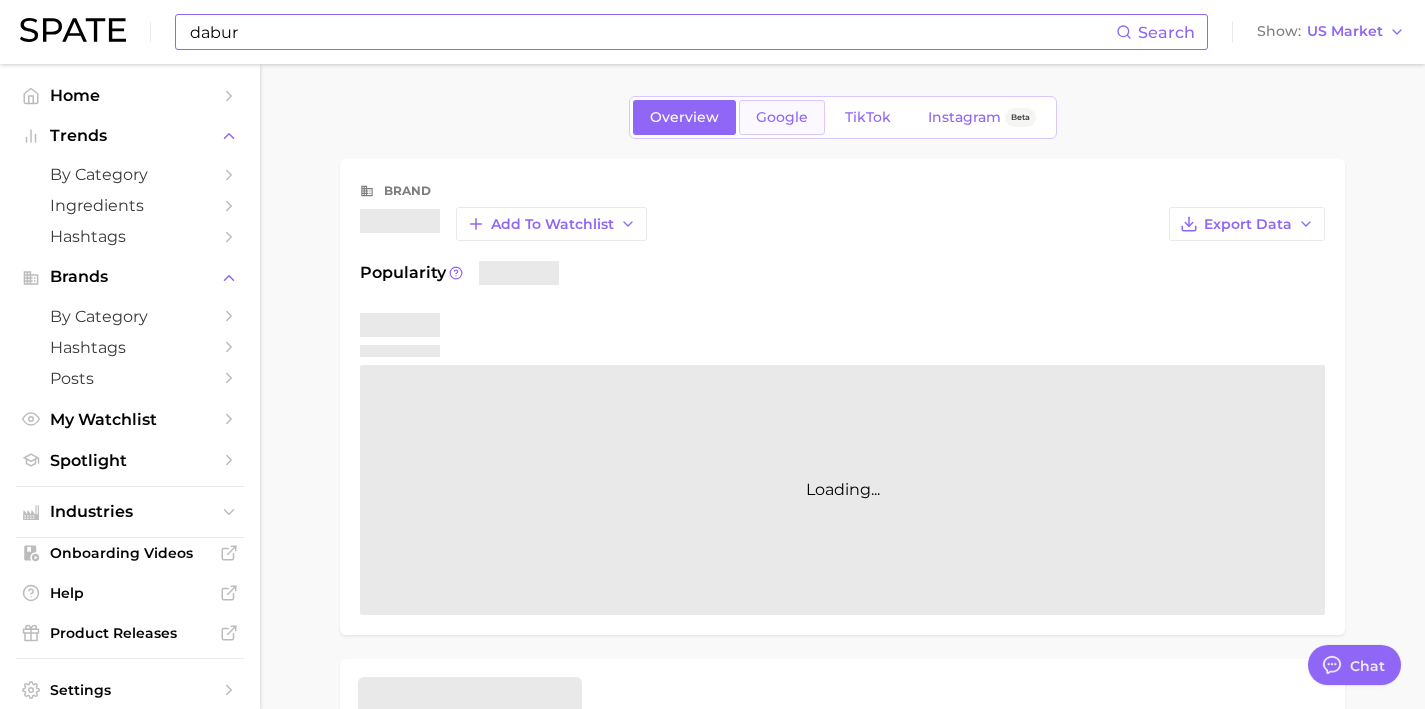 click on "Google" at bounding box center [782, 117] 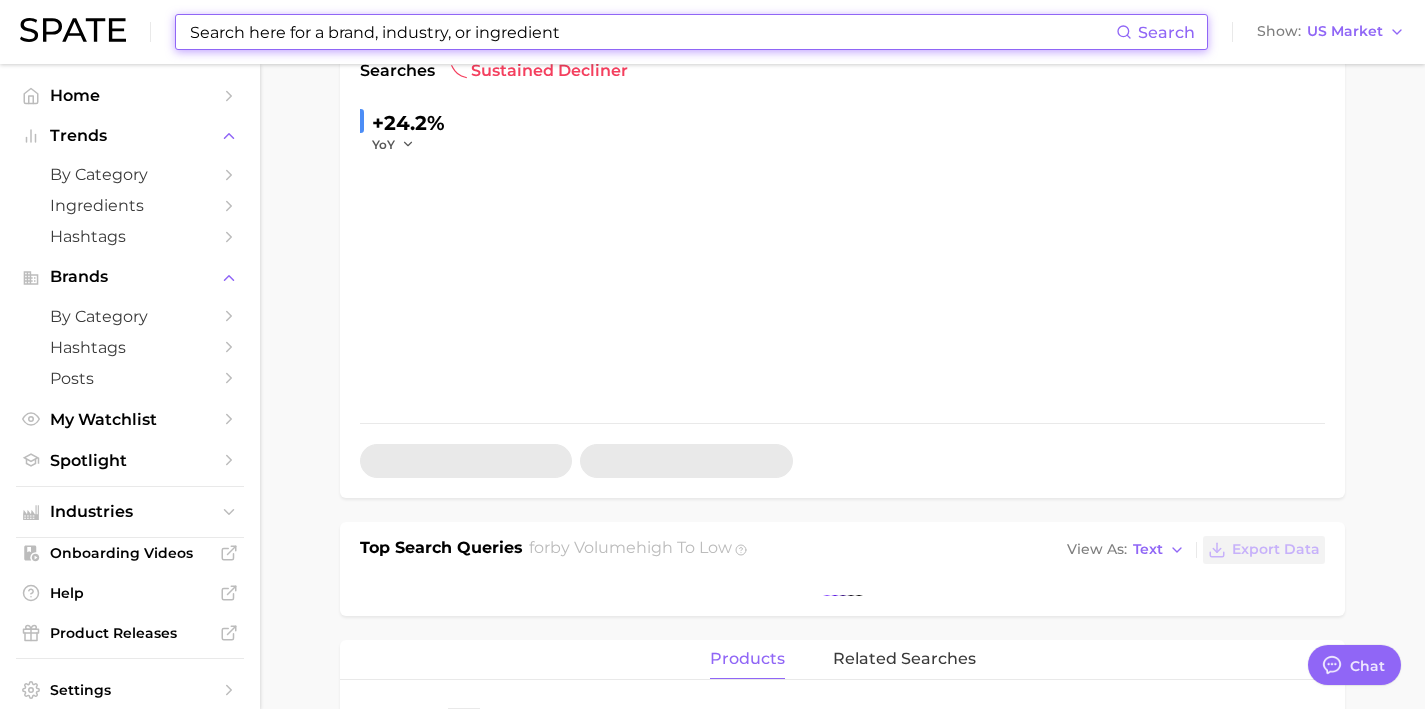 scroll, scrollTop: 394, scrollLeft: 0, axis: vertical 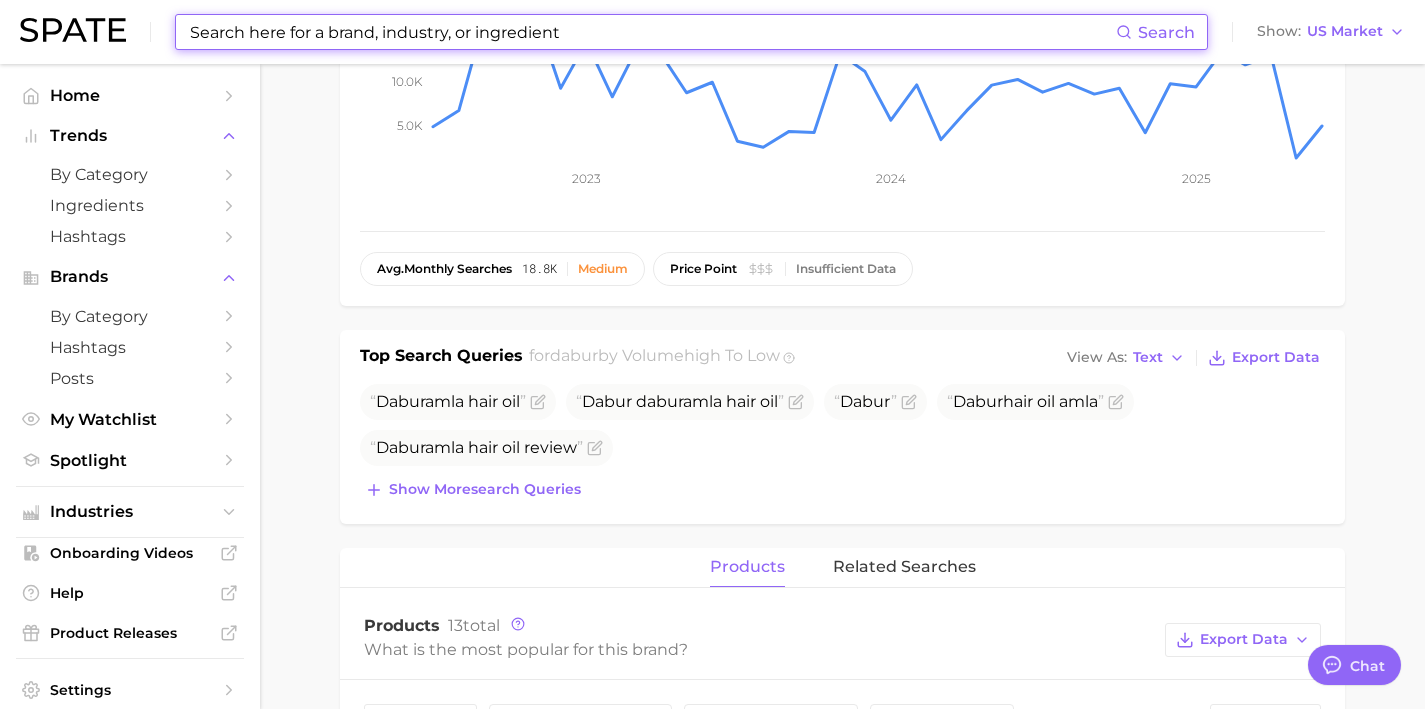 click at bounding box center [652, 32] 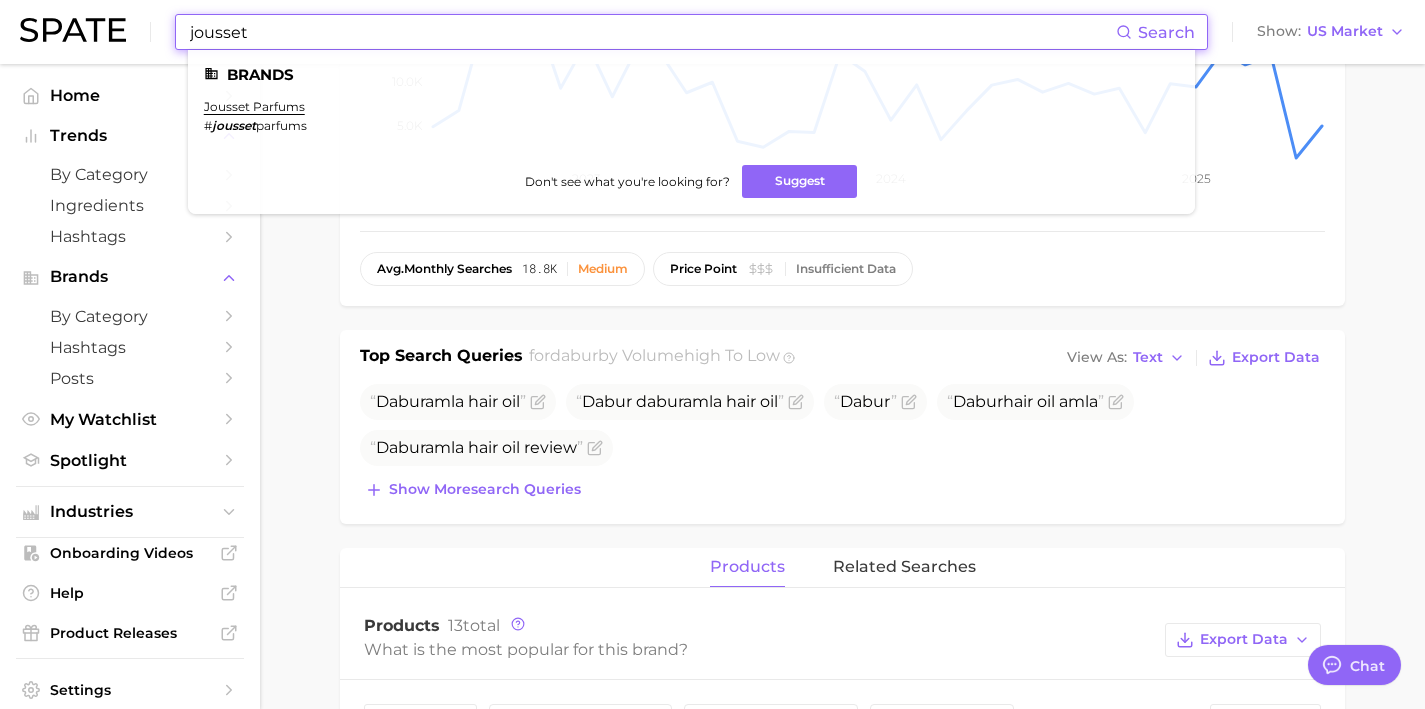 drag, startPoint x: 291, startPoint y: 44, endPoint x: 79, endPoint y: 14, distance: 214.11212 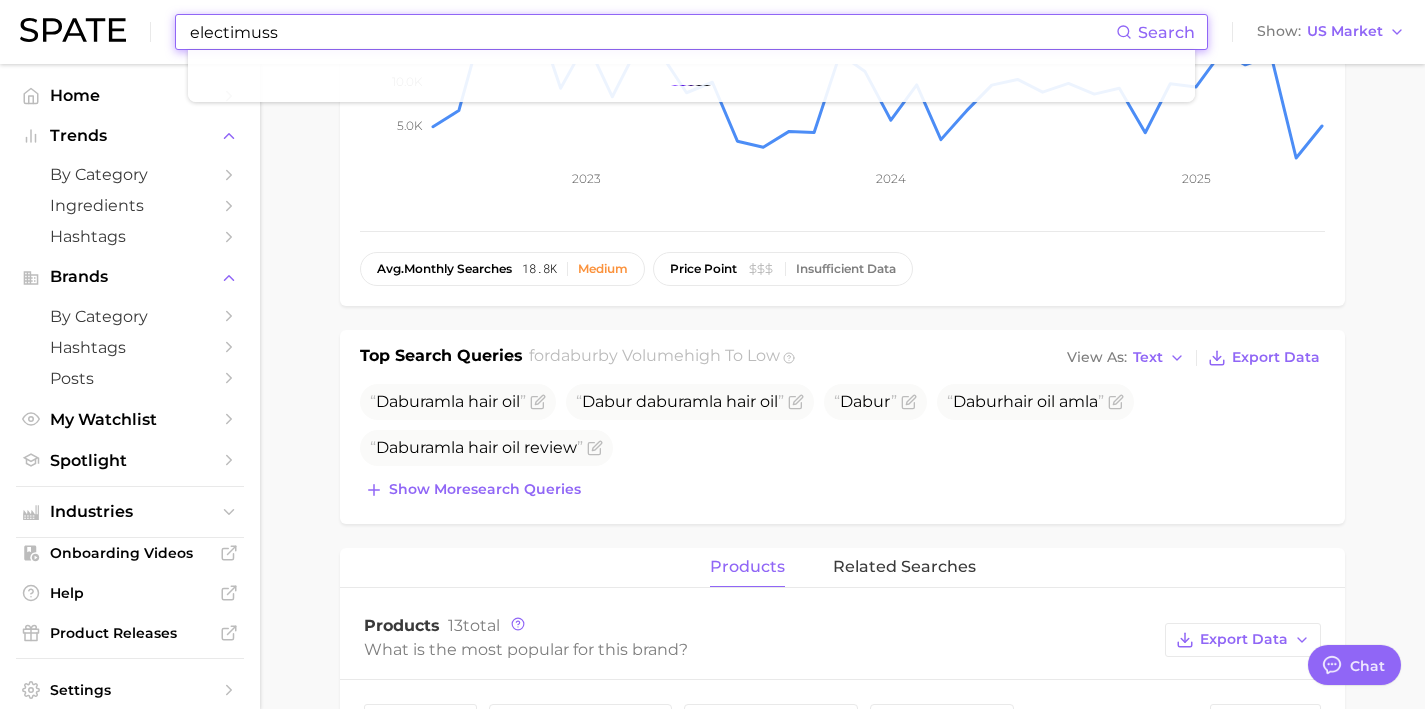 paste on "https://www.electimuss.com/" 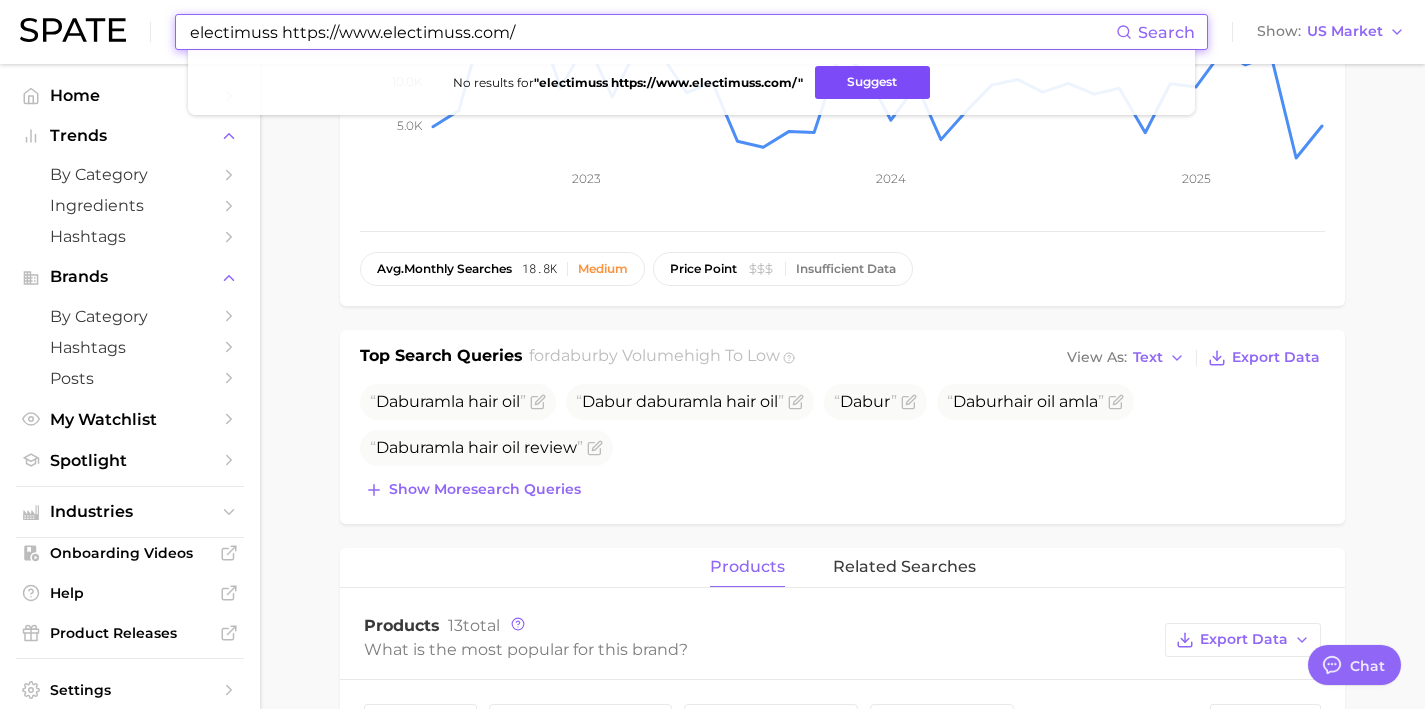click on "Suggest" at bounding box center [872, 82] 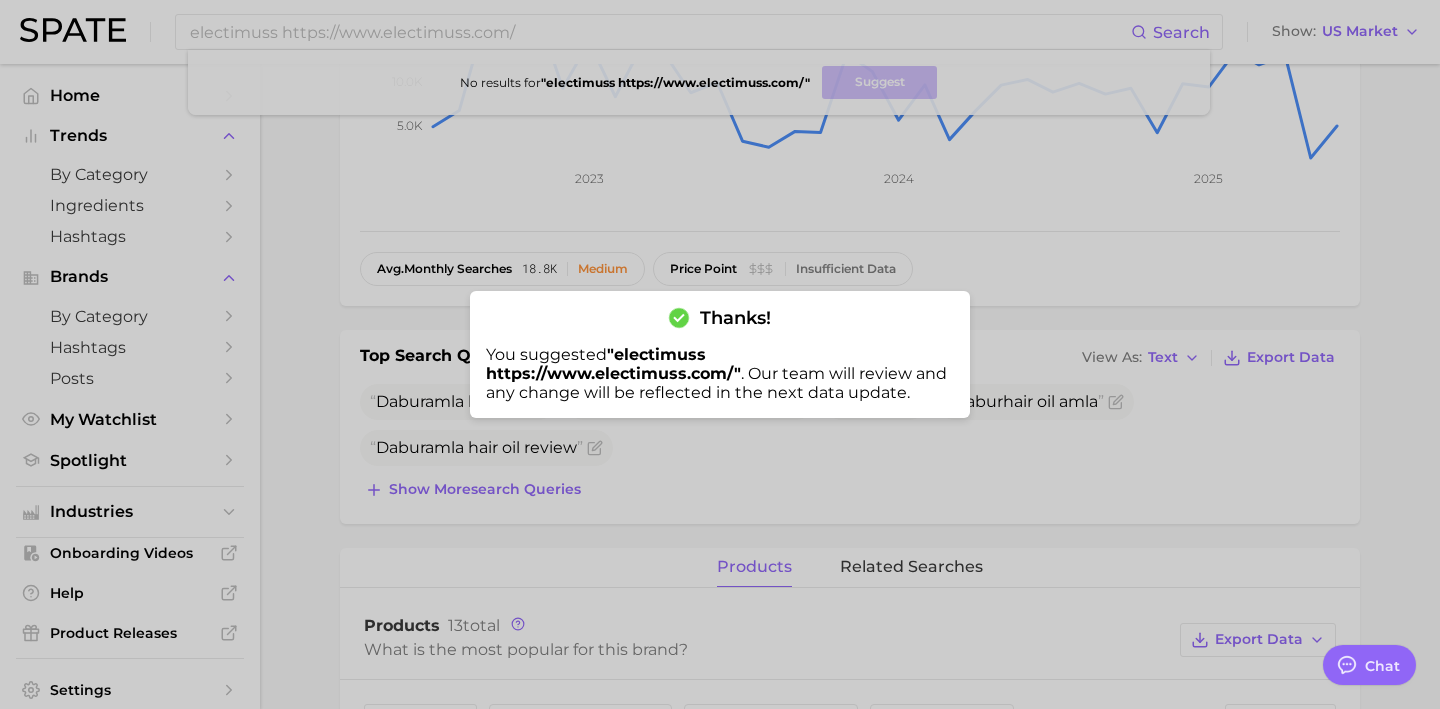 click at bounding box center (720, 354) 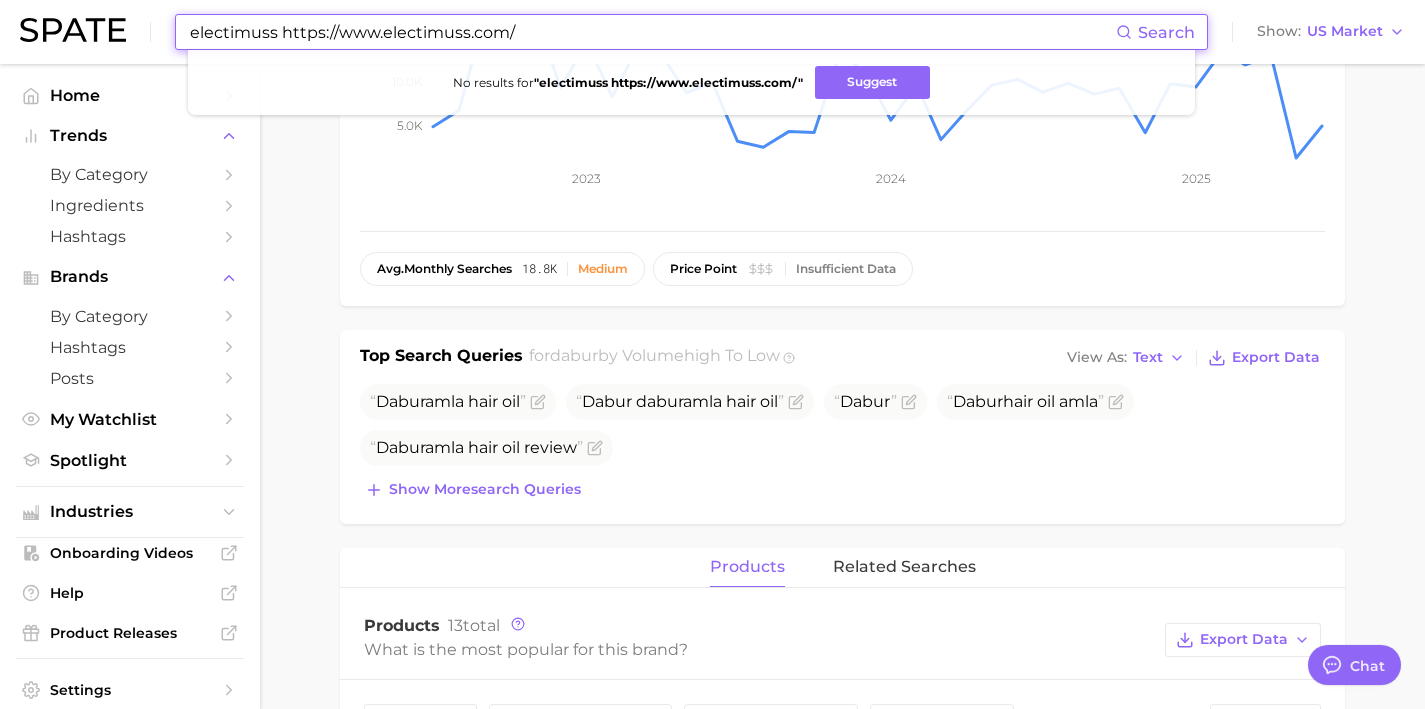 drag, startPoint x: 596, startPoint y: 31, endPoint x: 0, endPoint y: -76, distance: 605.5287 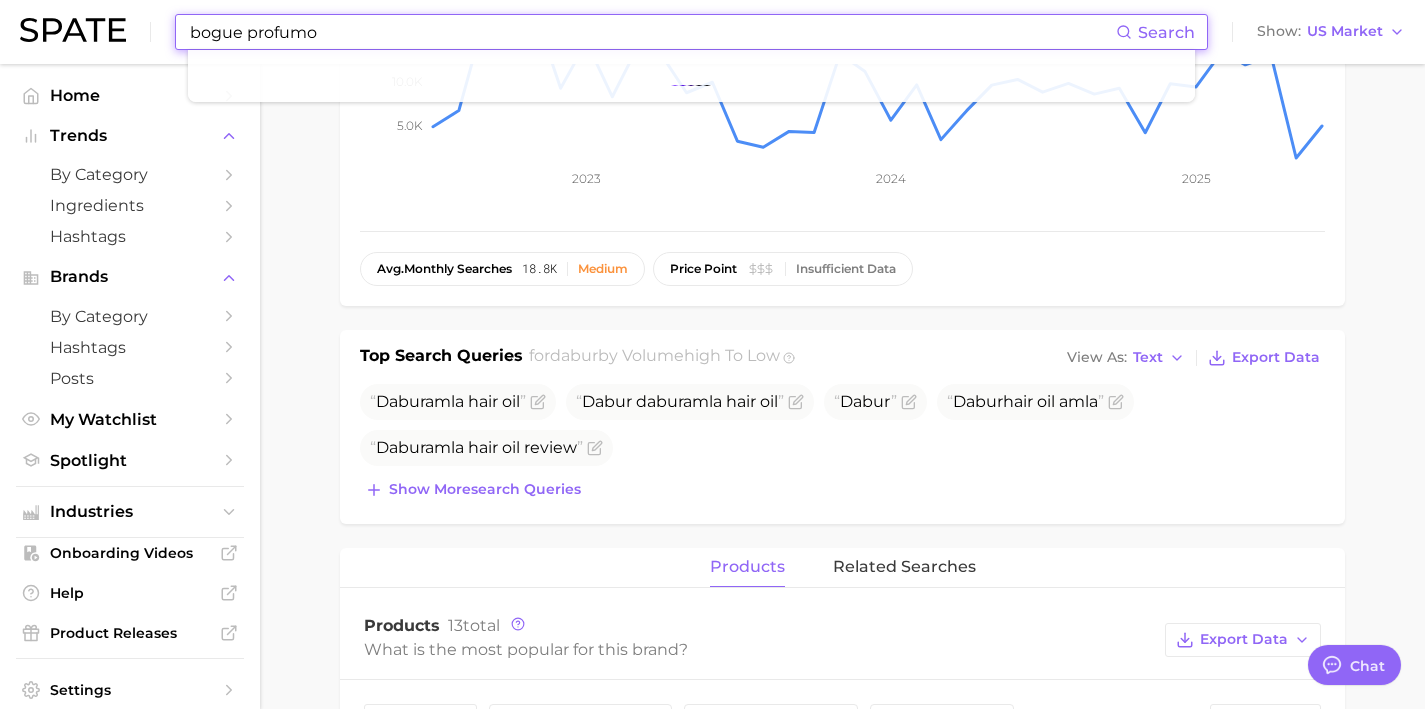 paste on "https://bogue-profumo.com/" 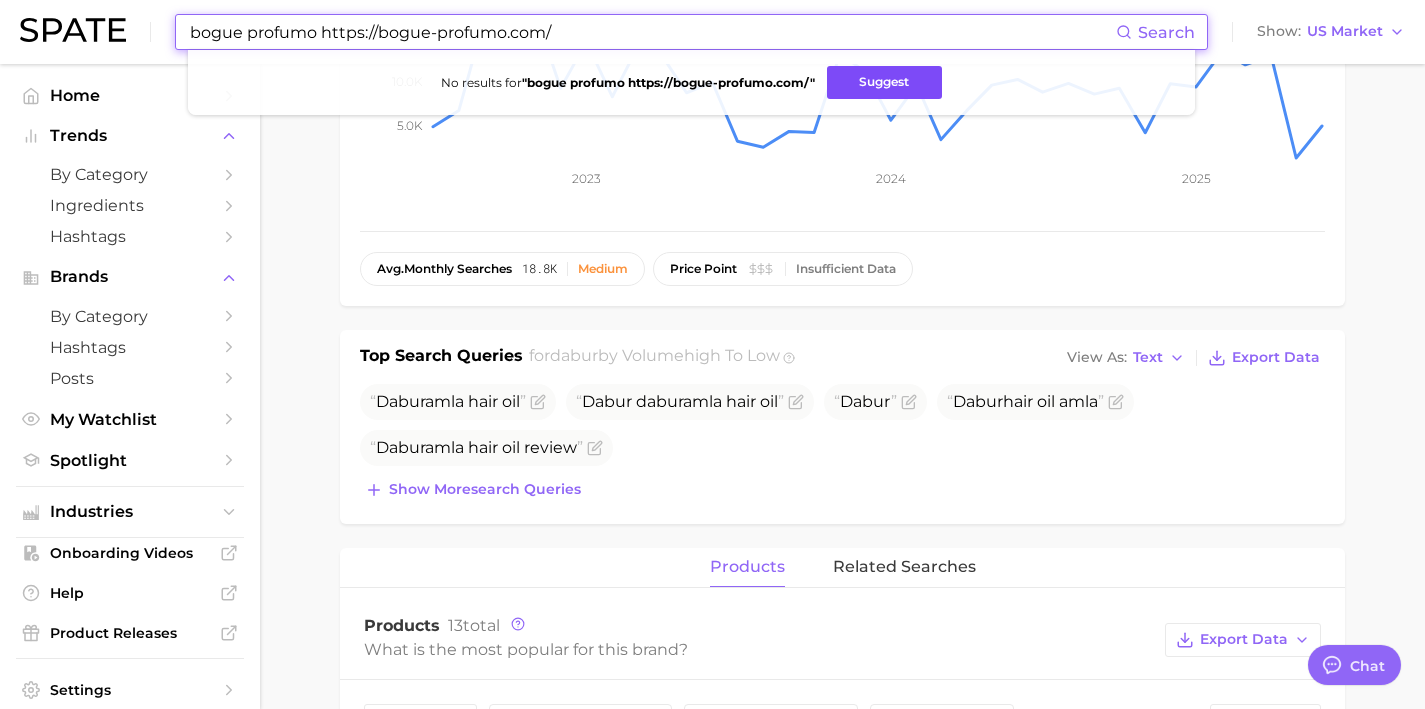 click on "Suggest" at bounding box center (884, 82) 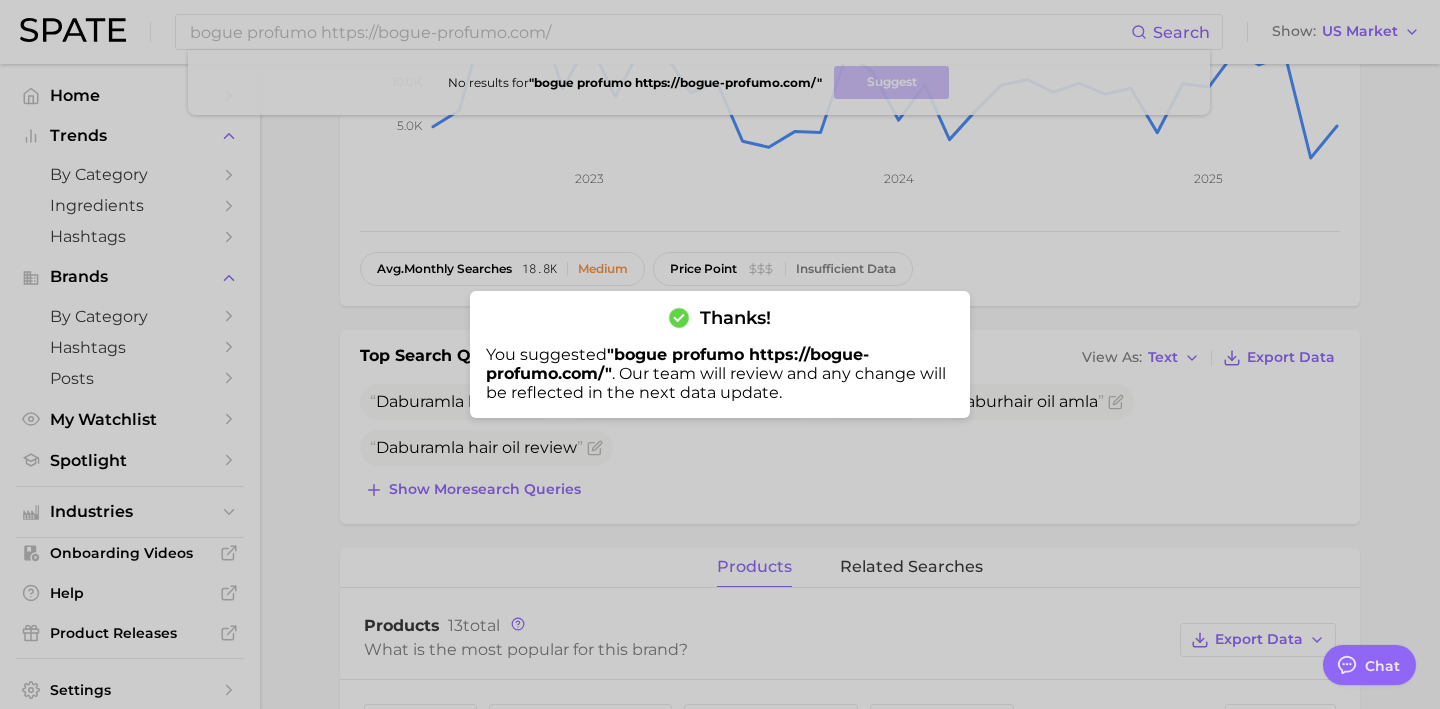 click at bounding box center (720, 354) 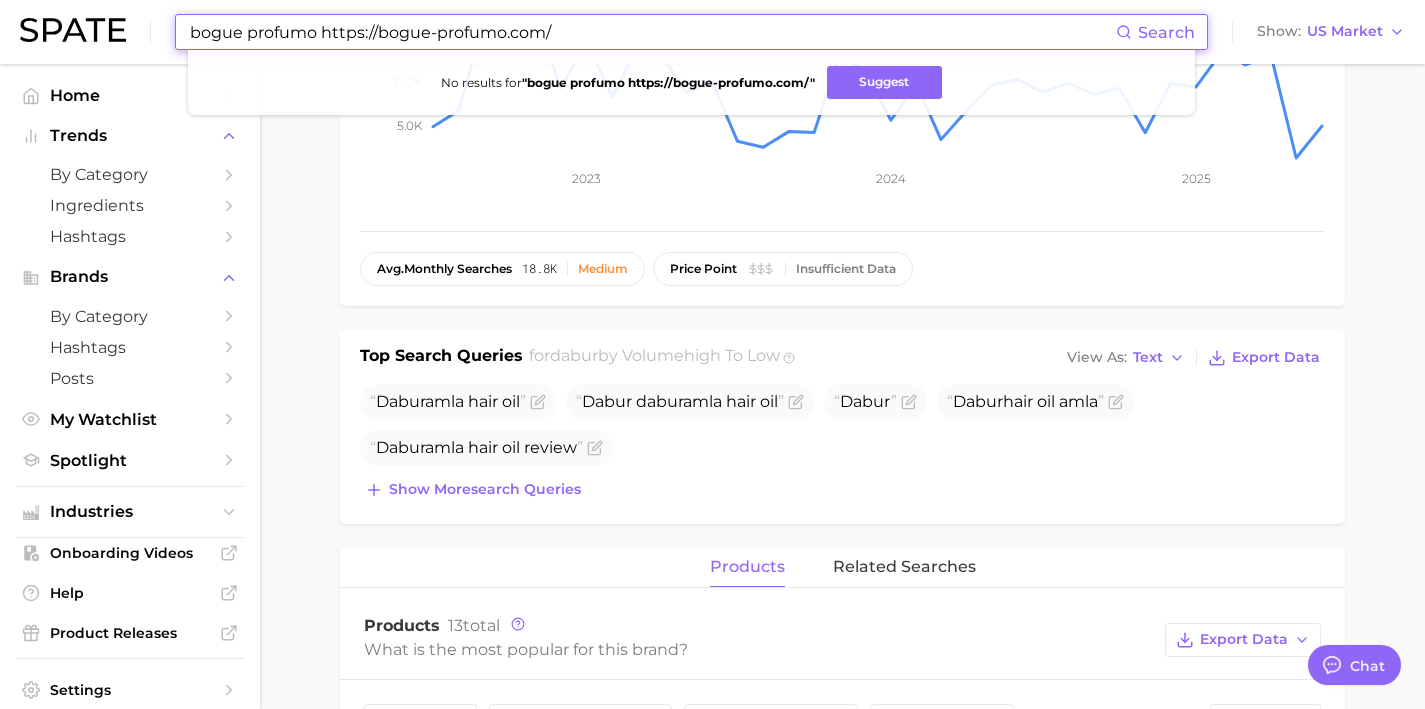 drag, startPoint x: 631, startPoint y: 37, endPoint x: 0, endPoint y: 0, distance: 632.08386 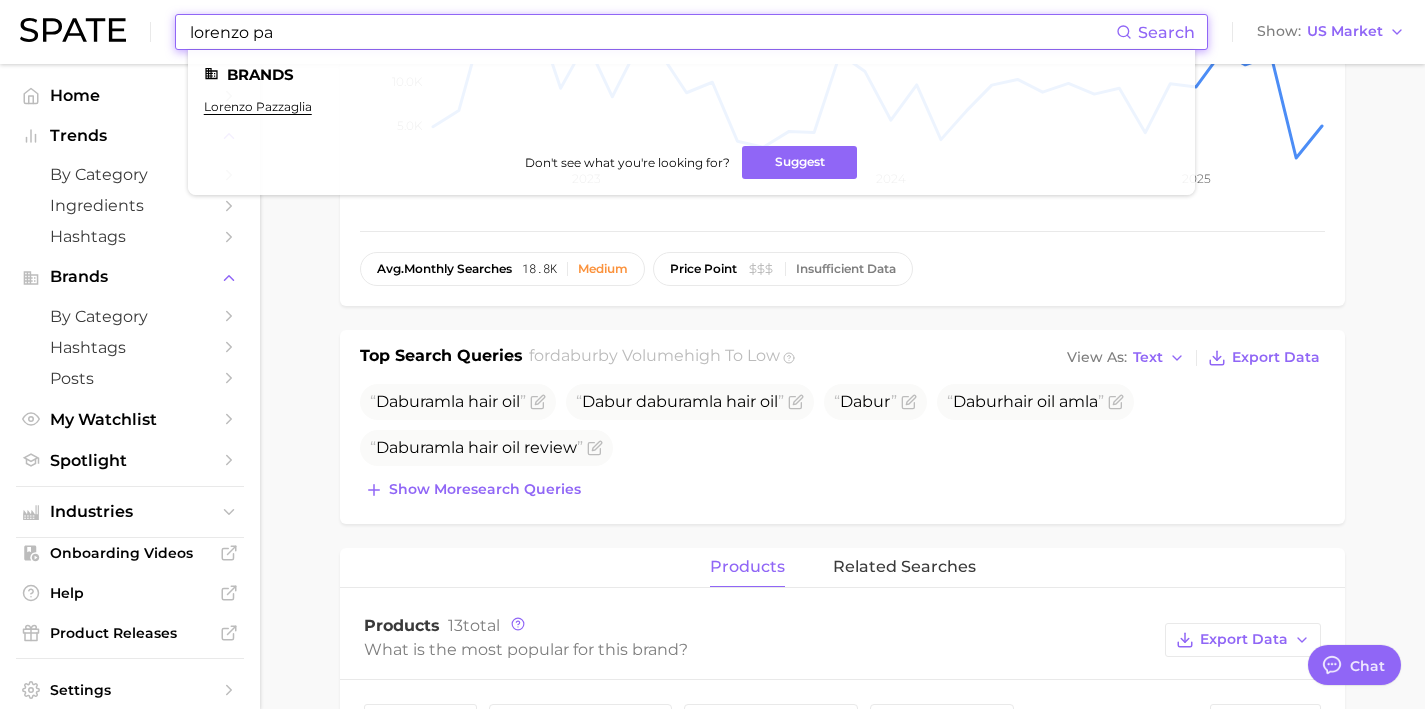 type on "lorenzo pa" 